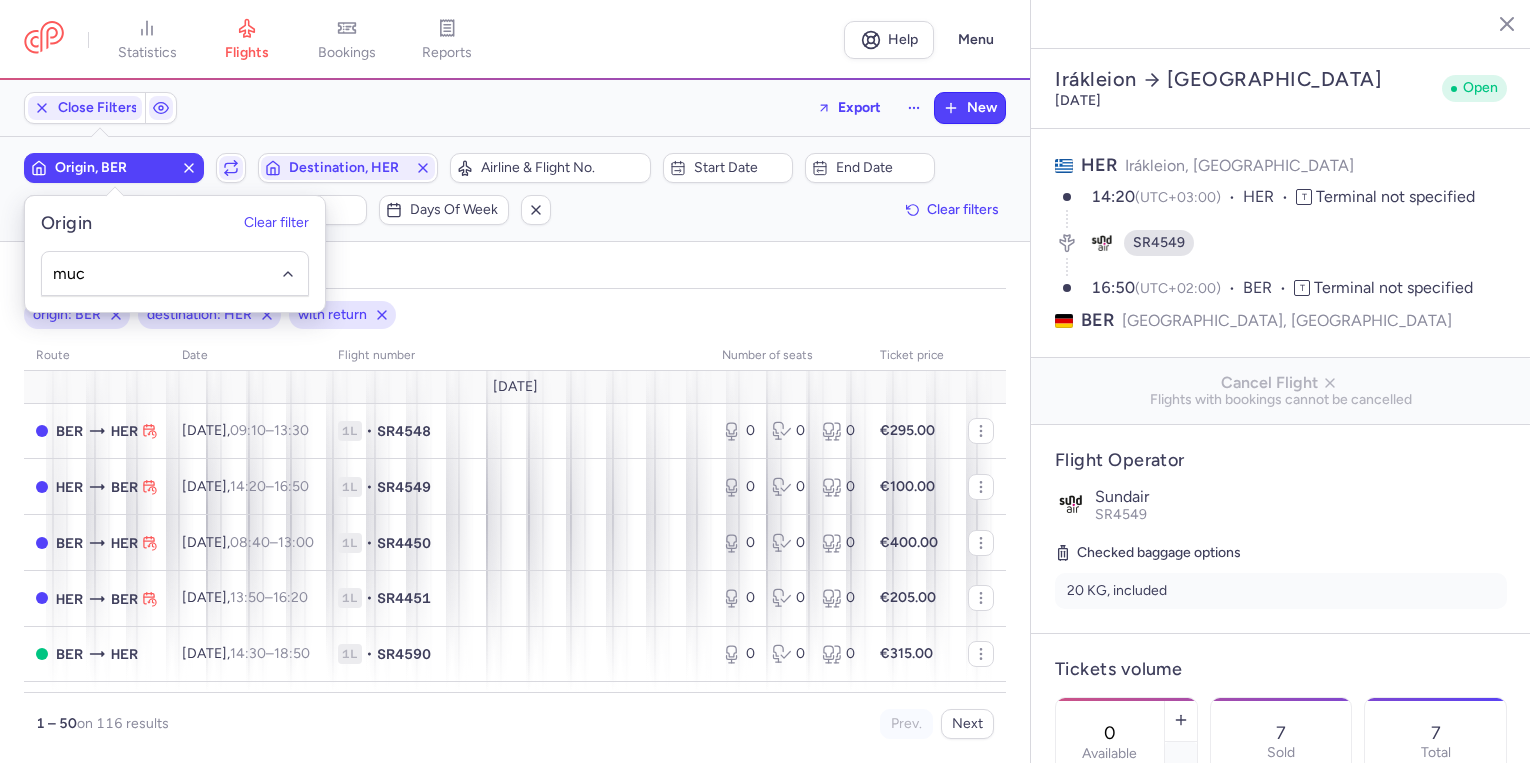 select on "days" 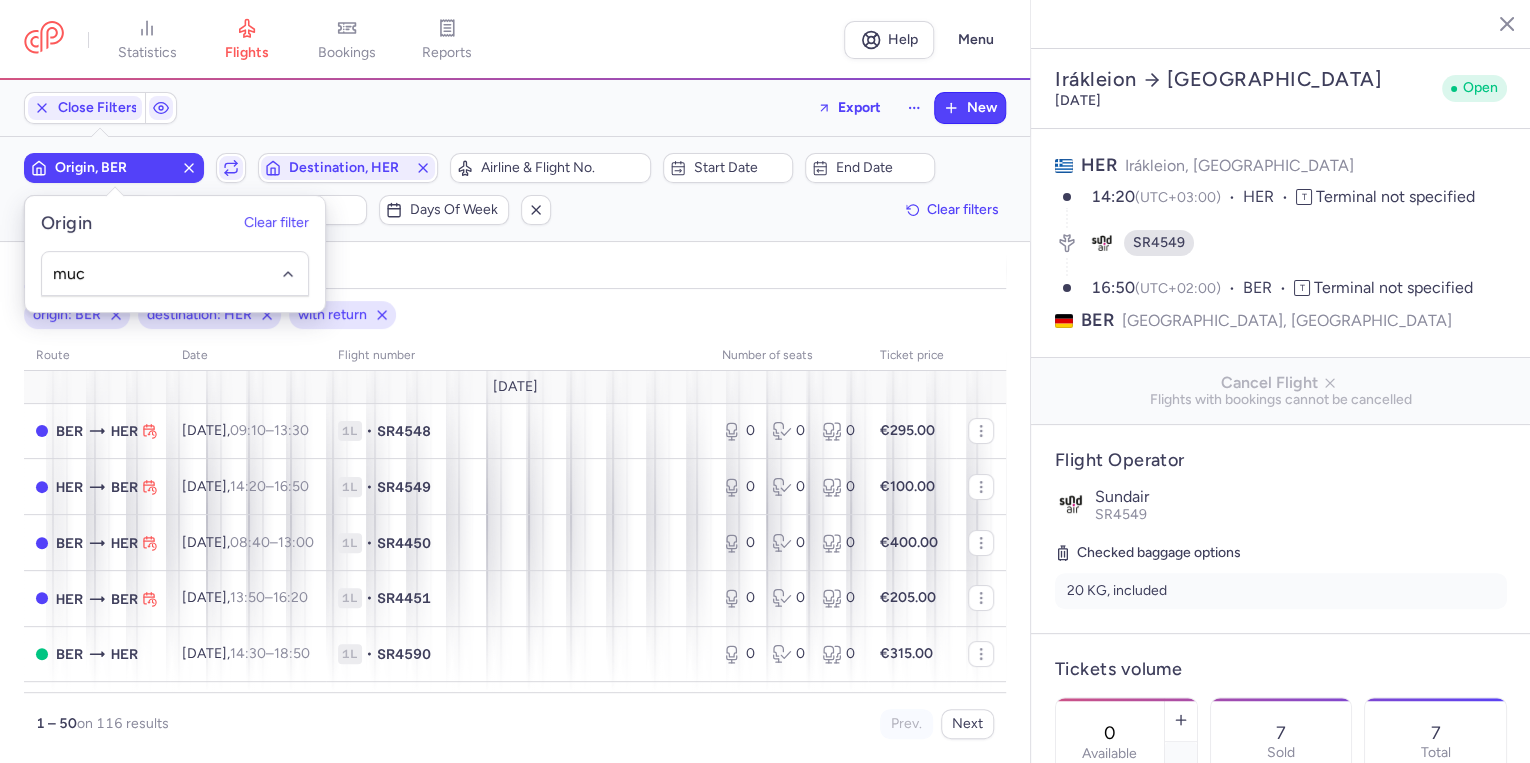 click on "muc" 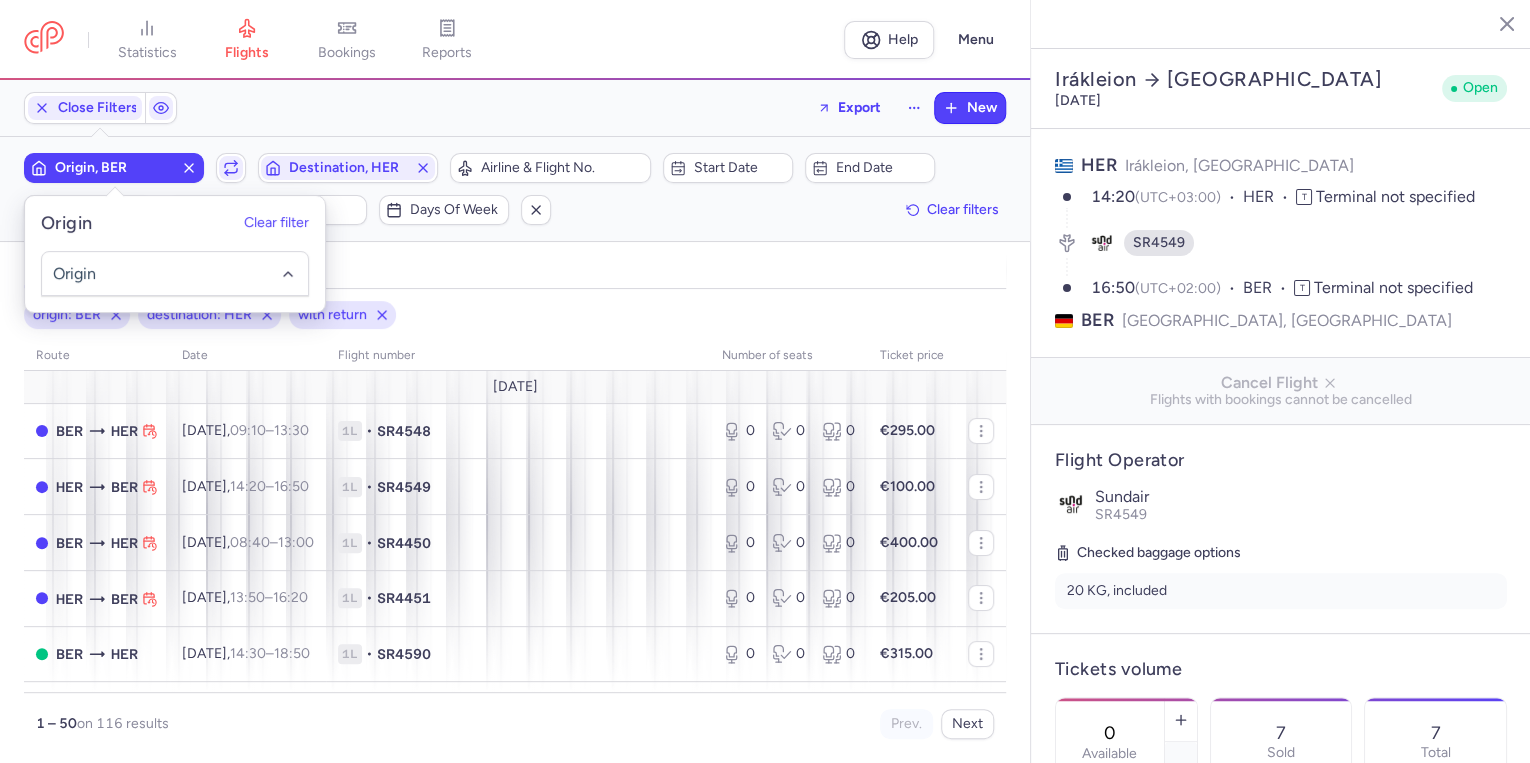 click on "Origin, BER" at bounding box center [114, 168] 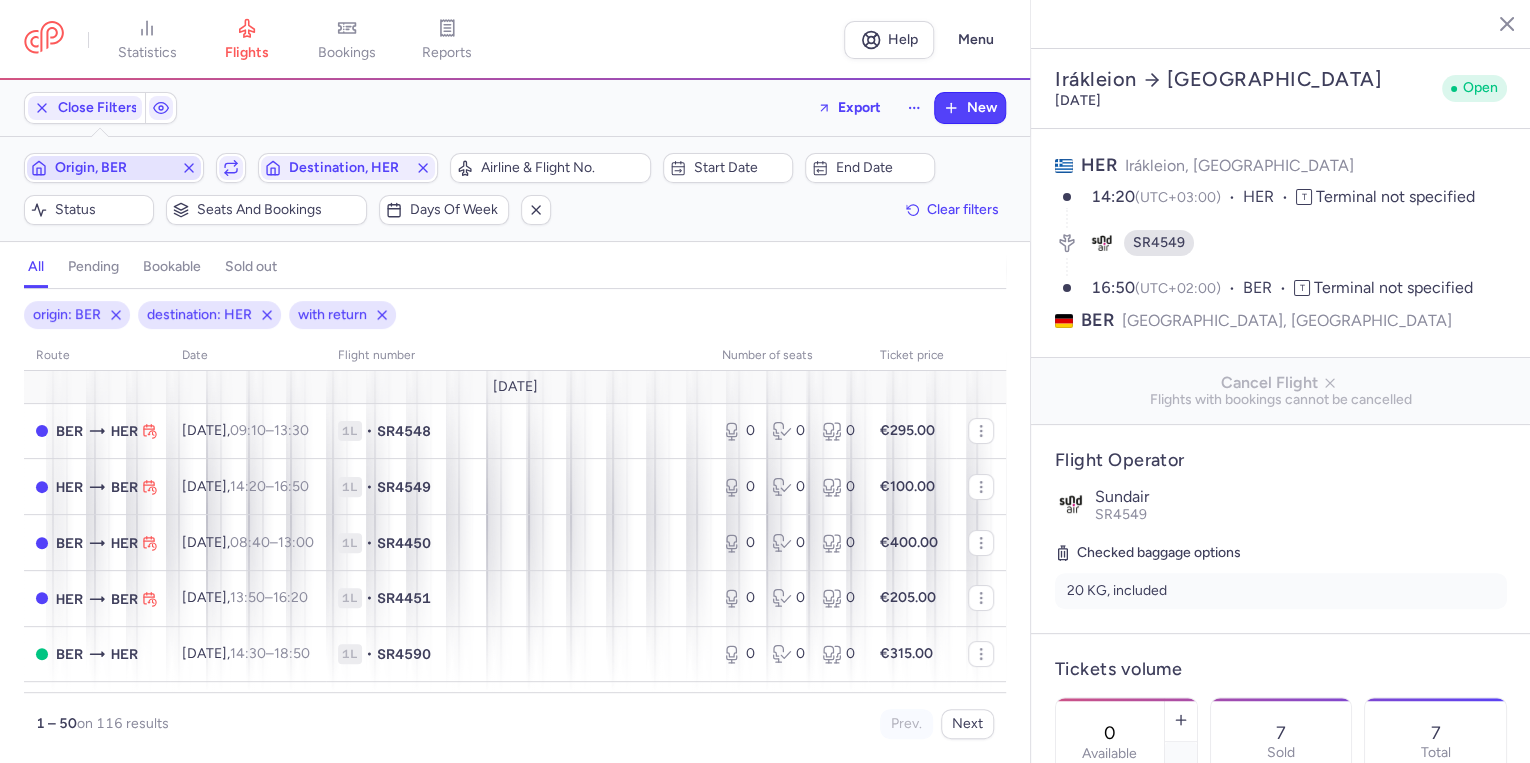 click 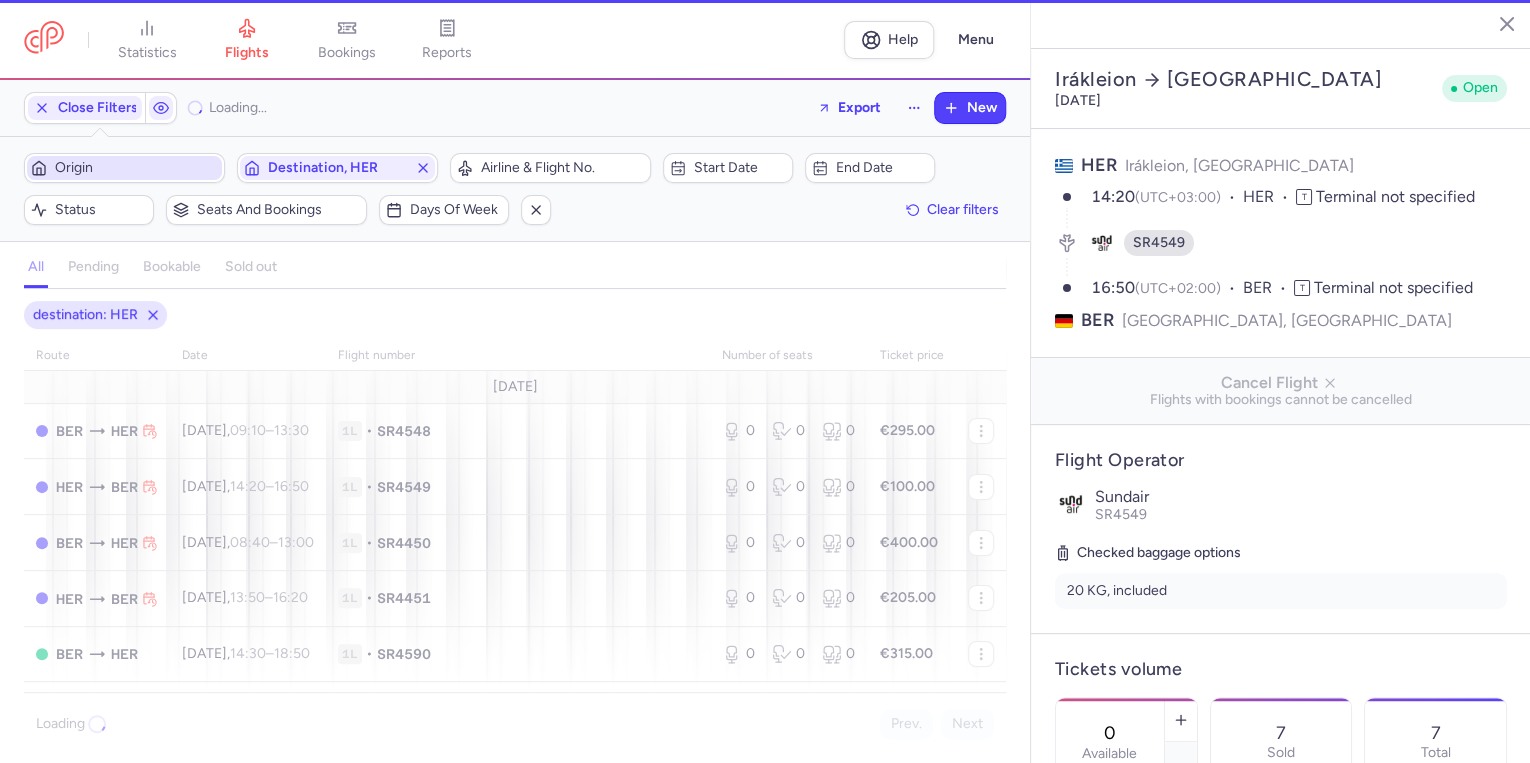 click on "Origin" at bounding box center (136, 168) 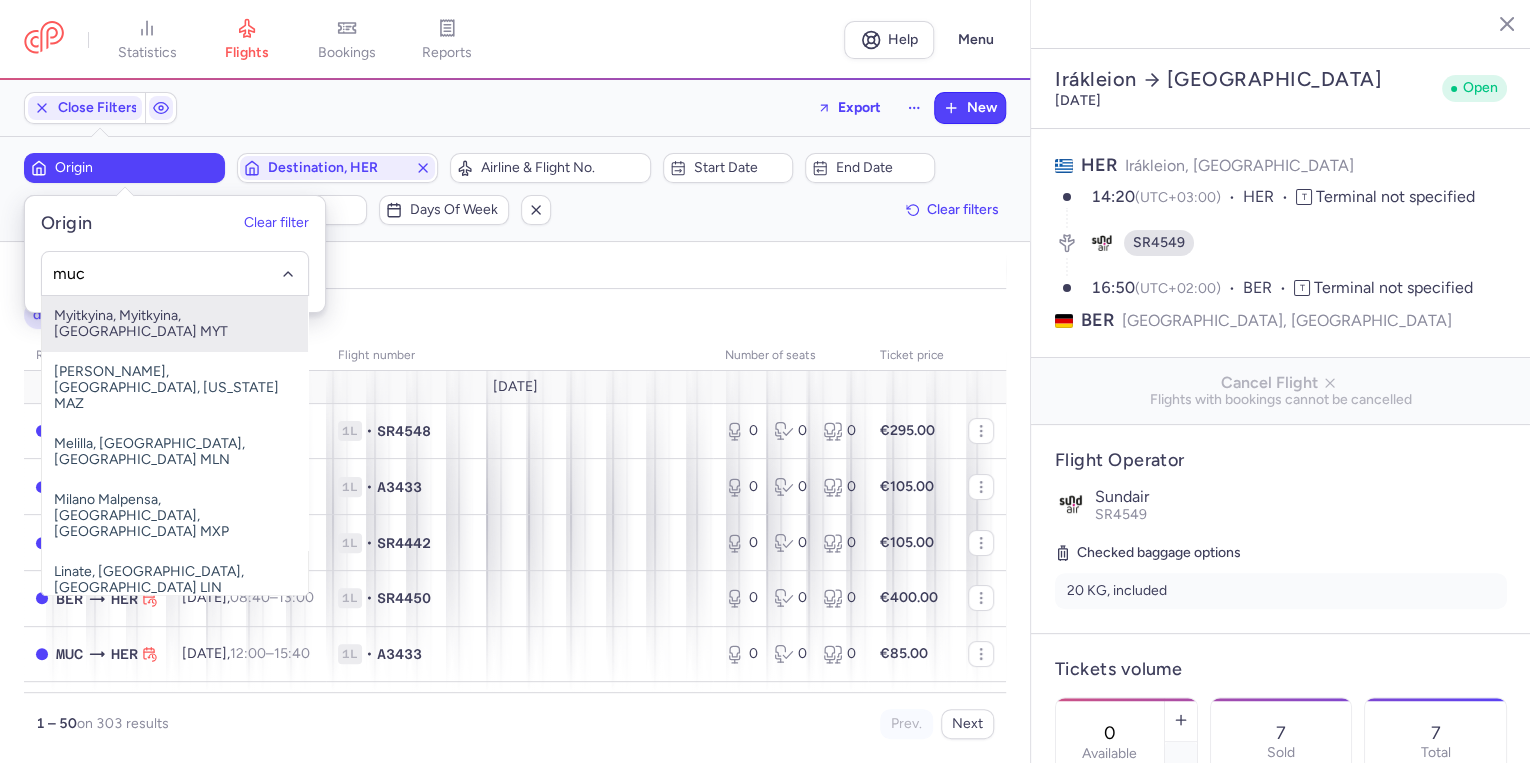 click on "muc" 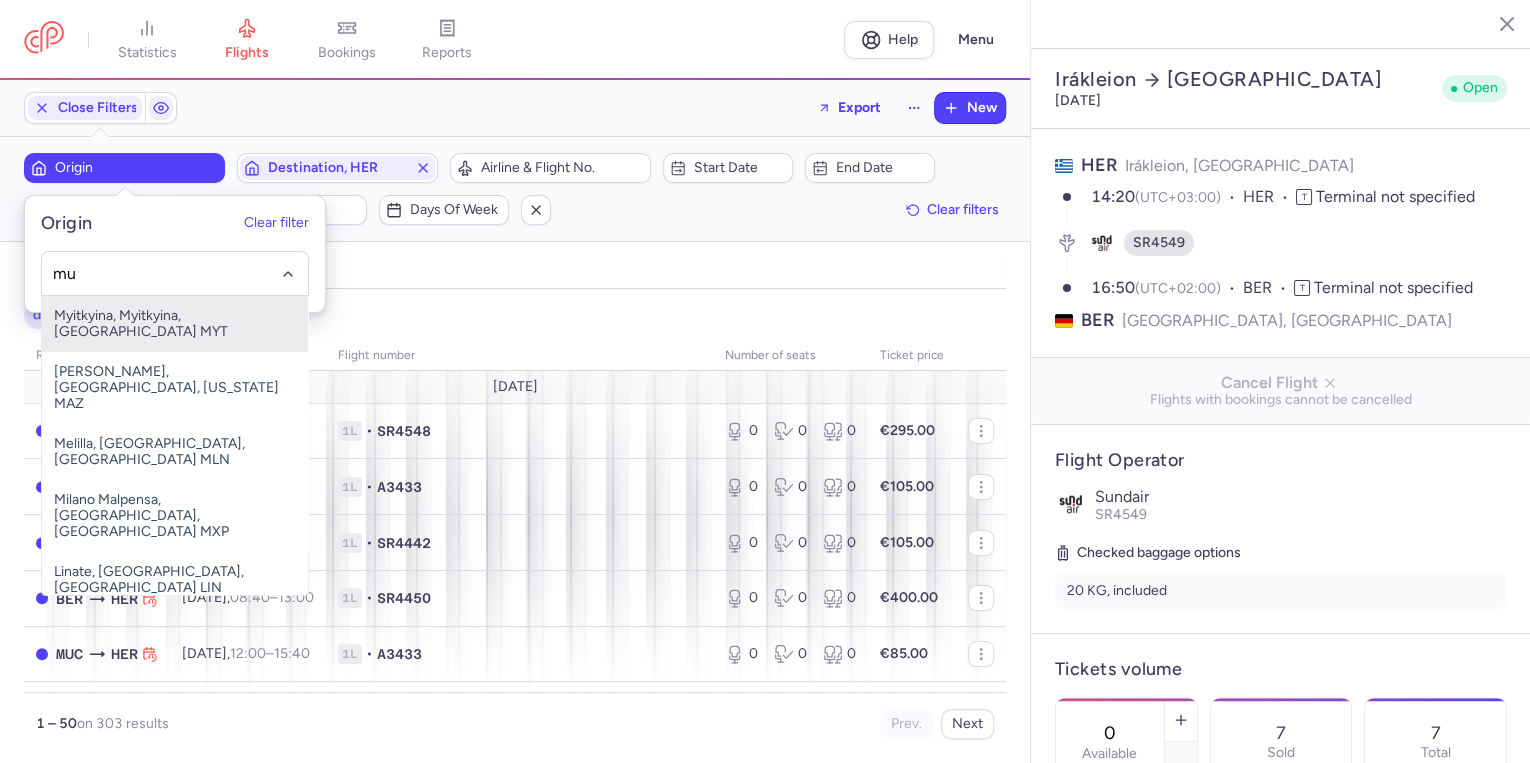 type on "m" 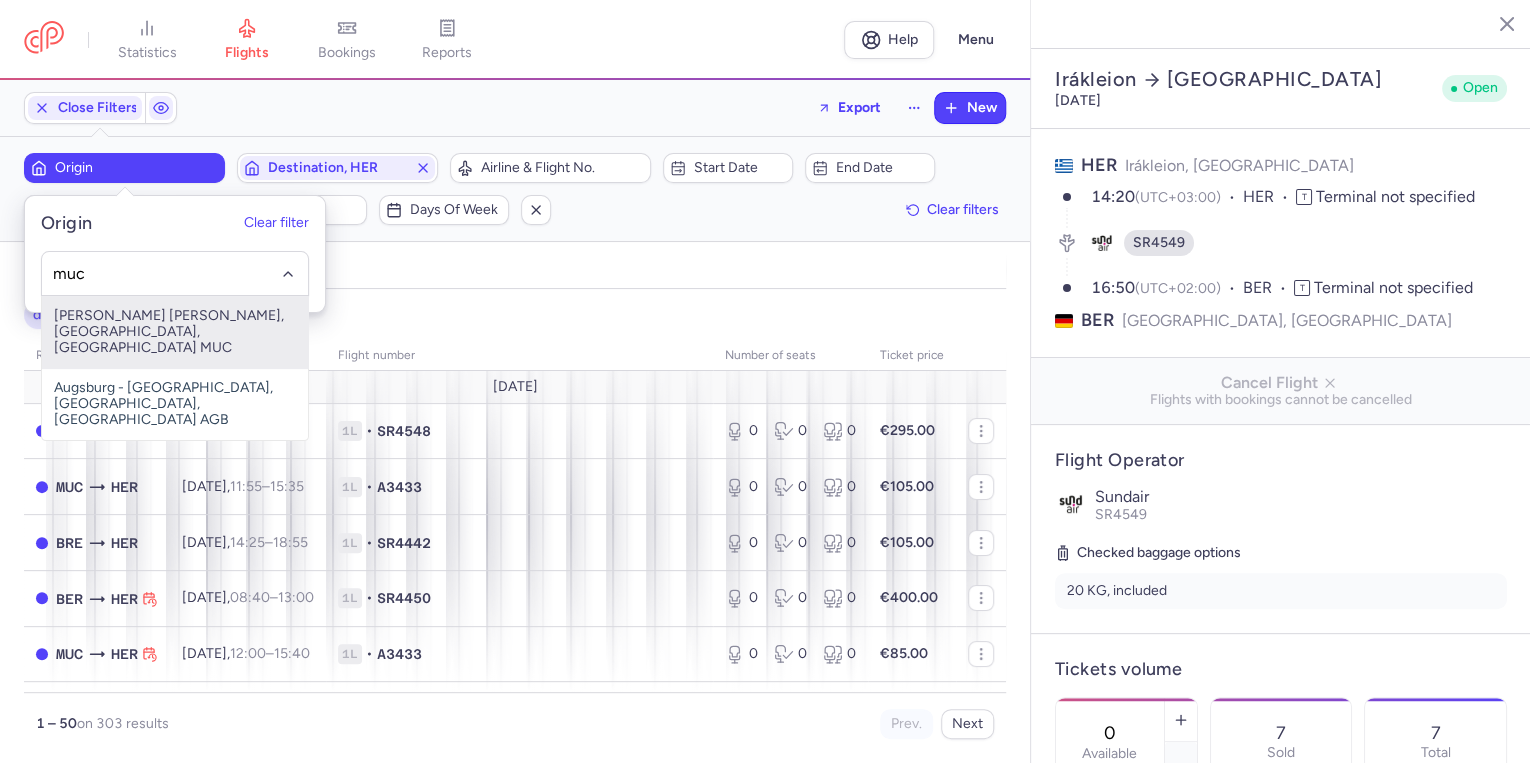 click on "[PERSON_NAME] [PERSON_NAME], [GEOGRAPHIC_DATA], [GEOGRAPHIC_DATA] MUC" at bounding box center [175, 332] 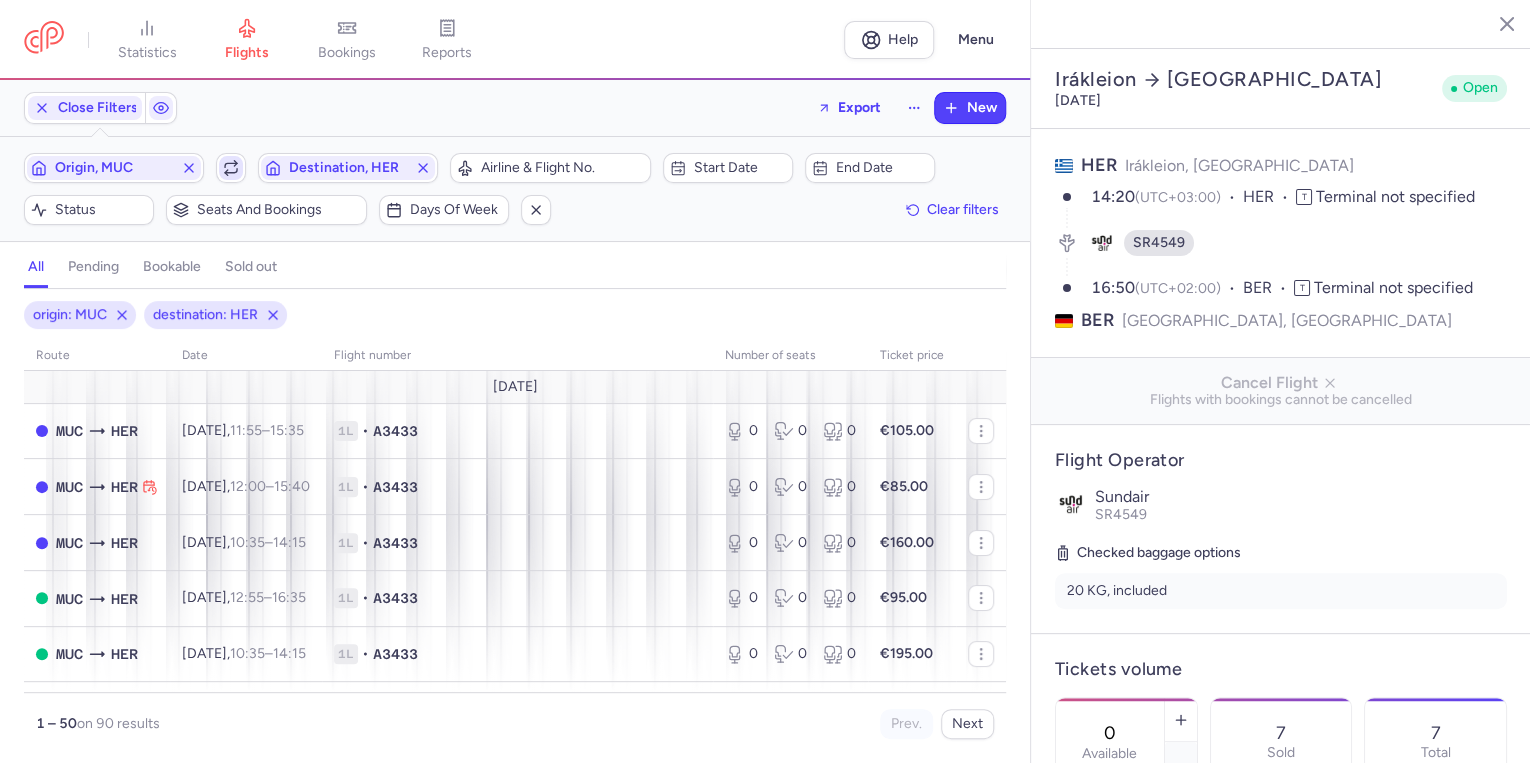 click 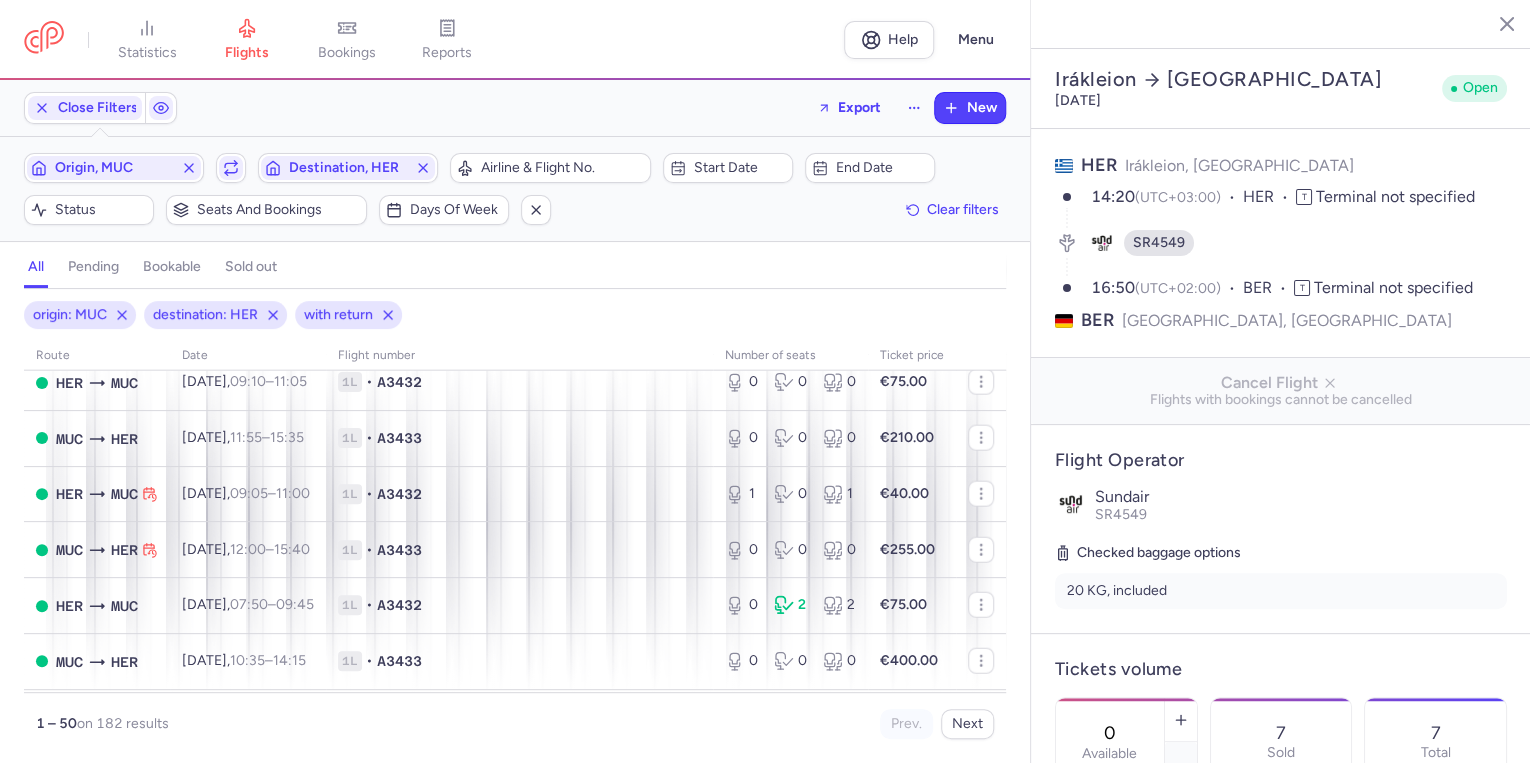 scroll, scrollTop: 2480, scrollLeft: 0, axis: vertical 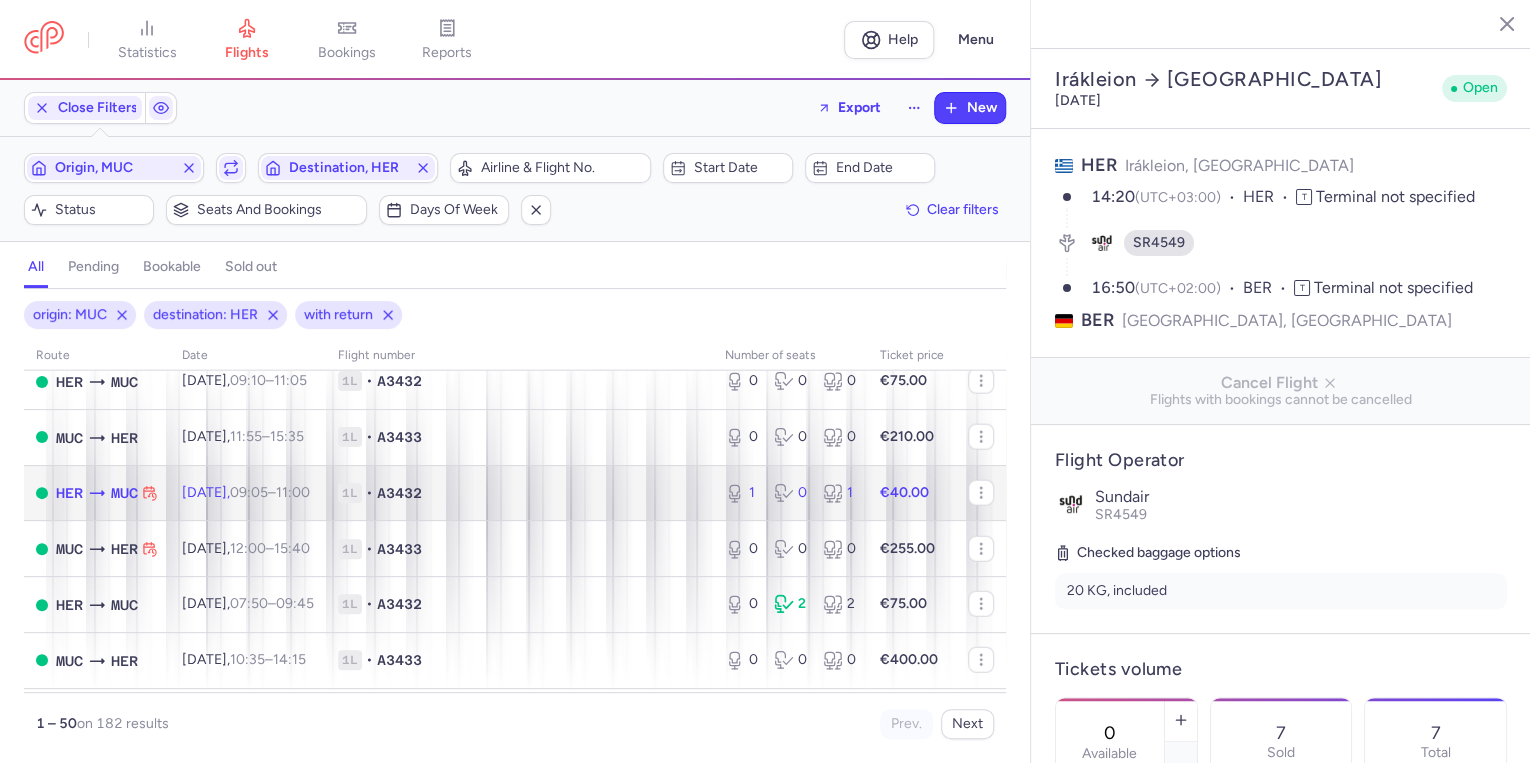 click on "1L • A3432" at bounding box center [519, 493] 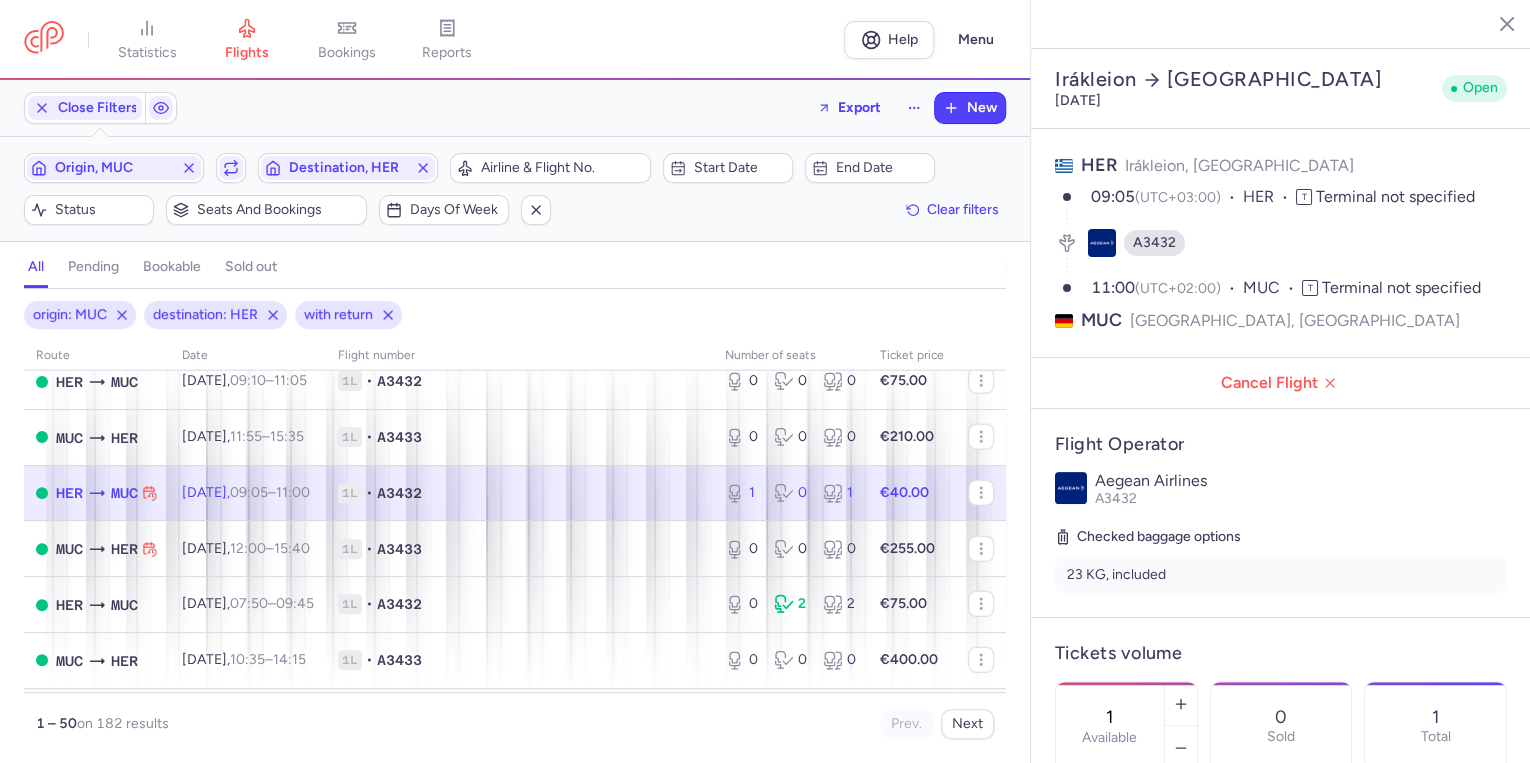 click on "11:00  +0" at bounding box center (293, 492) 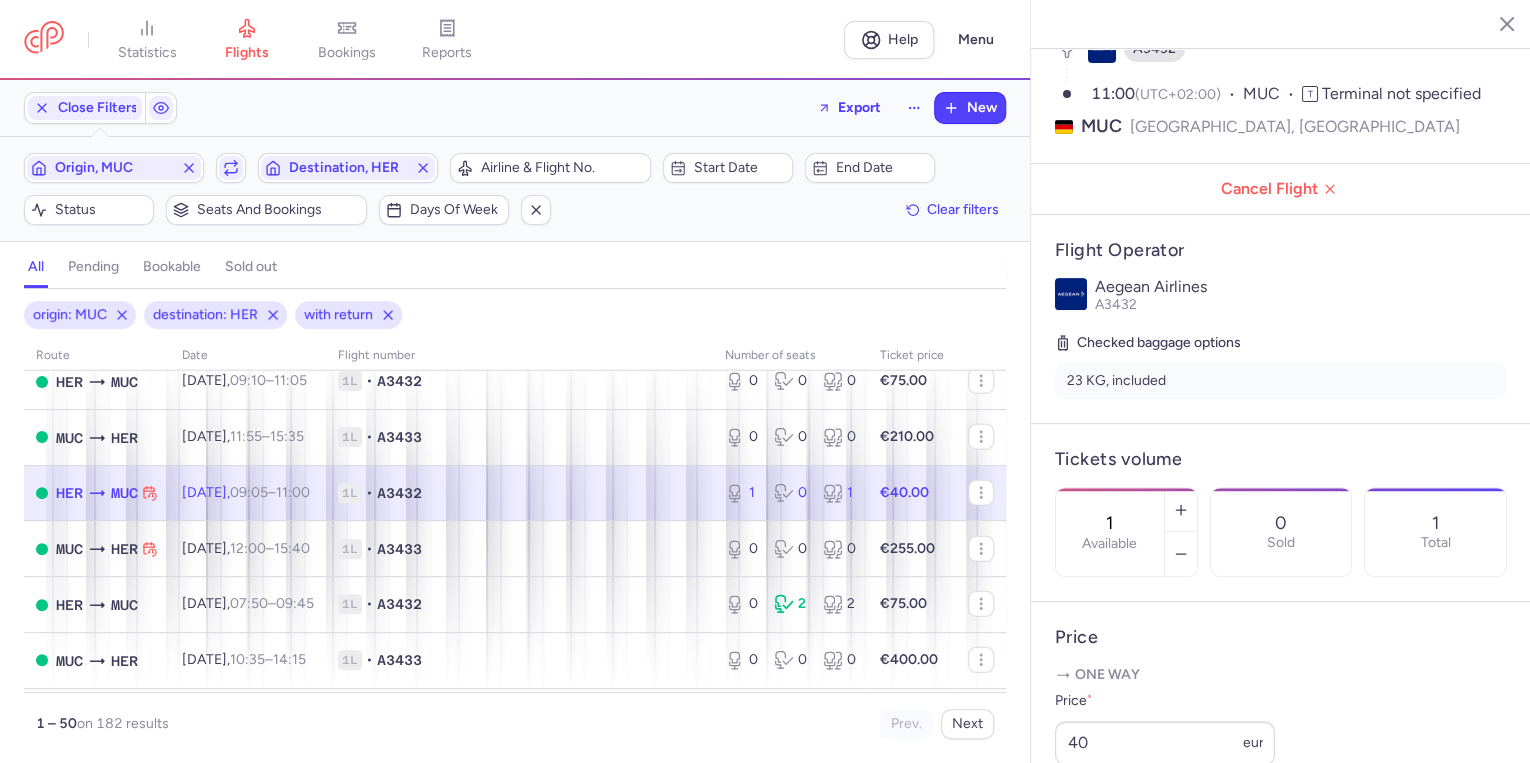 scroll, scrollTop: 240, scrollLeft: 0, axis: vertical 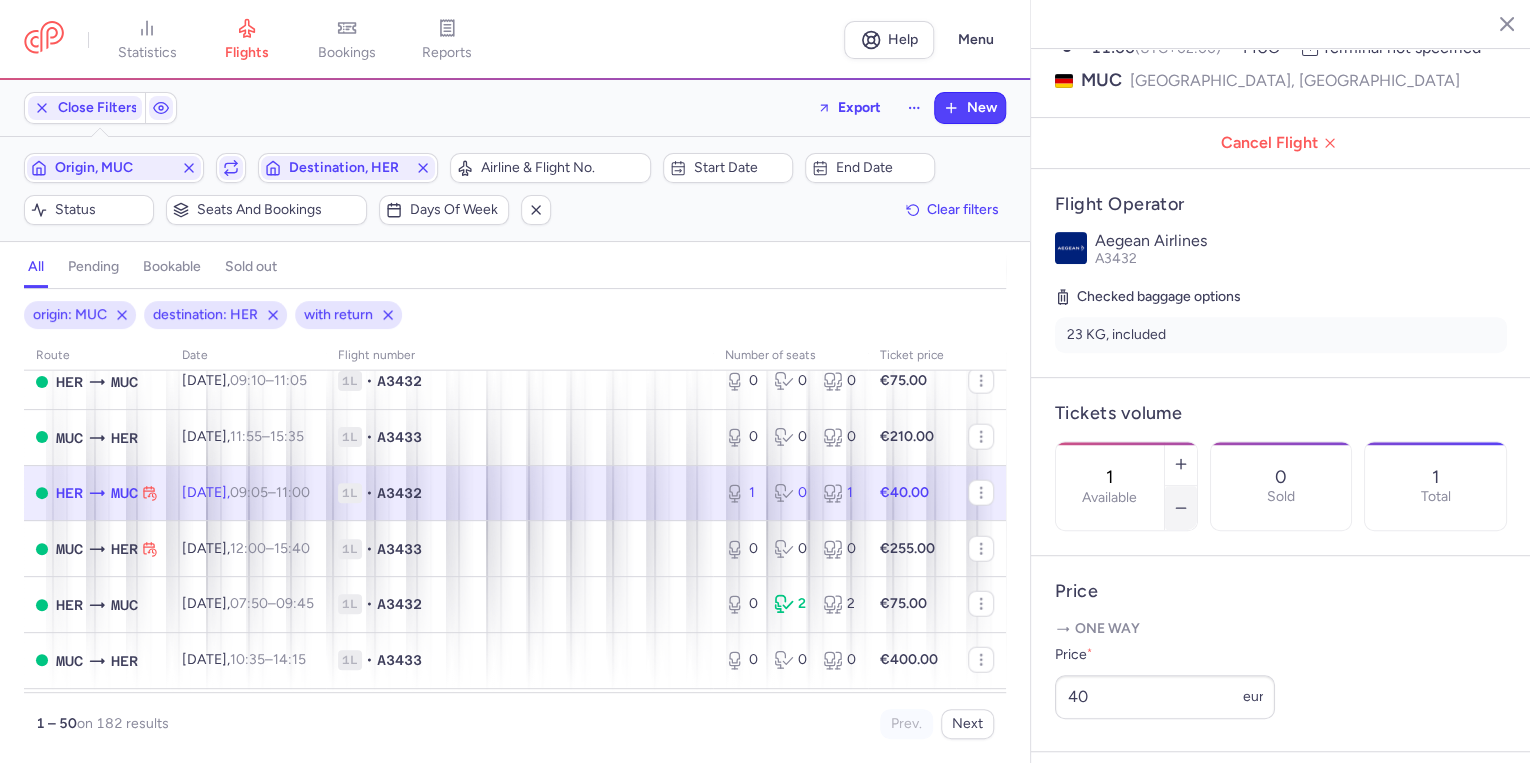 click 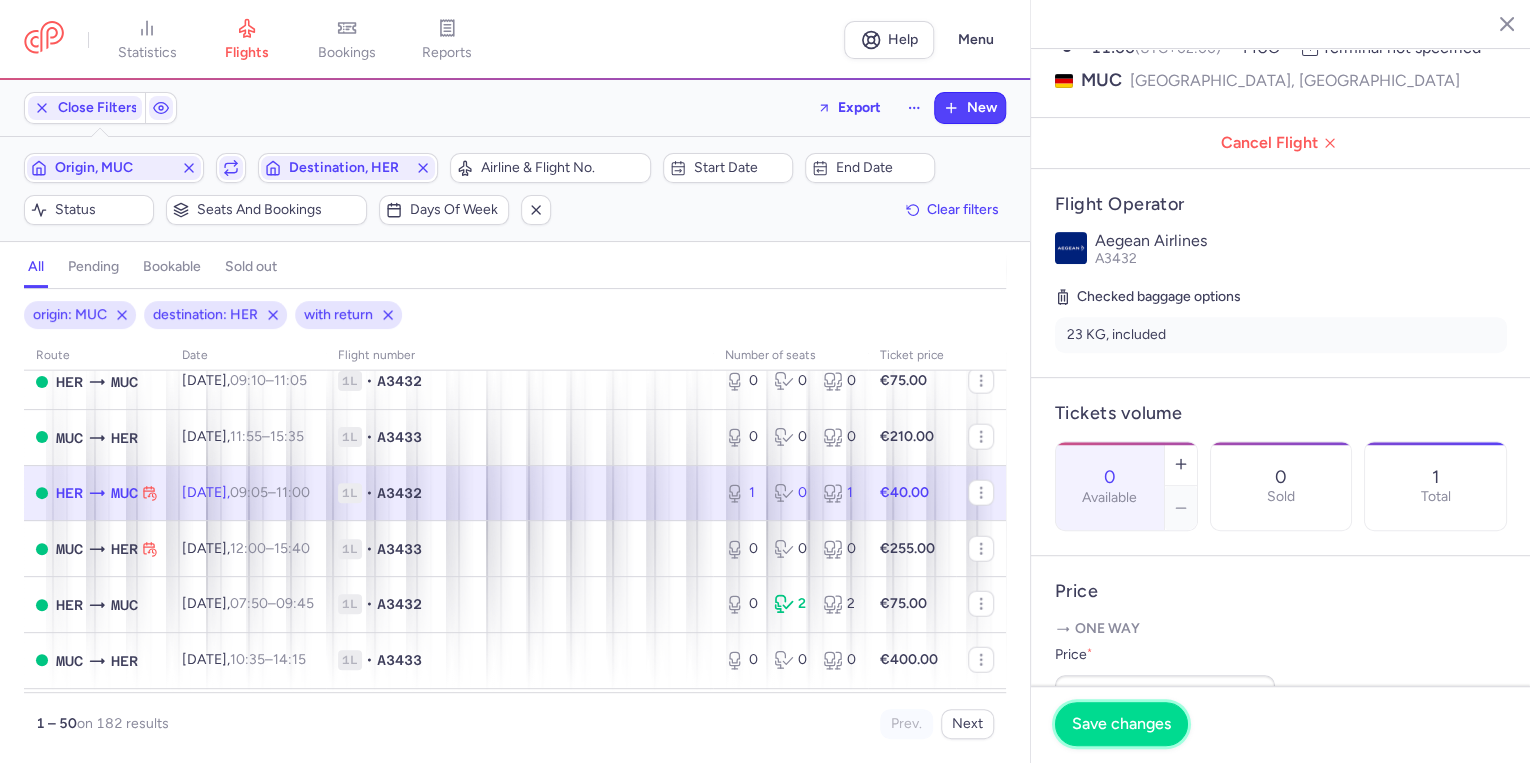 click on "Save changes" at bounding box center (1121, 724) 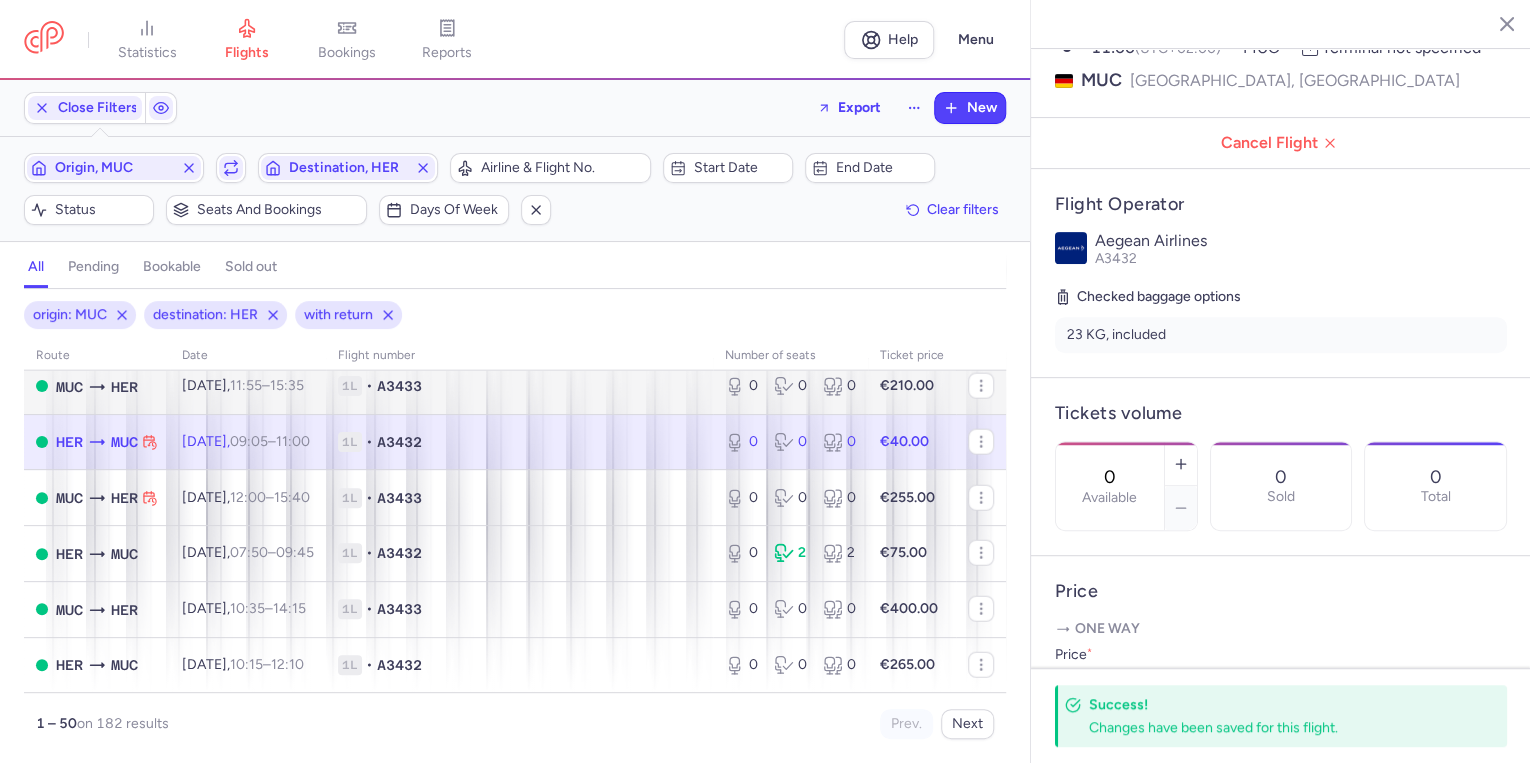 scroll, scrollTop: 2593, scrollLeft: 0, axis: vertical 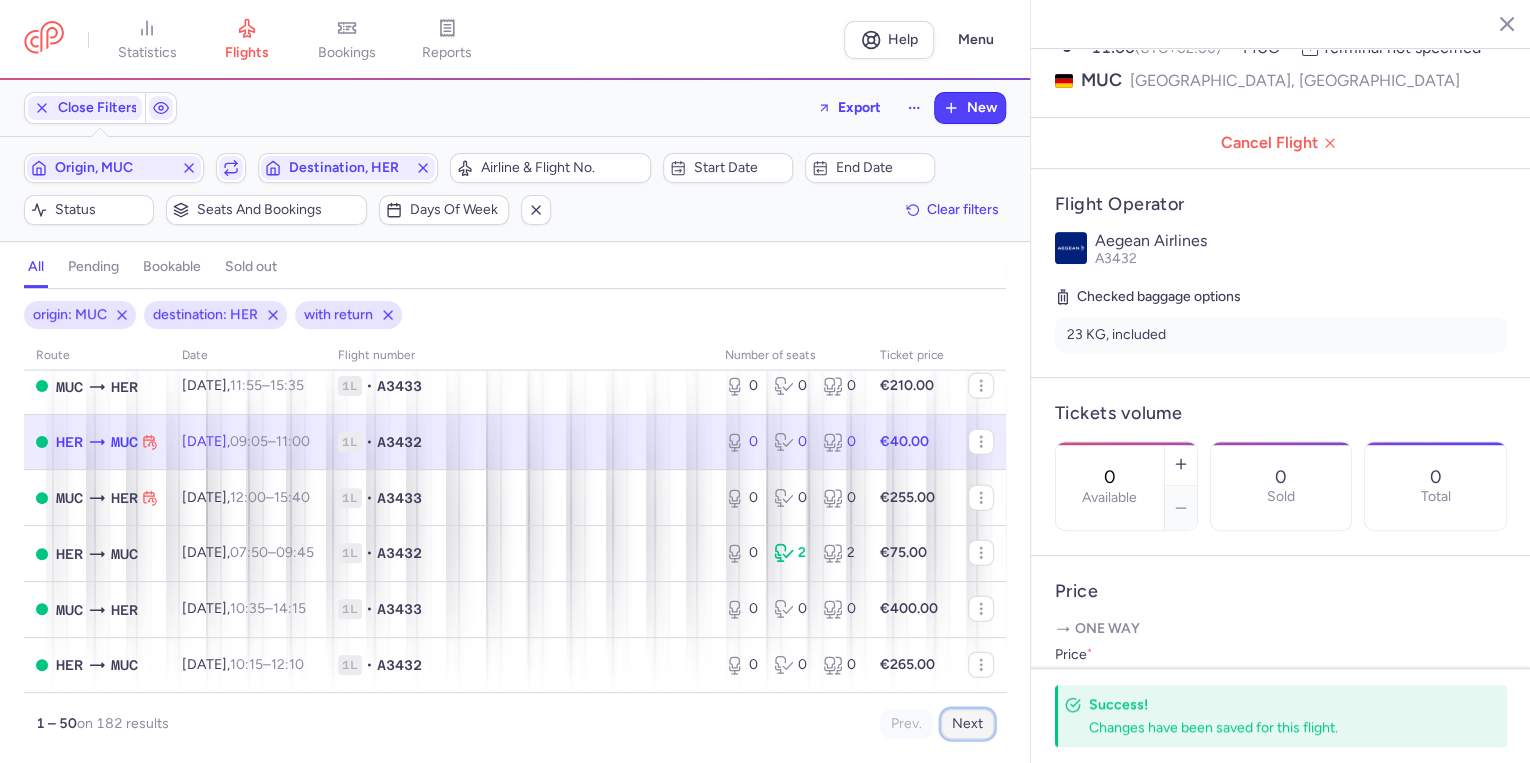 click on "Next" at bounding box center (967, 724) 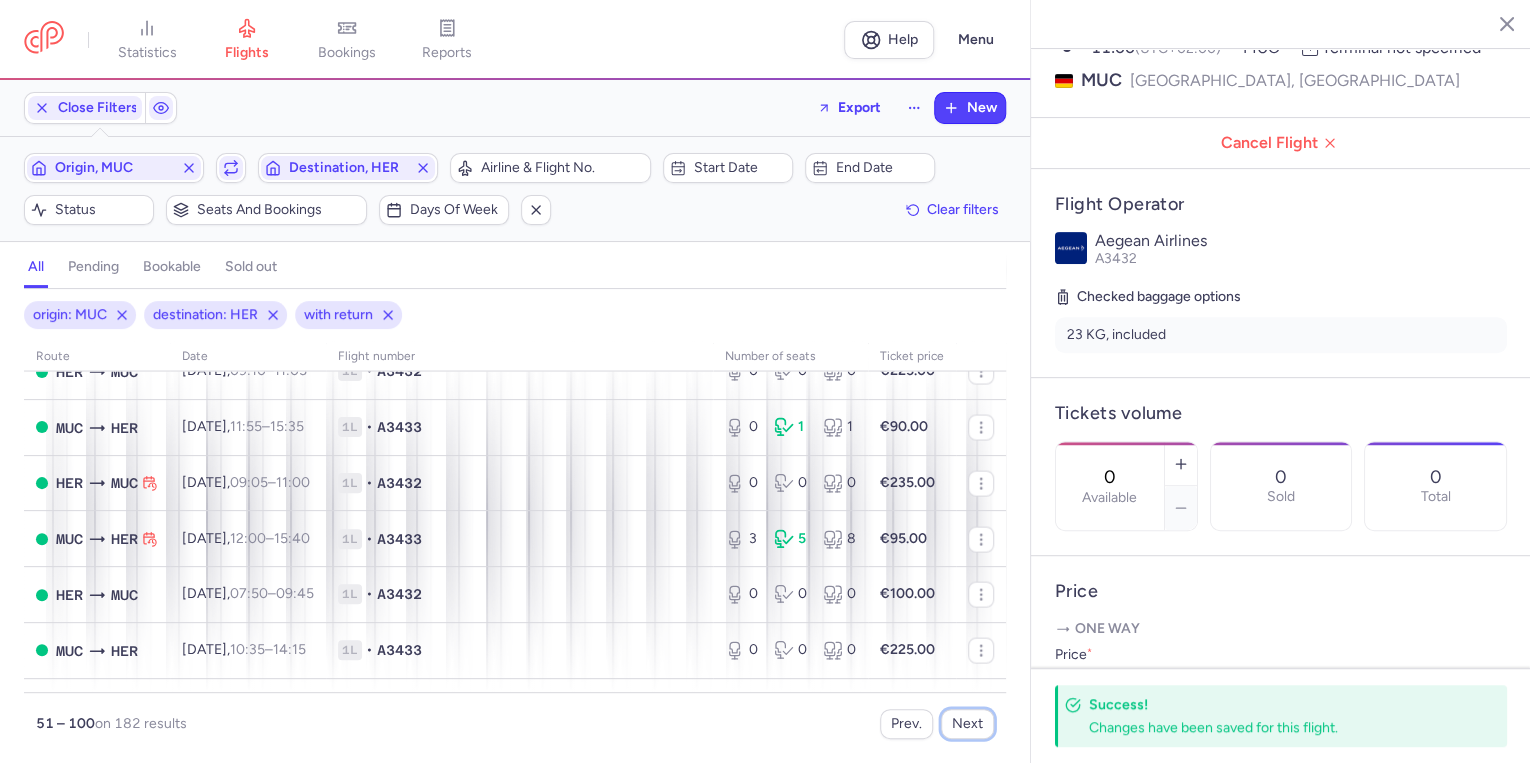 scroll, scrollTop: 2080, scrollLeft: 0, axis: vertical 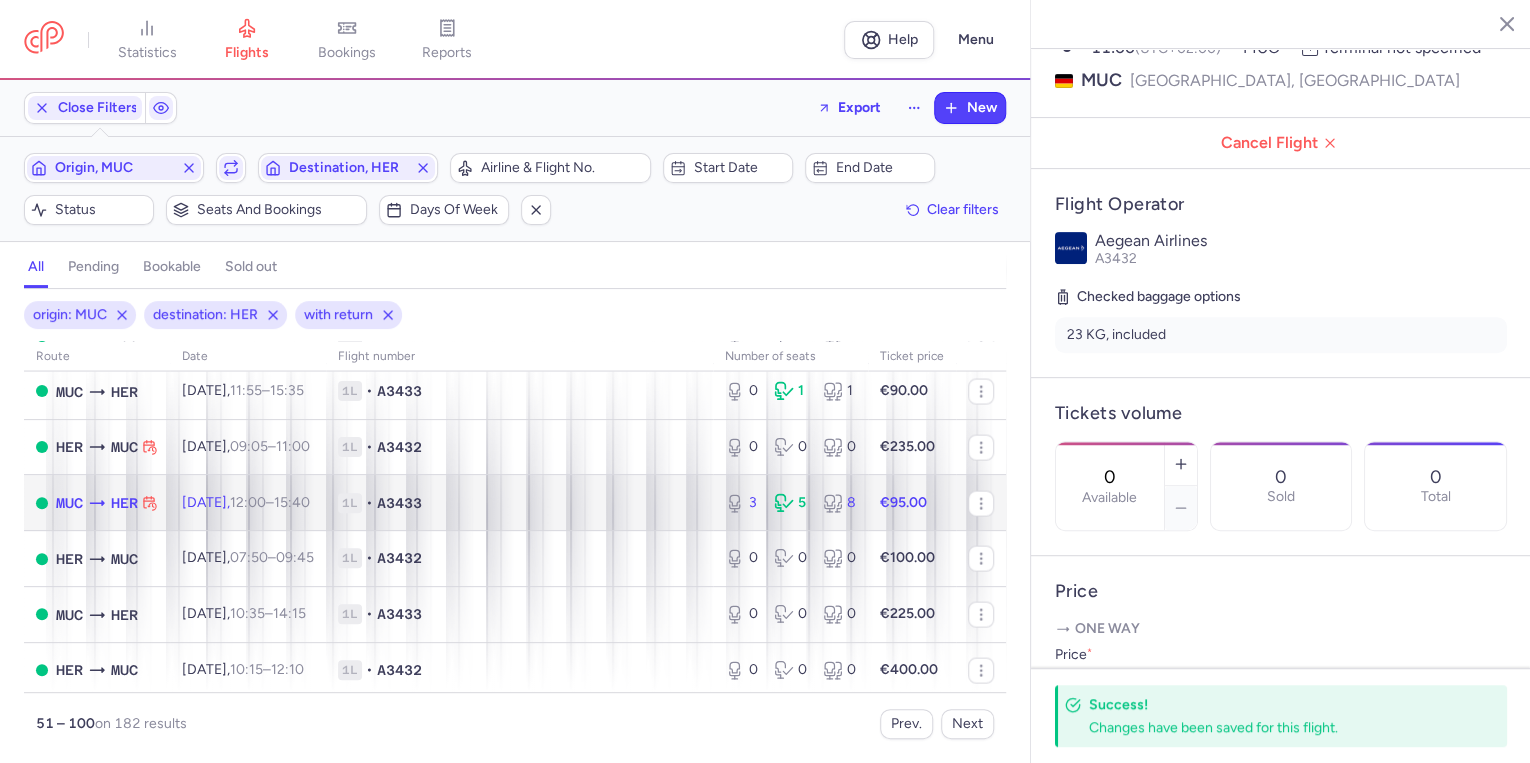 click on "1L • A3433" at bounding box center [519, 503] 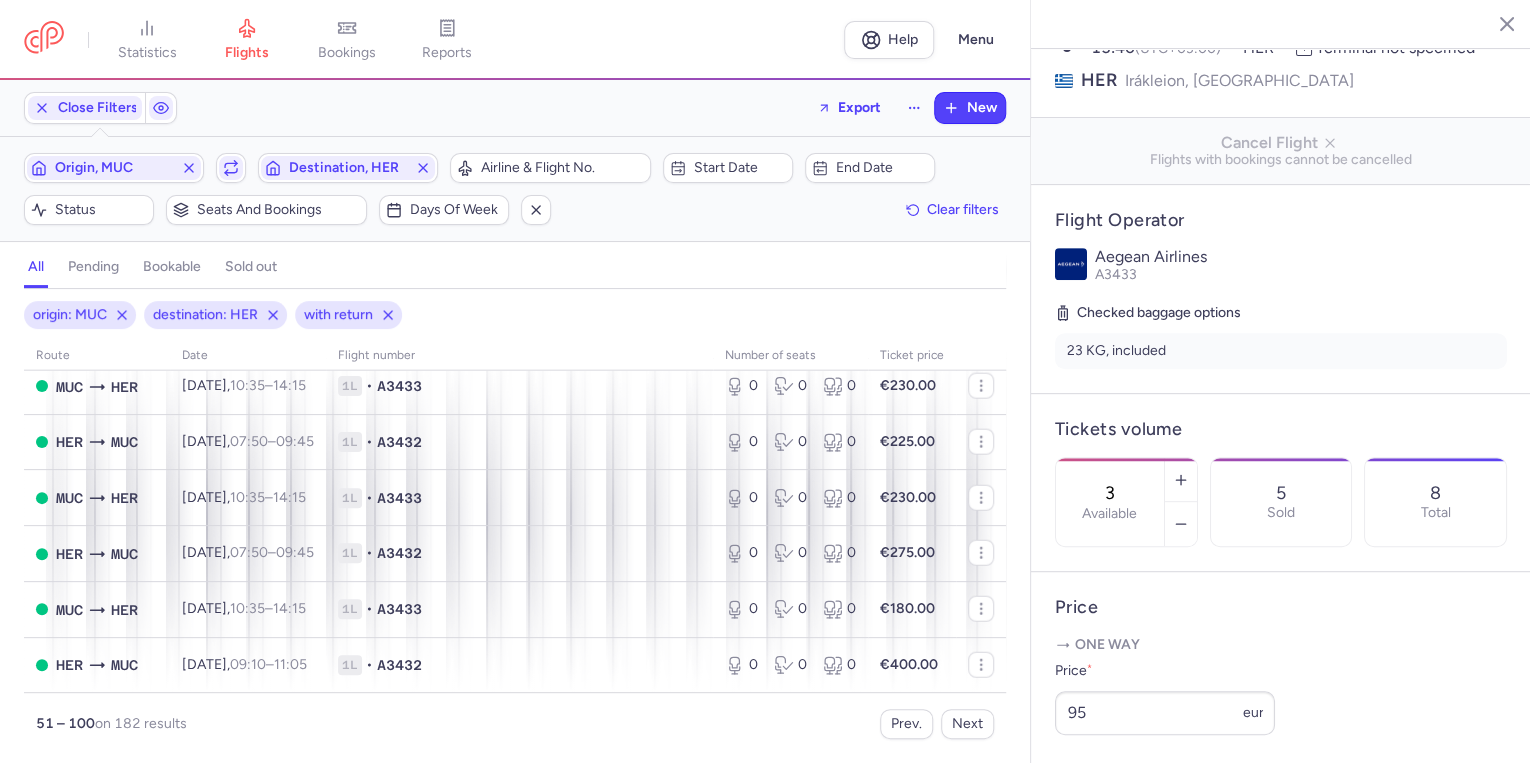 scroll, scrollTop: 2593, scrollLeft: 0, axis: vertical 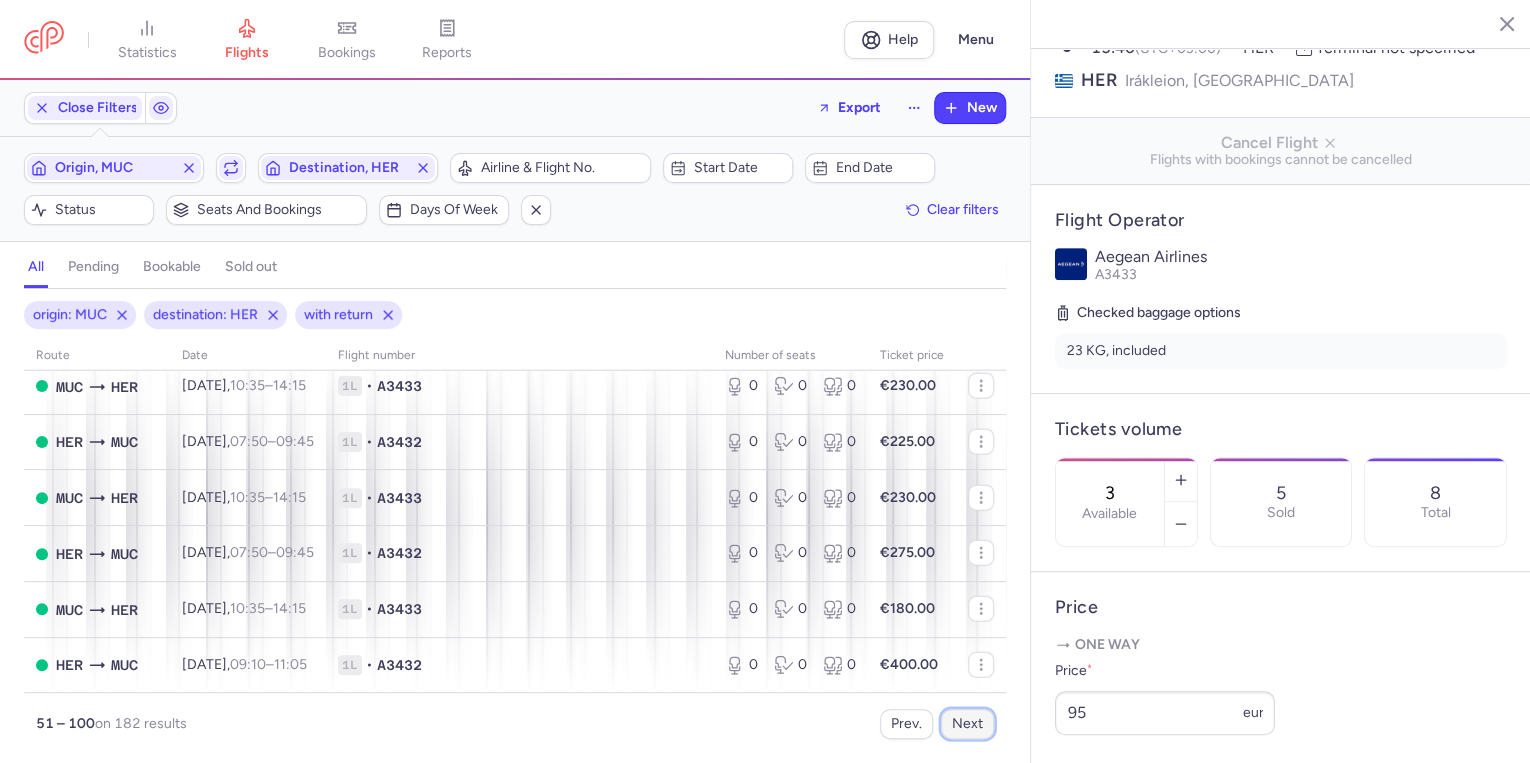 click on "Next" at bounding box center [967, 724] 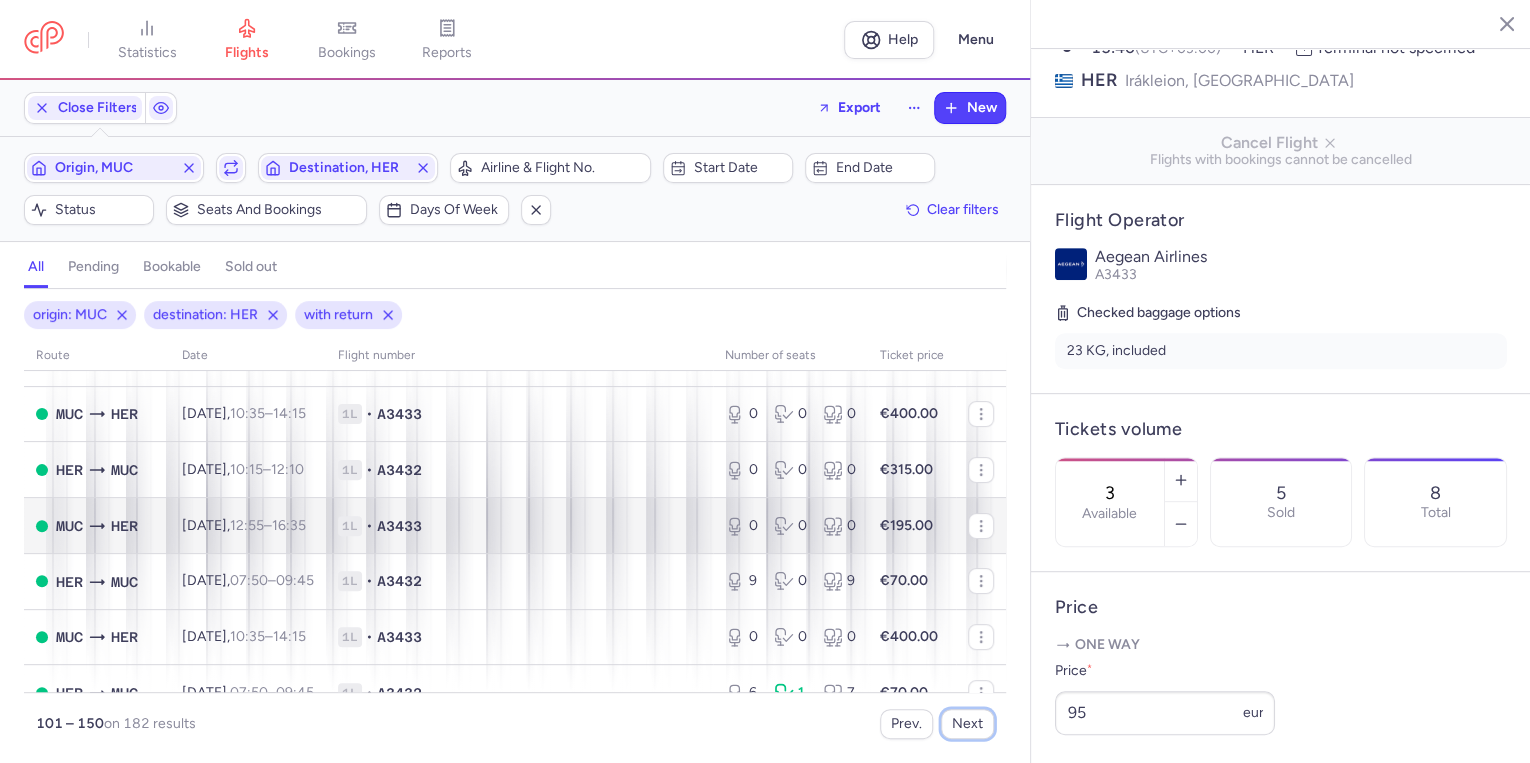 scroll, scrollTop: 320, scrollLeft: 0, axis: vertical 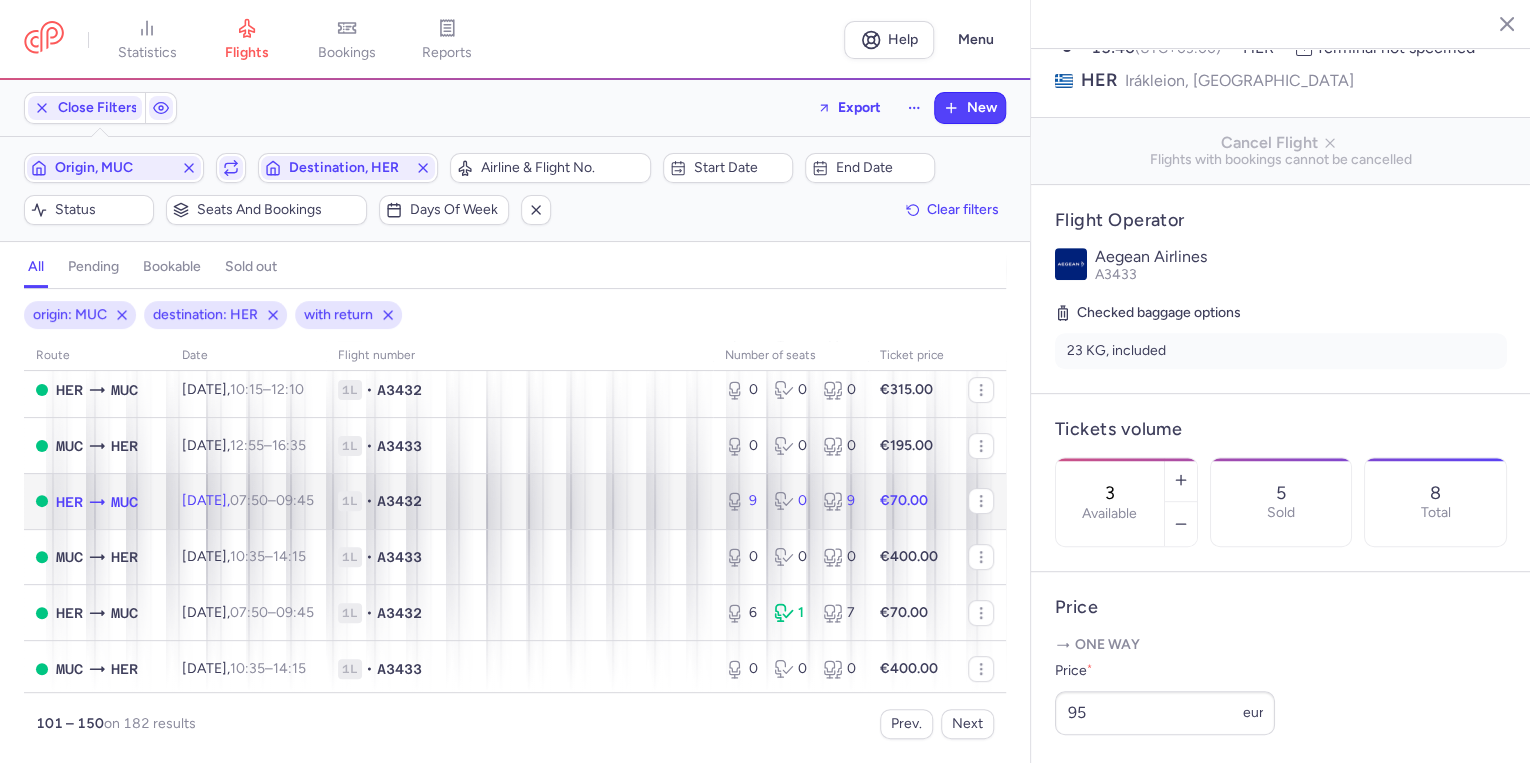 click on "A3432" at bounding box center [399, 501] 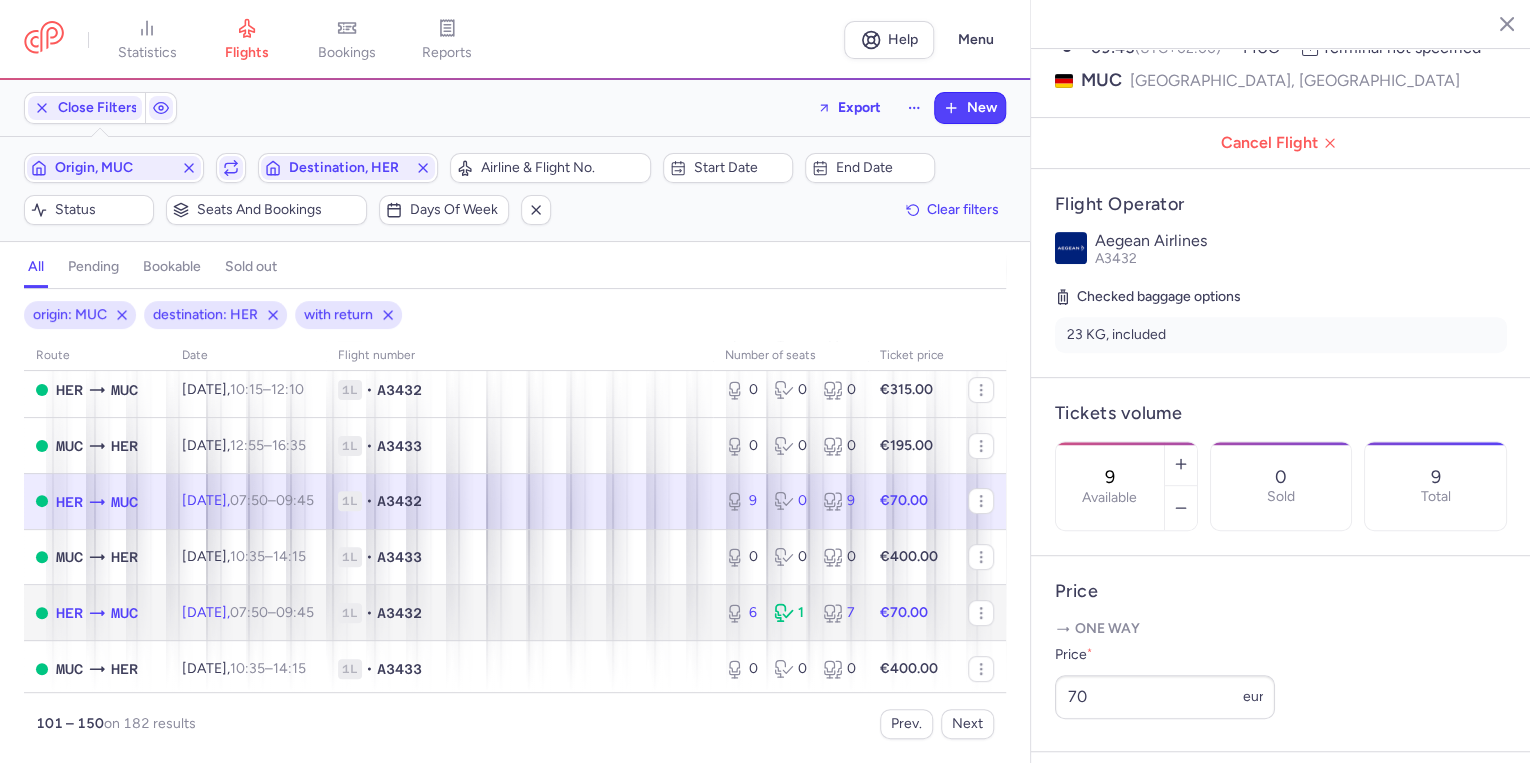 click on "[DATE]  07:50  –  09:45  +0" at bounding box center (248, 613) 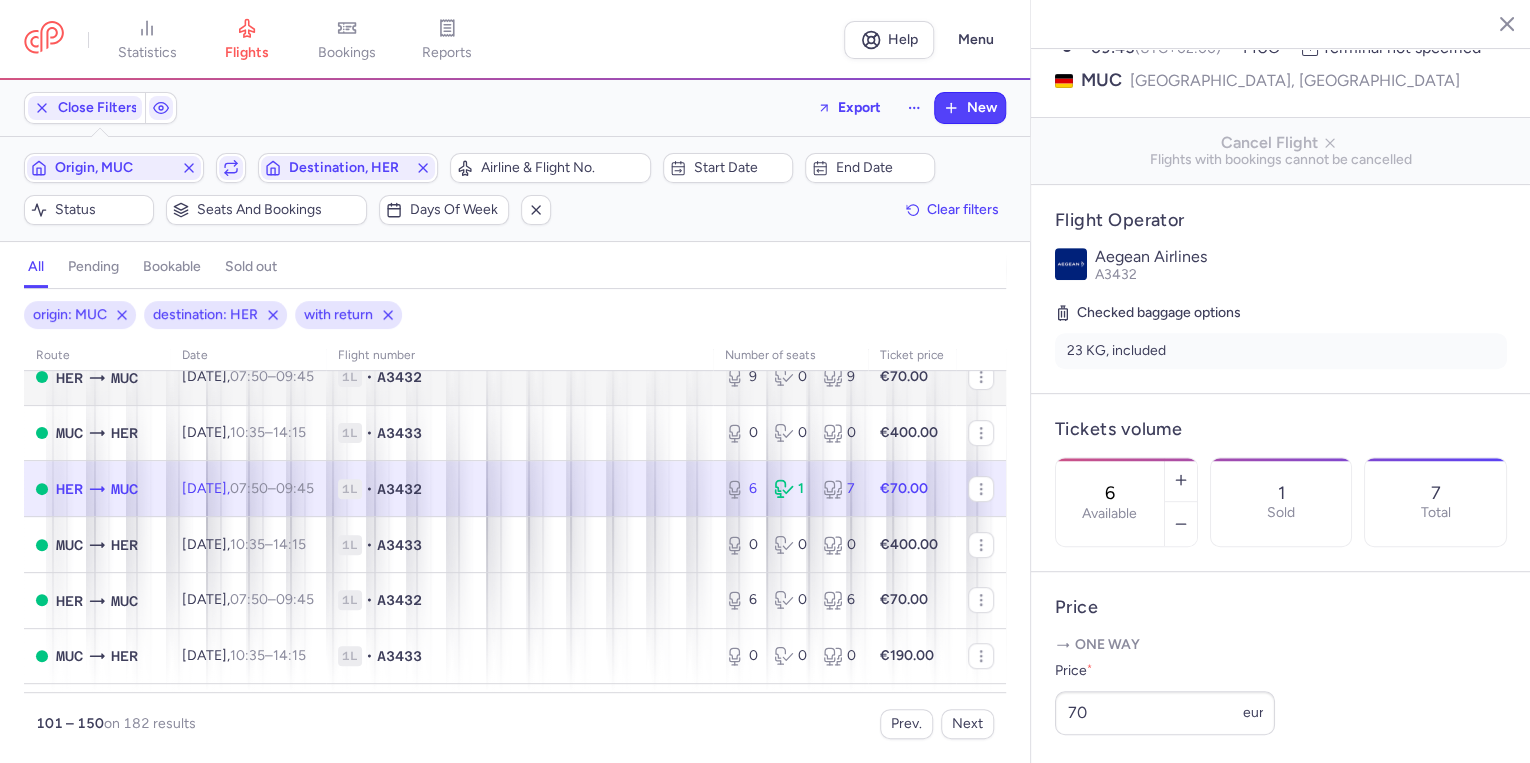 scroll, scrollTop: 480, scrollLeft: 0, axis: vertical 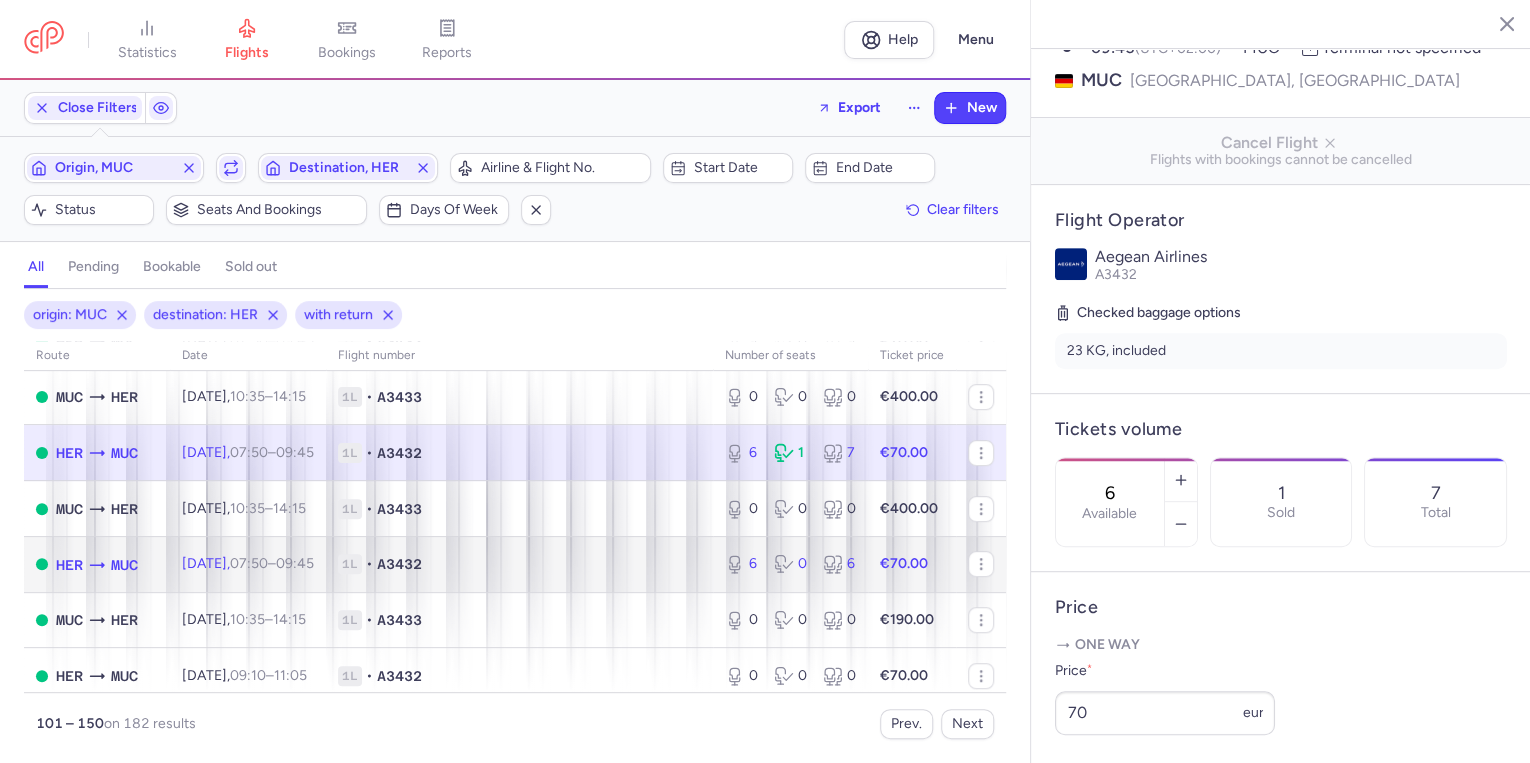 click on "1L • A3432" at bounding box center [519, 564] 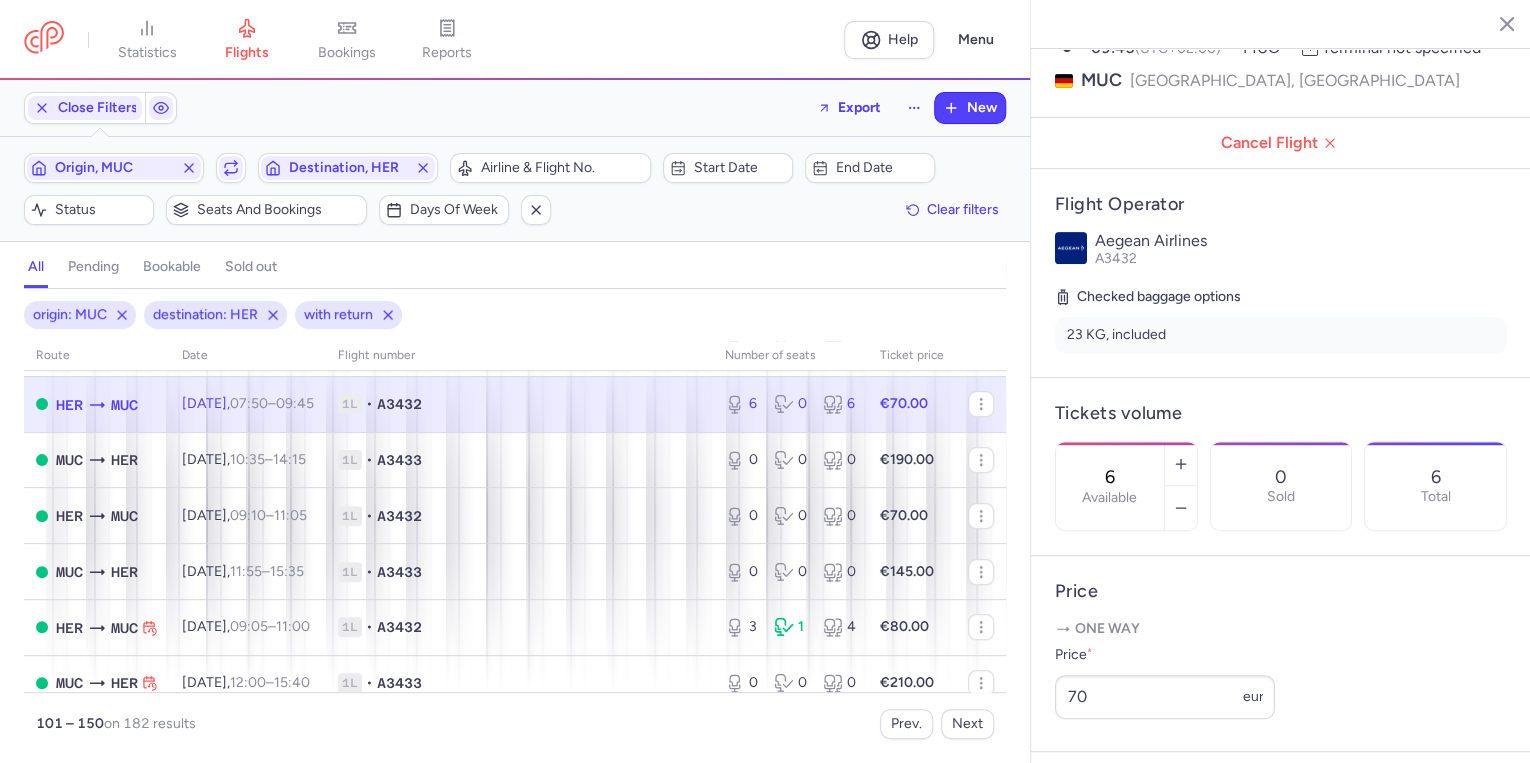 scroll, scrollTop: 720, scrollLeft: 0, axis: vertical 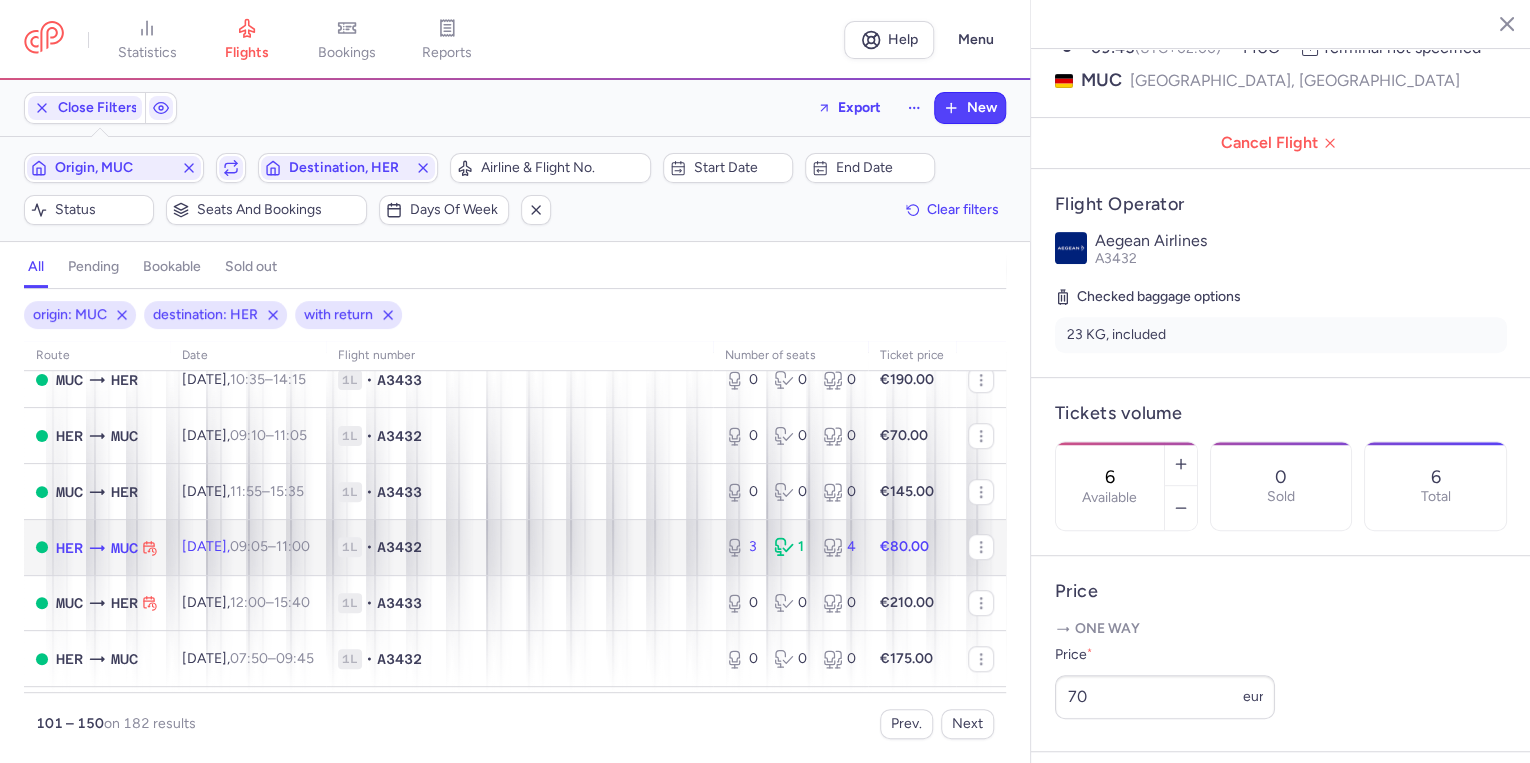 click on "1L • A3432" at bounding box center [519, 547] 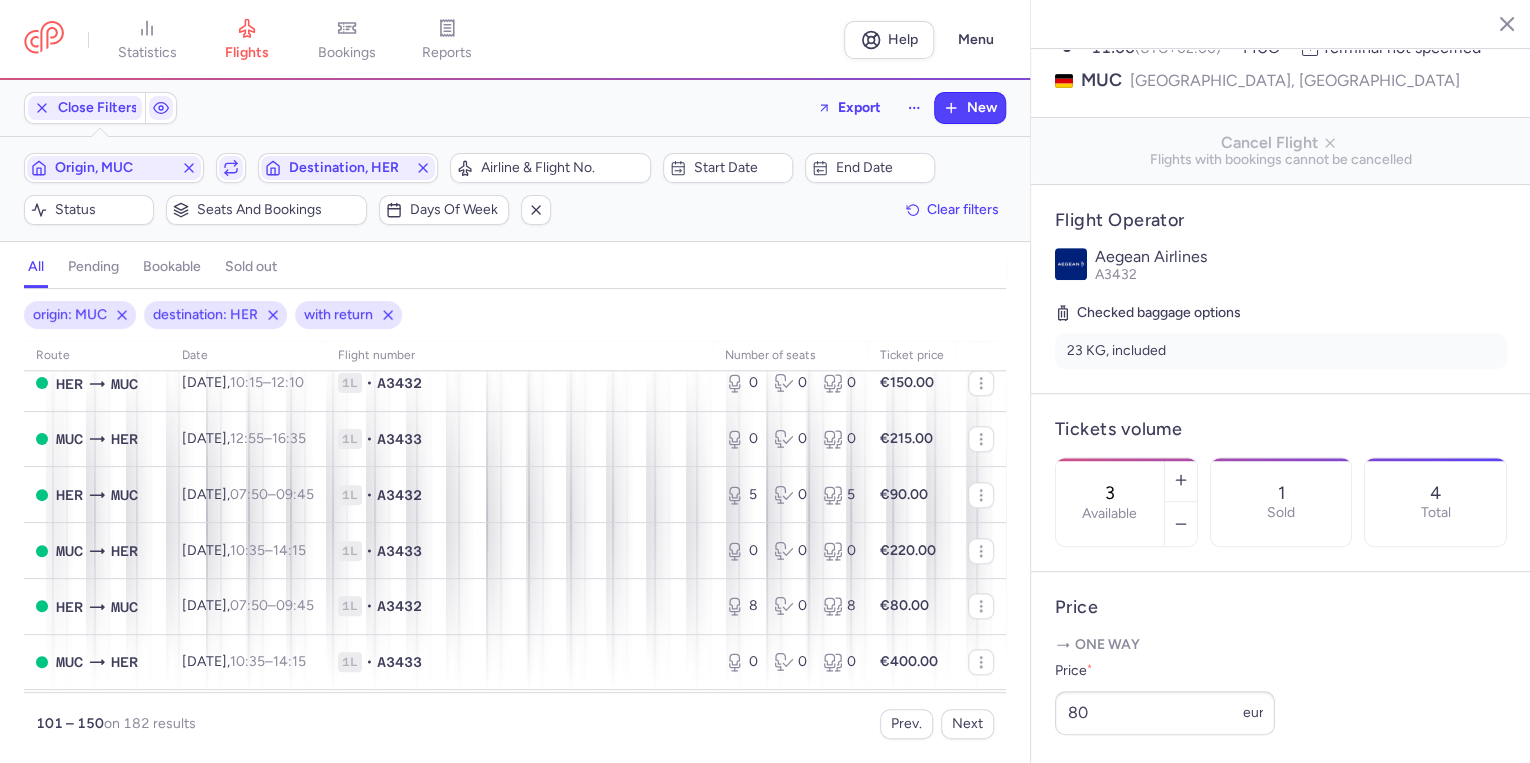 scroll, scrollTop: 1120, scrollLeft: 0, axis: vertical 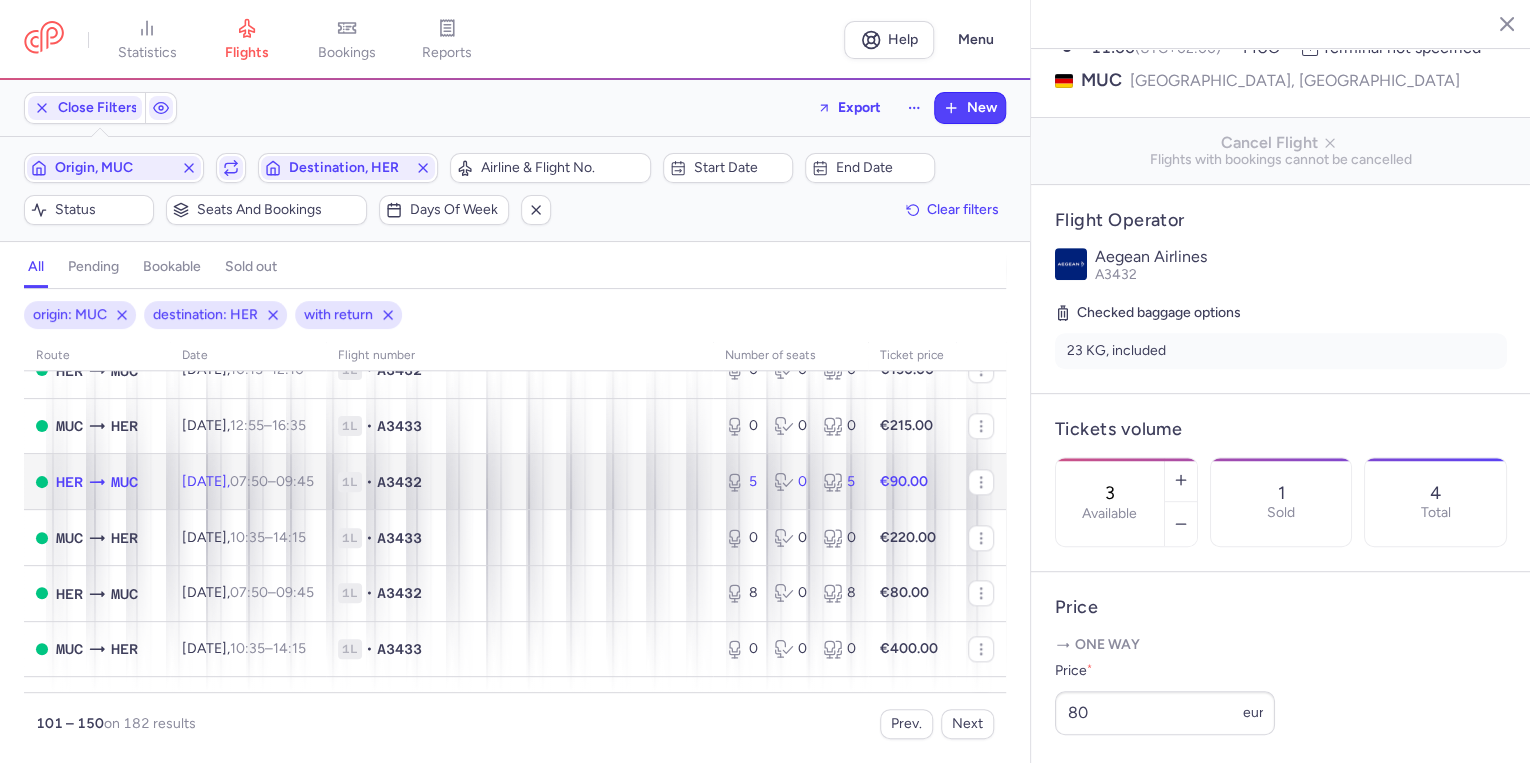 click on "1L • A3432" at bounding box center [519, 482] 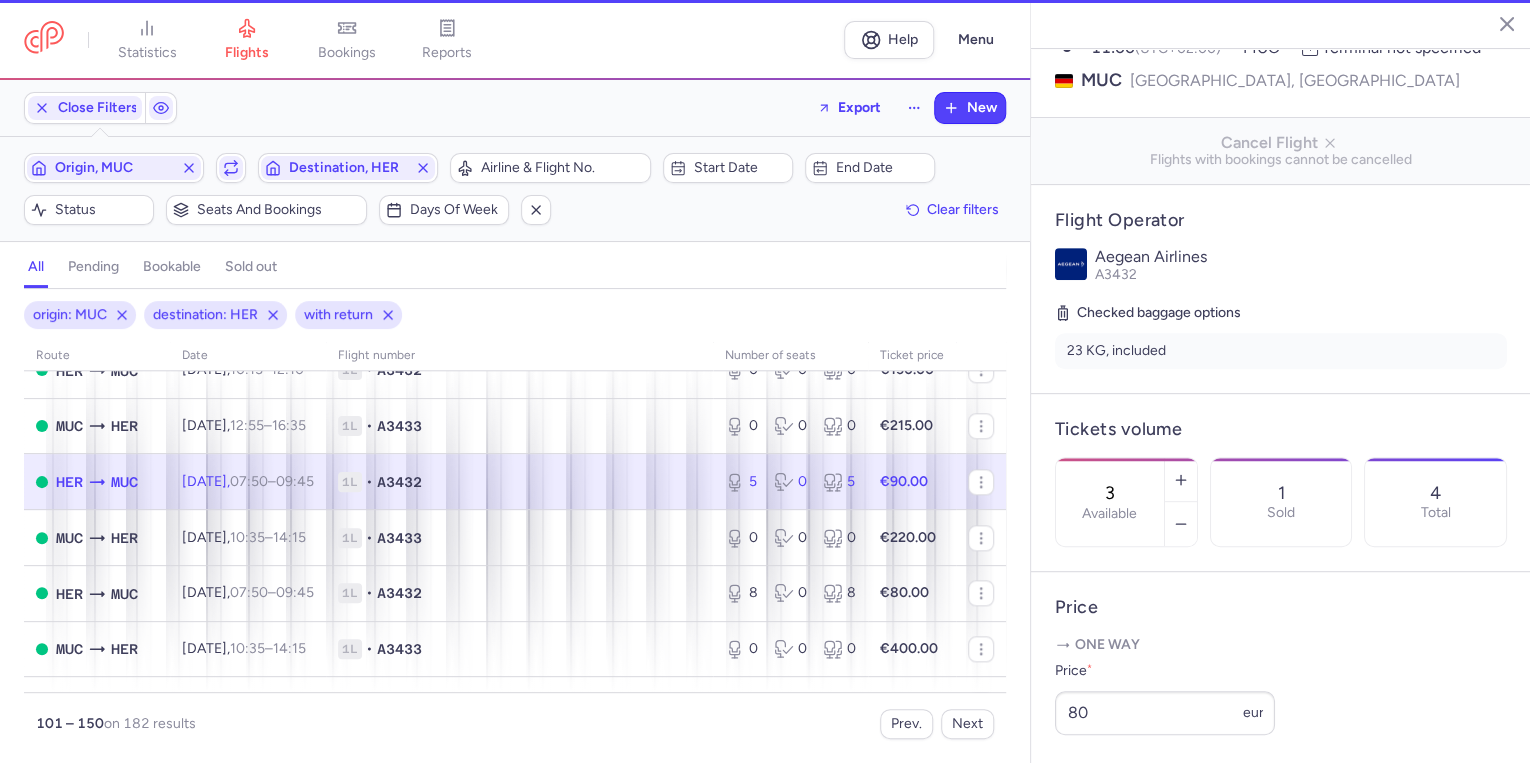 type on "5" 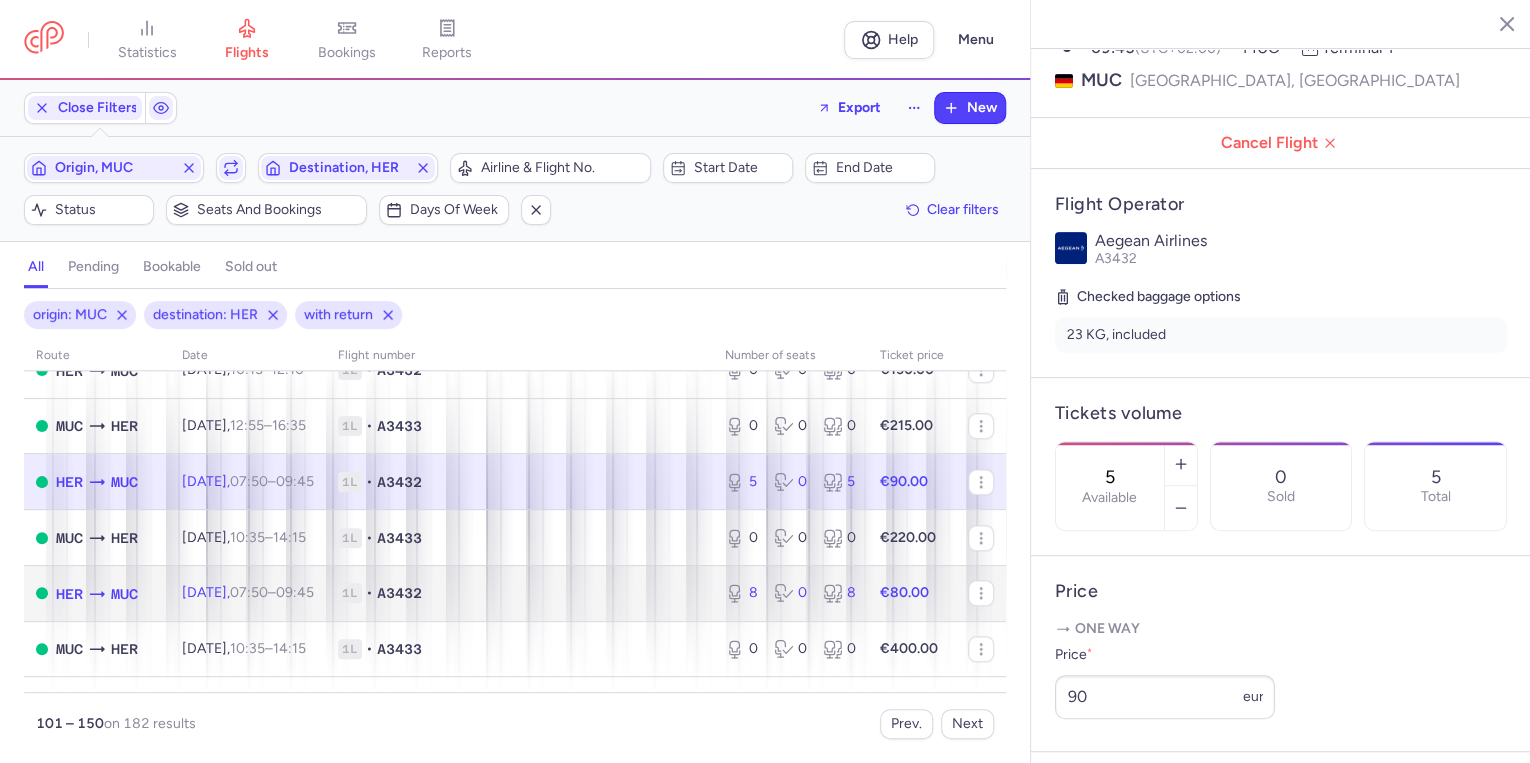 click on "1L • A3432" at bounding box center (519, 593) 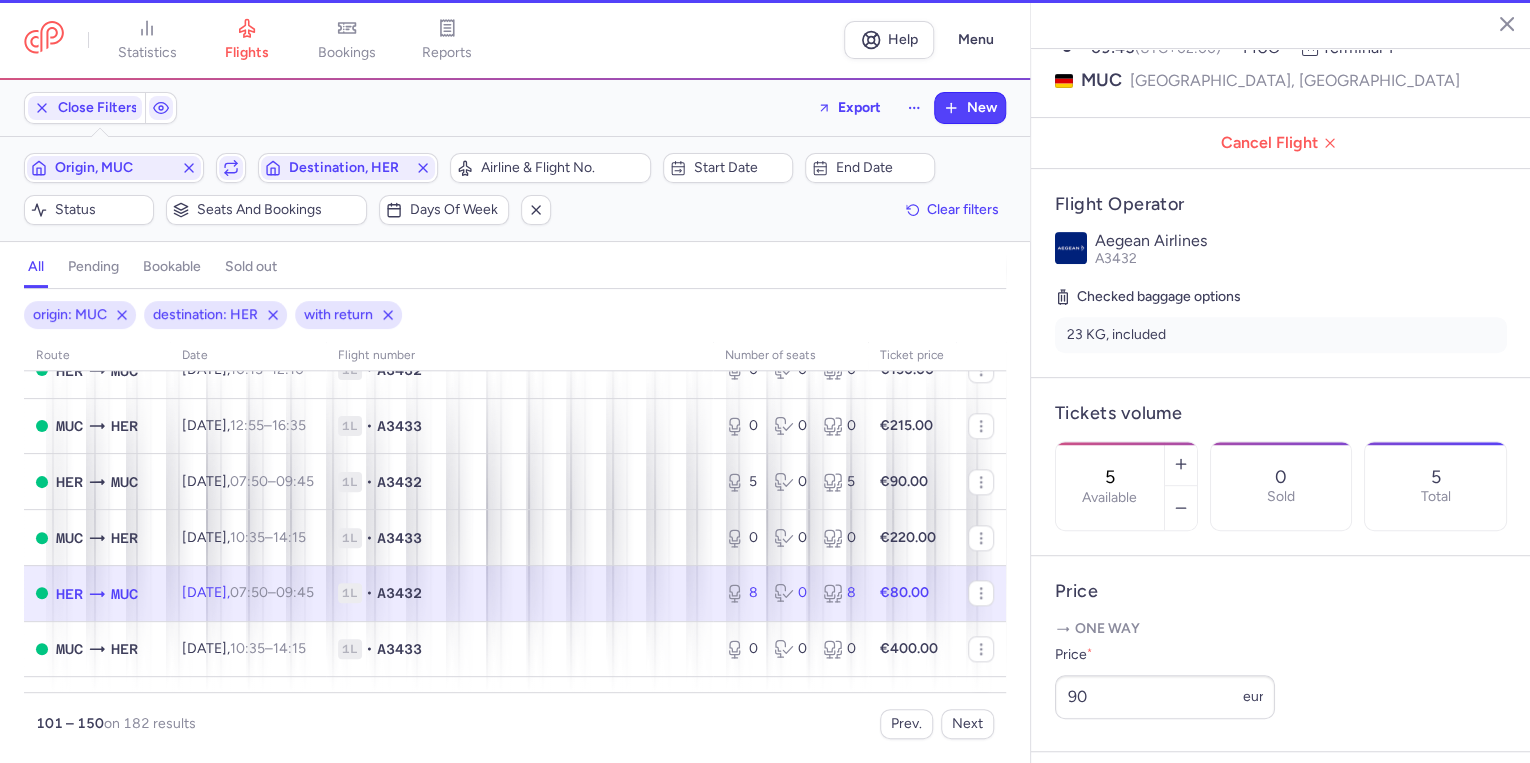 type on "8" 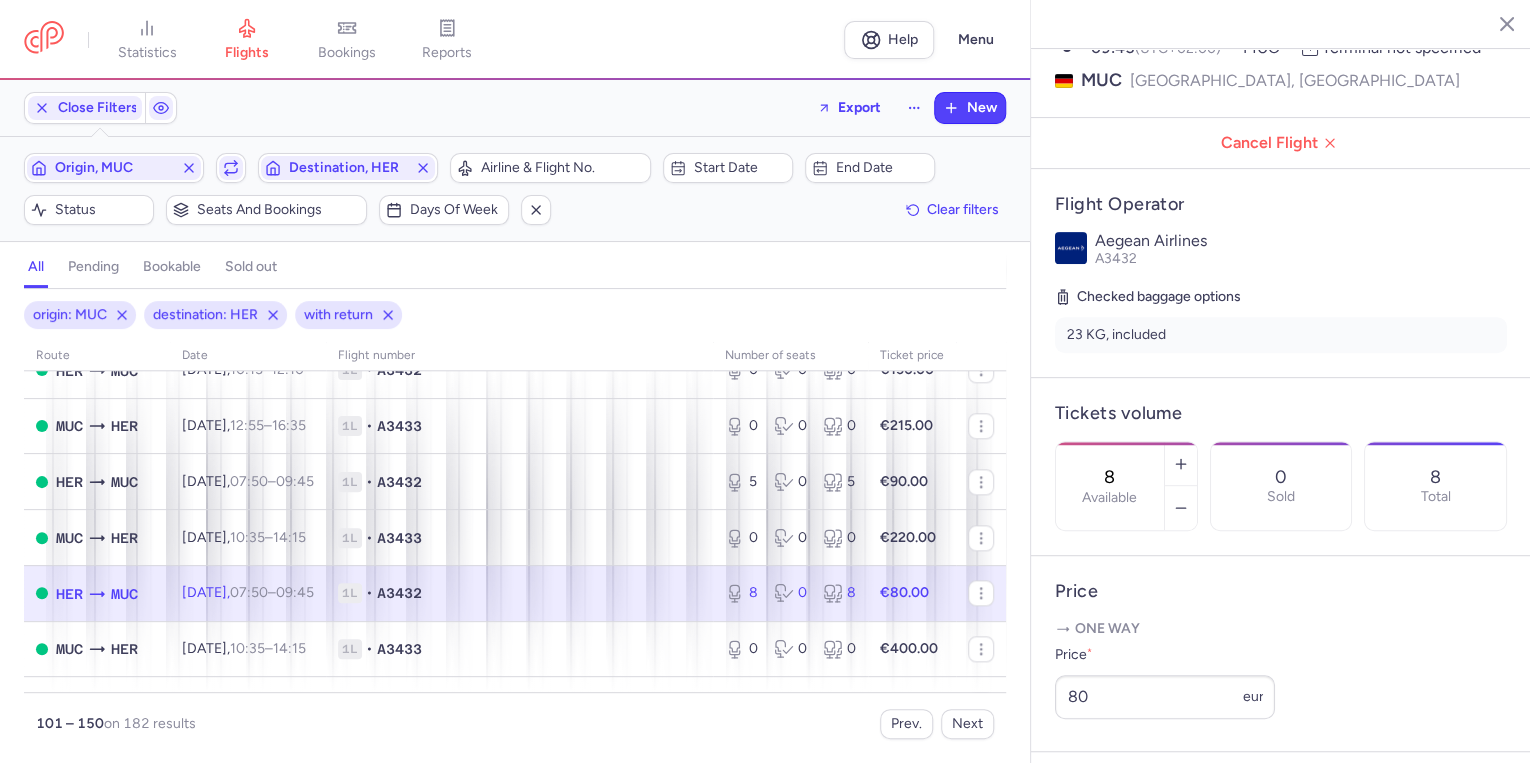click on "1L • A3432" at bounding box center (519, 593) 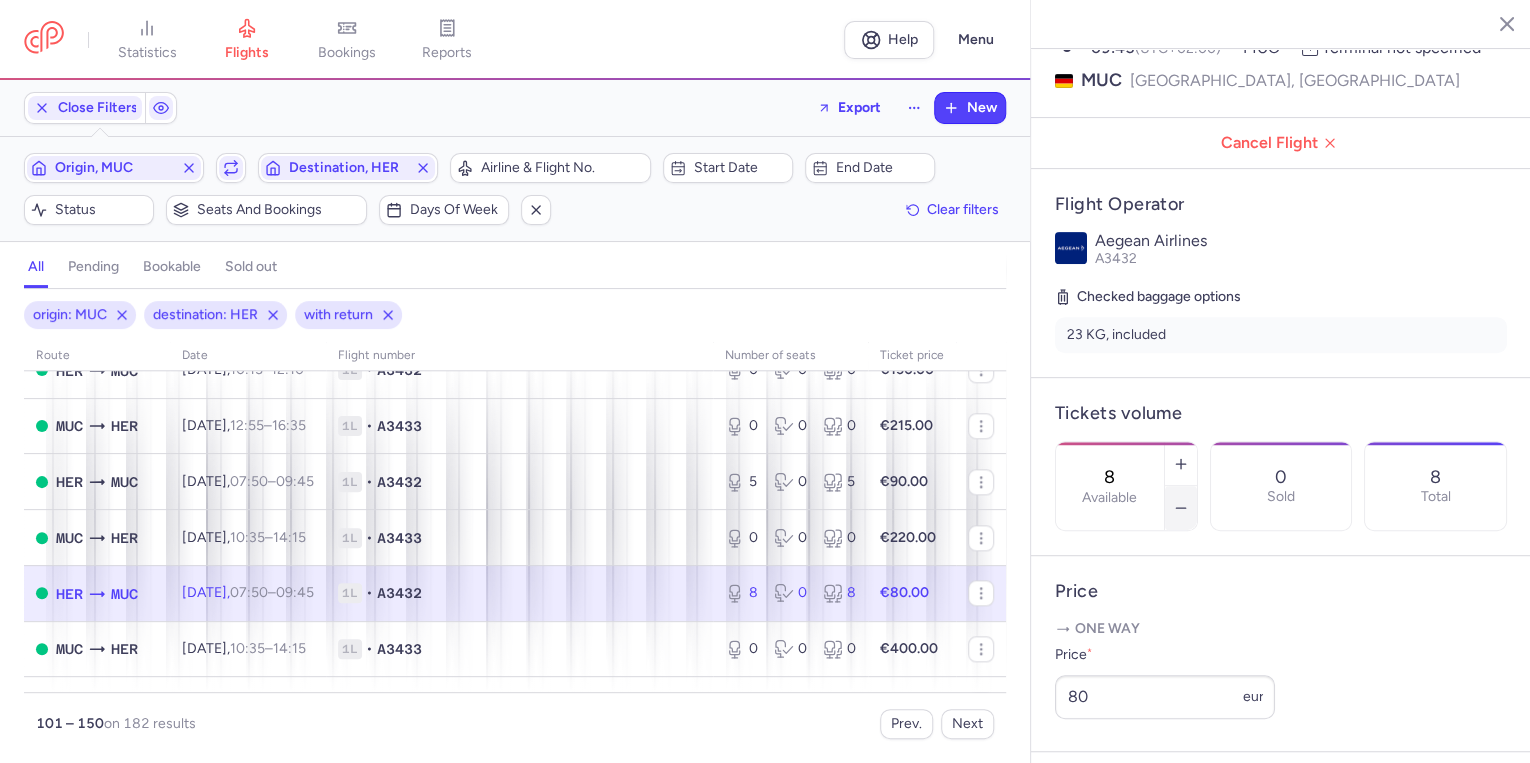 click at bounding box center (1181, 508) 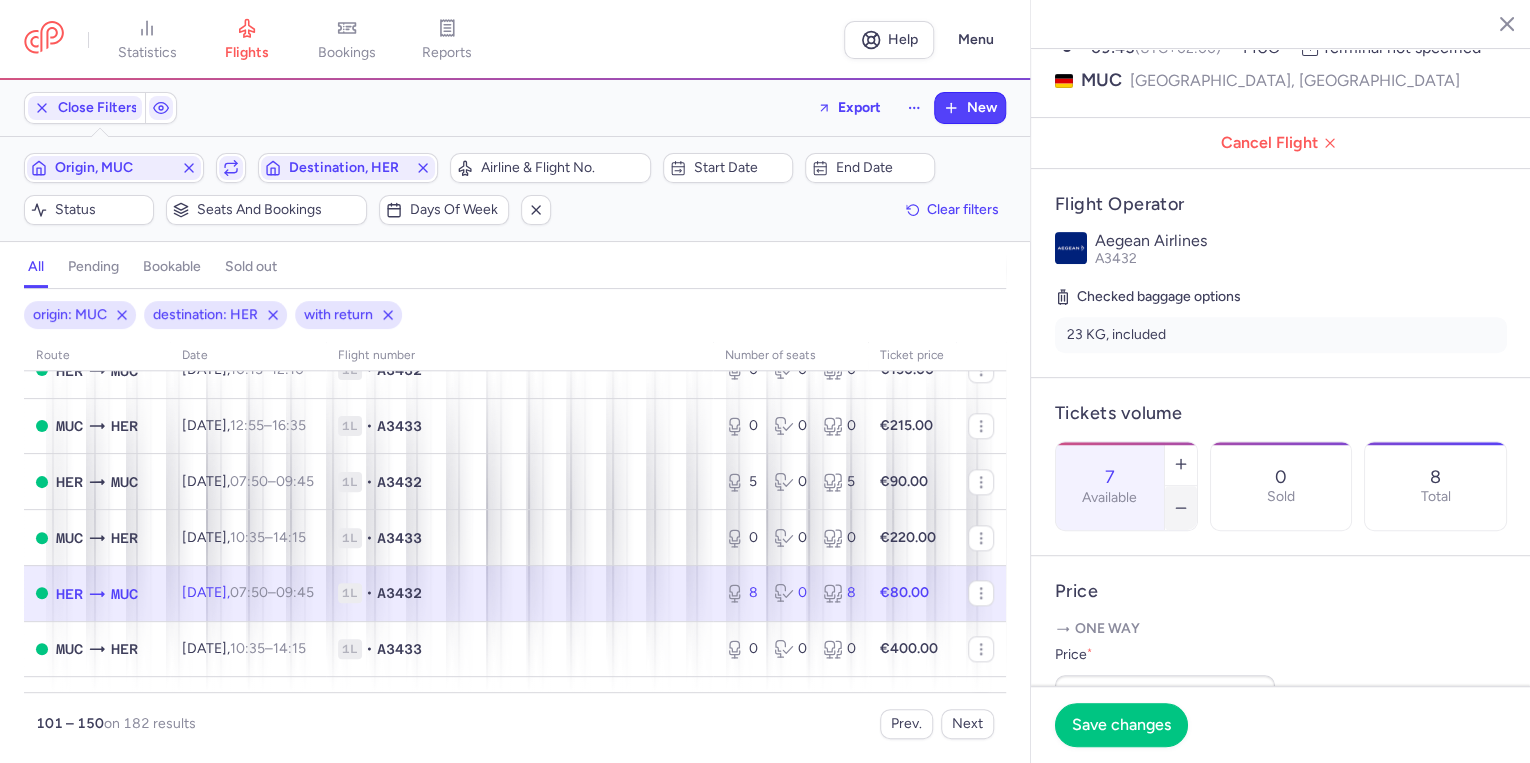 click at bounding box center (1181, 508) 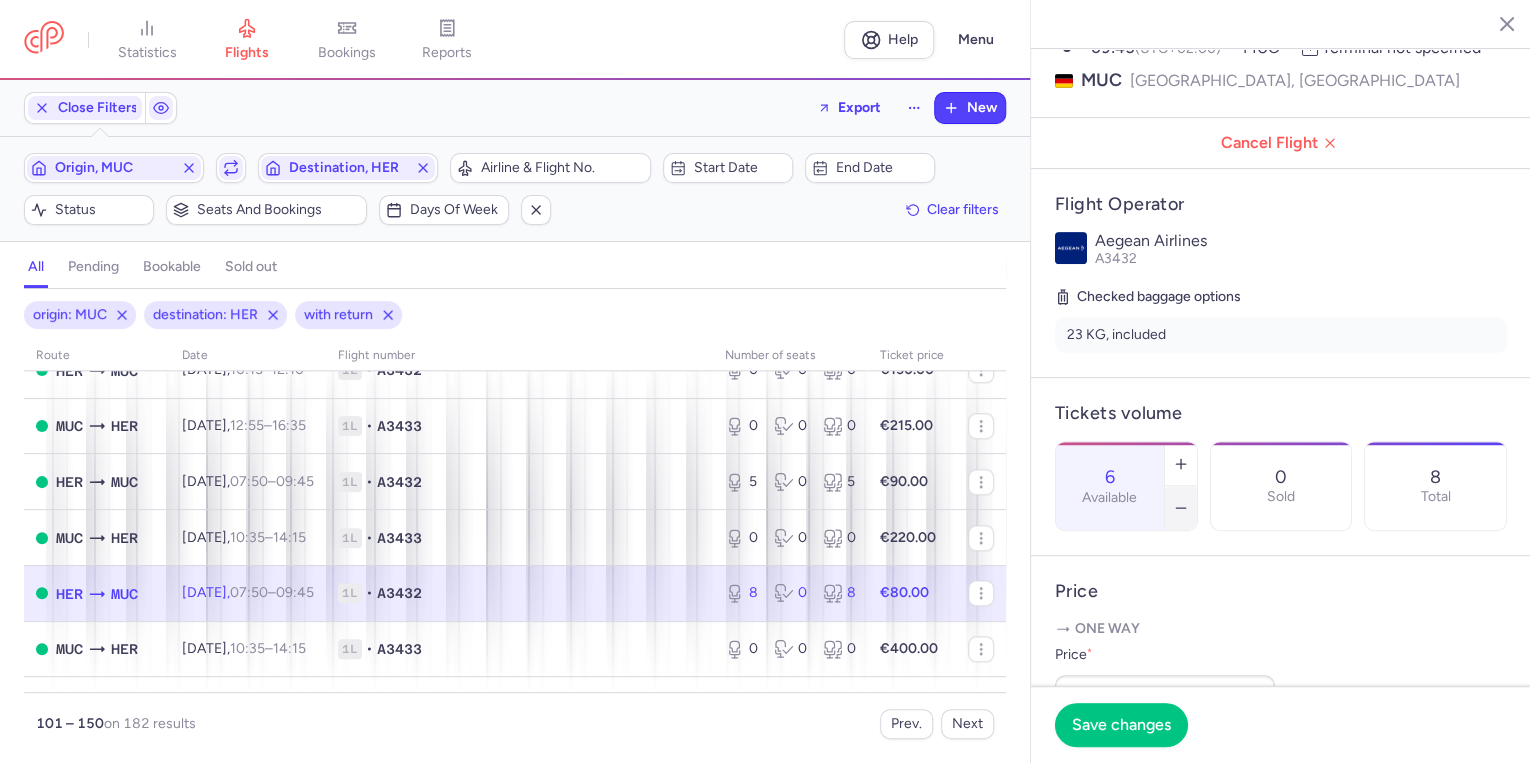 click at bounding box center (1181, 508) 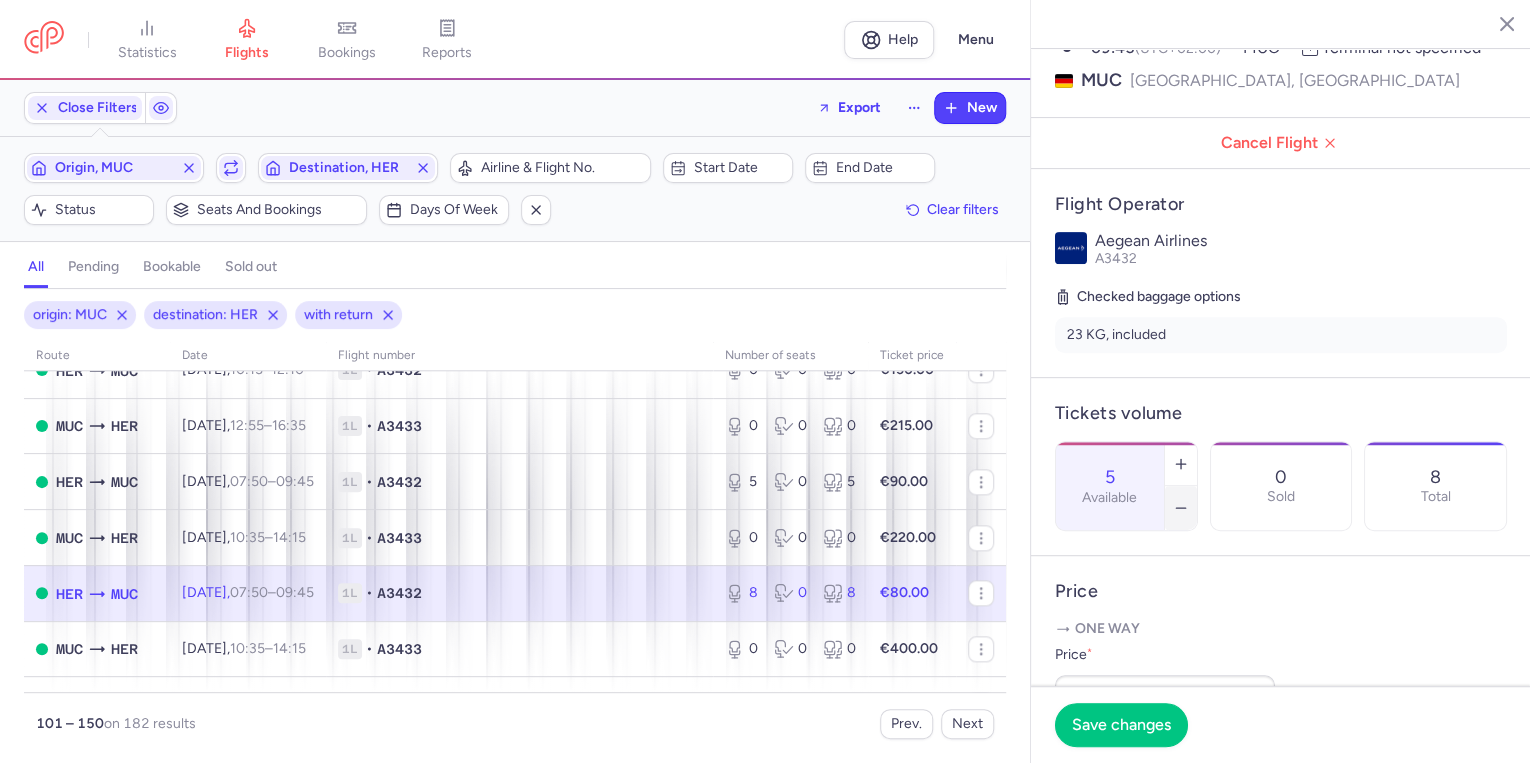 click at bounding box center (1181, 508) 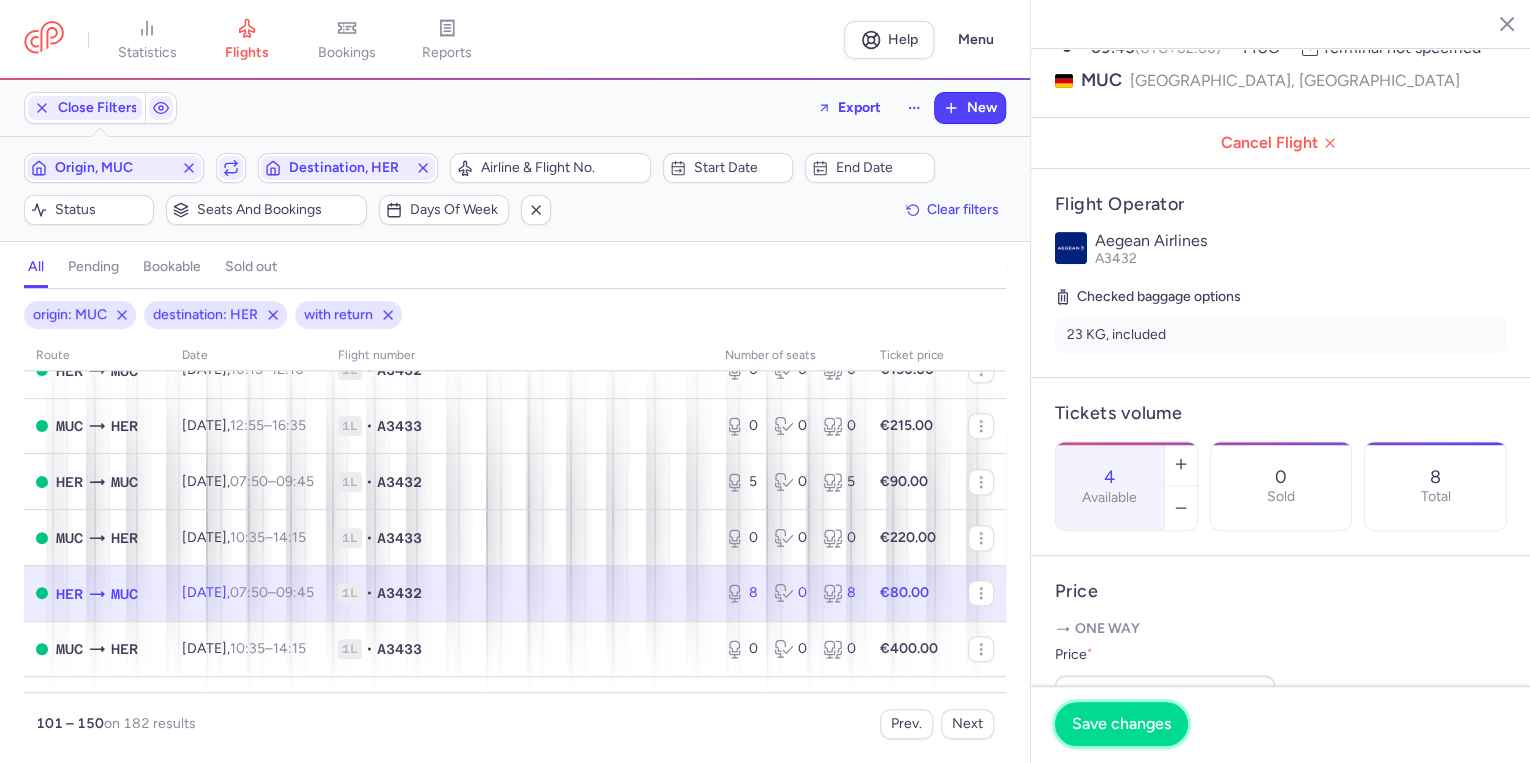 click on "Save changes" at bounding box center [1121, 724] 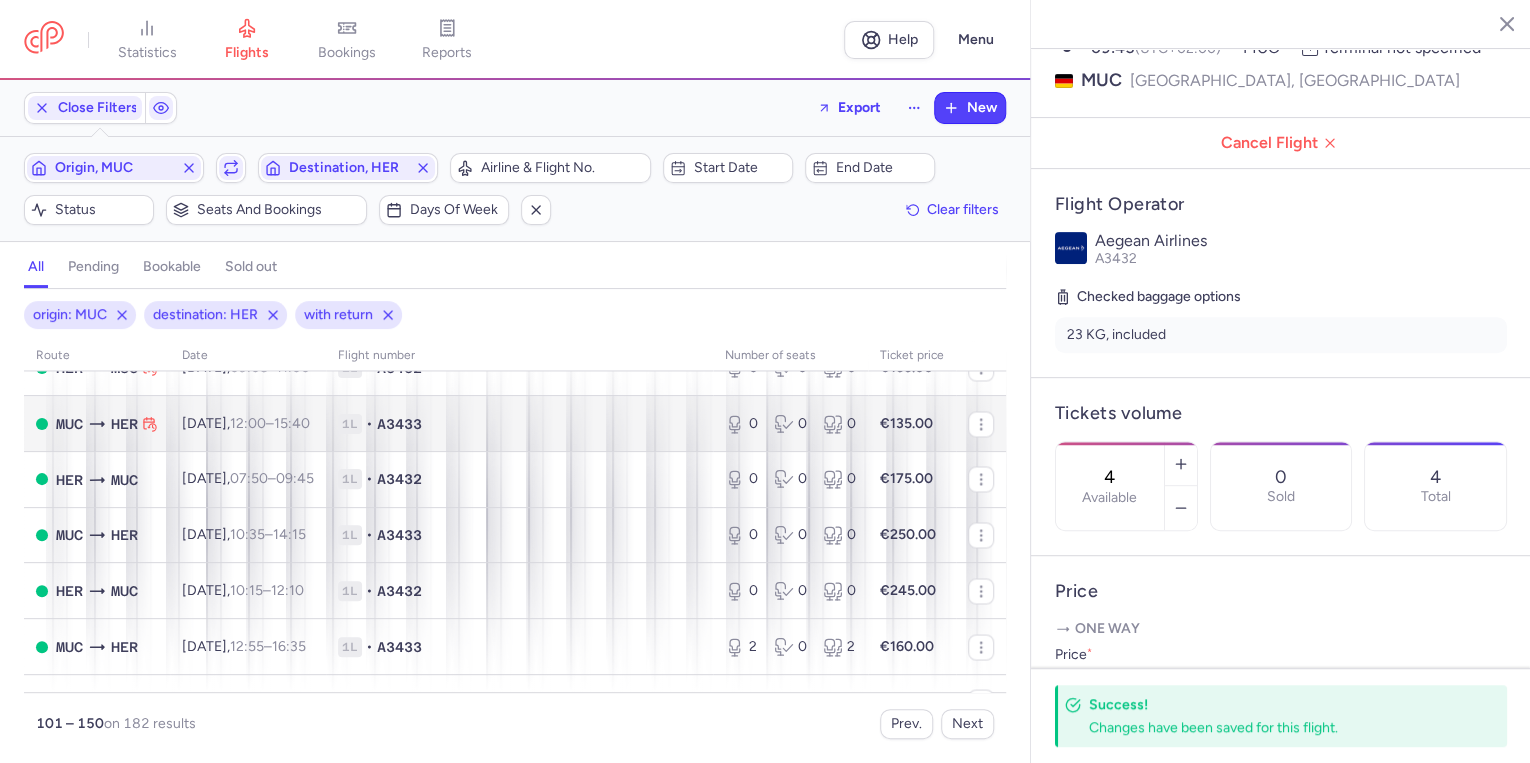 scroll, scrollTop: 1760, scrollLeft: 0, axis: vertical 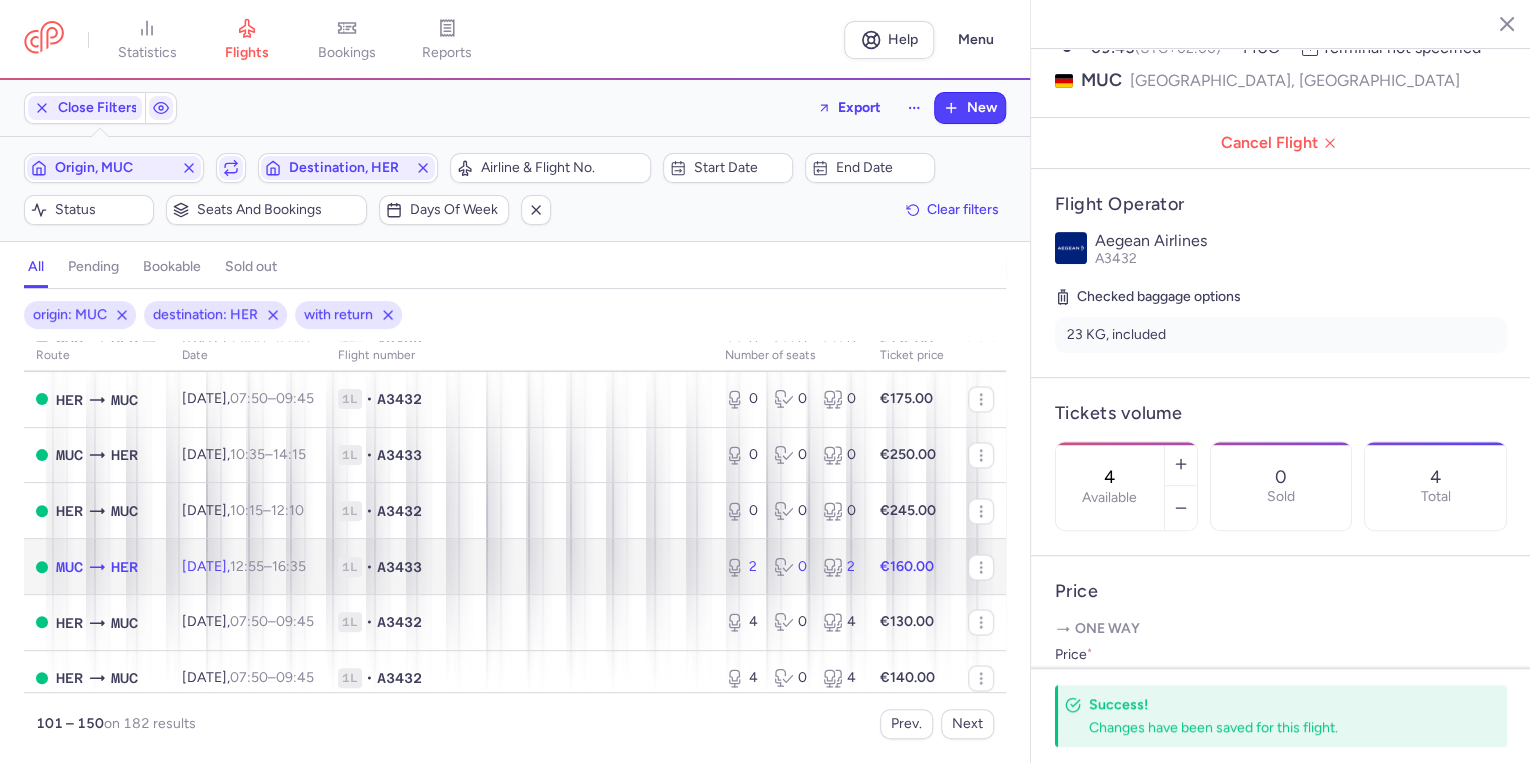 click on "1L • A3433" at bounding box center (519, 567) 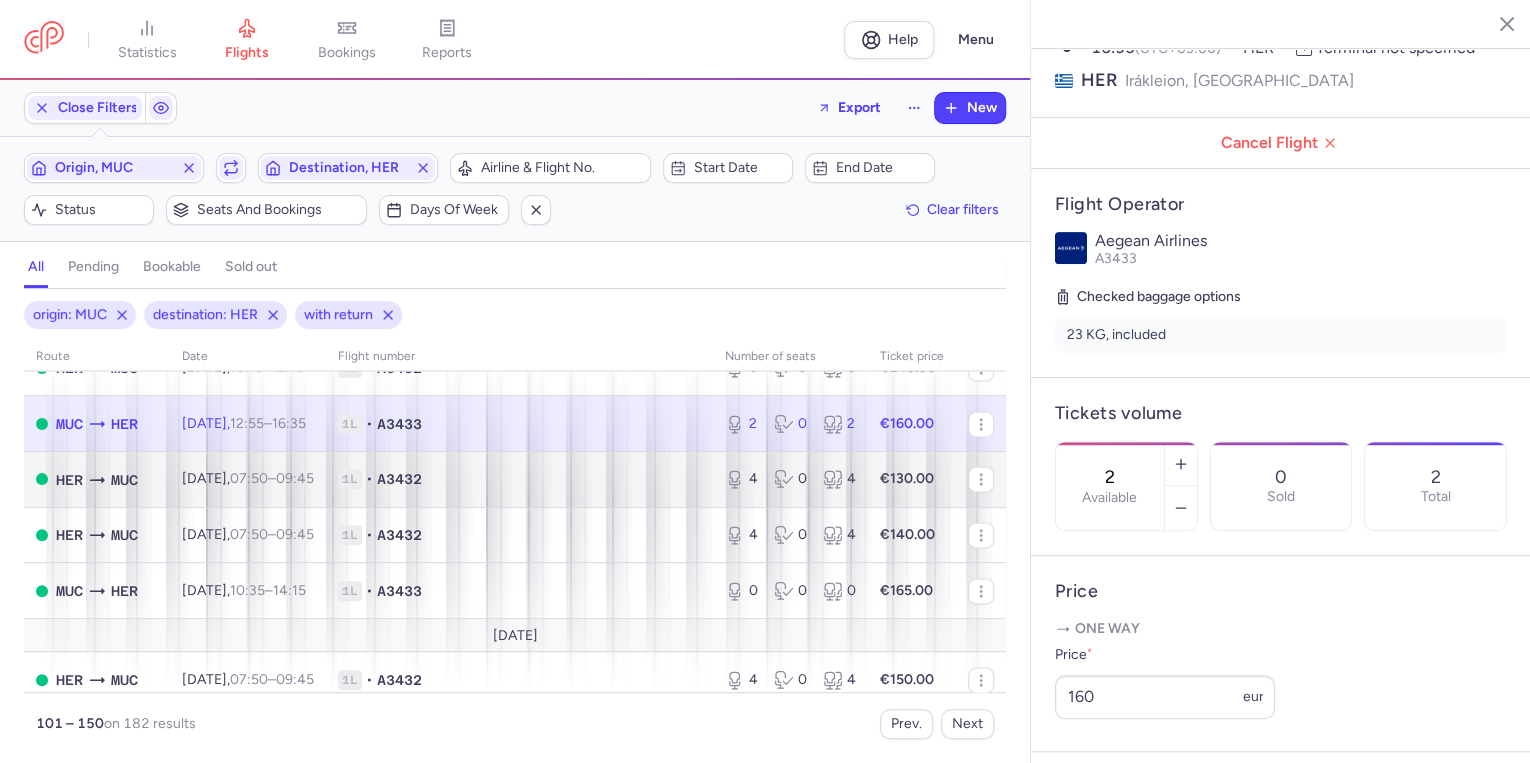 scroll, scrollTop: 1920, scrollLeft: 0, axis: vertical 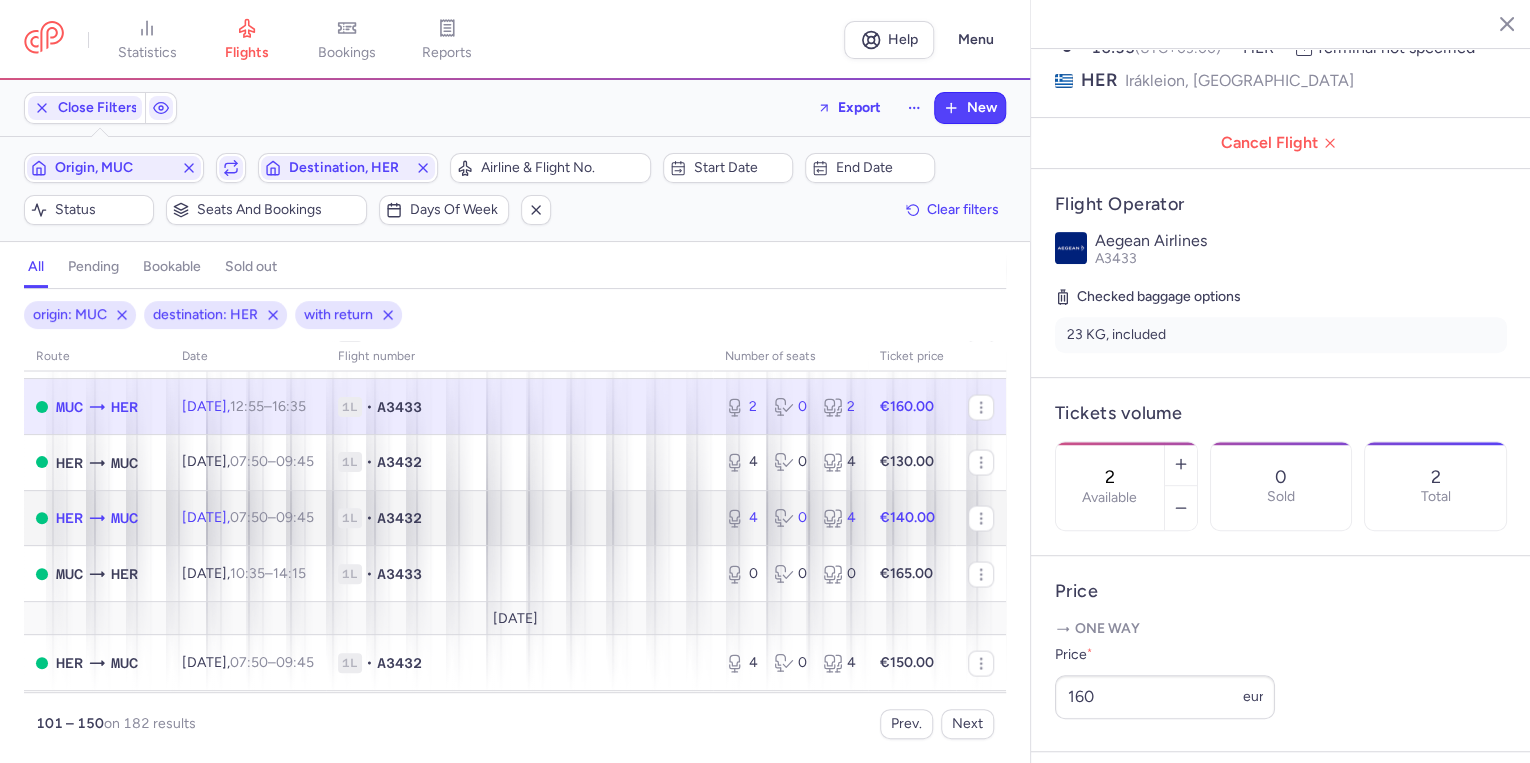 click on "1L • A3432" at bounding box center [519, 518] 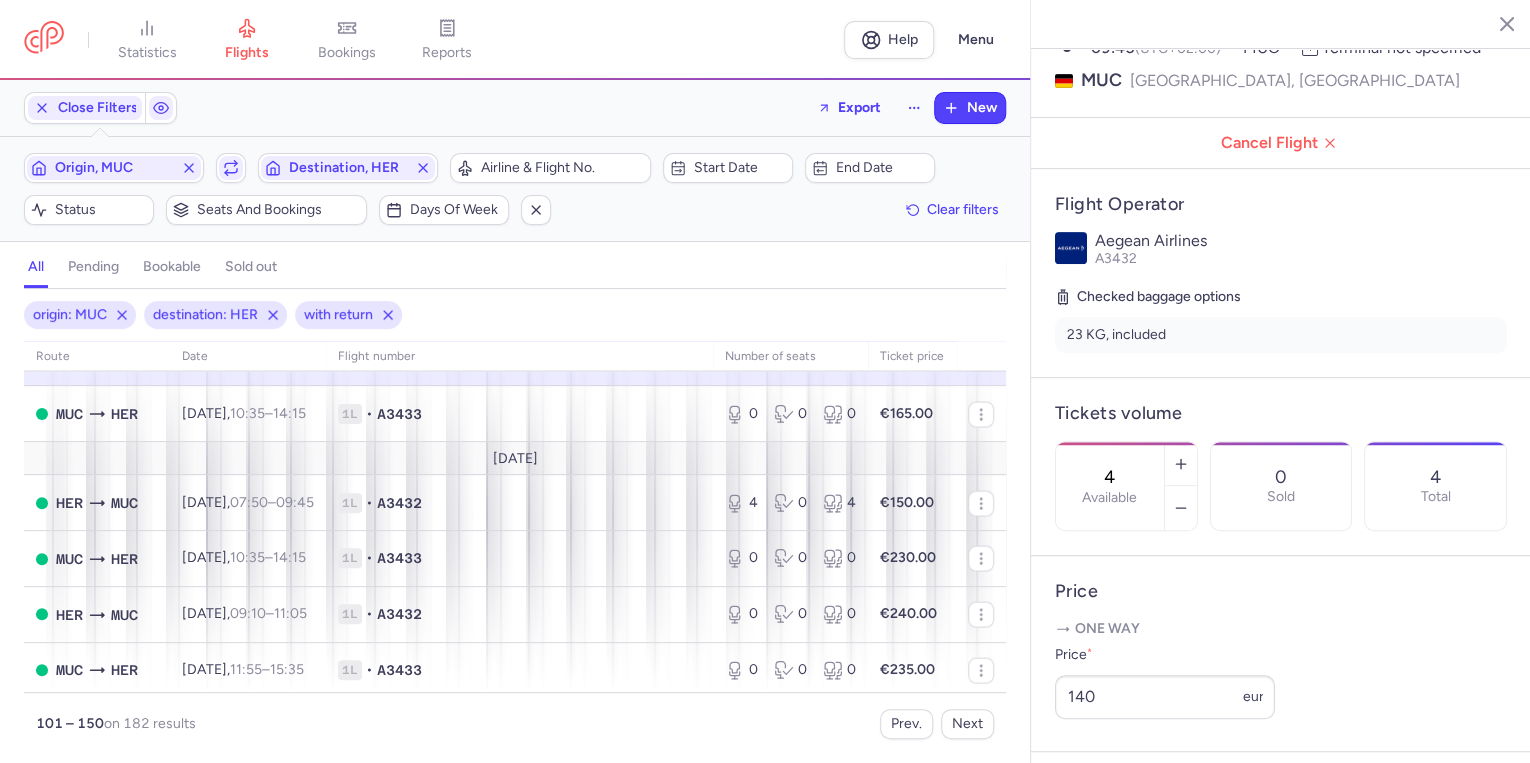 scroll, scrollTop: 2160, scrollLeft: 0, axis: vertical 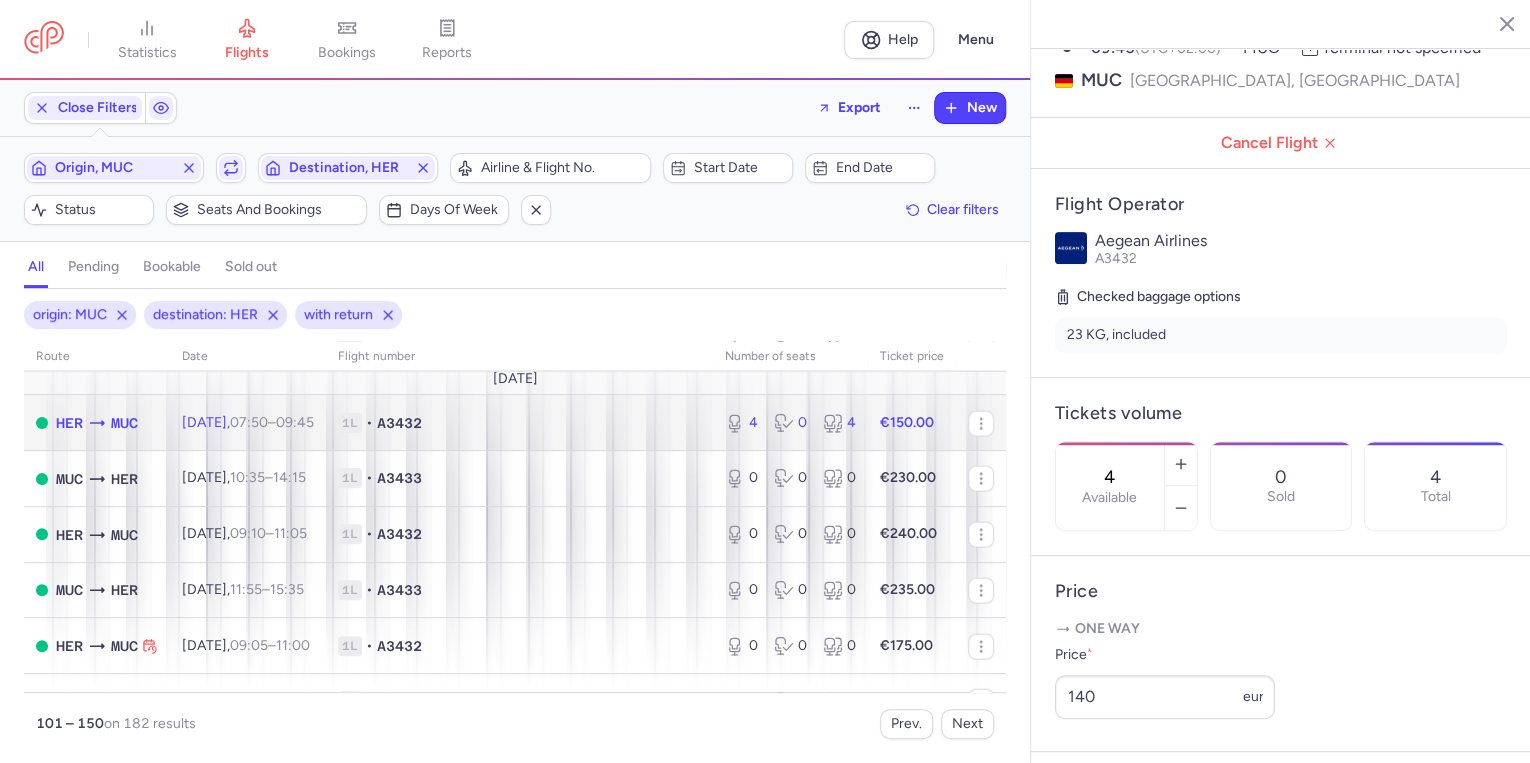 click on "1L • A3432" at bounding box center (519, 423) 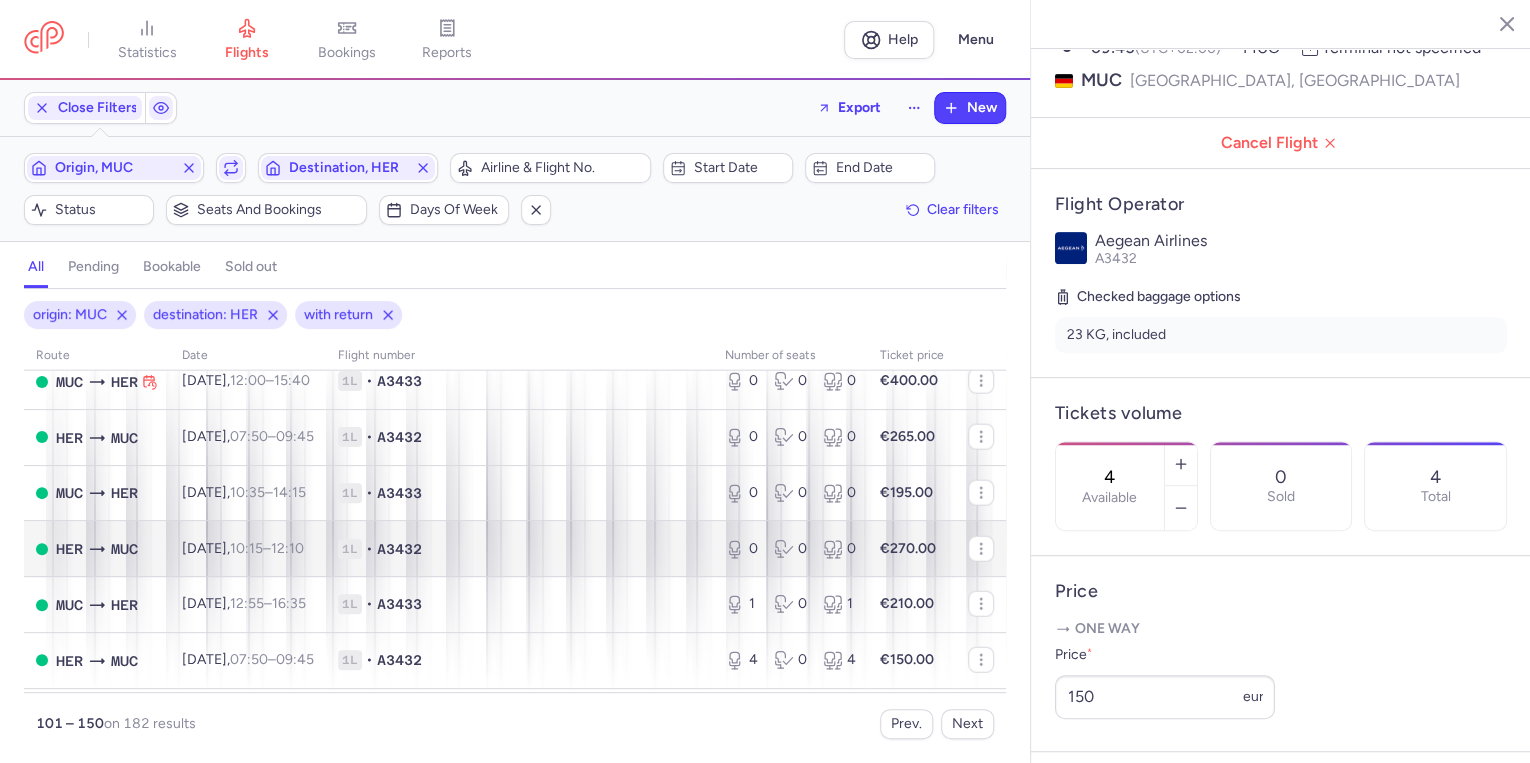 scroll, scrollTop: 2560, scrollLeft: 0, axis: vertical 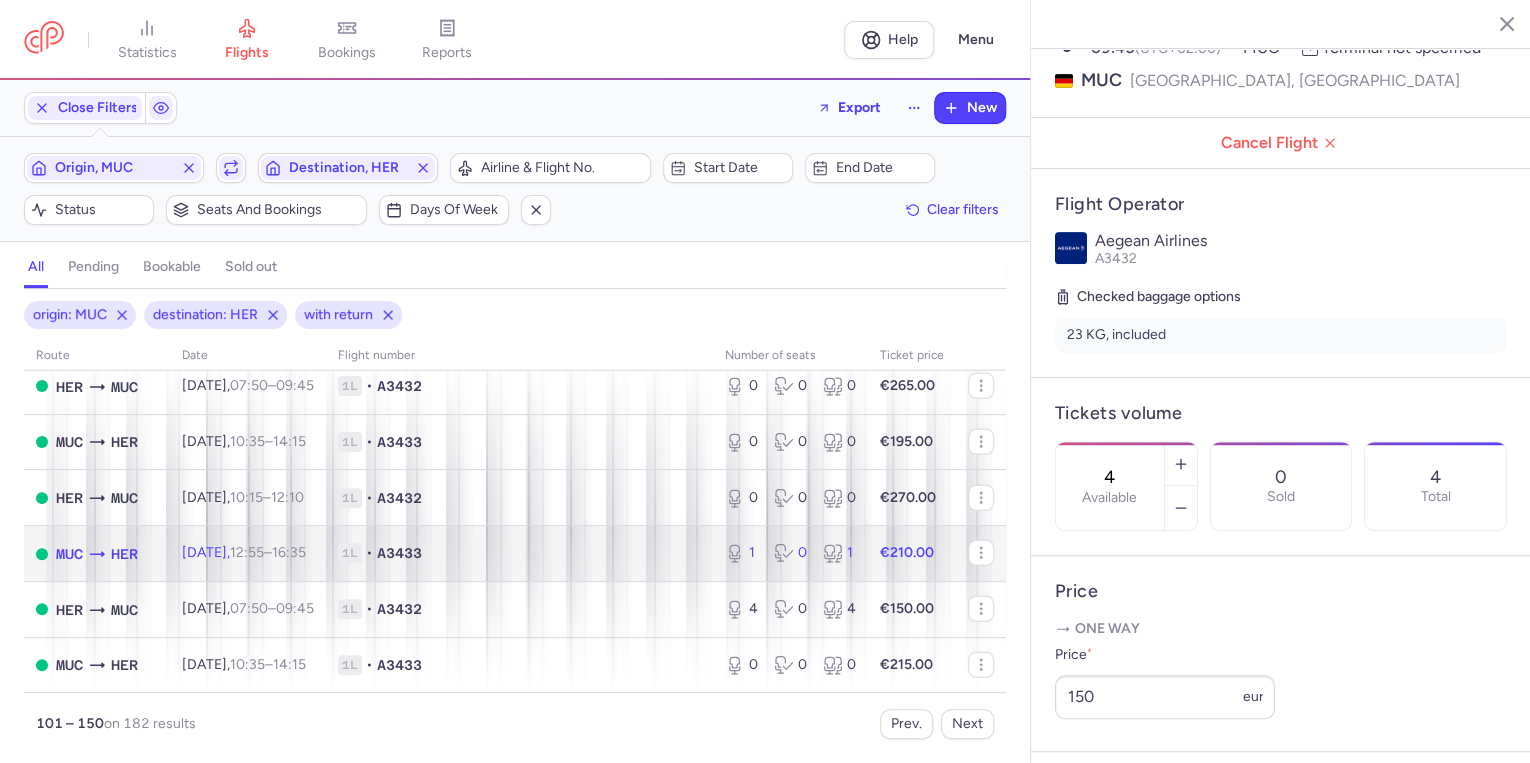 click on "1L • A3433" at bounding box center (519, 553) 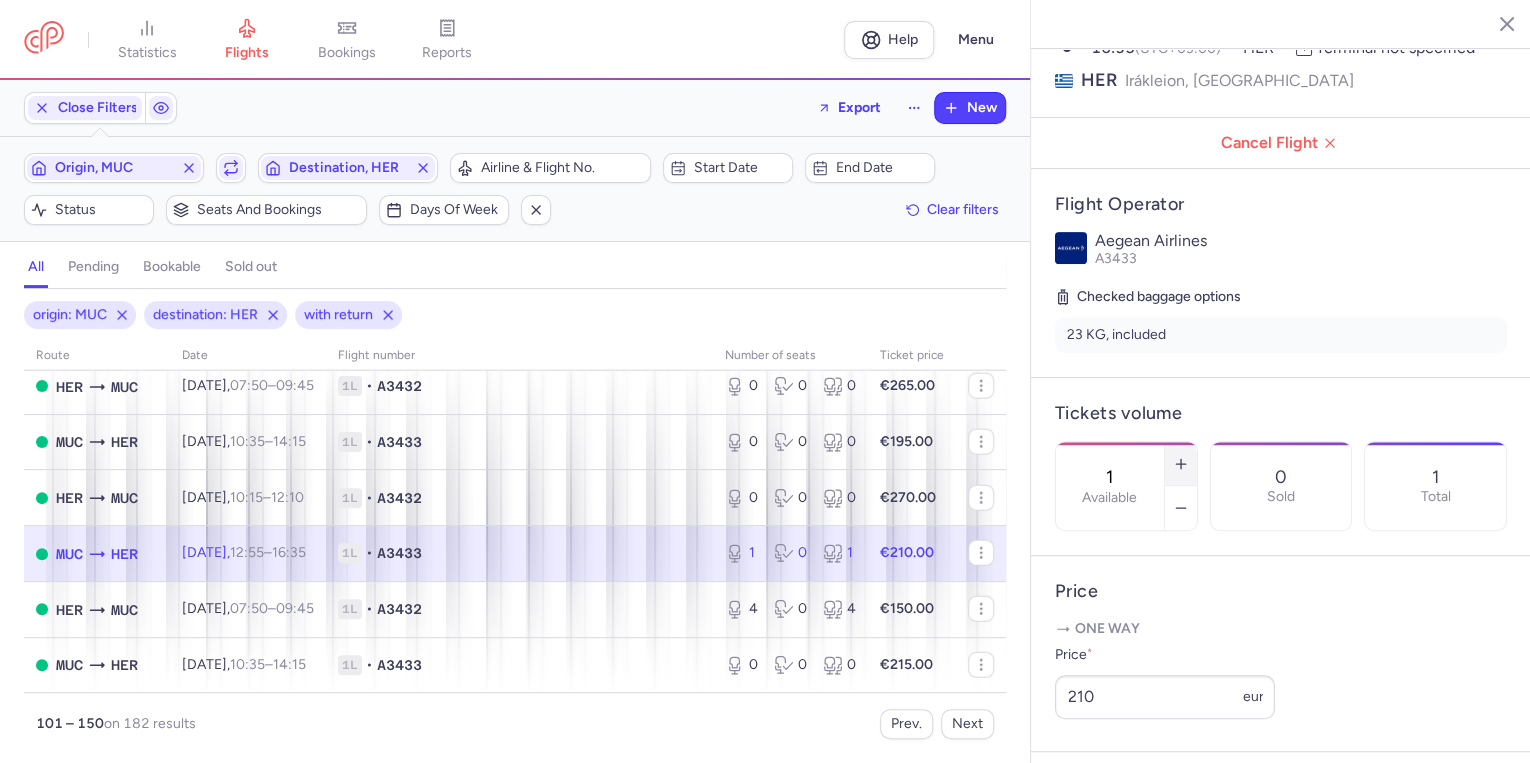 click 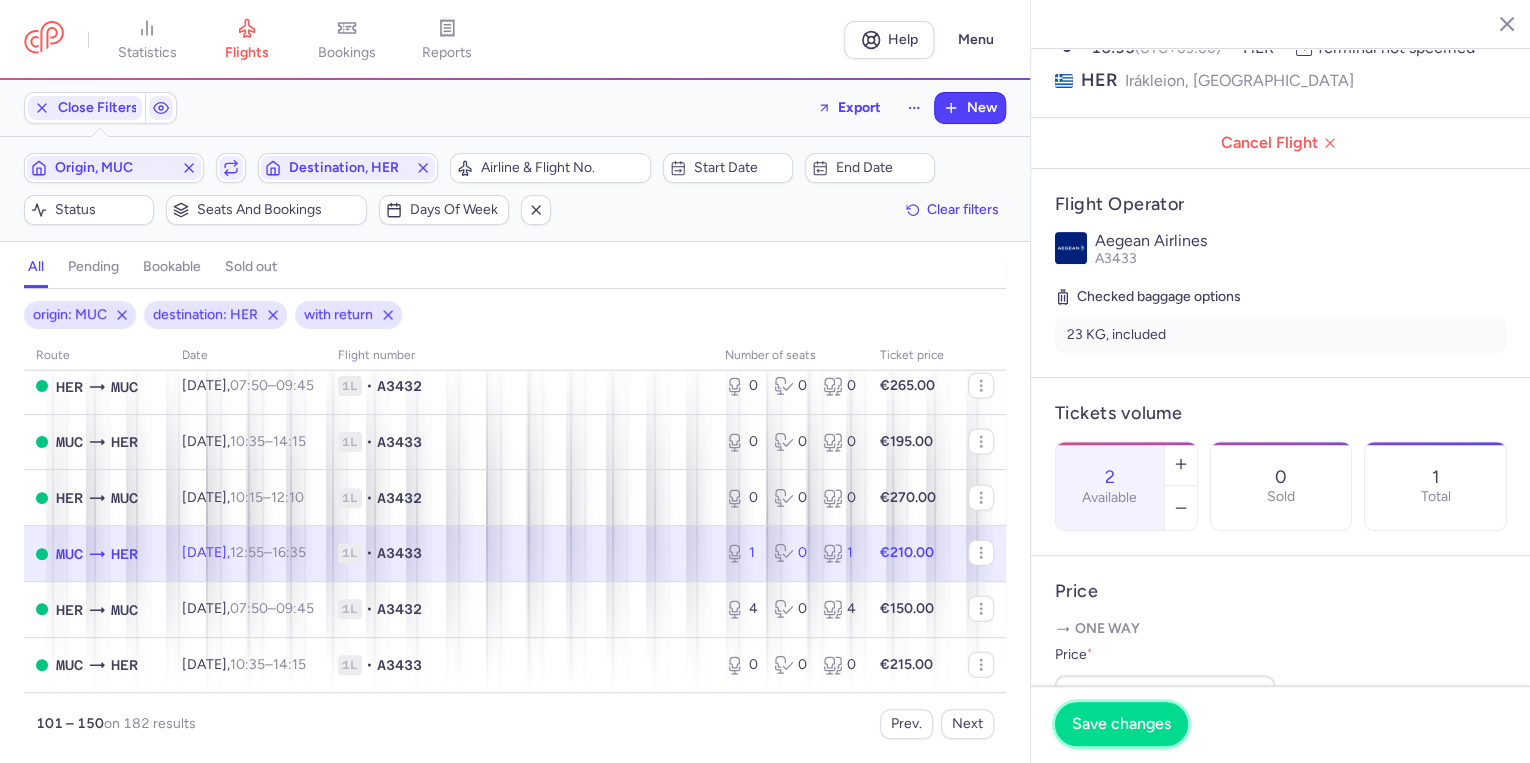 click on "Save changes" at bounding box center (1121, 724) 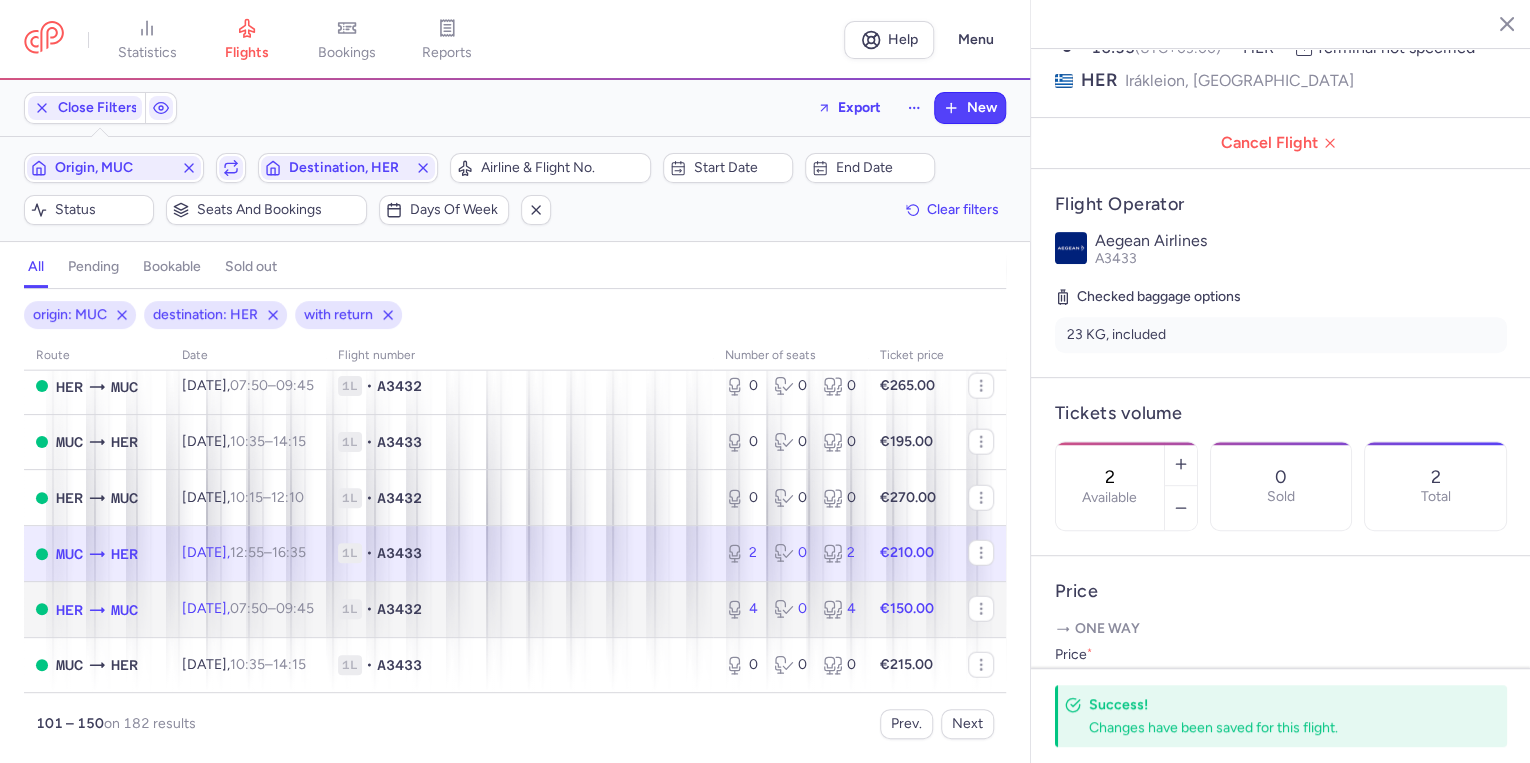 click on "09:45  +0" at bounding box center [295, 608] 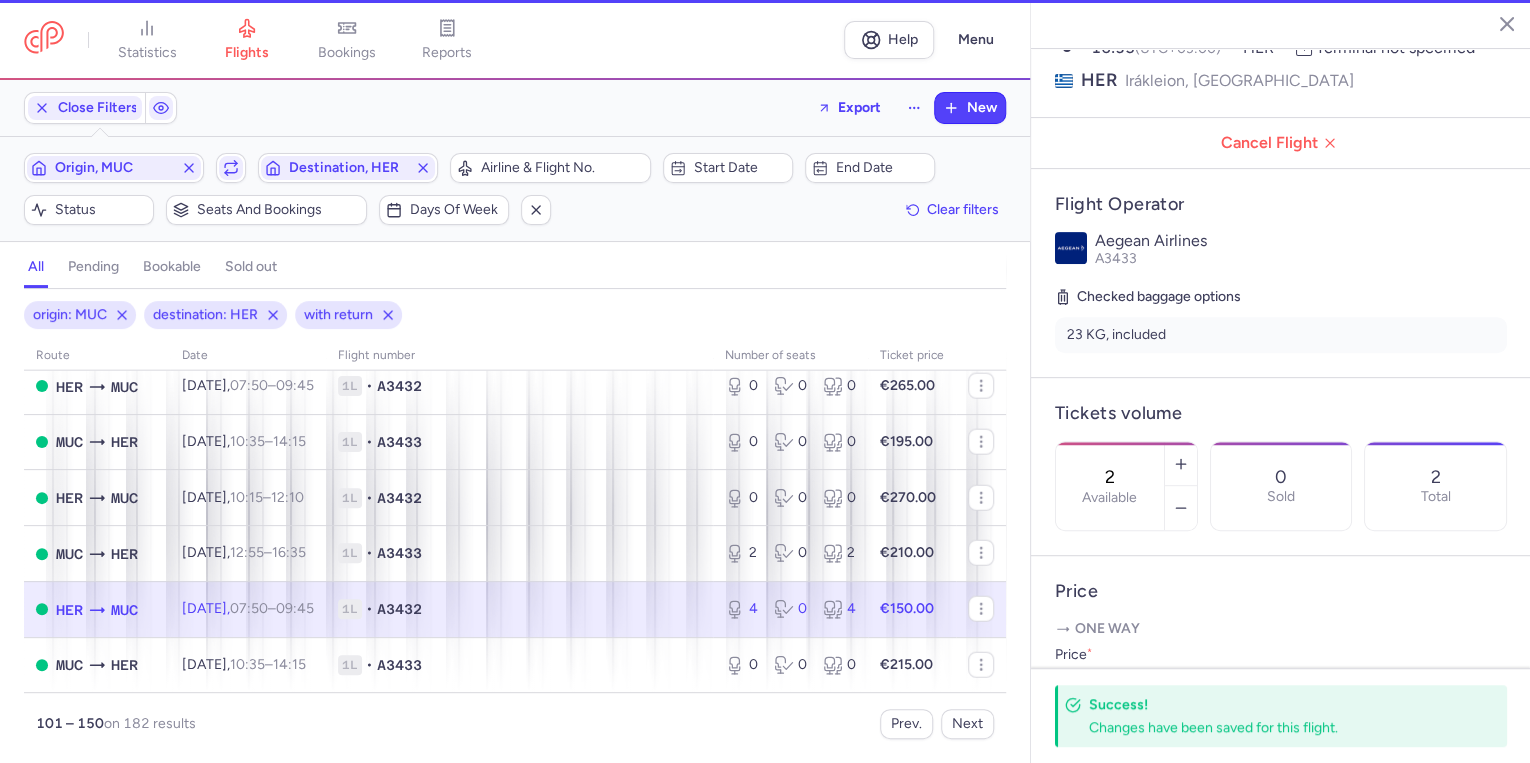 type on "4" 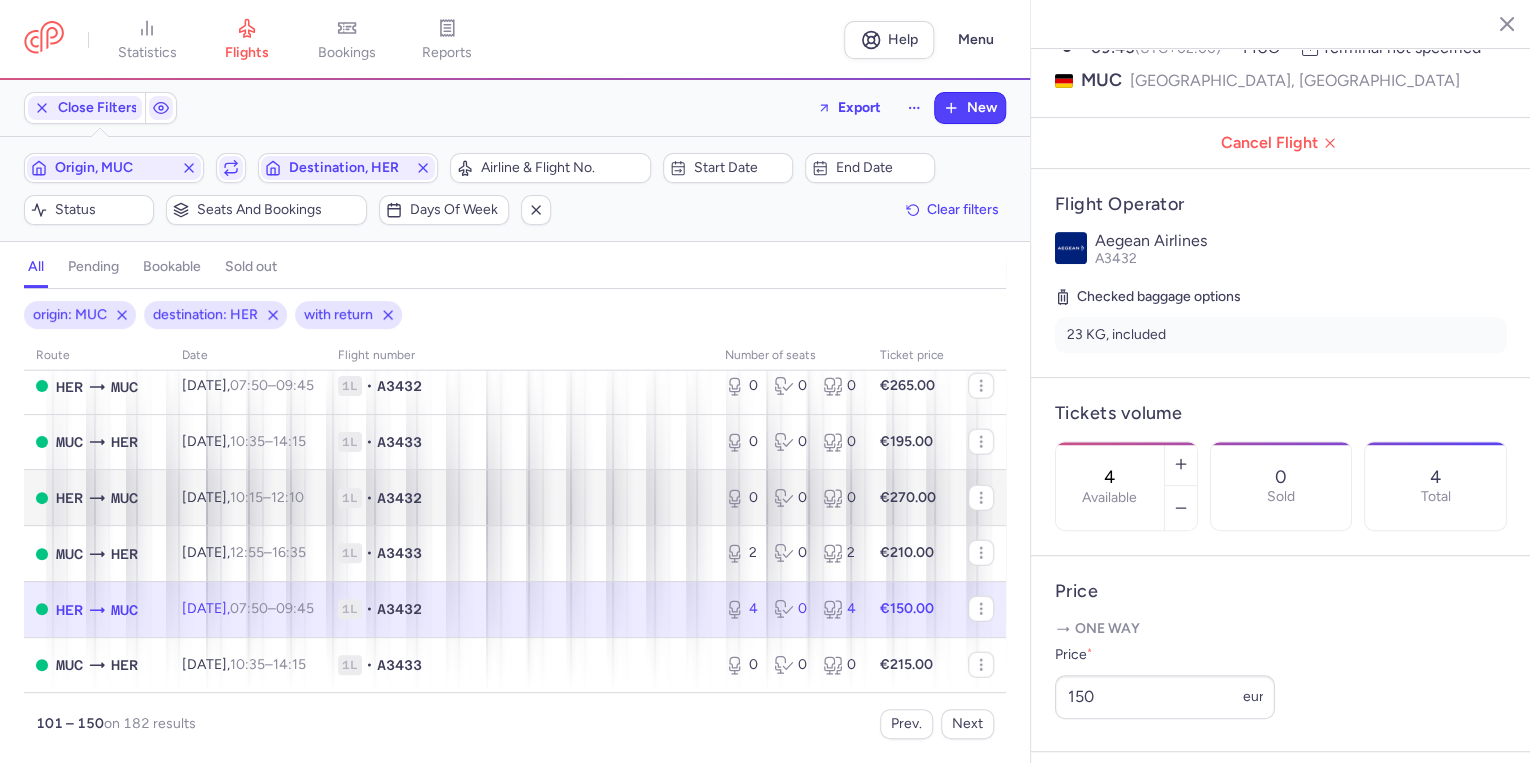 scroll, scrollTop: 2593, scrollLeft: 0, axis: vertical 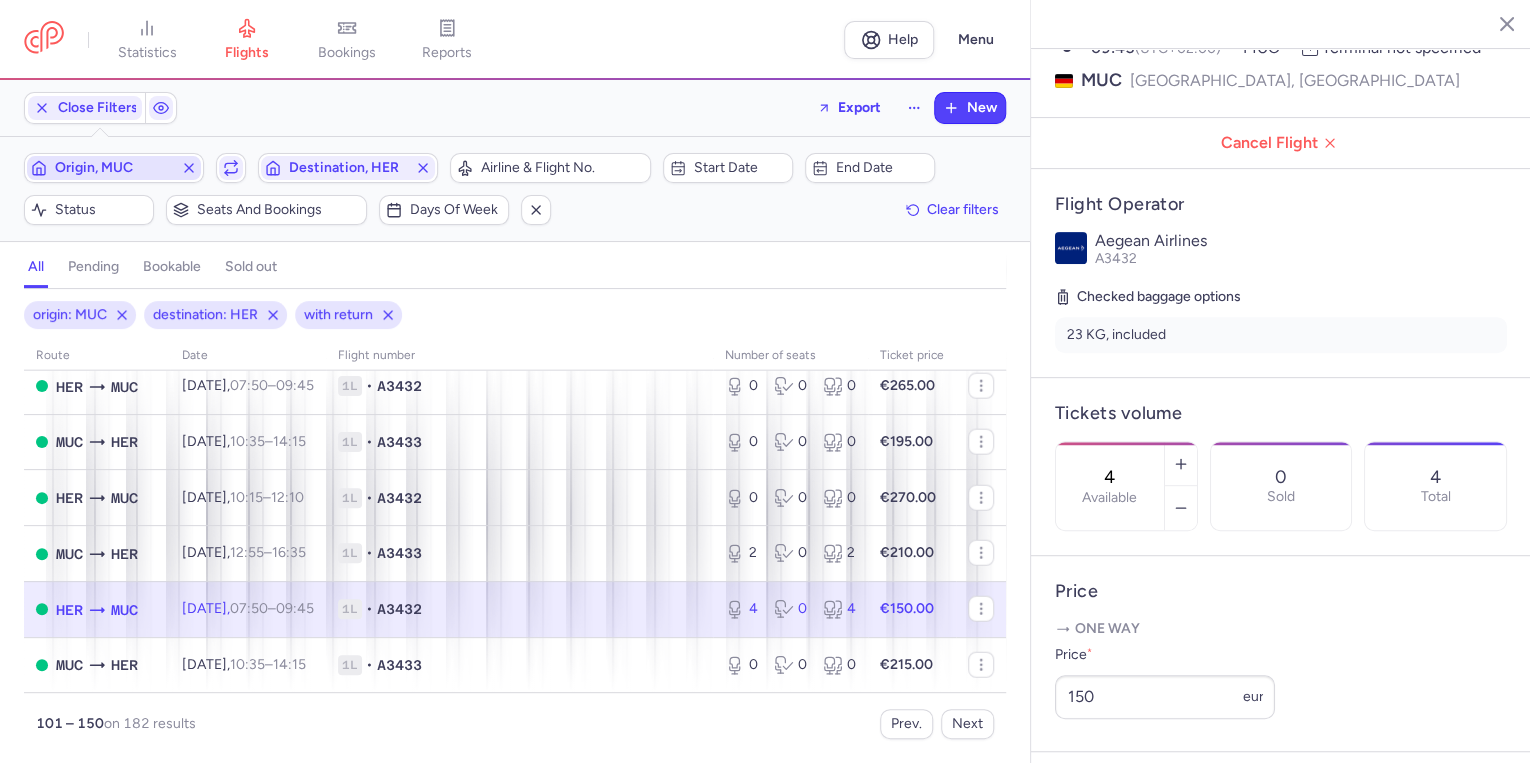 click on "Origin, MUC" at bounding box center [114, 168] 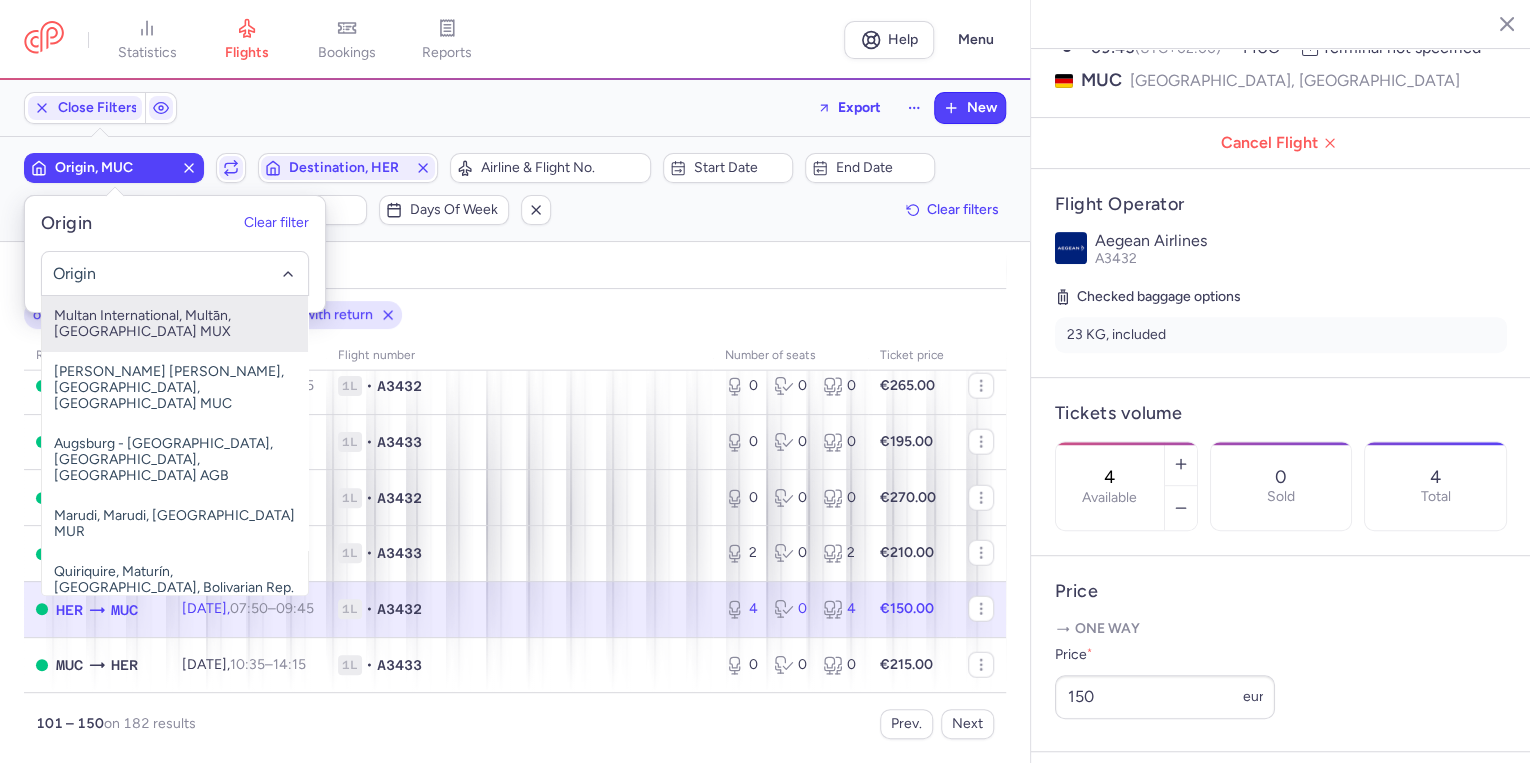 click 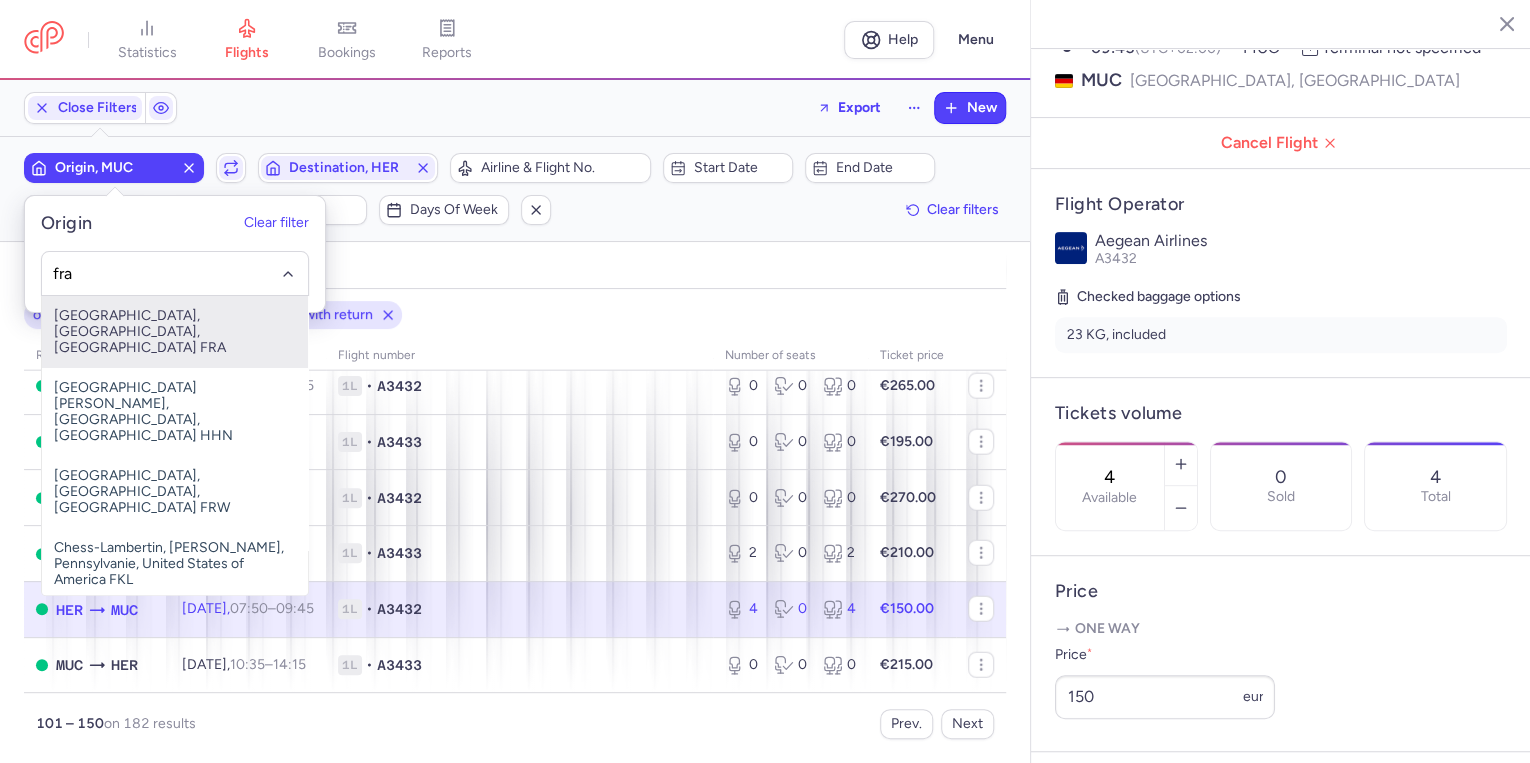 click on "[GEOGRAPHIC_DATA], [GEOGRAPHIC_DATA], [GEOGRAPHIC_DATA] FRA" at bounding box center [175, 332] 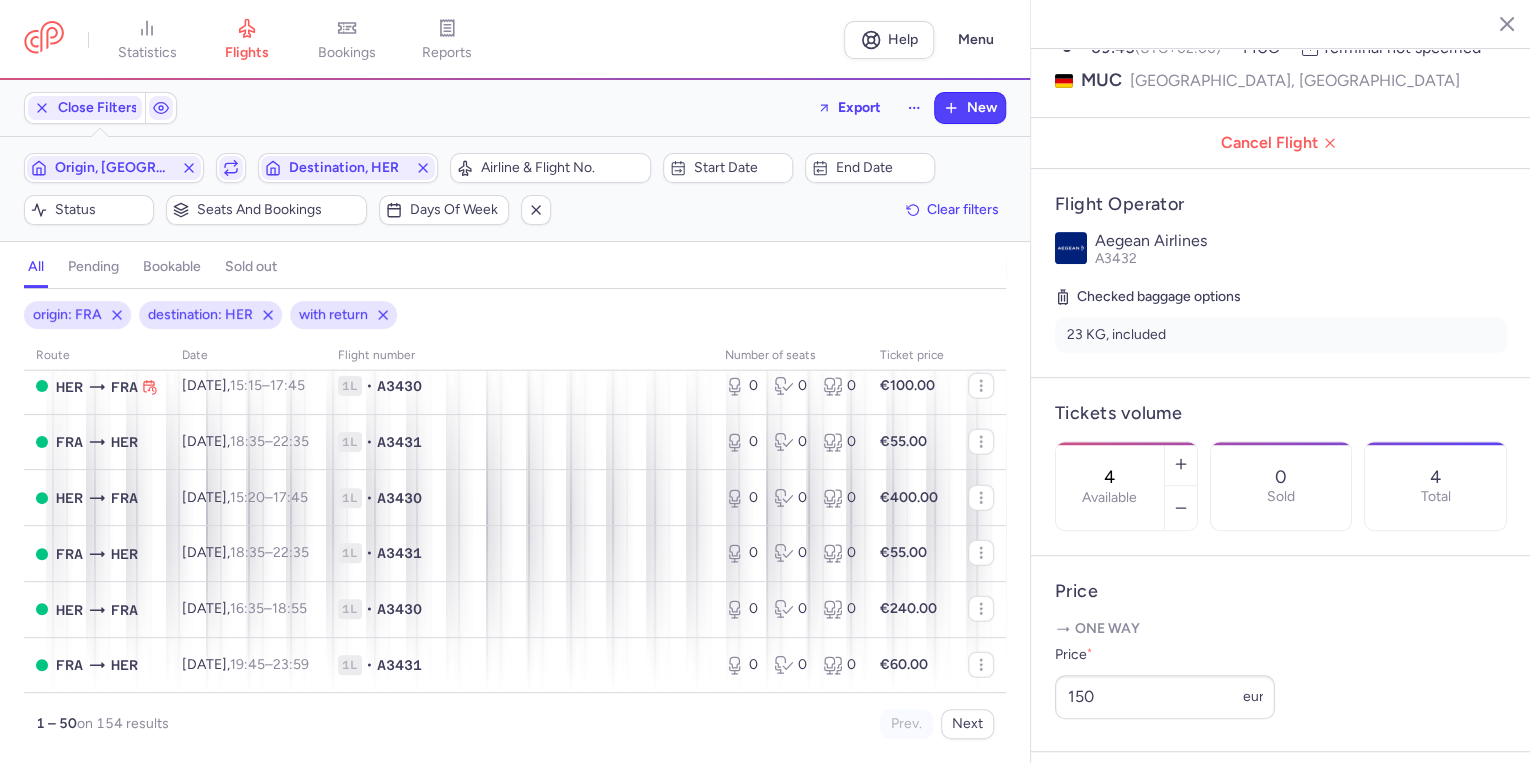 scroll, scrollTop: 2593, scrollLeft: 0, axis: vertical 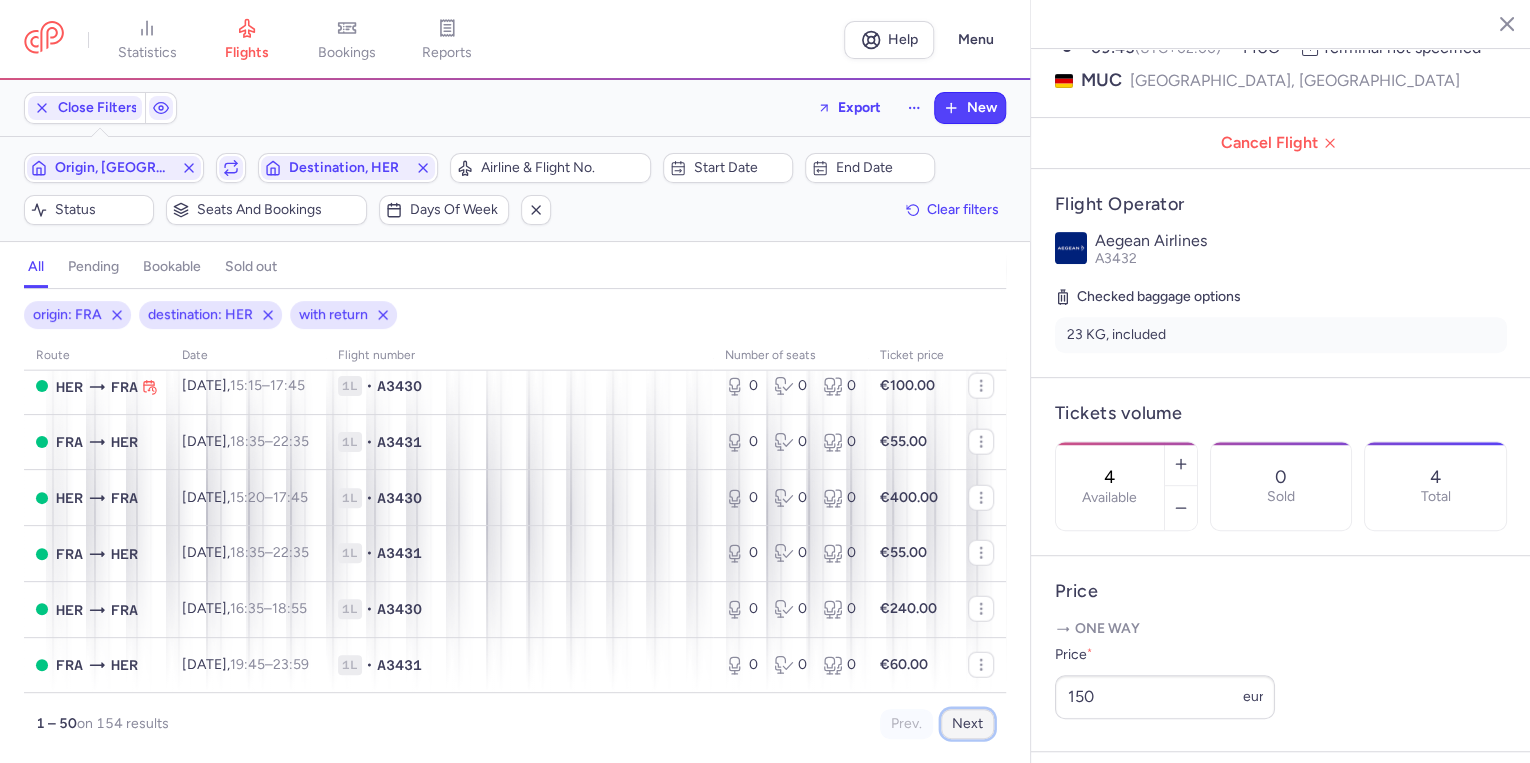 click on "Next" at bounding box center [967, 724] 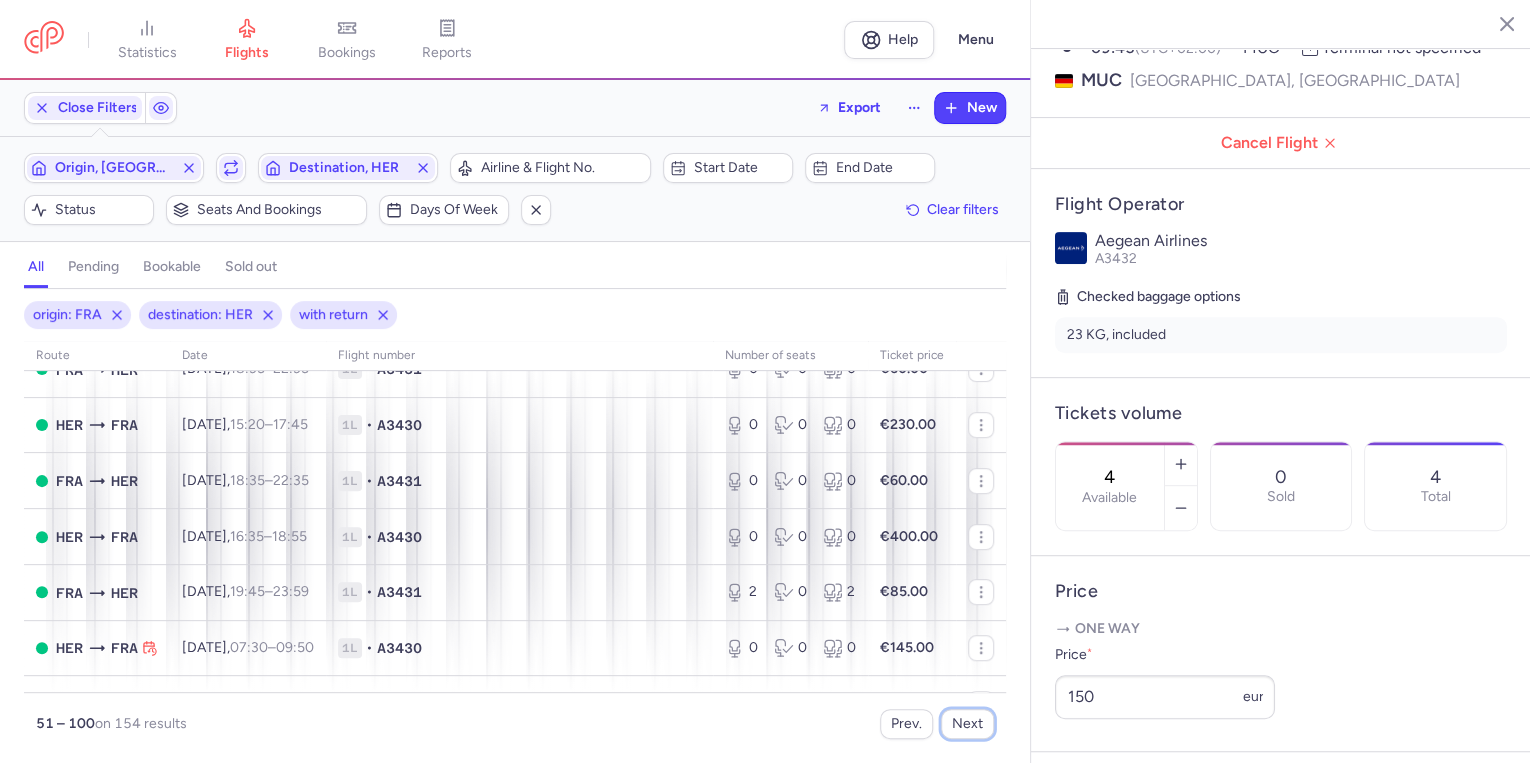 scroll, scrollTop: 480, scrollLeft: 0, axis: vertical 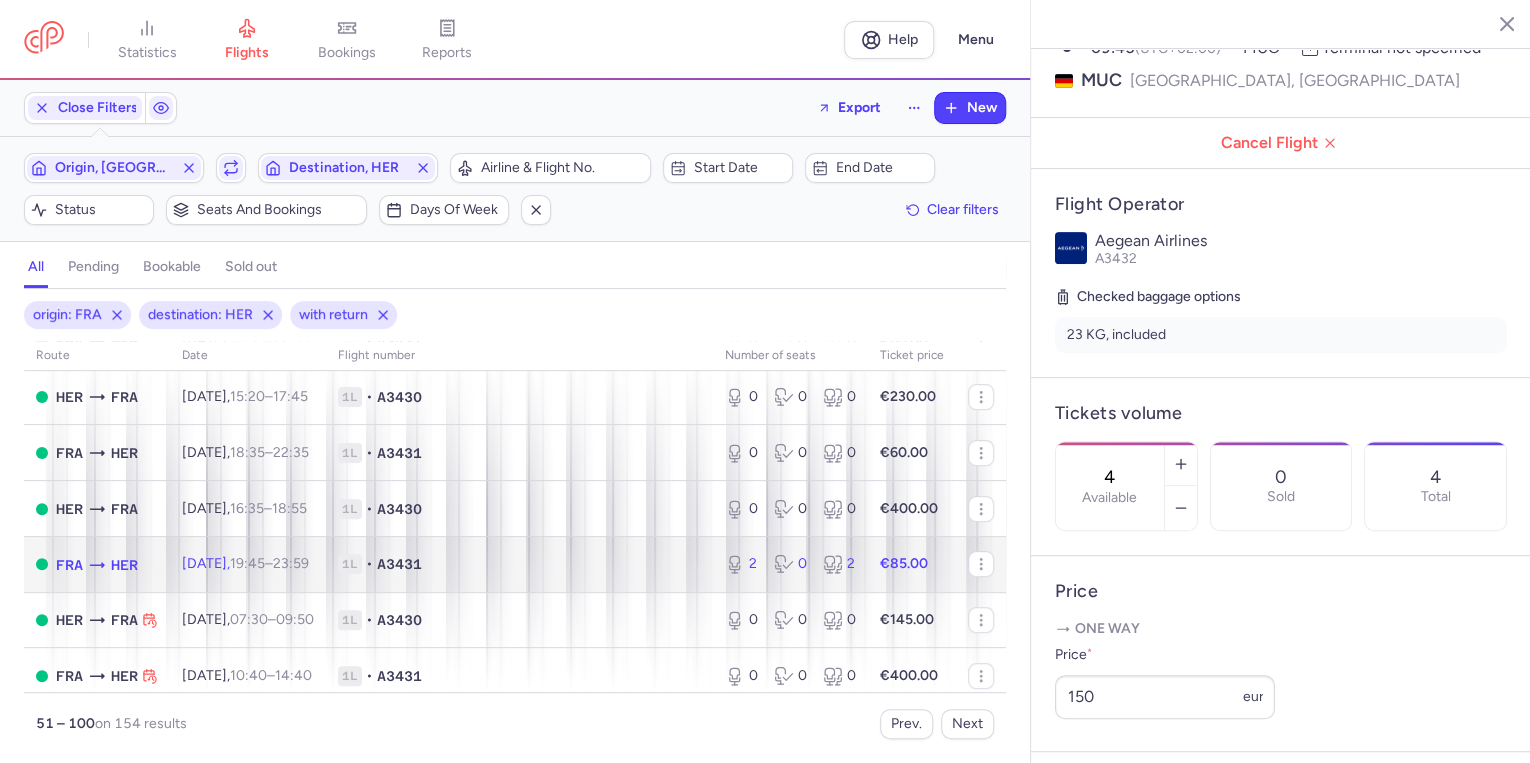 click on "1L • A3431" at bounding box center (519, 564) 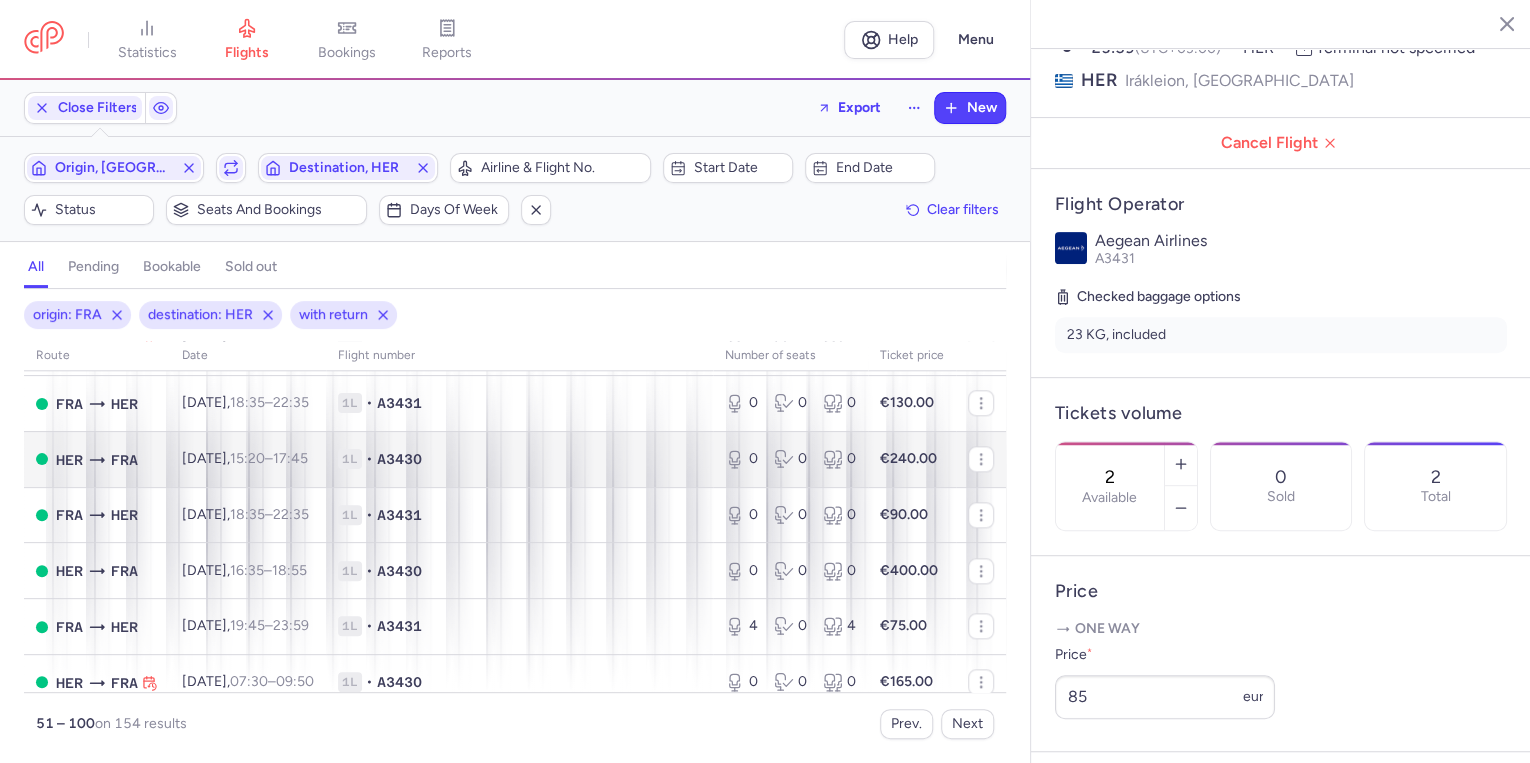 scroll, scrollTop: 1200, scrollLeft: 0, axis: vertical 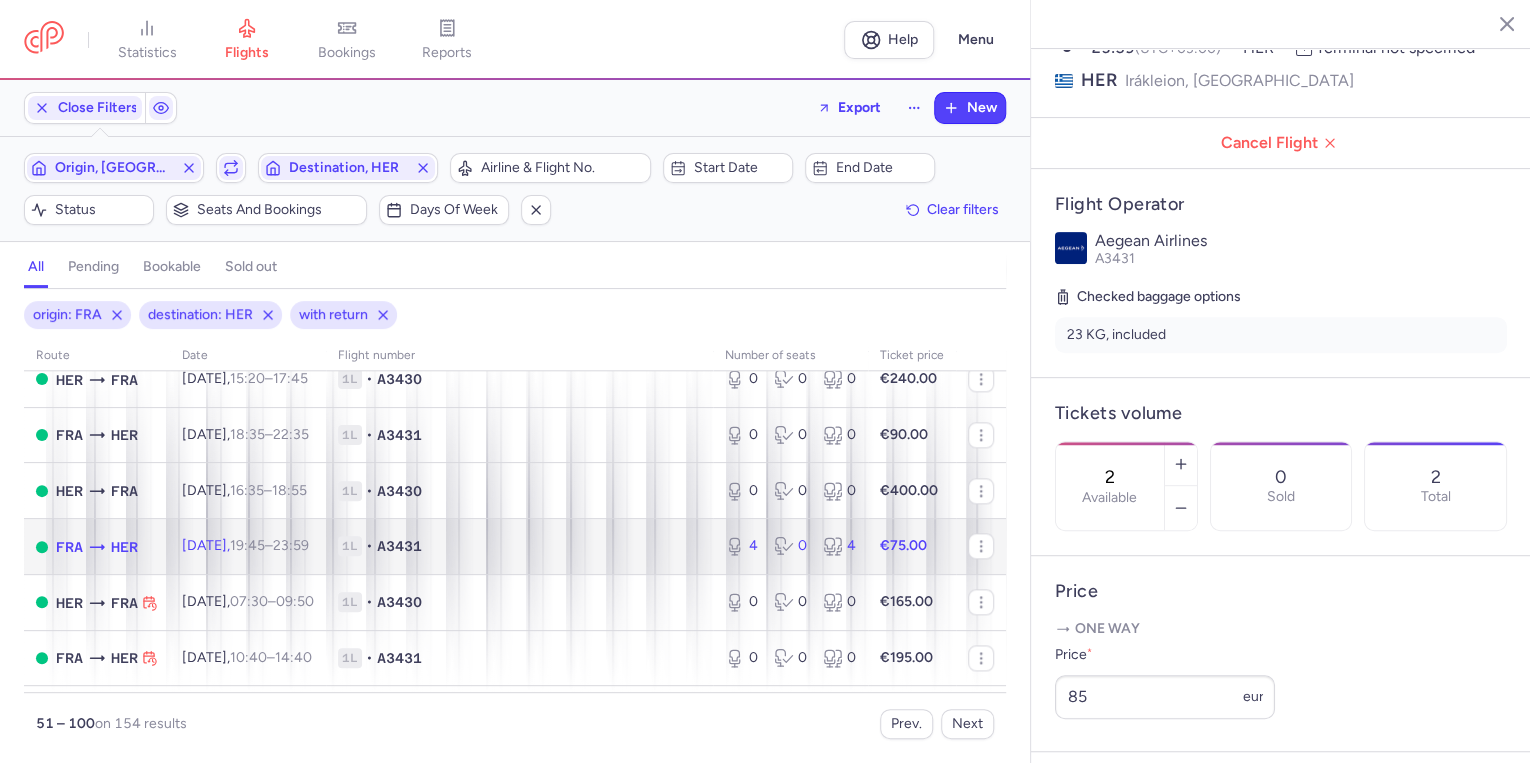 click on "1L • A3431" at bounding box center (519, 546) 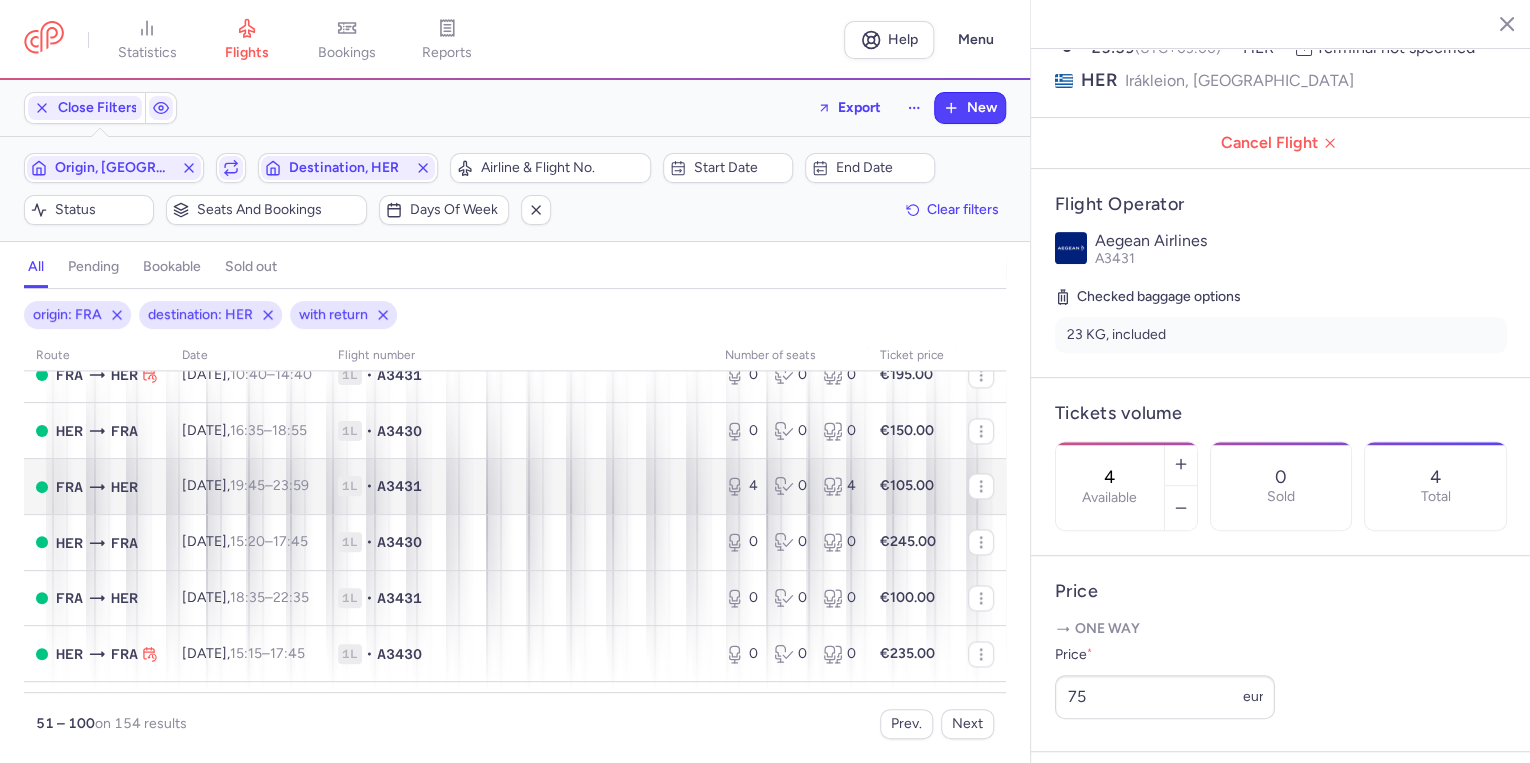 scroll, scrollTop: 1520, scrollLeft: 0, axis: vertical 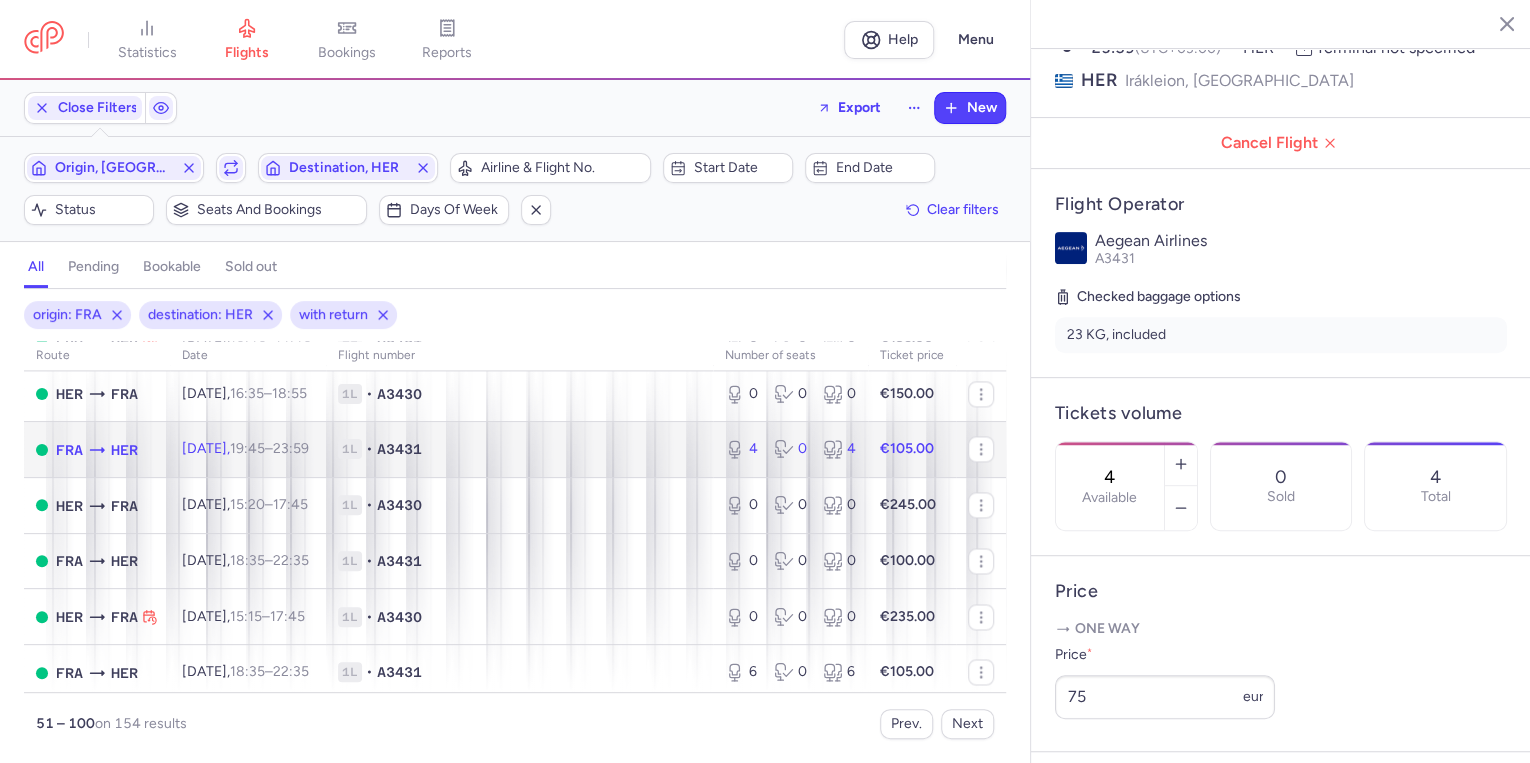 click on "1L • A3431" at bounding box center (519, 449) 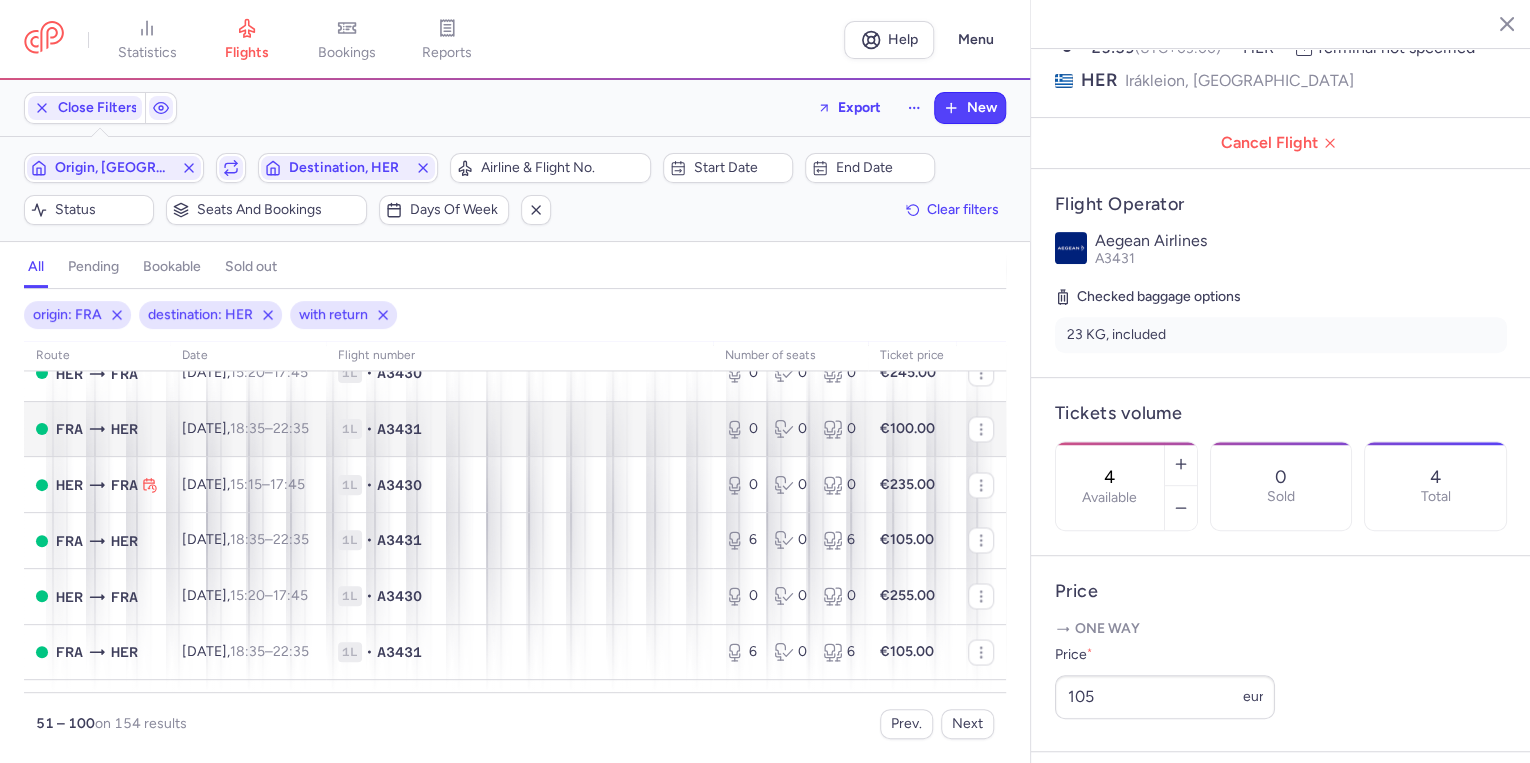 scroll, scrollTop: 1760, scrollLeft: 0, axis: vertical 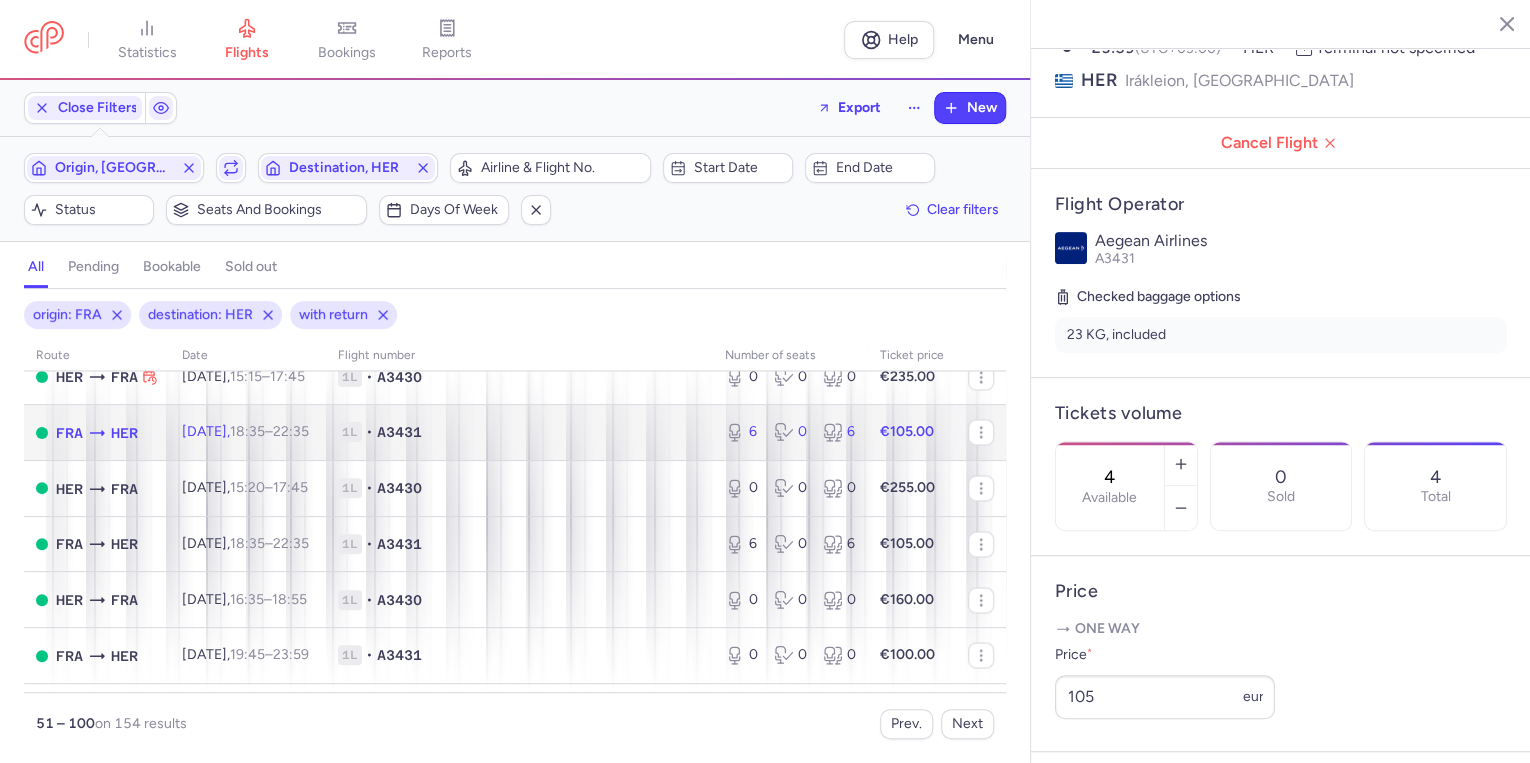 click on "1L • A3431" at bounding box center [519, 433] 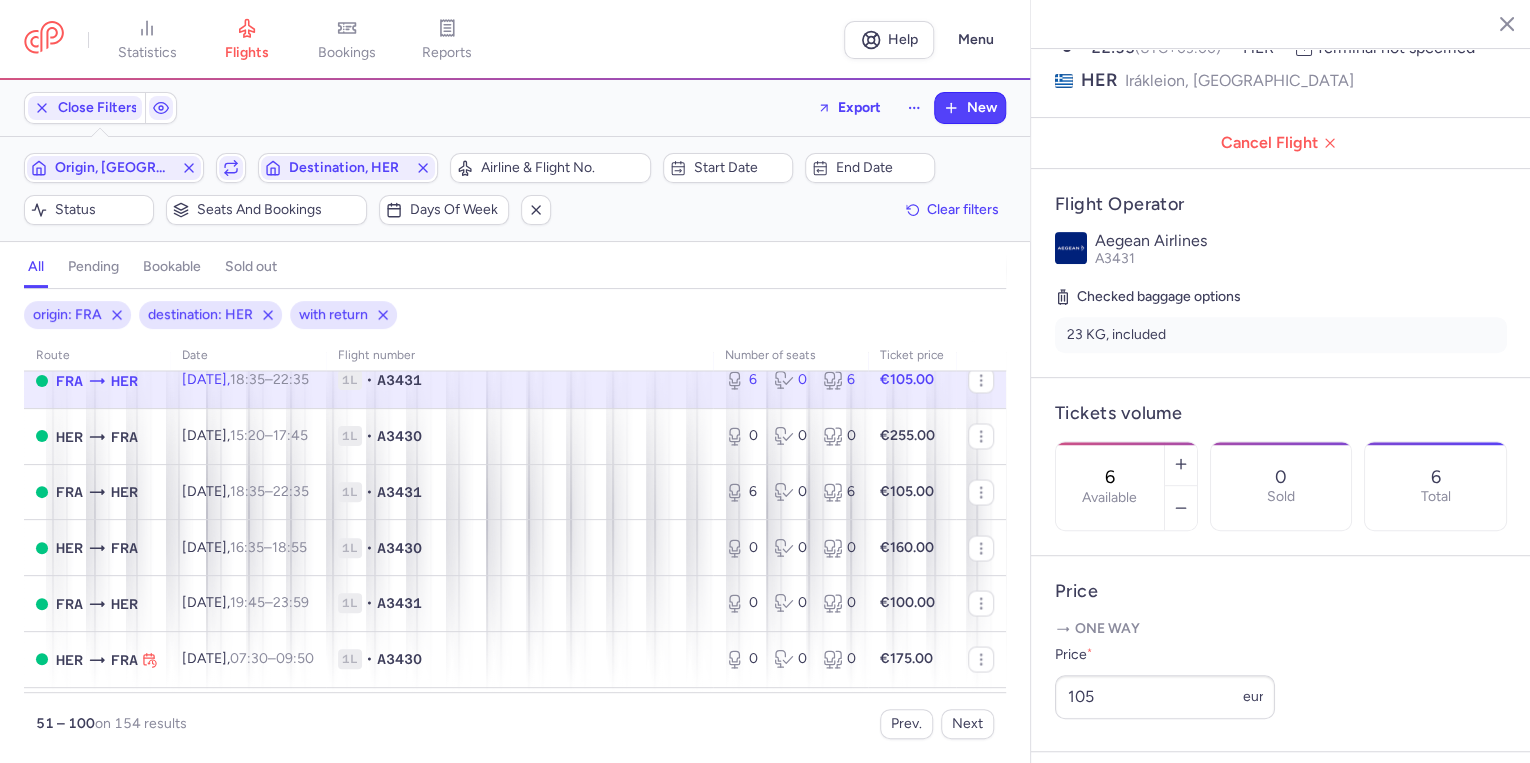 scroll, scrollTop: 1840, scrollLeft: 0, axis: vertical 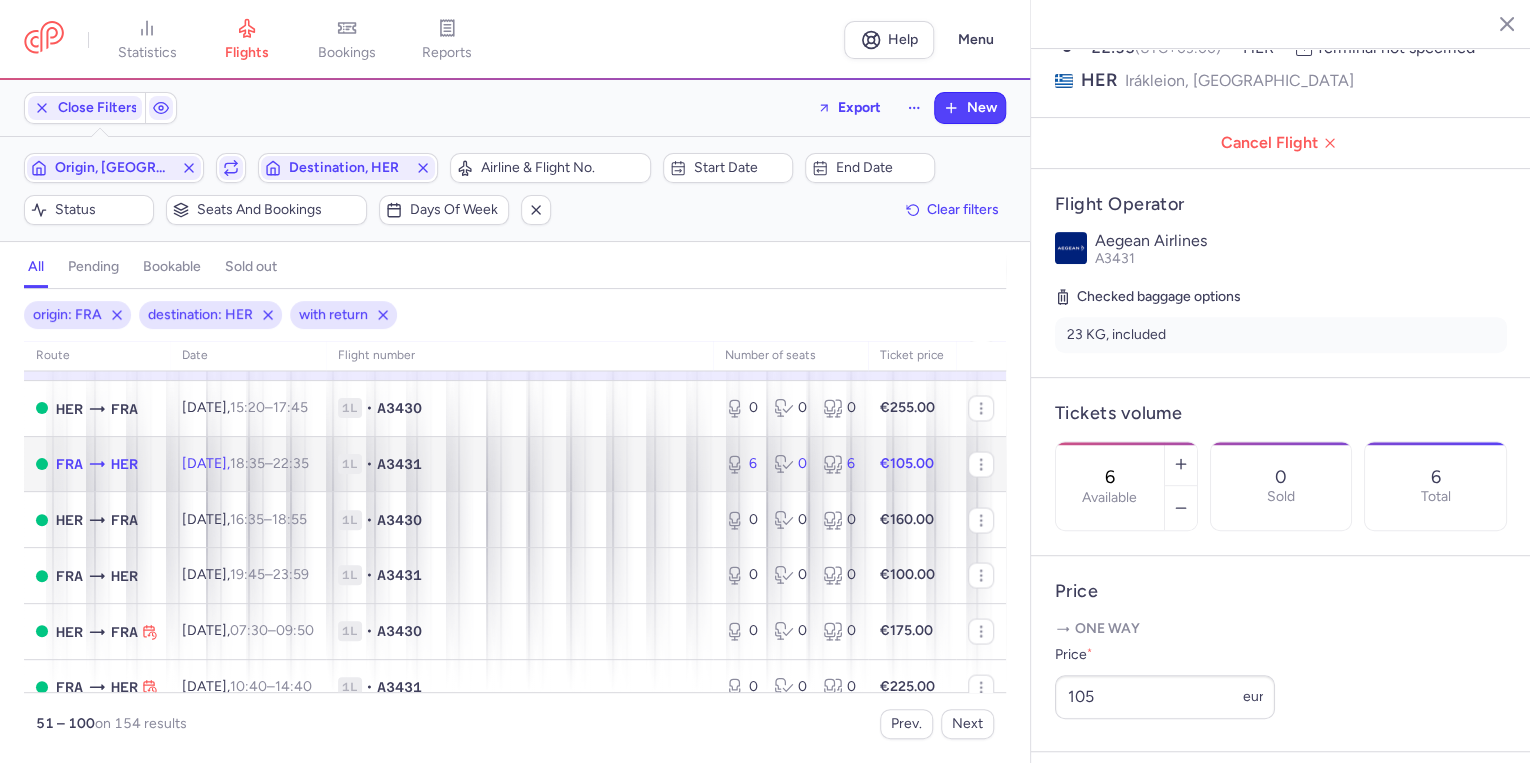 click on "1L • A3431" at bounding box center (519, 464) 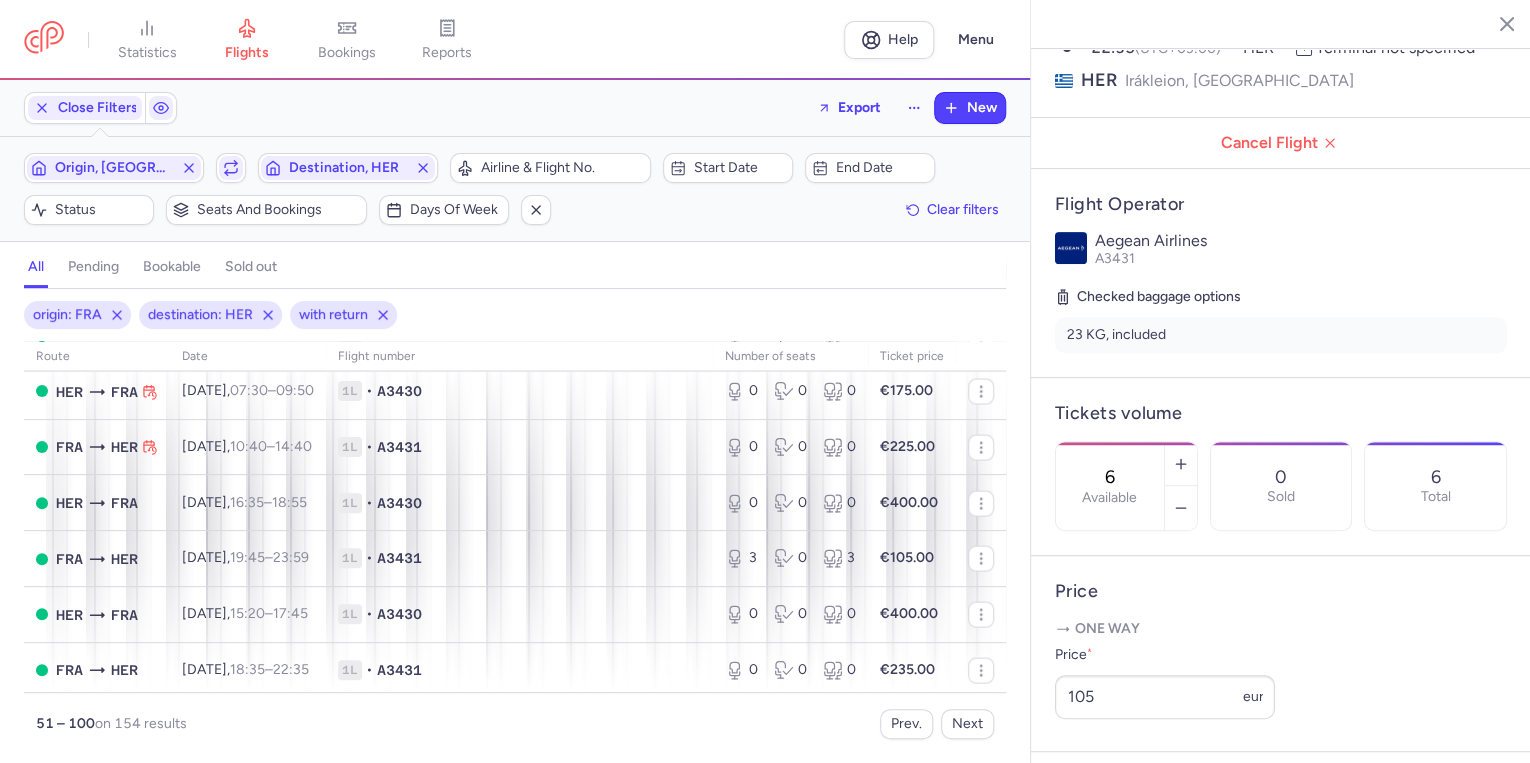 scroll, scrollTop: 2160, scrollLeft: 0, axis: vertical 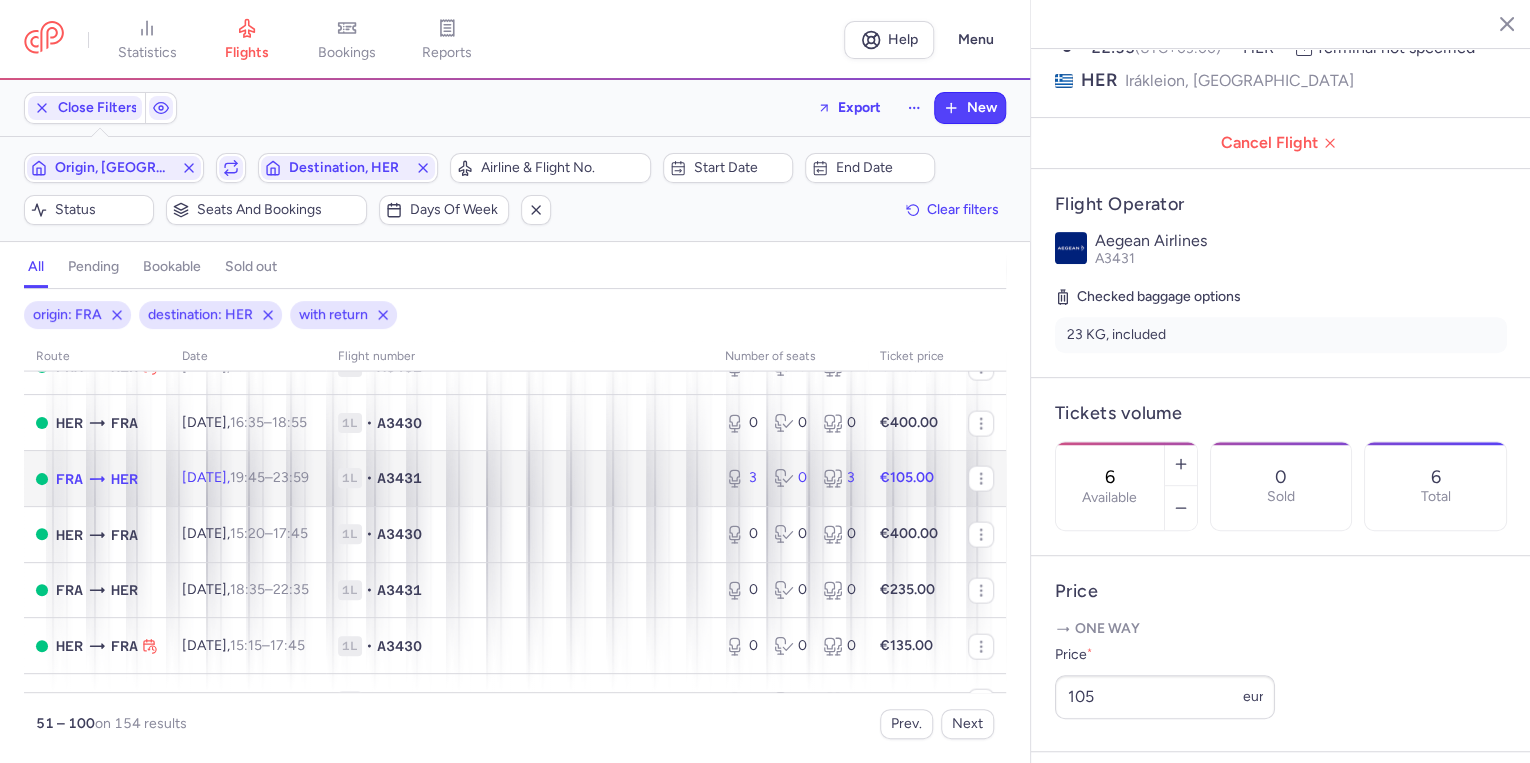 click on "1L • A3431" at bounding box center [519, 478] 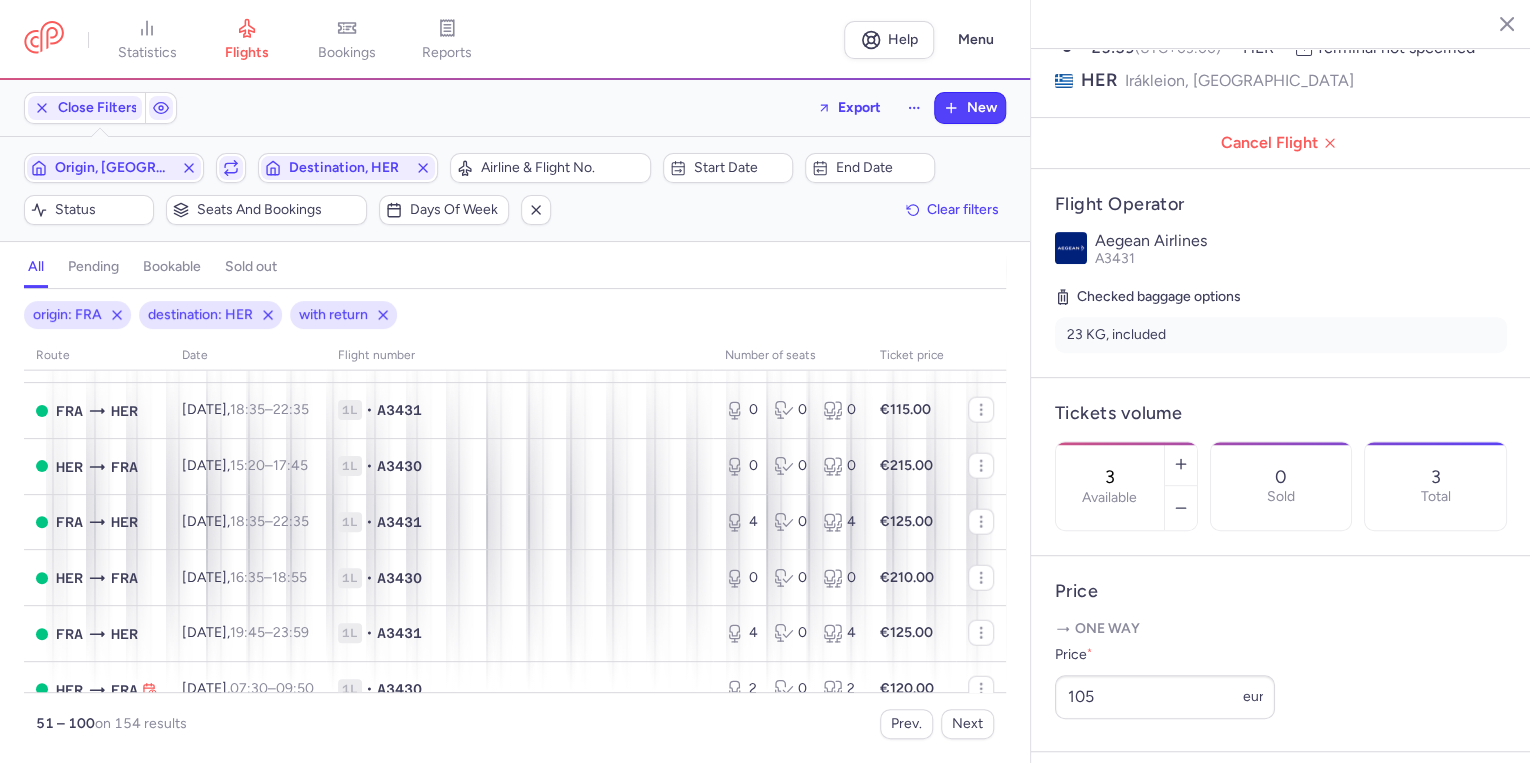 scroll, scrollTop: 2480, scrollLeft: 0, axis: vertical 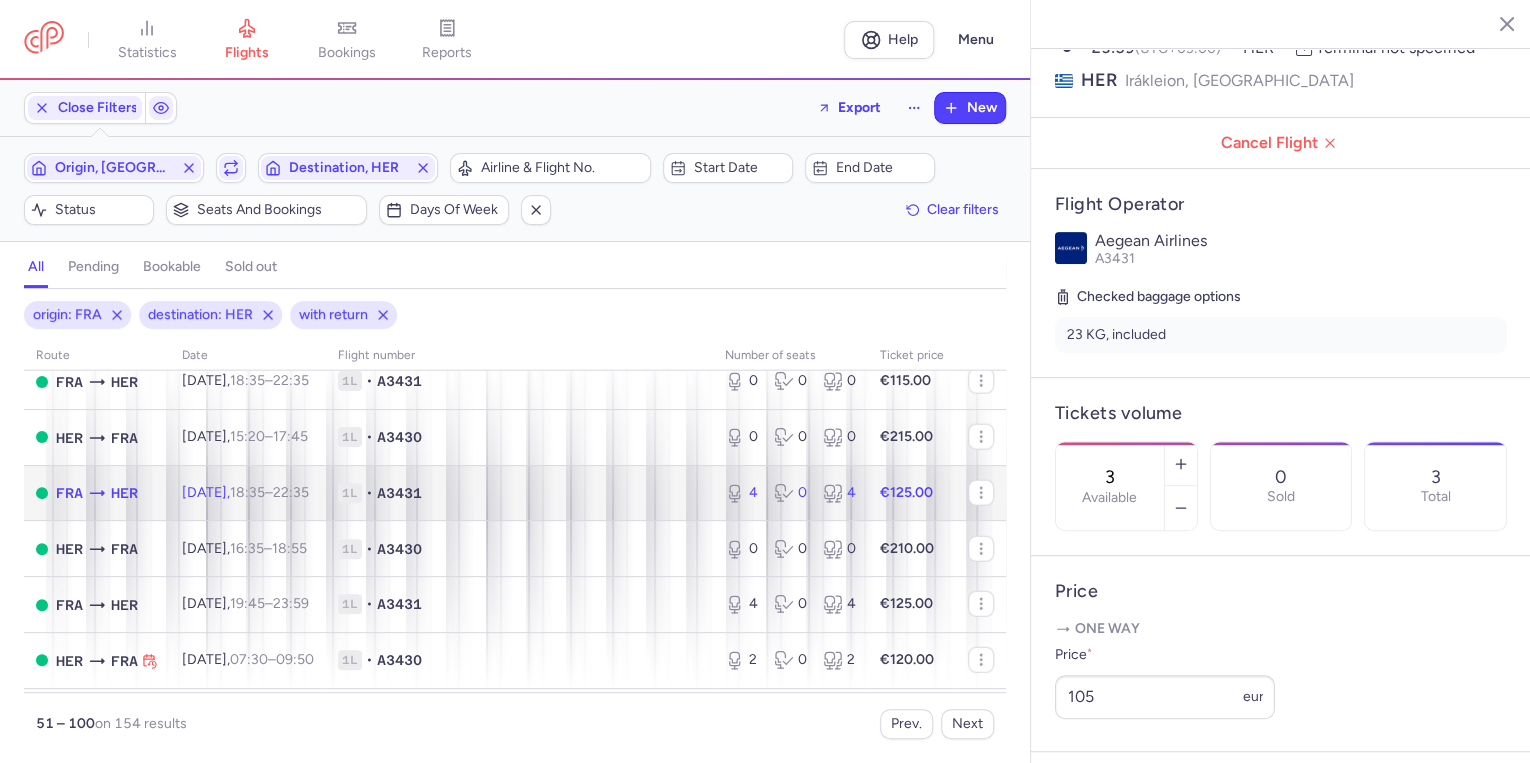 click on "1L • A3431" at bounding box center [519, 493] 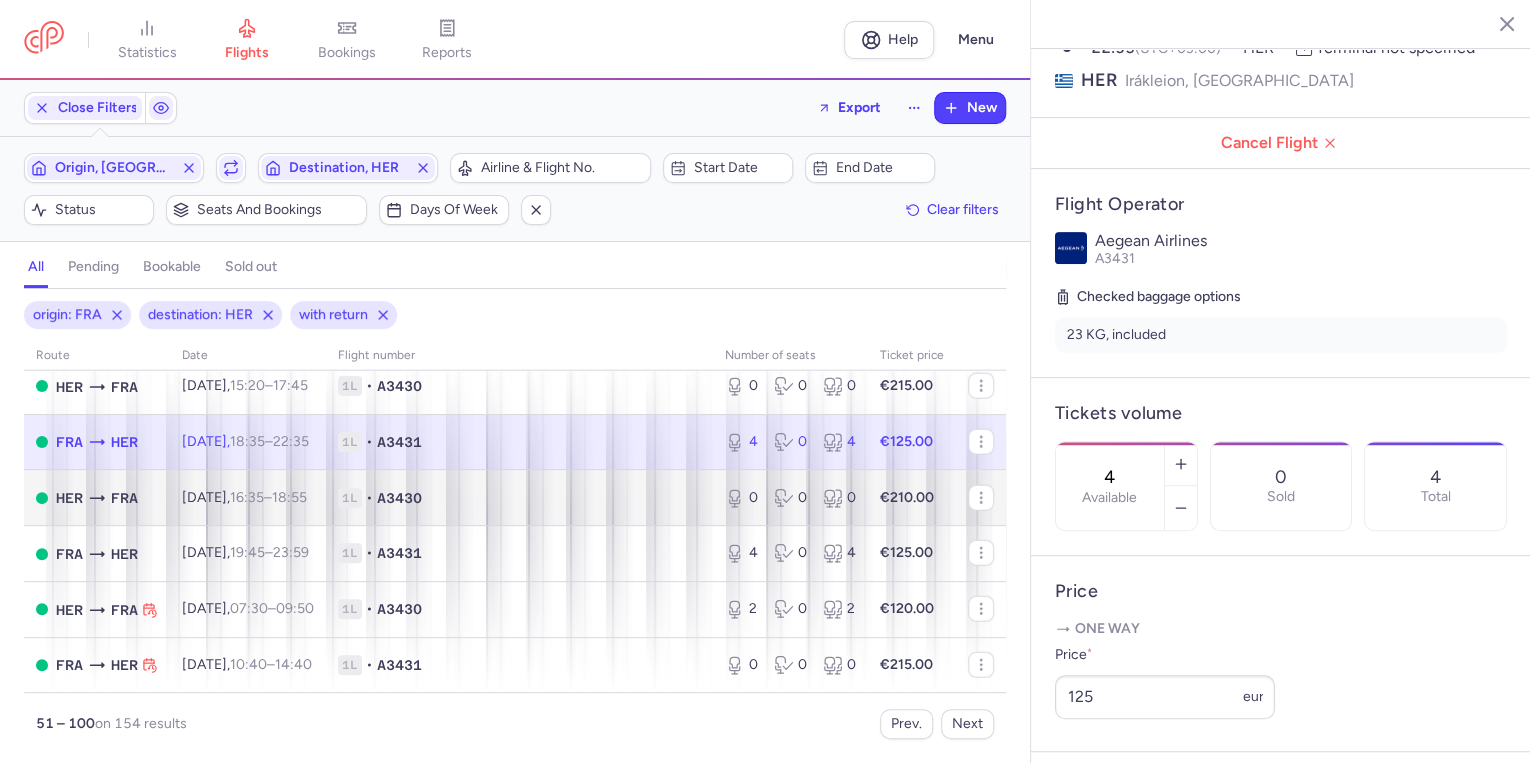 scroll, scrollTop: 2560, scrollLeft: 0, axis: vertical 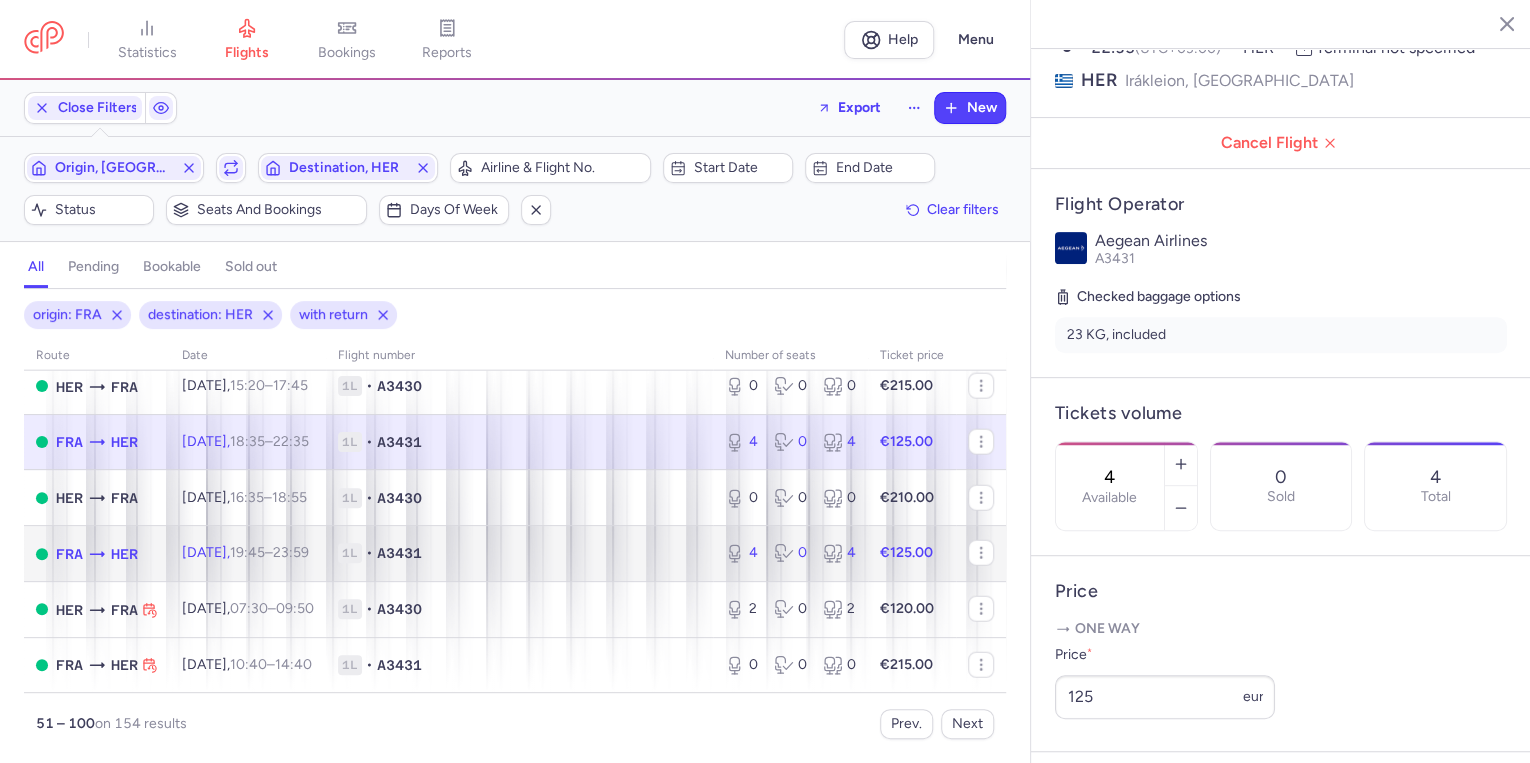 click on "1L • A3431" at bounding box center (519, 553) 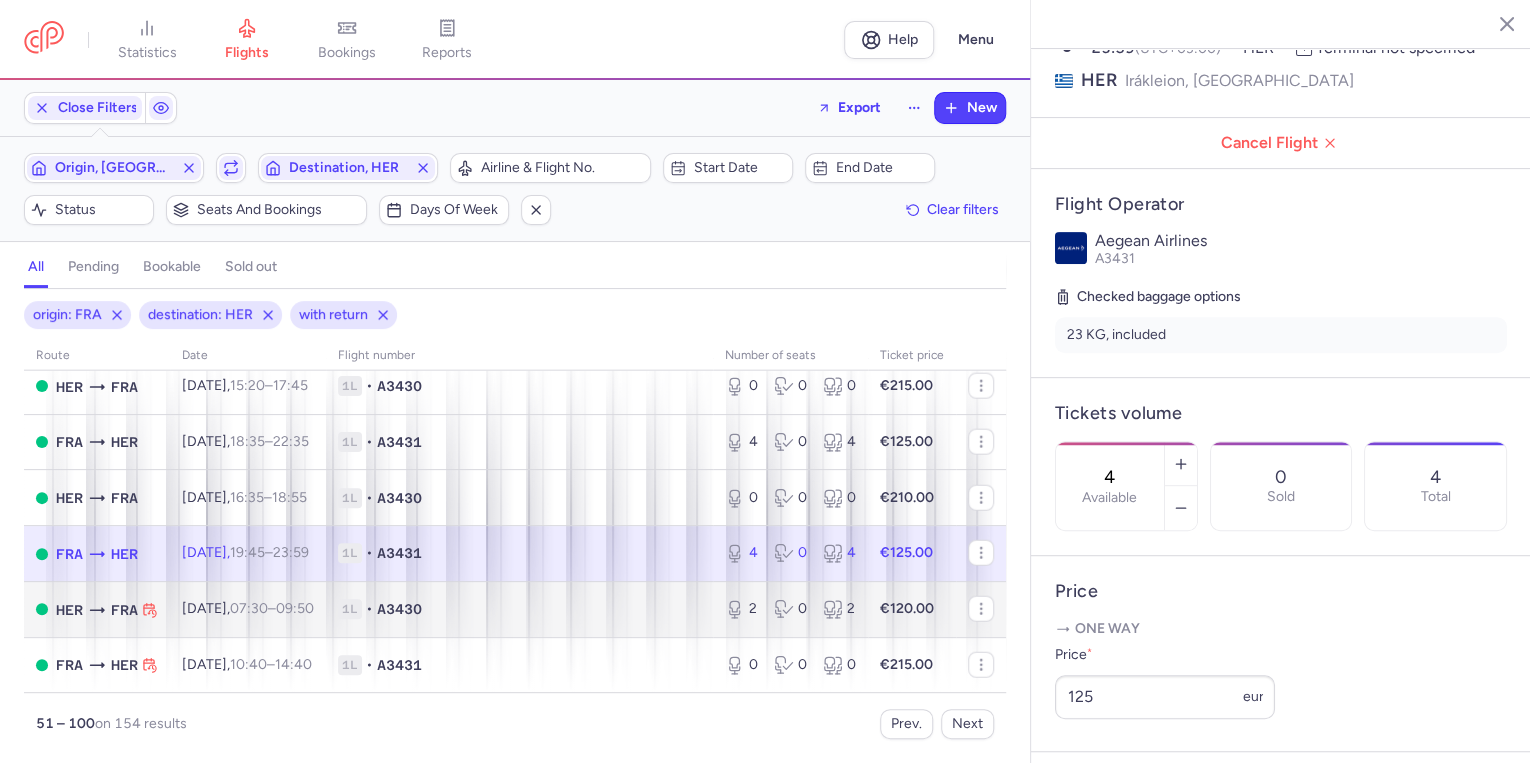 scroll, scrollTop: 2593, scrollLeft: 0, axis: vertical 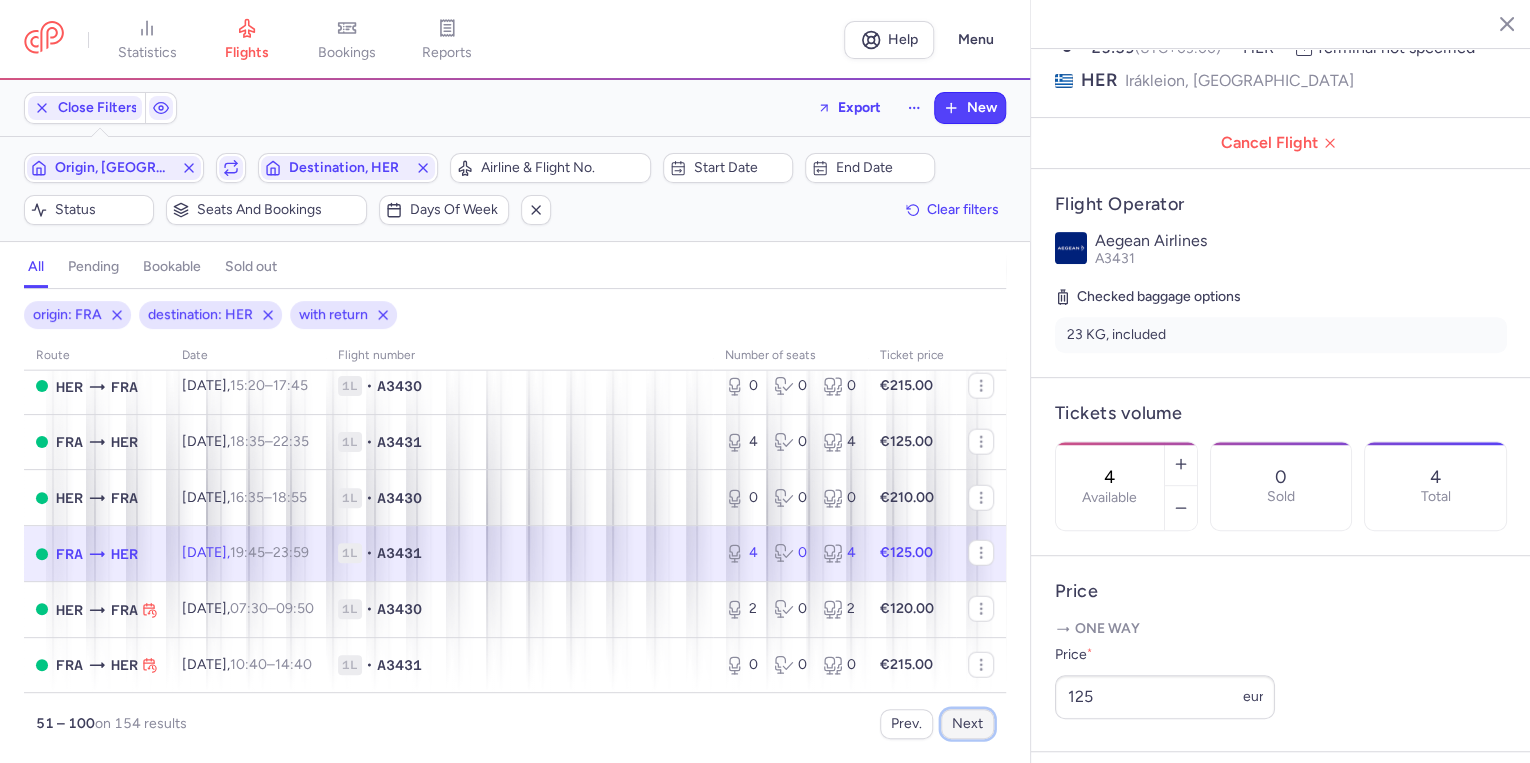 click on "Next" at bounding box center [967, 724] 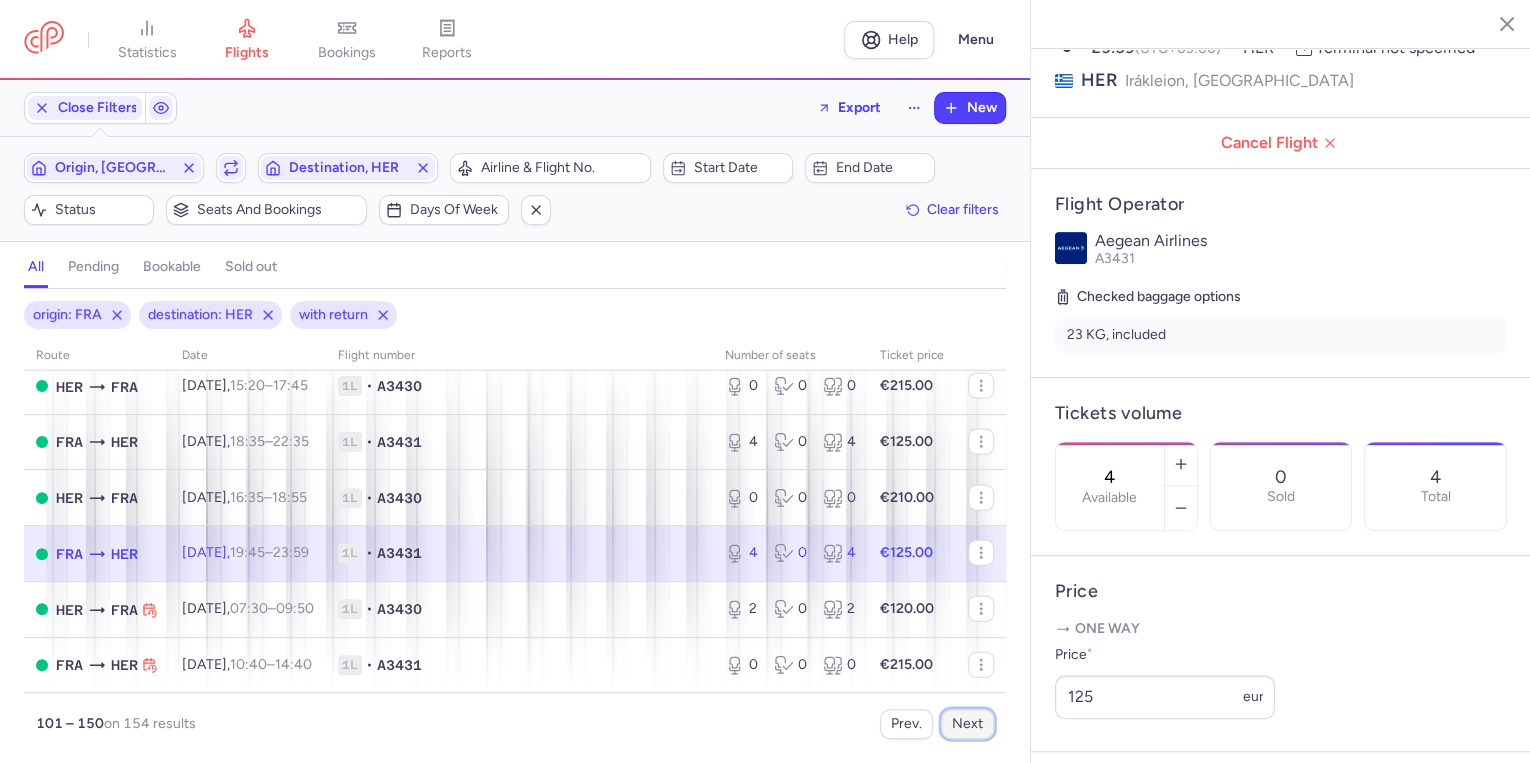 scroll, scrollTop: 0, scrollLeft: 0, axis: both 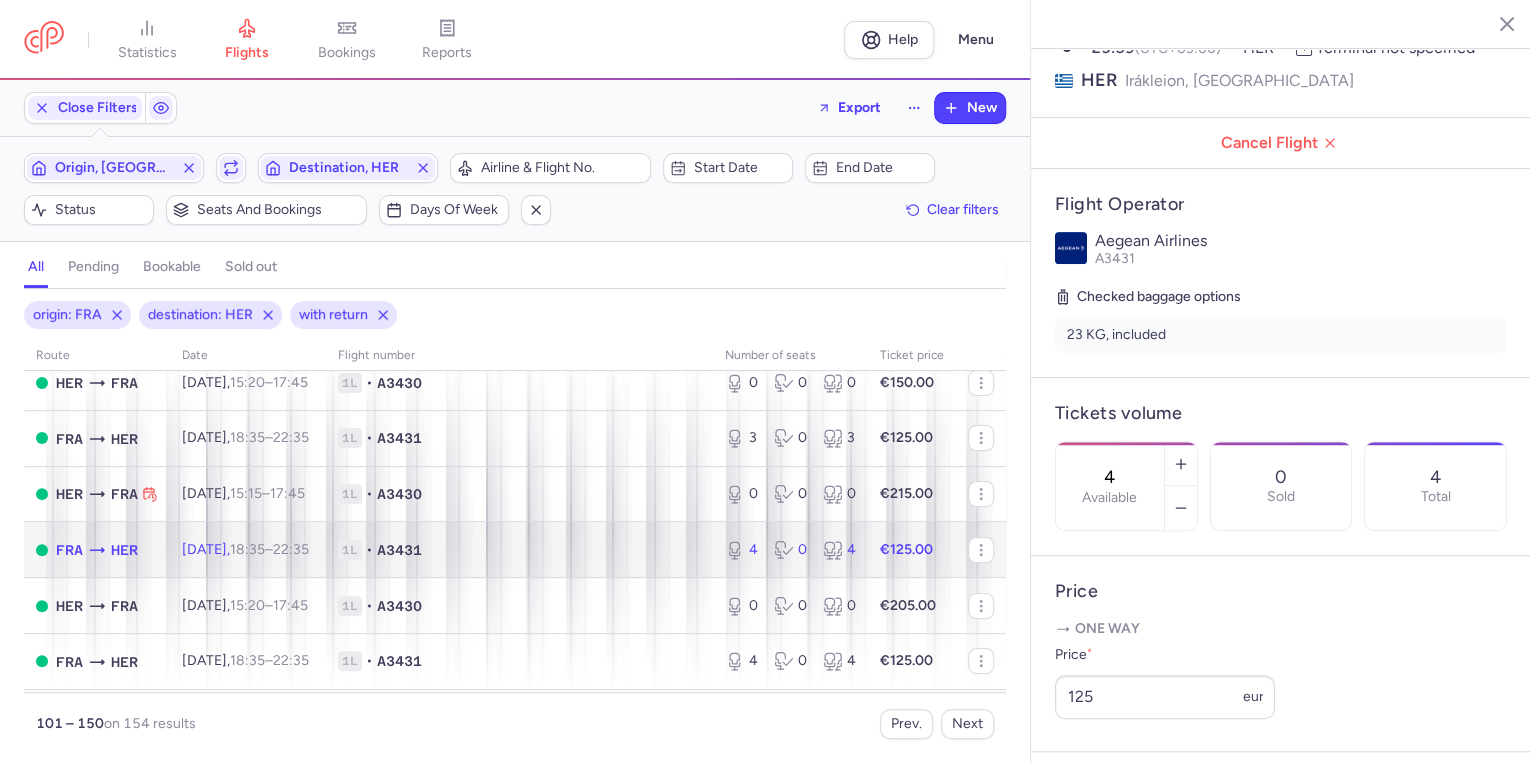 click on "1L • A3431" at bounding box center (519, 550) 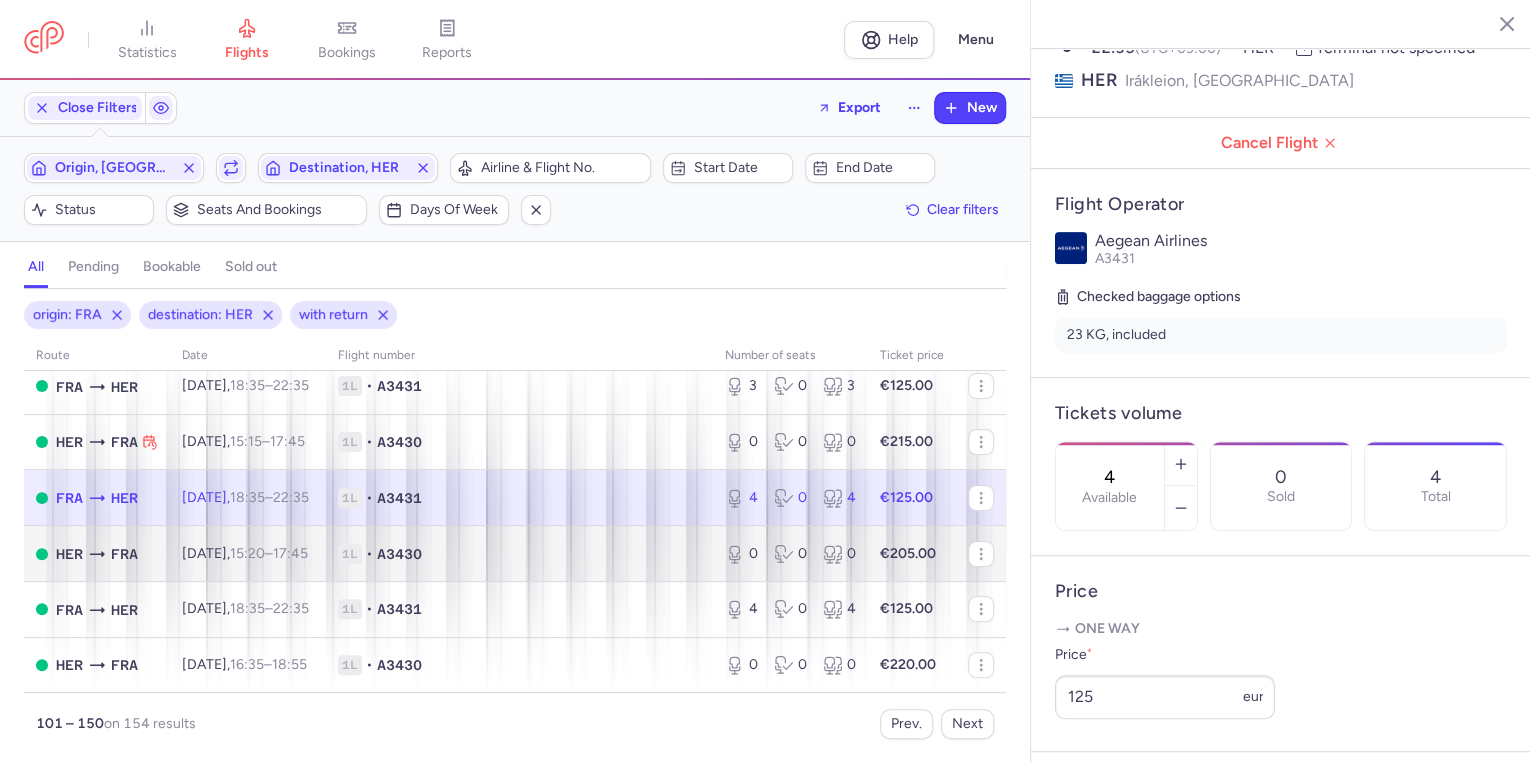 scroll, scrollTop: 240, scrollLeft: 0, axis: vertical 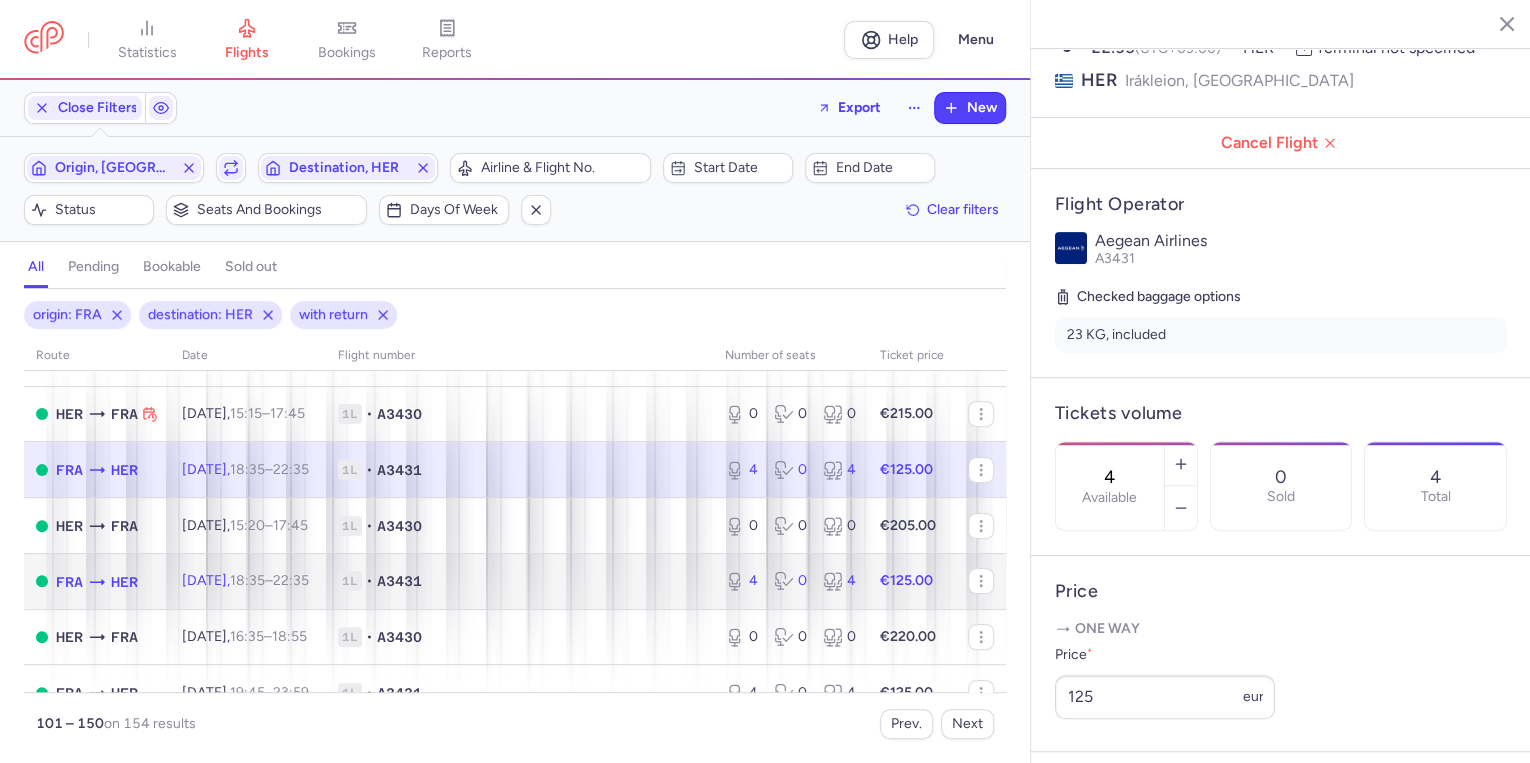click on "1L • A3431" at bounding box center (519, 581) 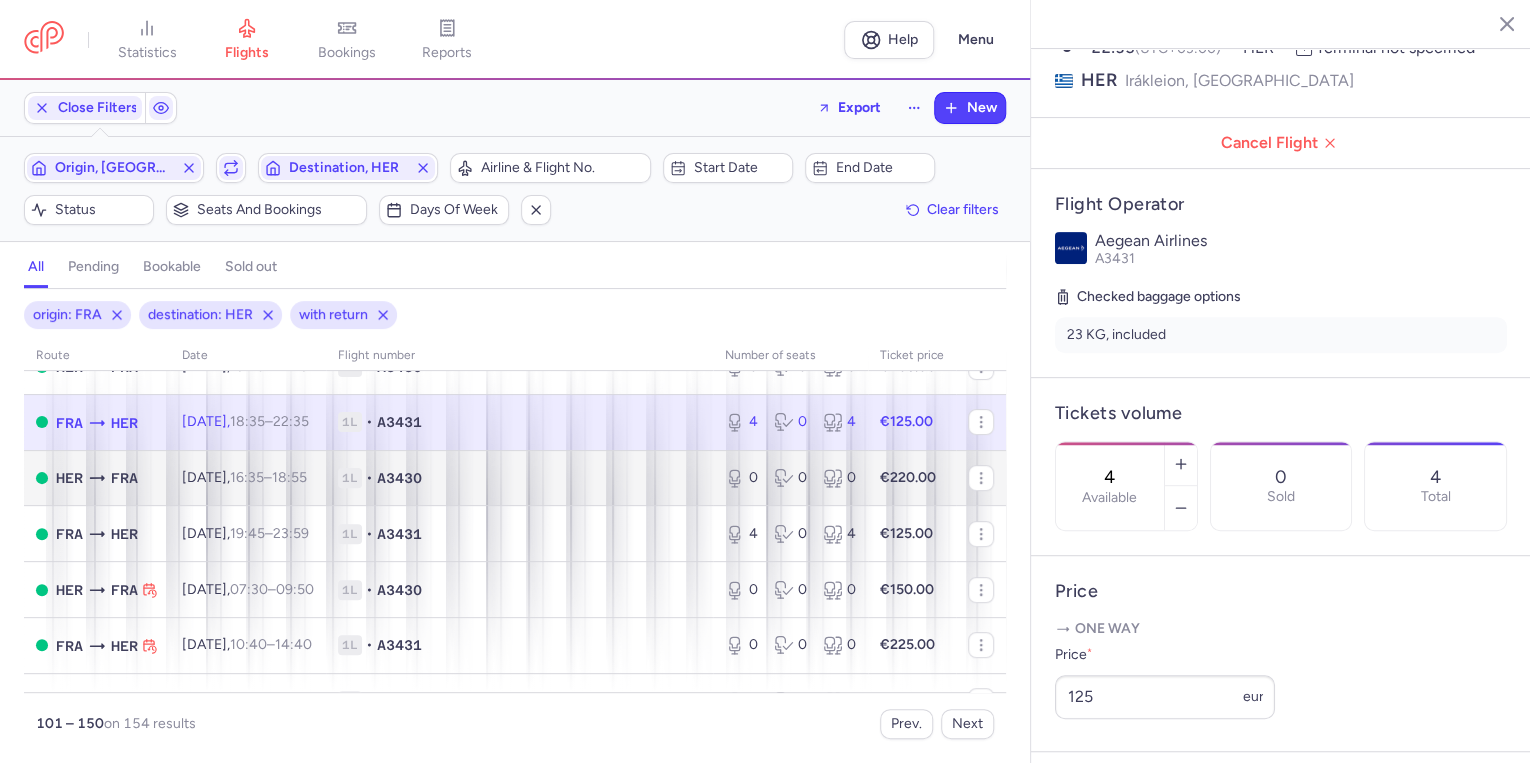 scroll, scrollTop: 400, scrollLeft: 0, axis: vertical 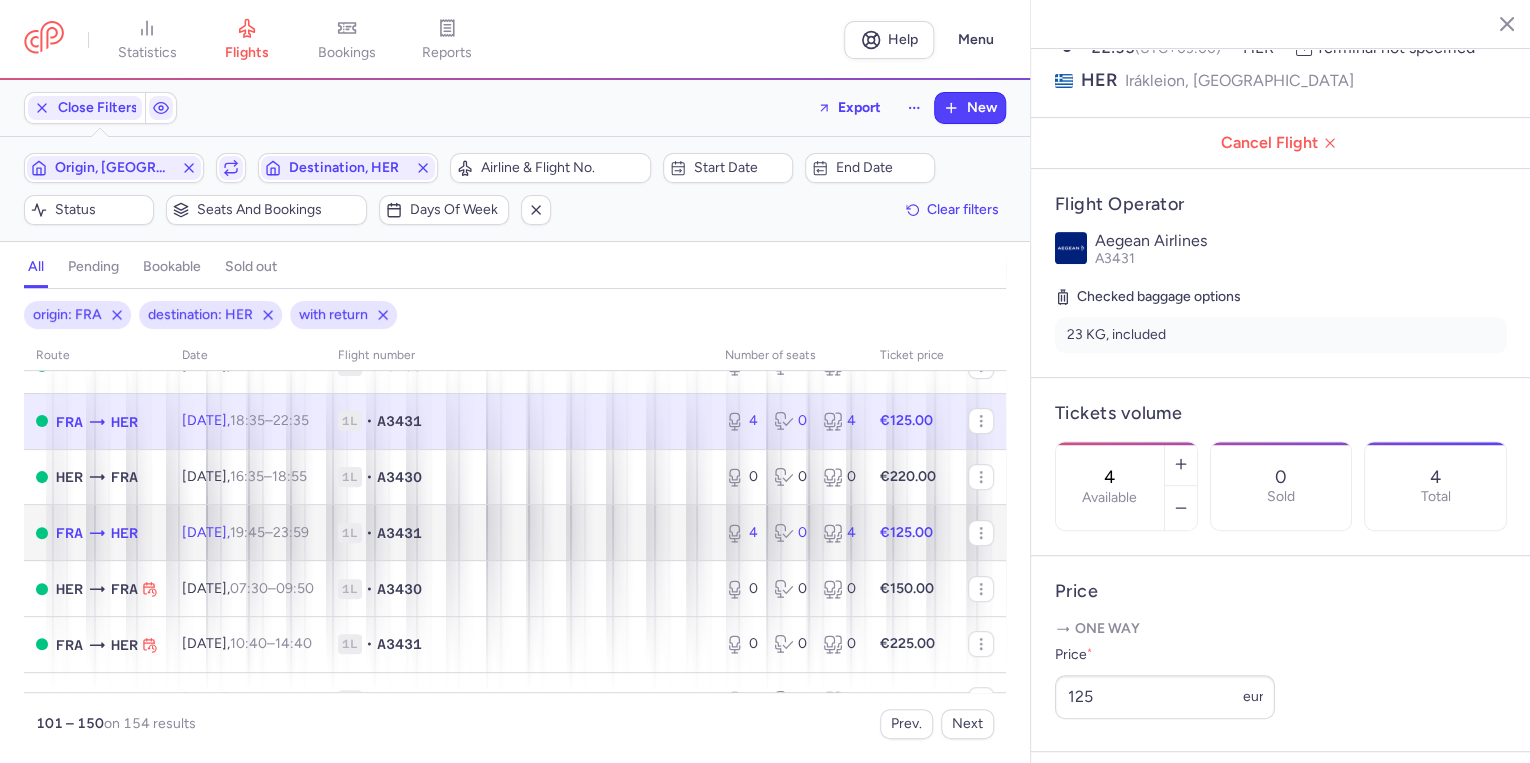 click on "1L • A3431" 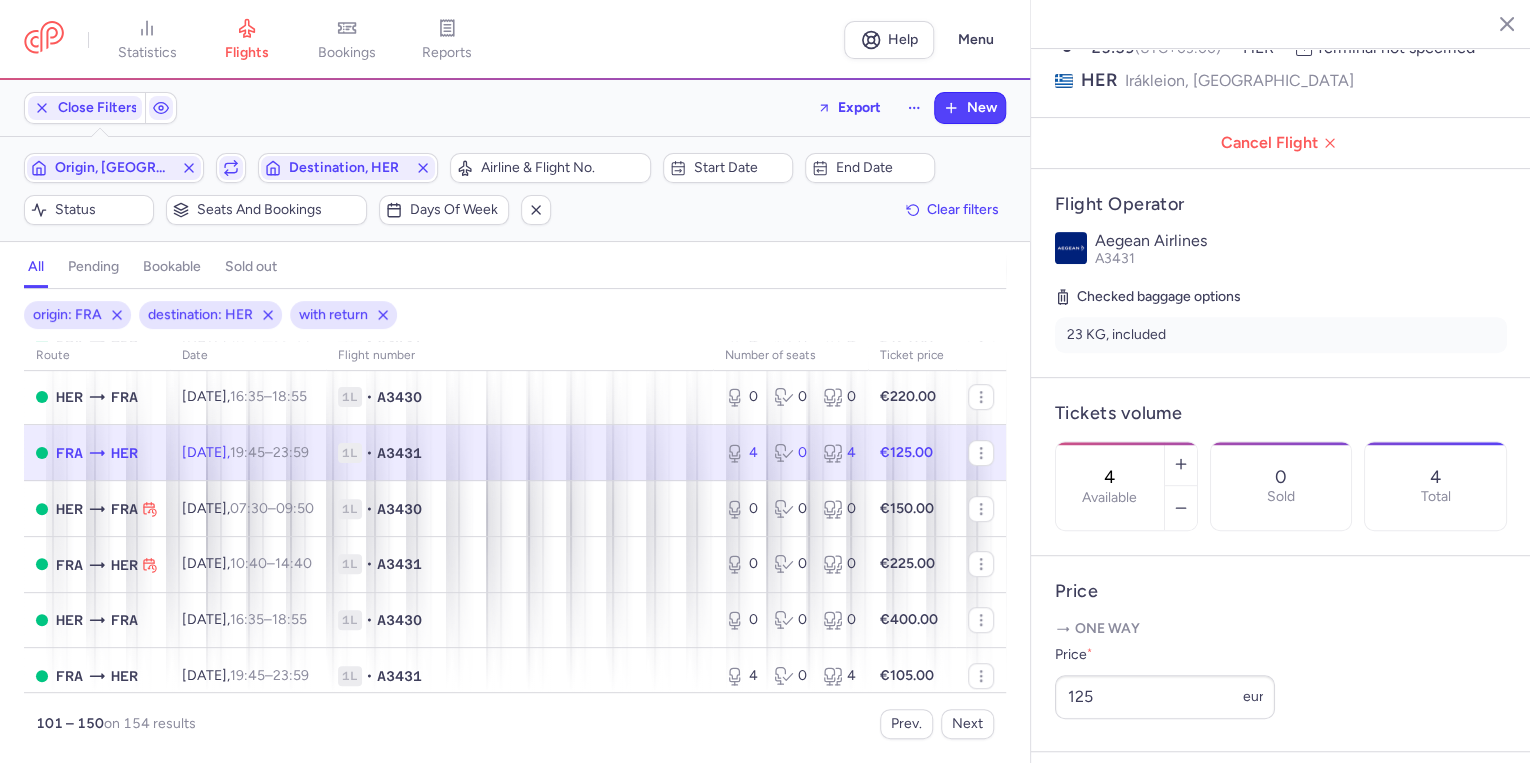 scroll, scrollTop: 560, scrollLeft: 0, axis: vertical 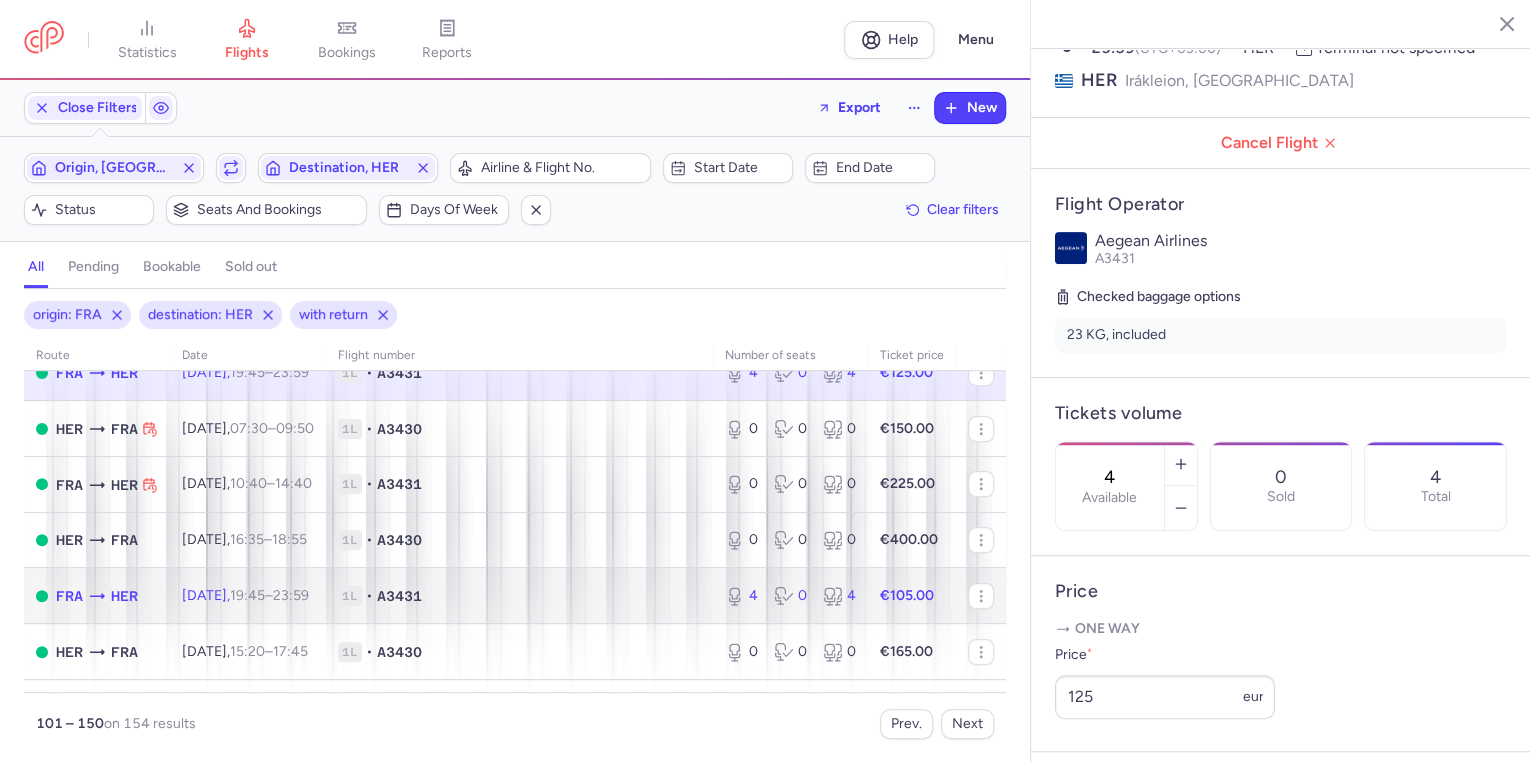 click on "1L • A3431" at bounding box center [519, 596] 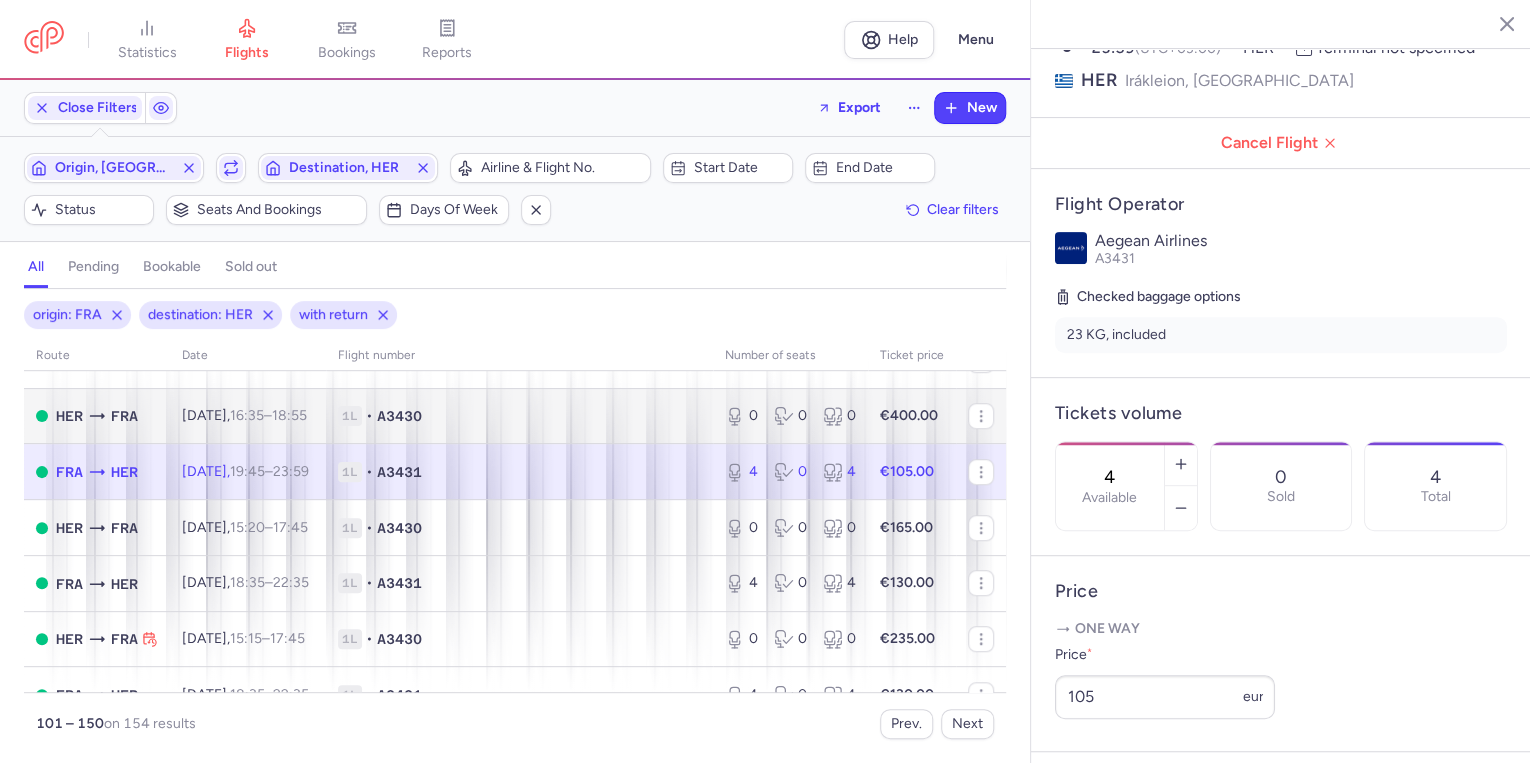 scroll, scrollTop: 720, scrollLeft: 0, axis: vertical 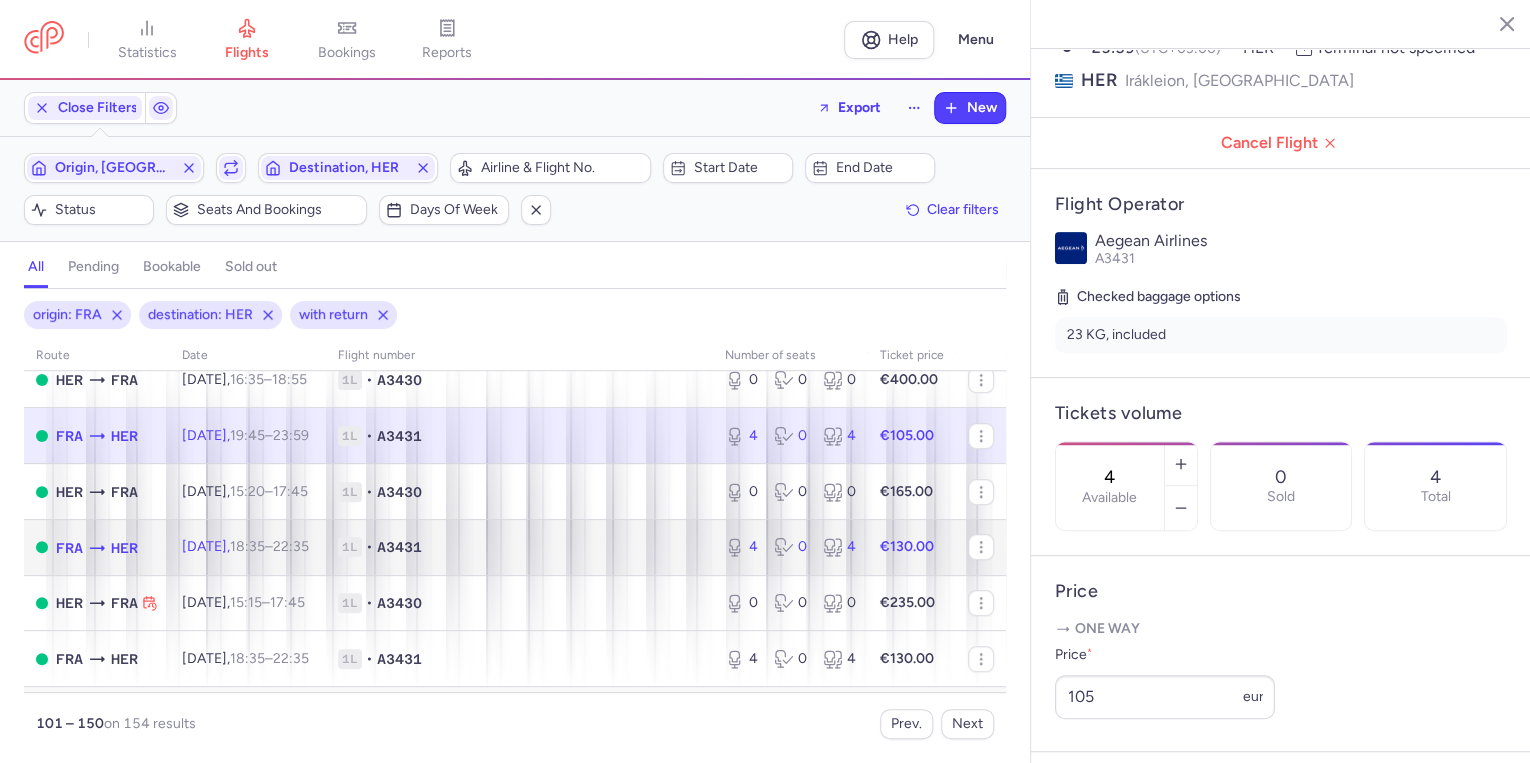click on "1L • A3431" at bounding box center [519, 547] 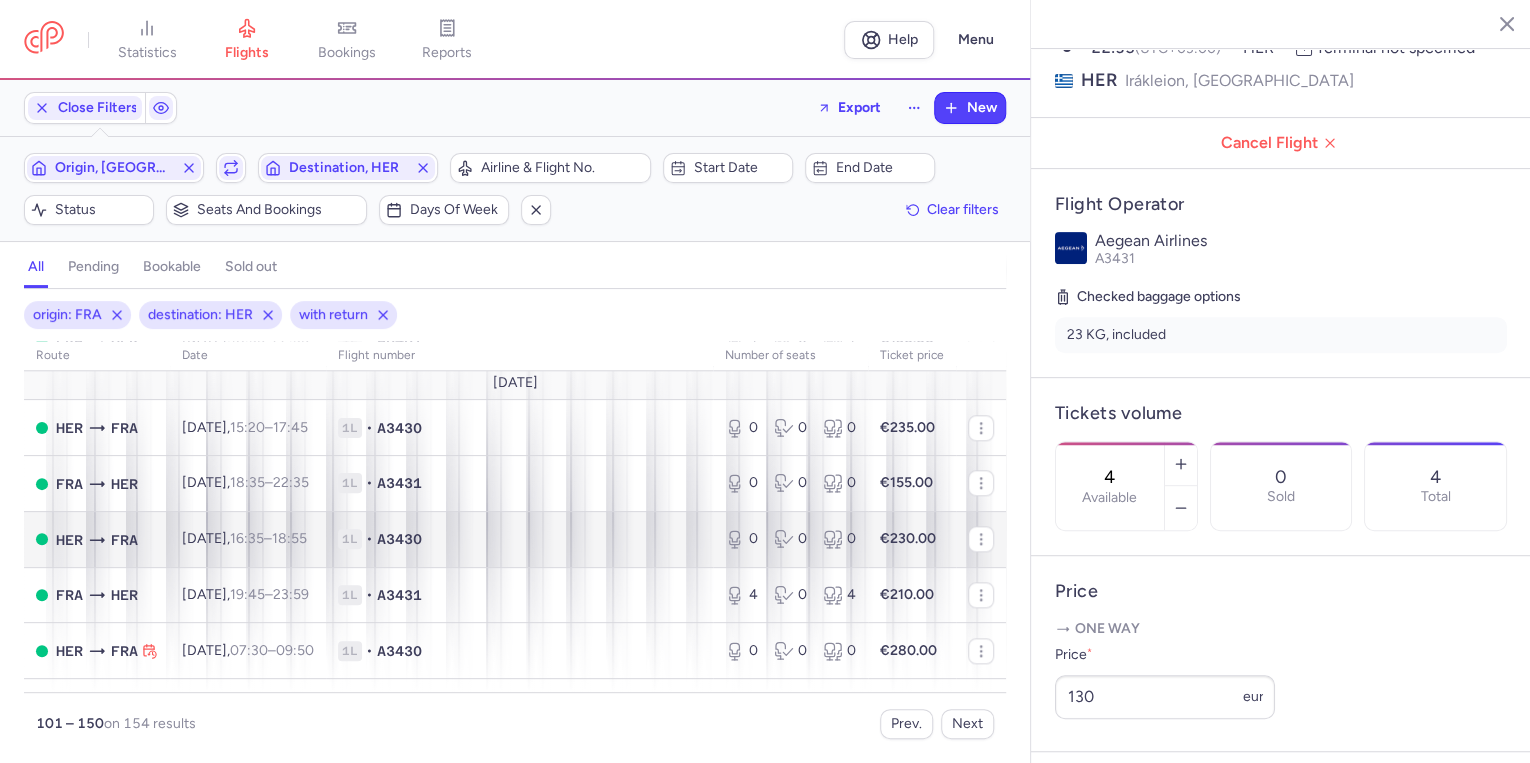scroll, scrollTop: 1120, scrollLeft: 0, axis: vertical 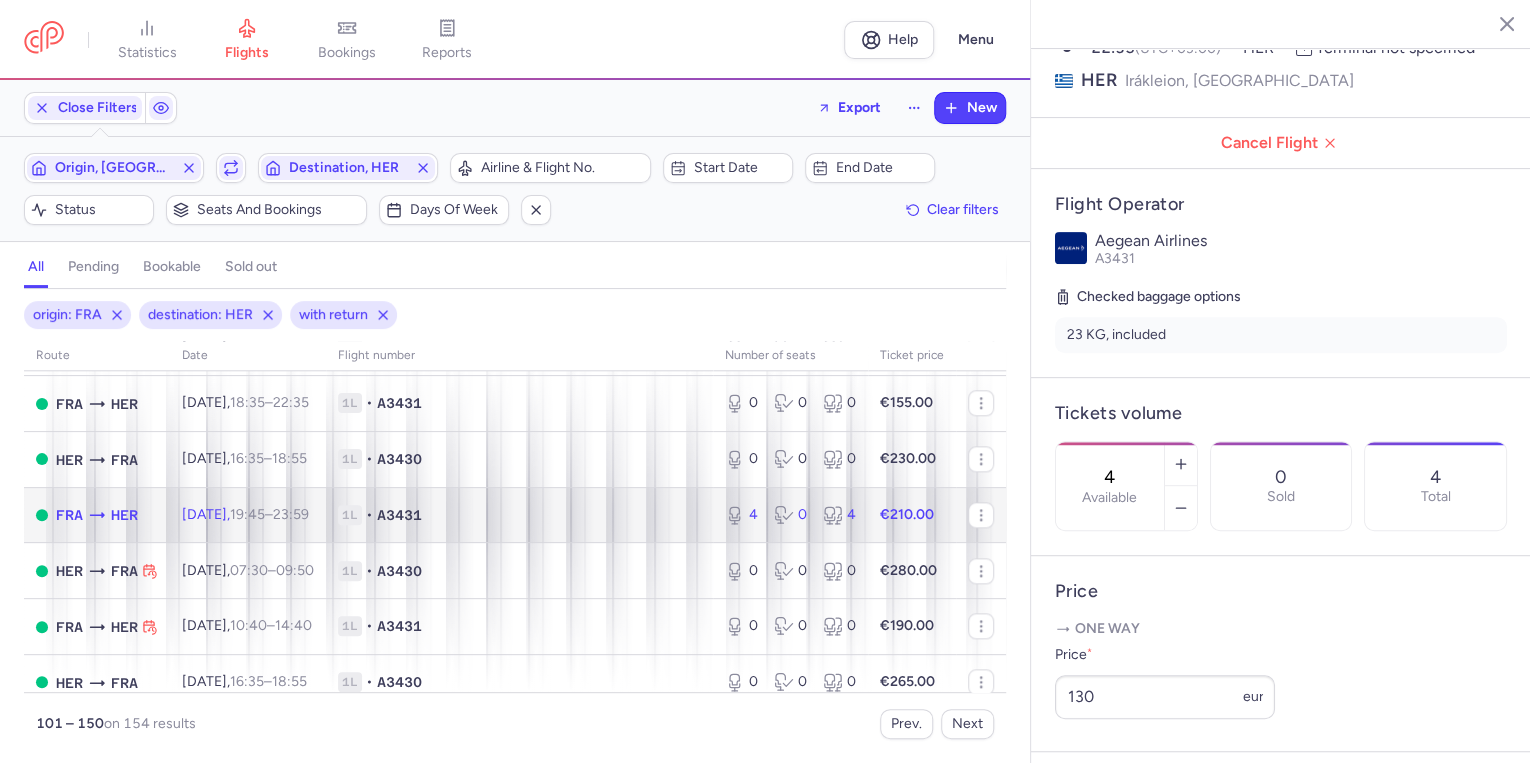 click on "[DATE]  19:45  –  23:59  +0" at bounding box center [248, 515] 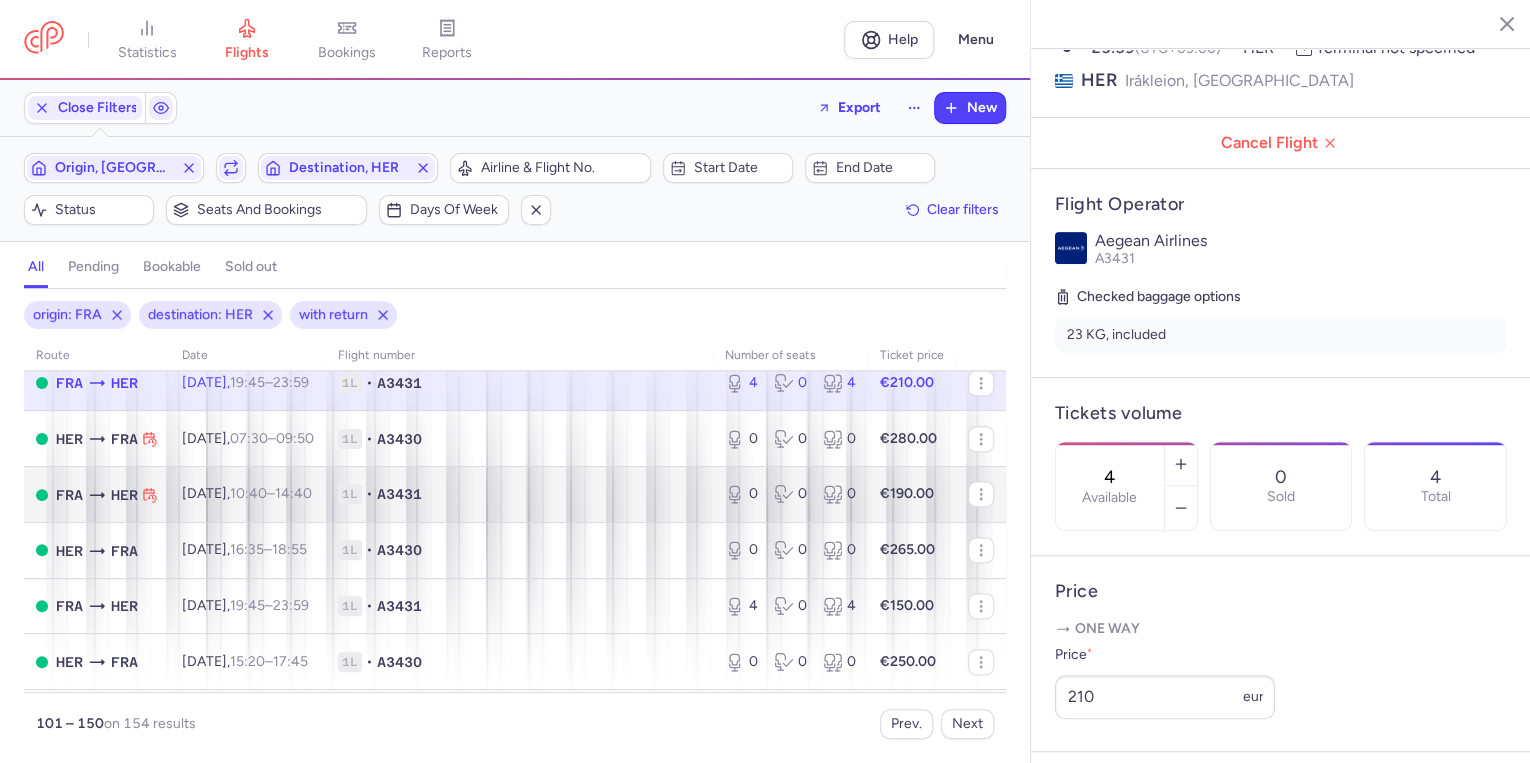 scroll, scrollTop: 1280, scrollLeft: 0, axis: vertical 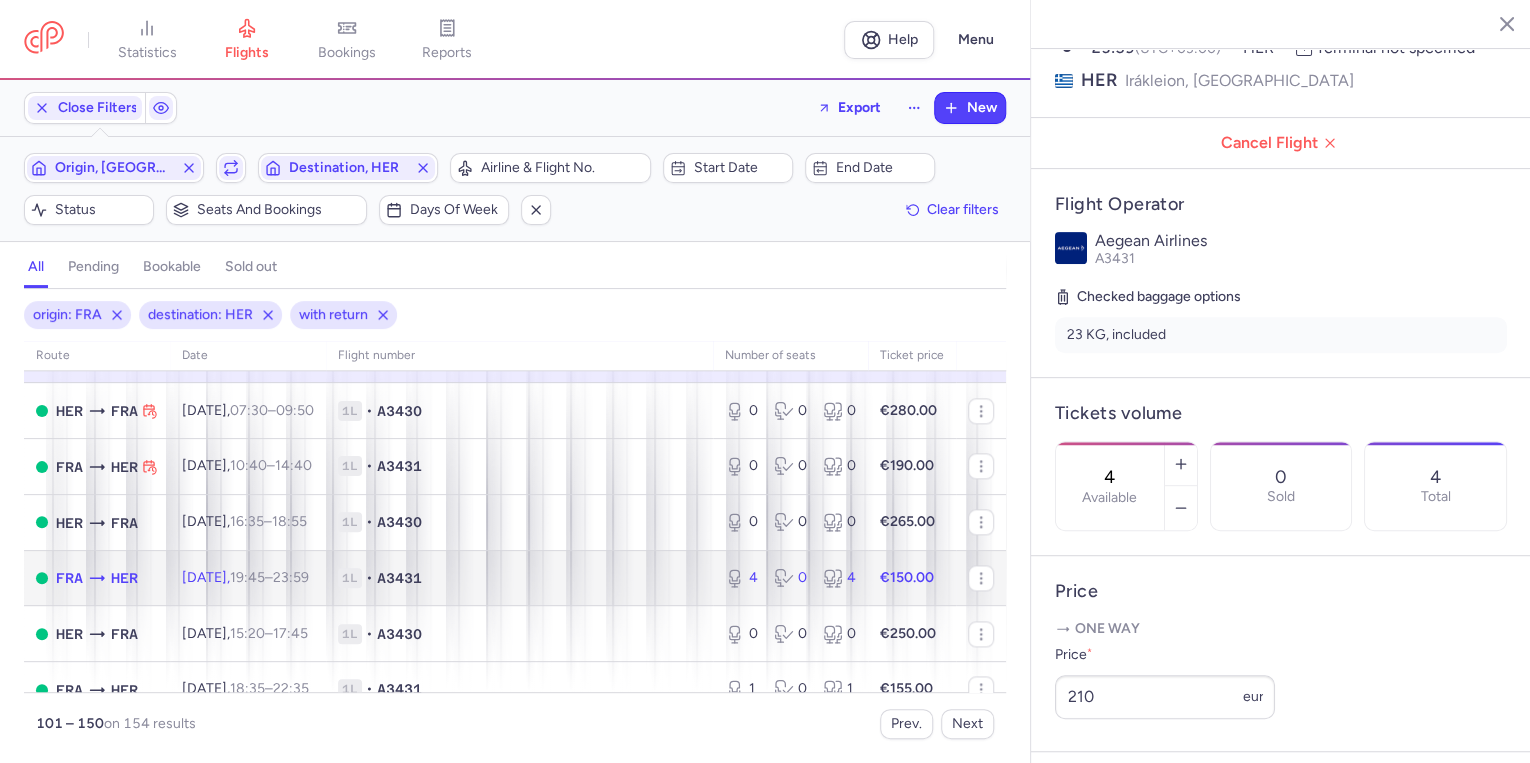 click on "[DATE]  19:45  –  23:59  +0" at bounding box center (248, 578) 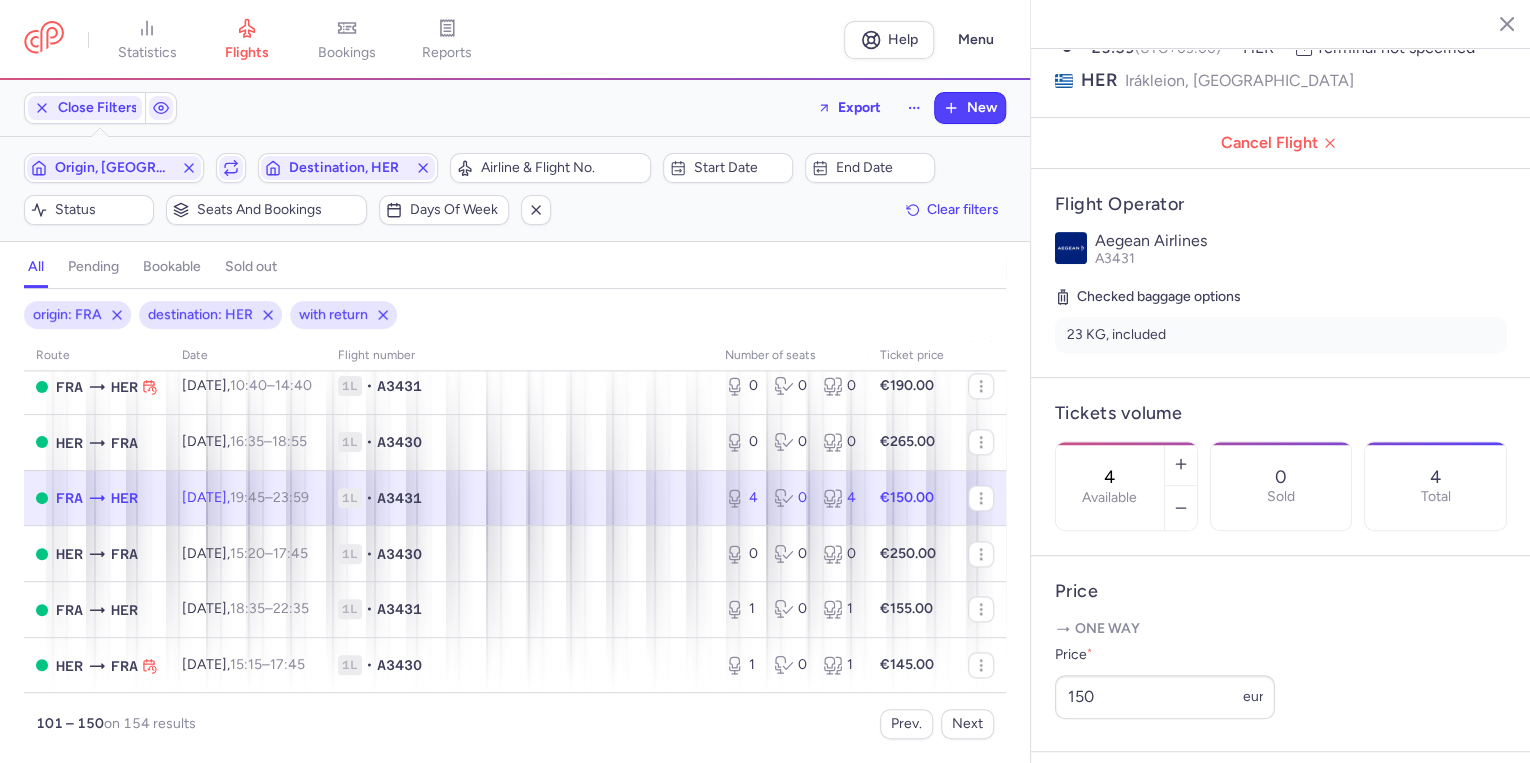 scroll, scrollTop: 1440, scrollLeft: 0, axis: vertical 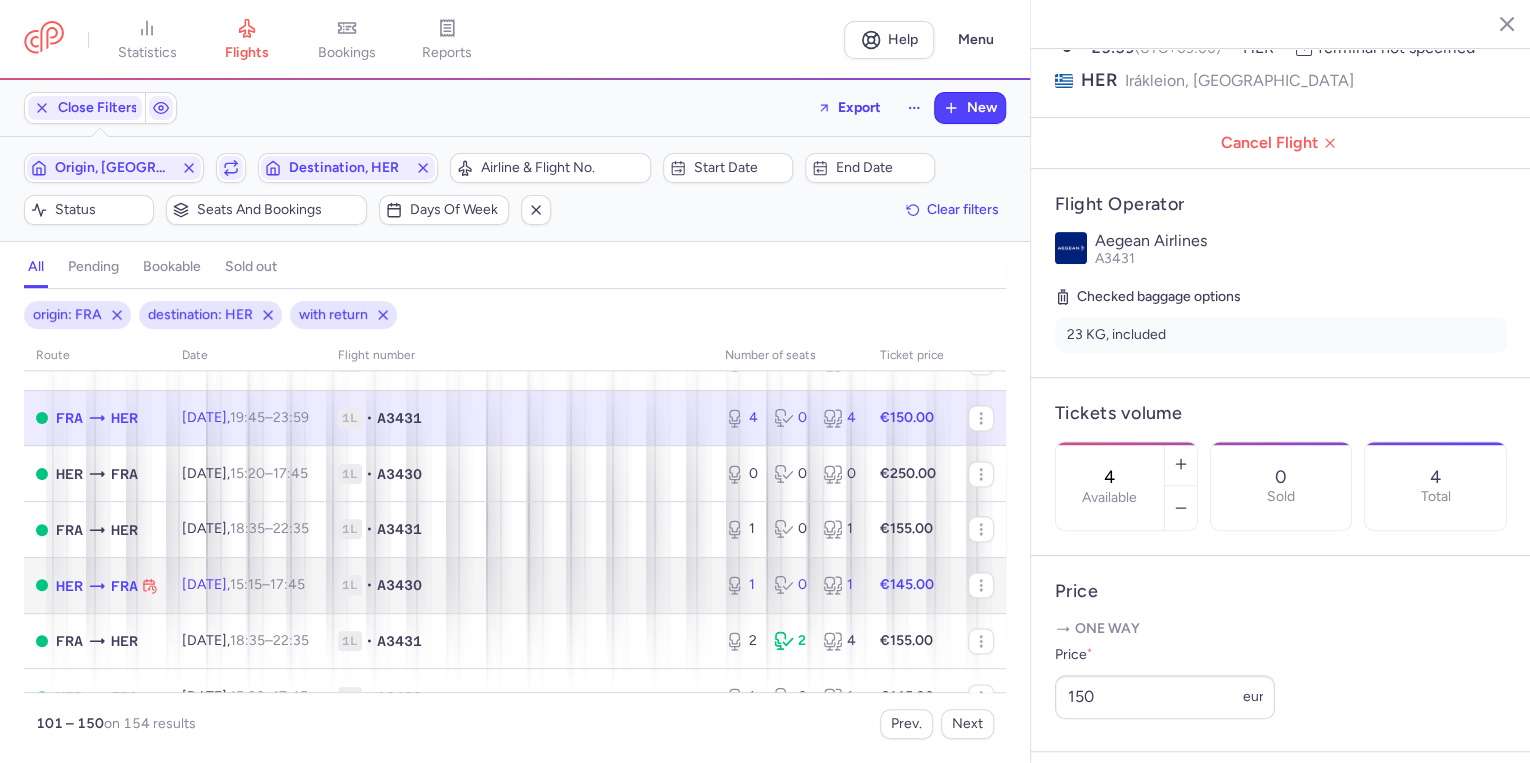 click on "[DATE]  15:15  –  17:45  +0" at bounding box center (248, 585) 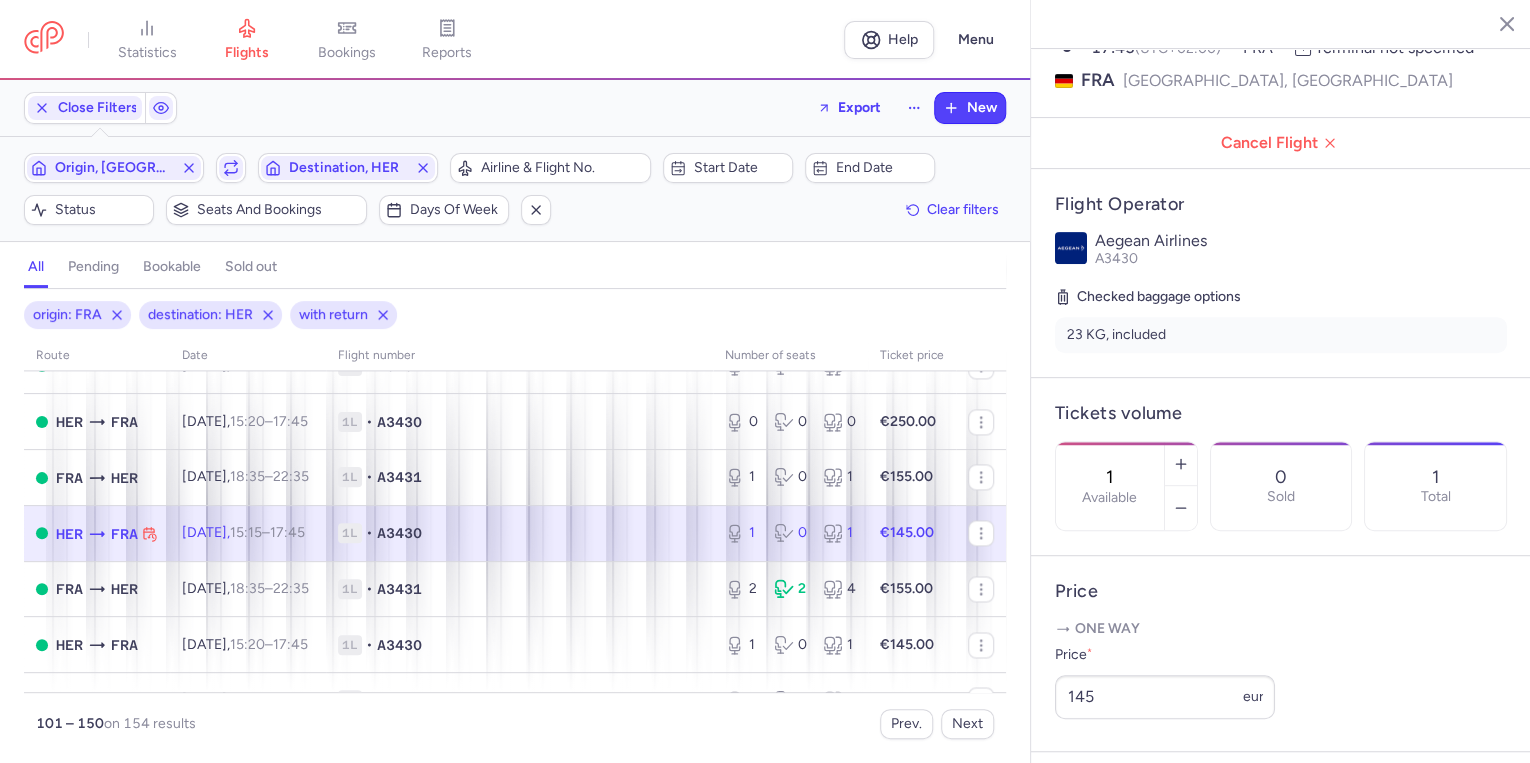 scroll, scrollTop: 1520, scrollLeft: 0, axis: vertical 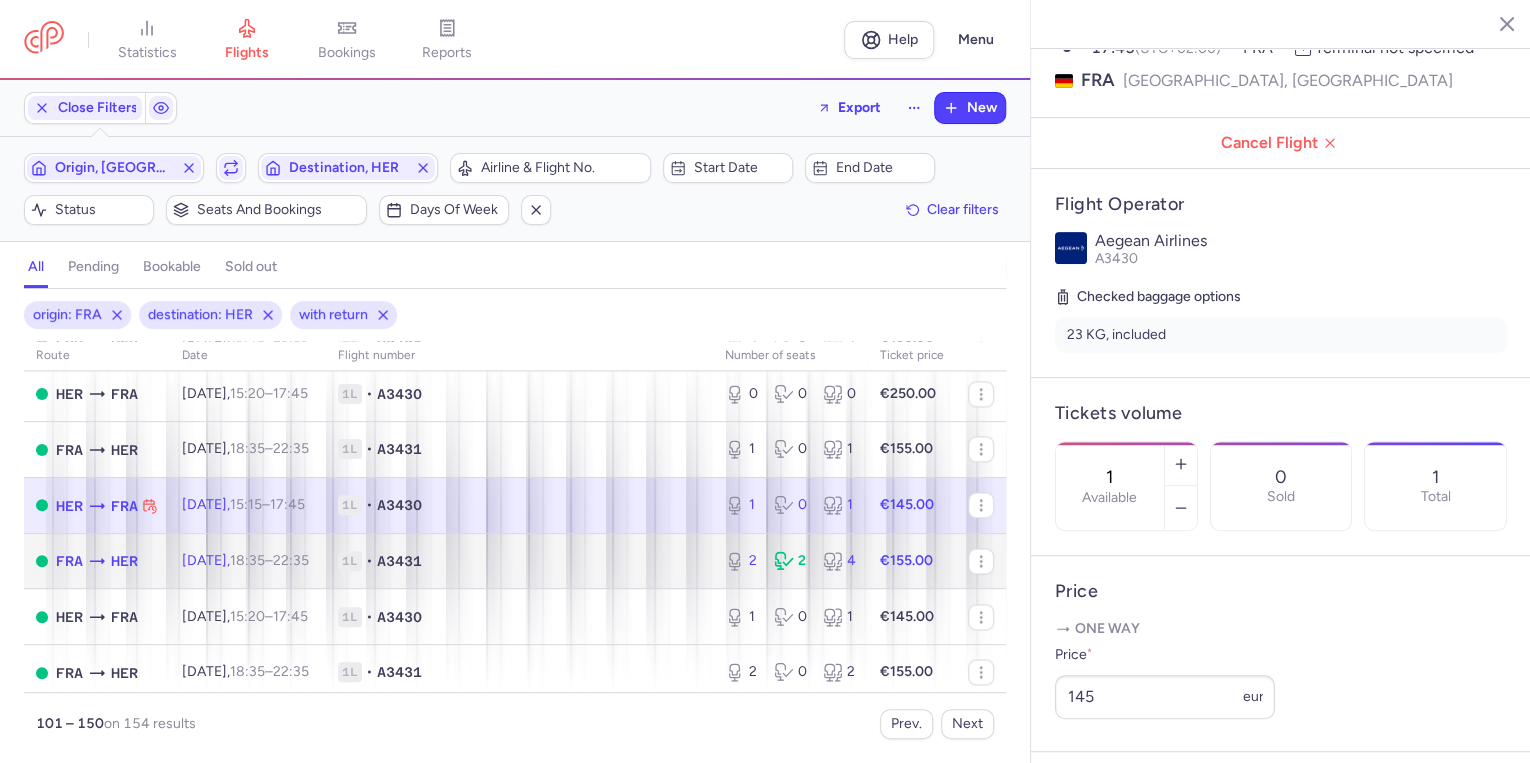 click on "[DATE]  18:35  –  22:35  +0" at bounding box center (248, 561) 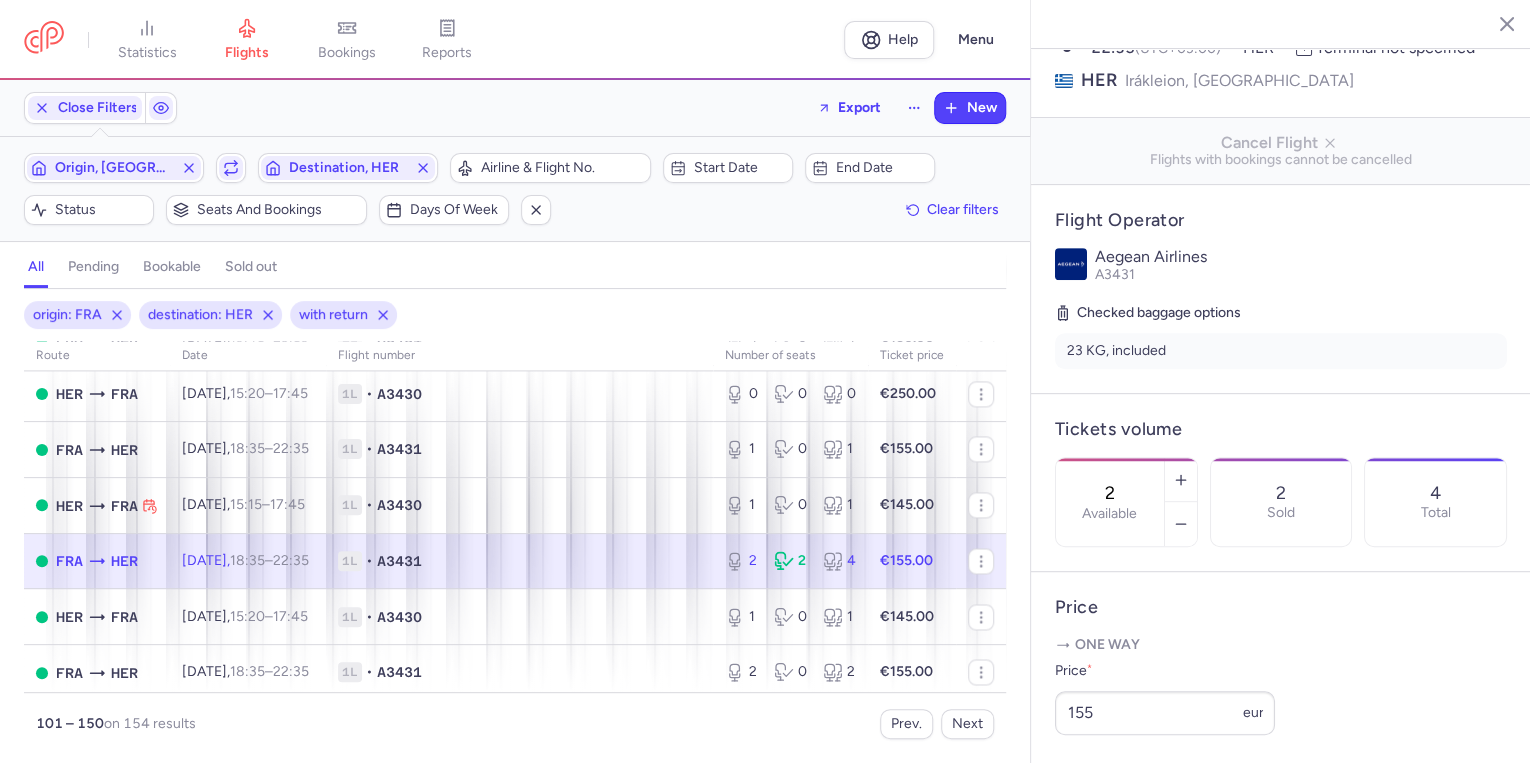 scroll, scrollTop: 1600, scrollLeft: 0, axis: vertical 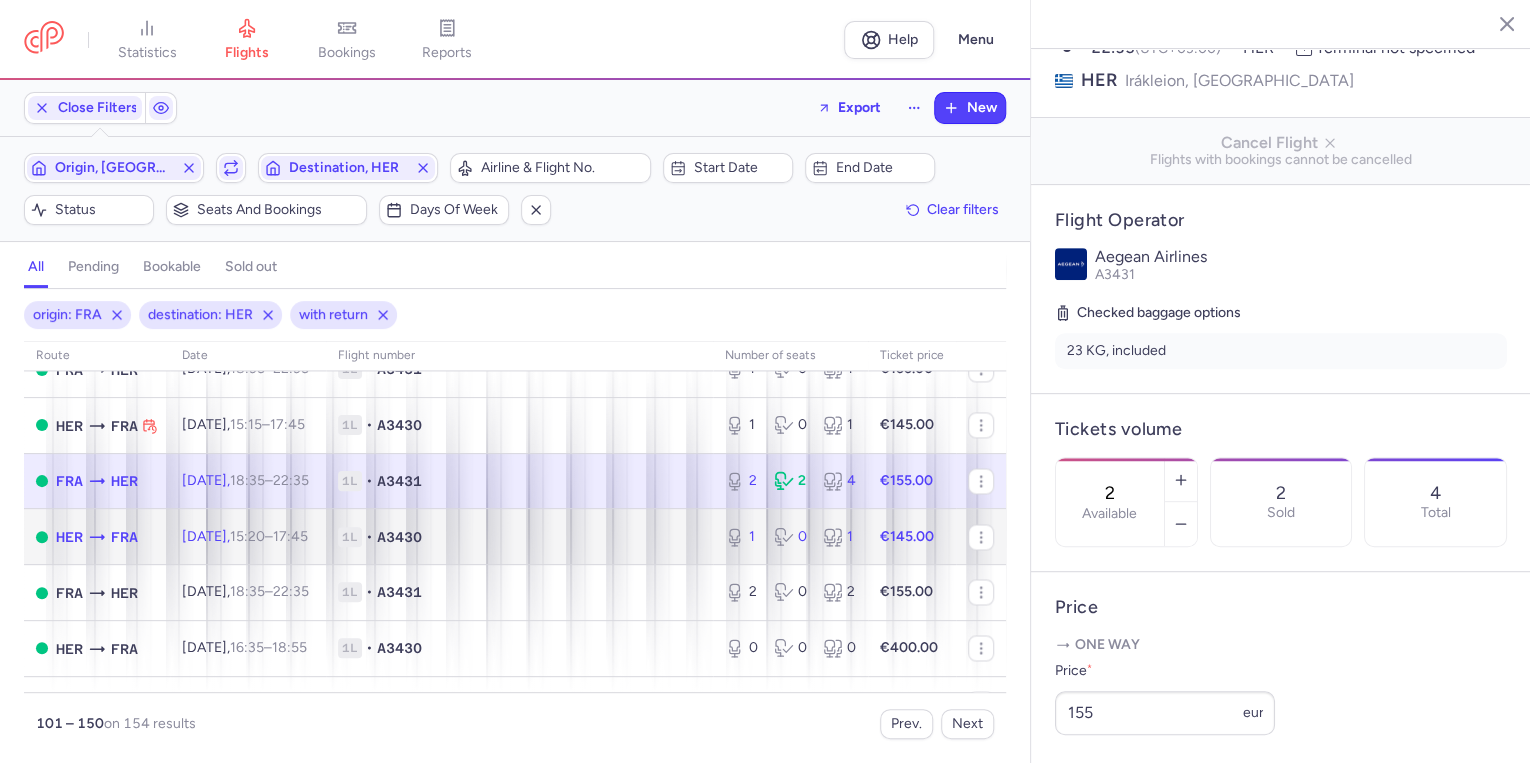 click on "1L • A3430" at bounding box center (519, 537) 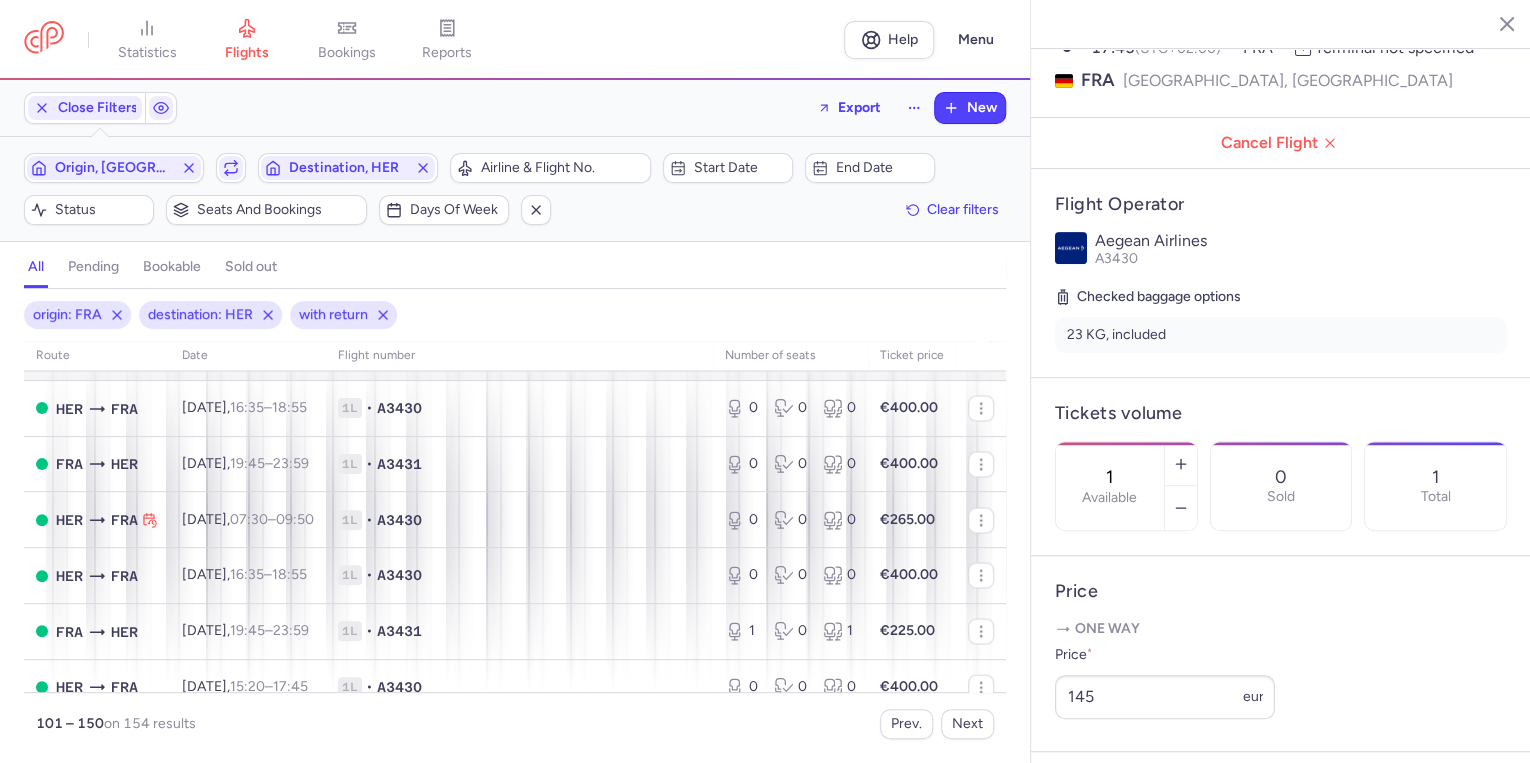 scroll, scrollTop: 1920, scrollLeft: 0, axis: vertical 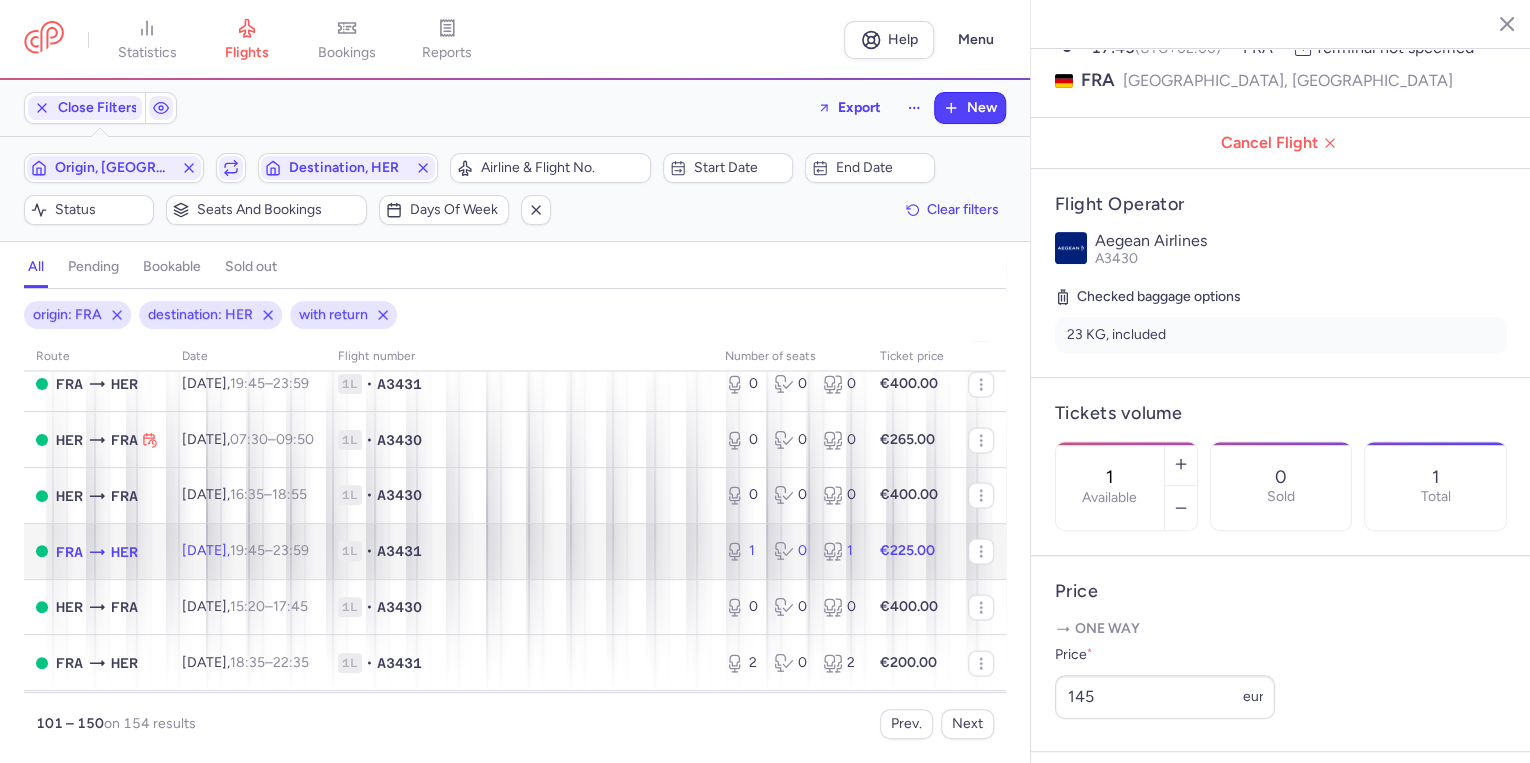 click on "1L • A3431" at bounding box center [519, 551] 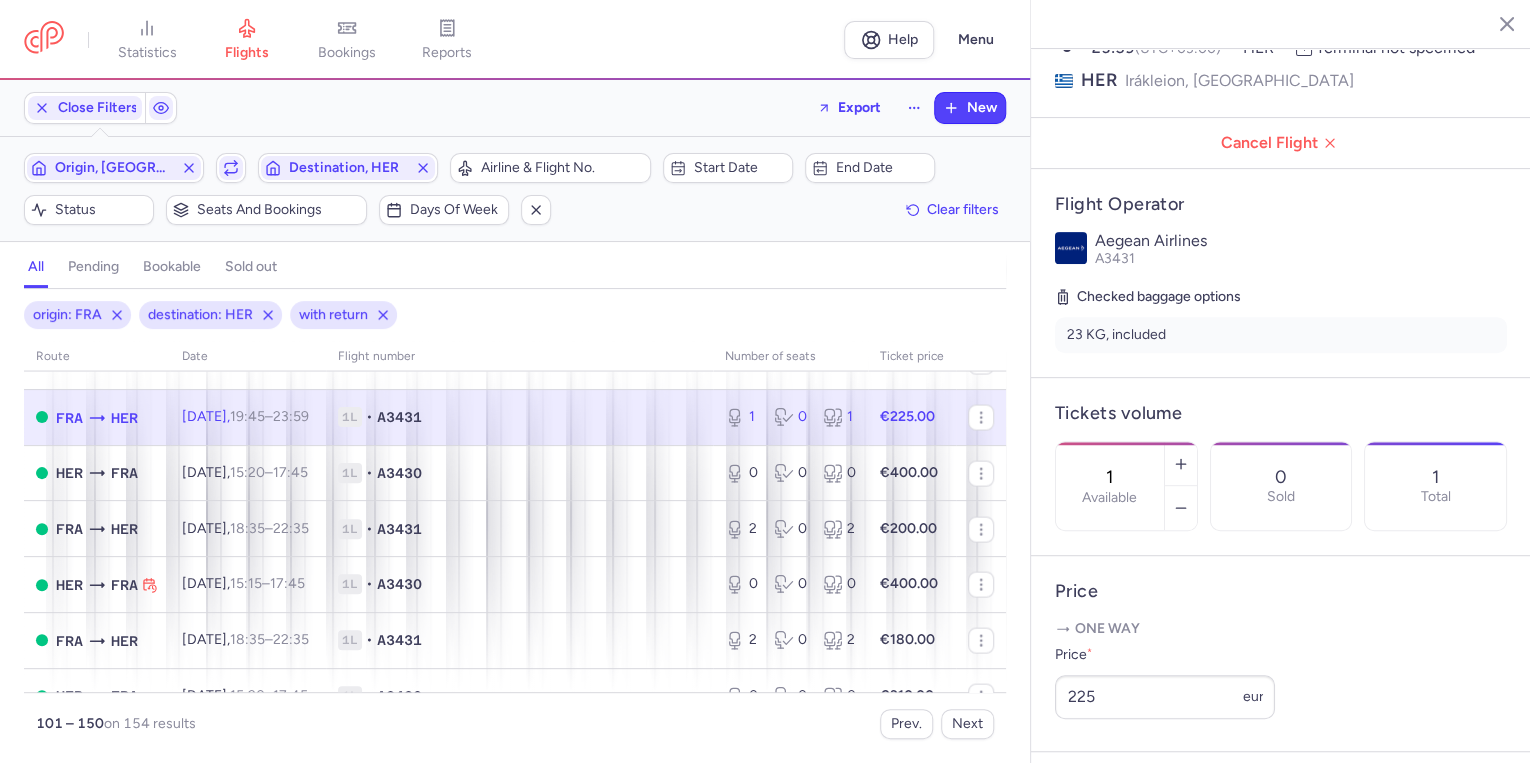 scroll, scrollTop: 2080, scrollLeft: 0, axis: vertical 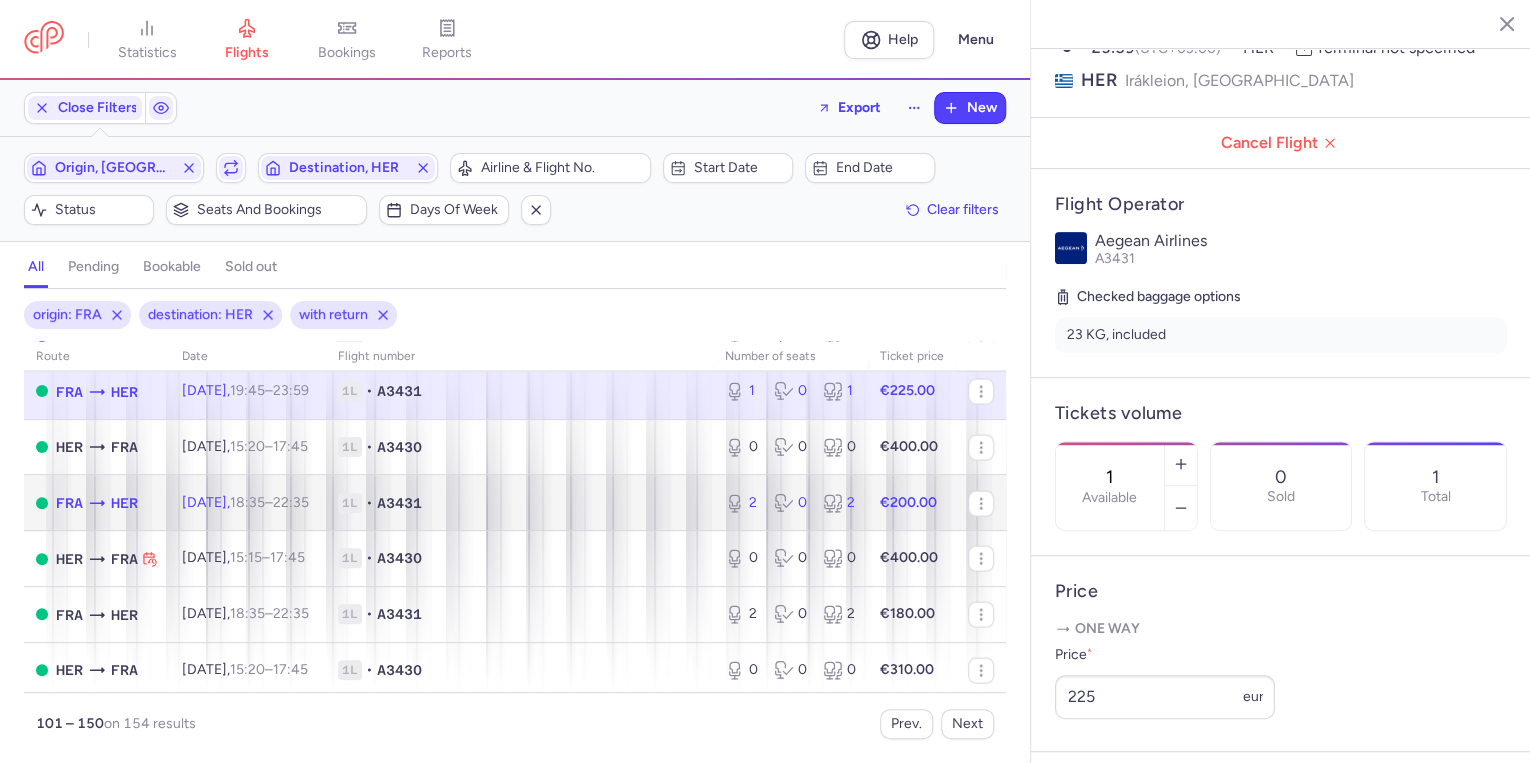 click on "A3431" at bounding box center [399, 503] 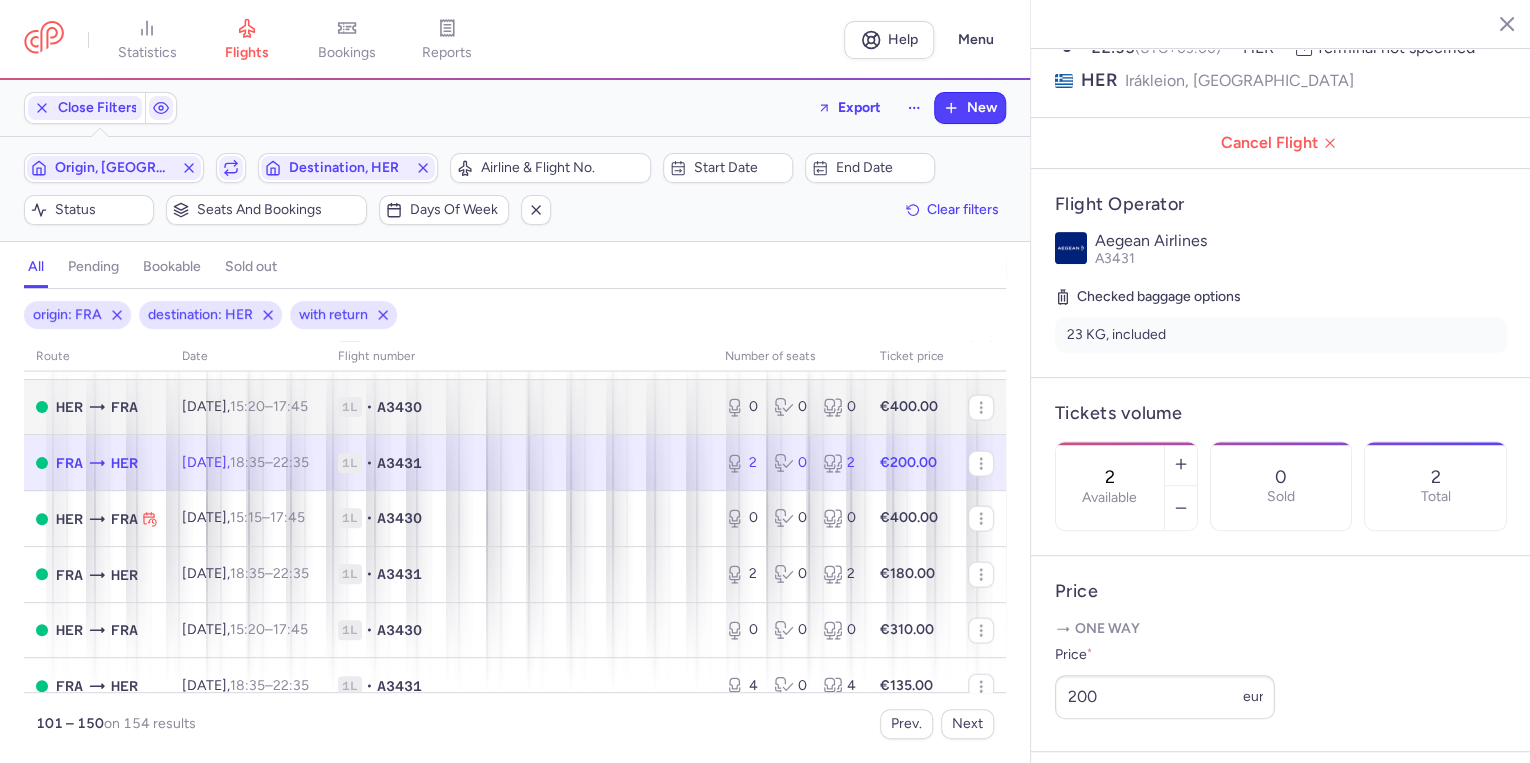 scroll, scrollTop: 2160, scrollLeft: 0, axis: vertical 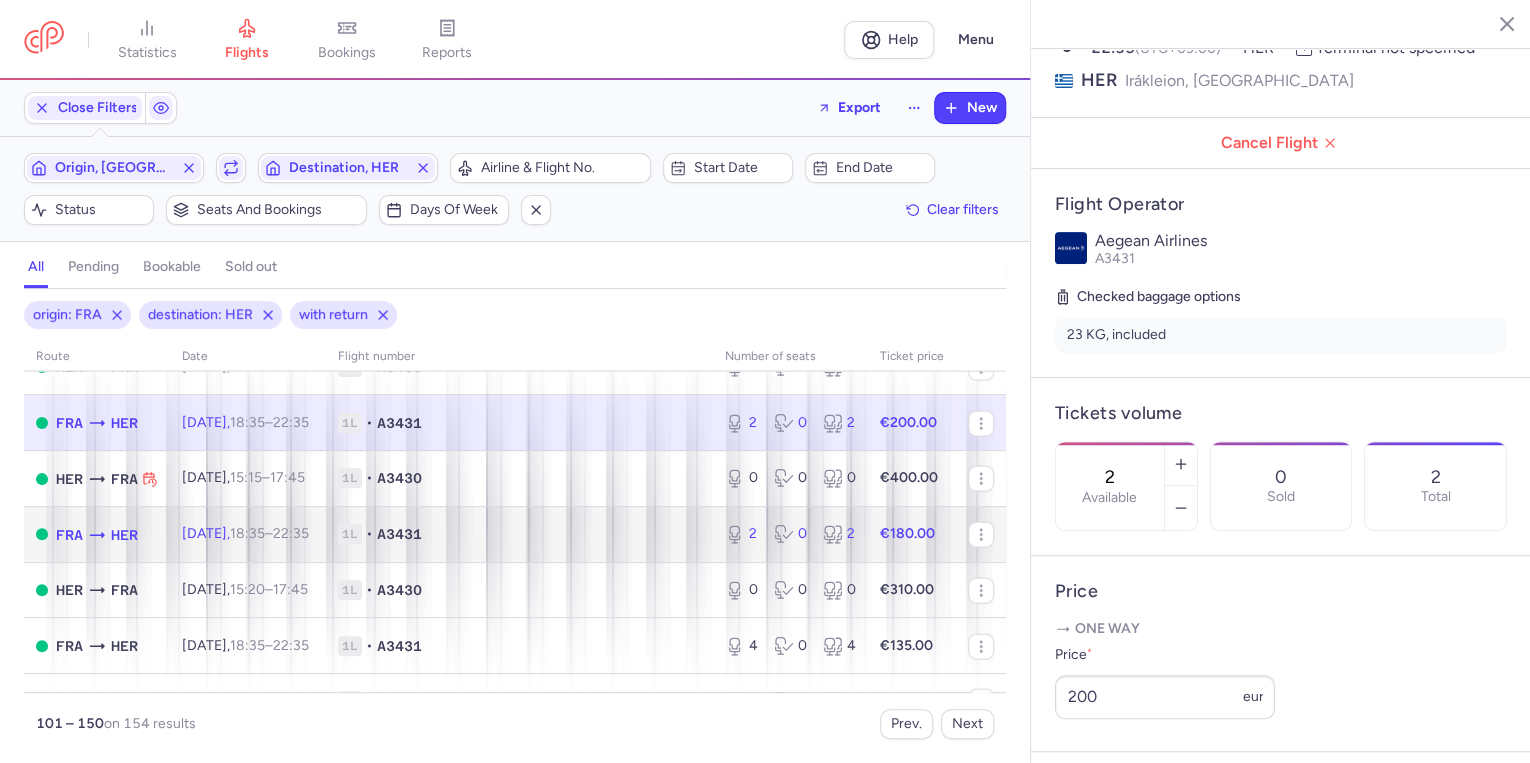 click on "A3431" 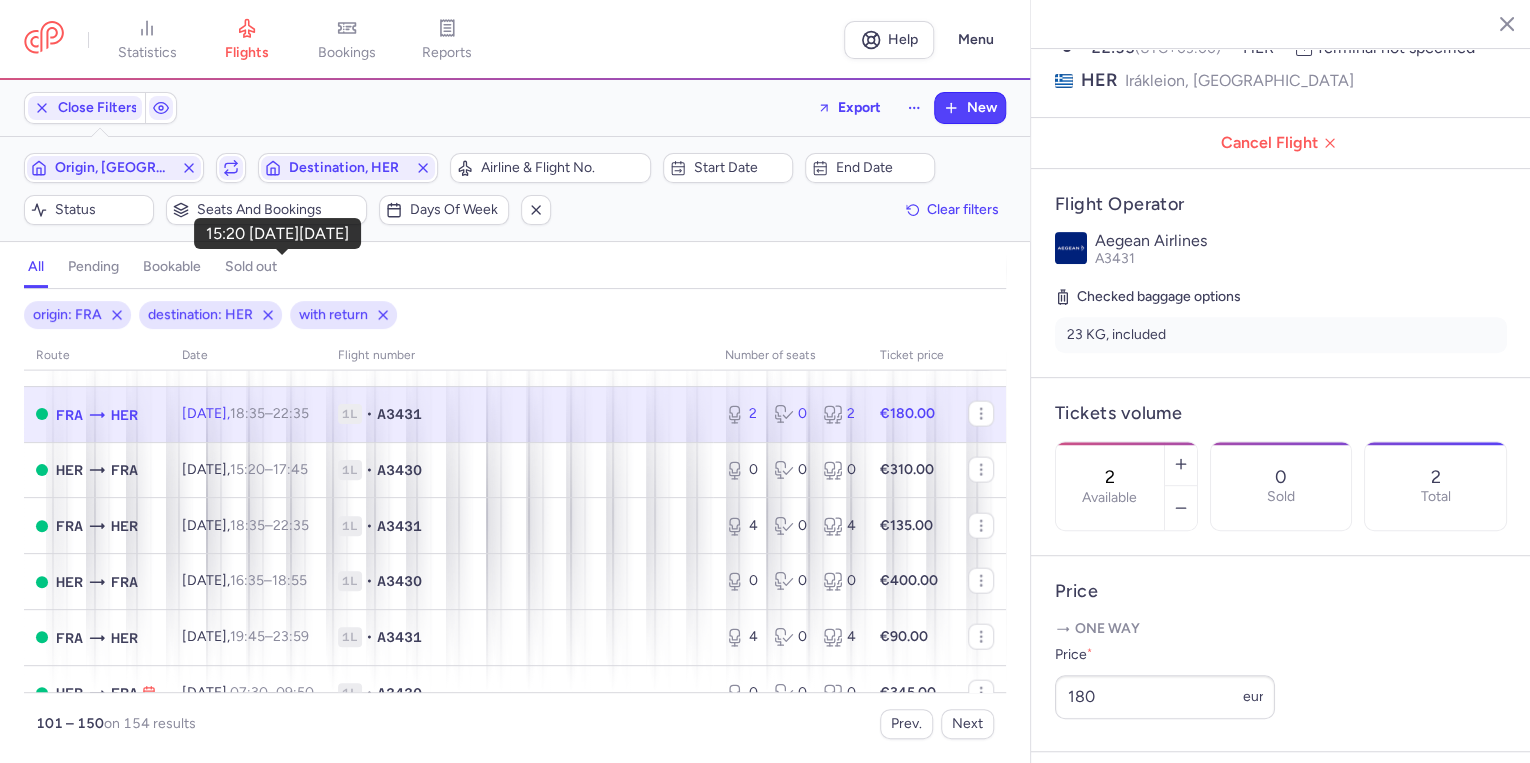 scroll, scrollTop: 2320, scrollLeft: 0, axis: vertical 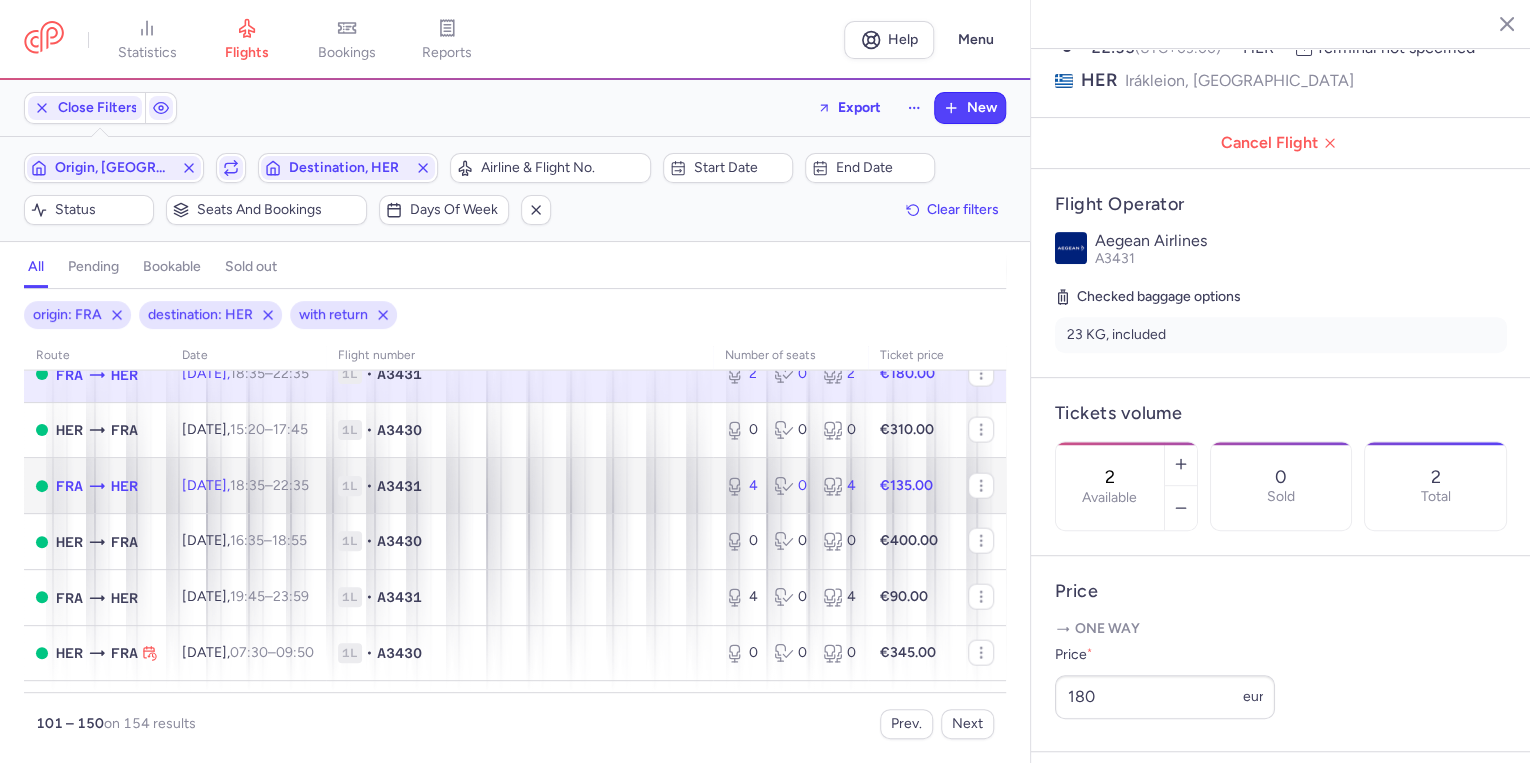 click on "A3431" at bounding box center (399, 486) 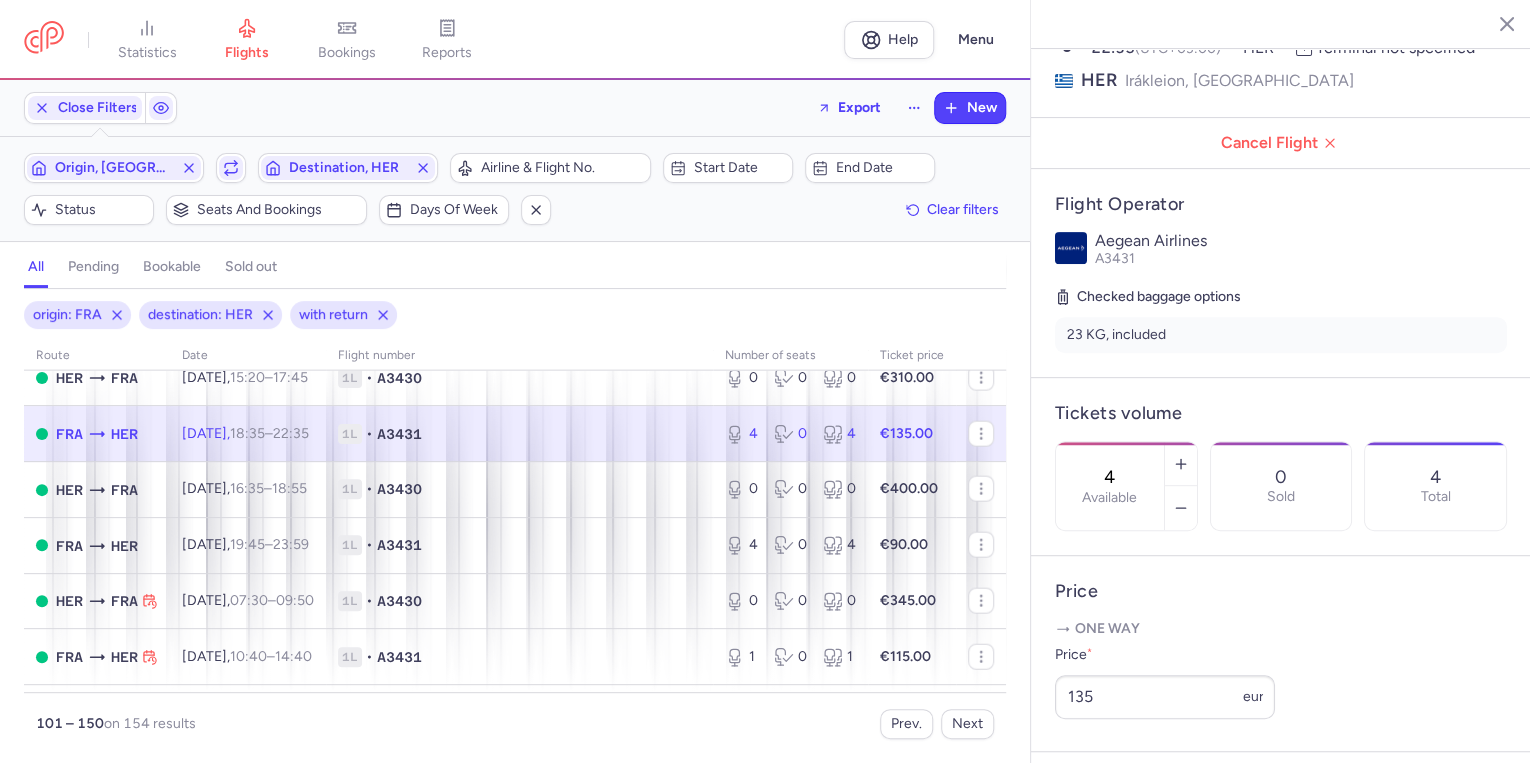 scroll, scrollTop: 2400, scrollLeft: 0, axis: vertical 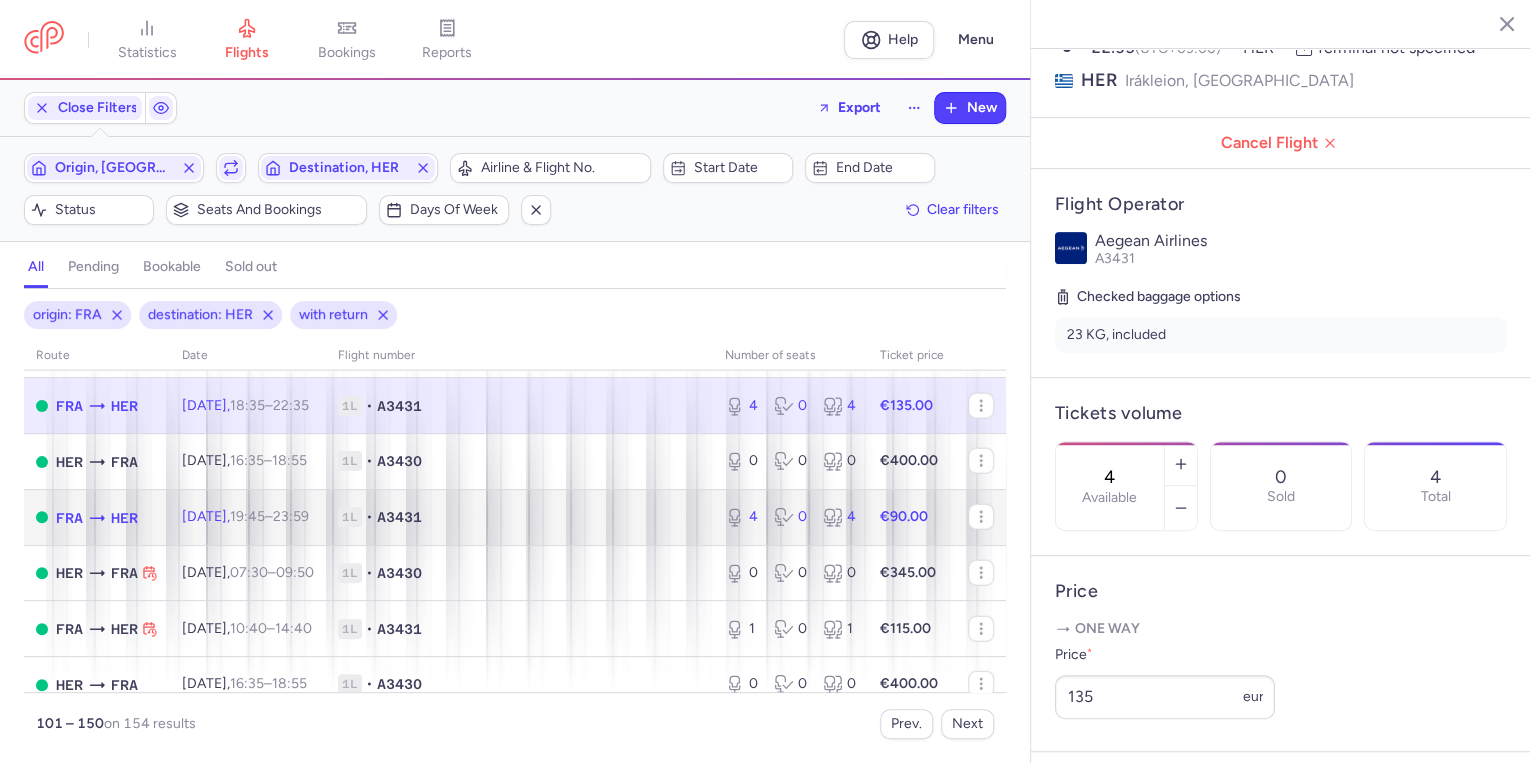 click on "1L • A3431" at bounding box center (519, 517) 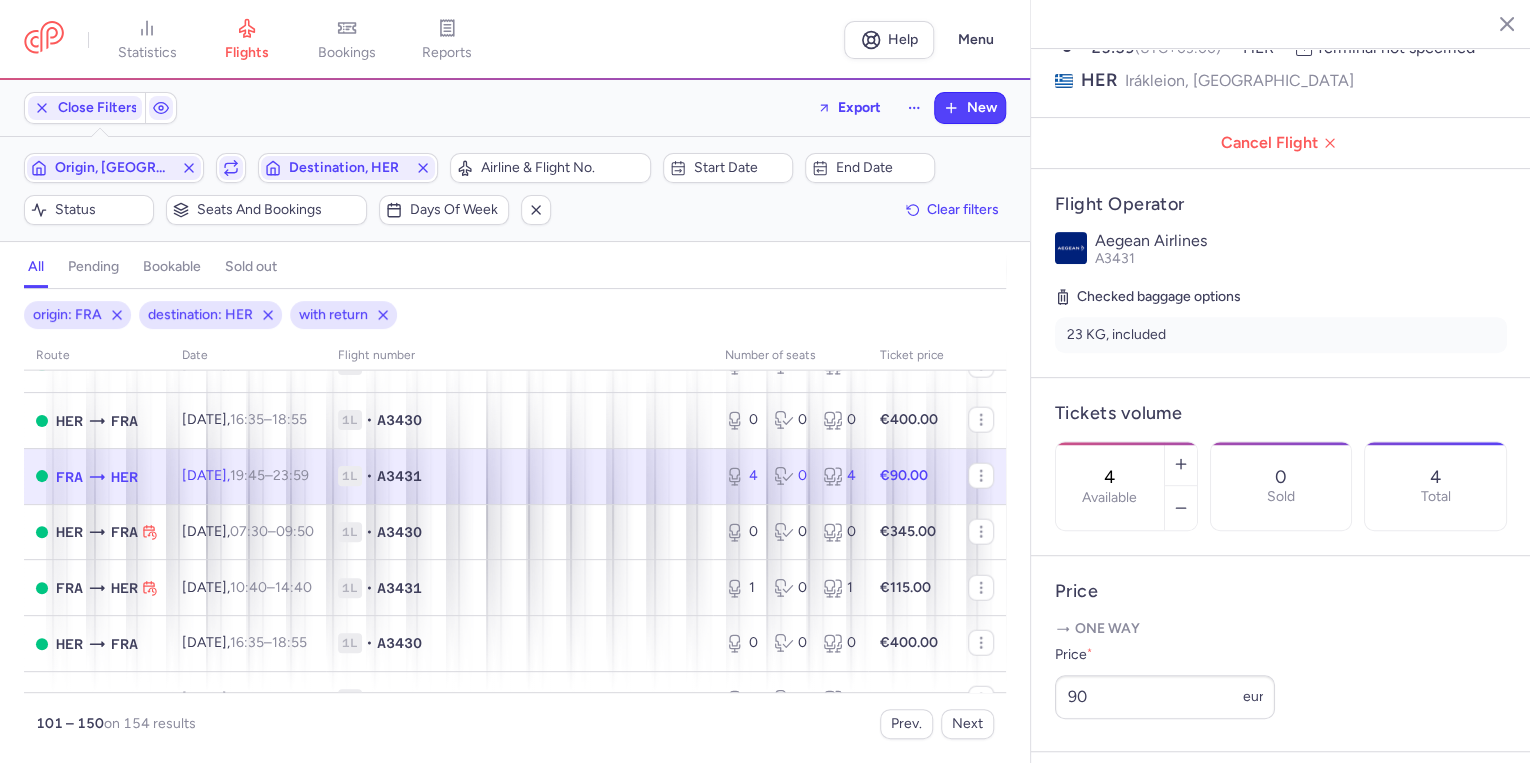 scroll, scrollTop: 2480, scrollLeft: 0, axis: vertical 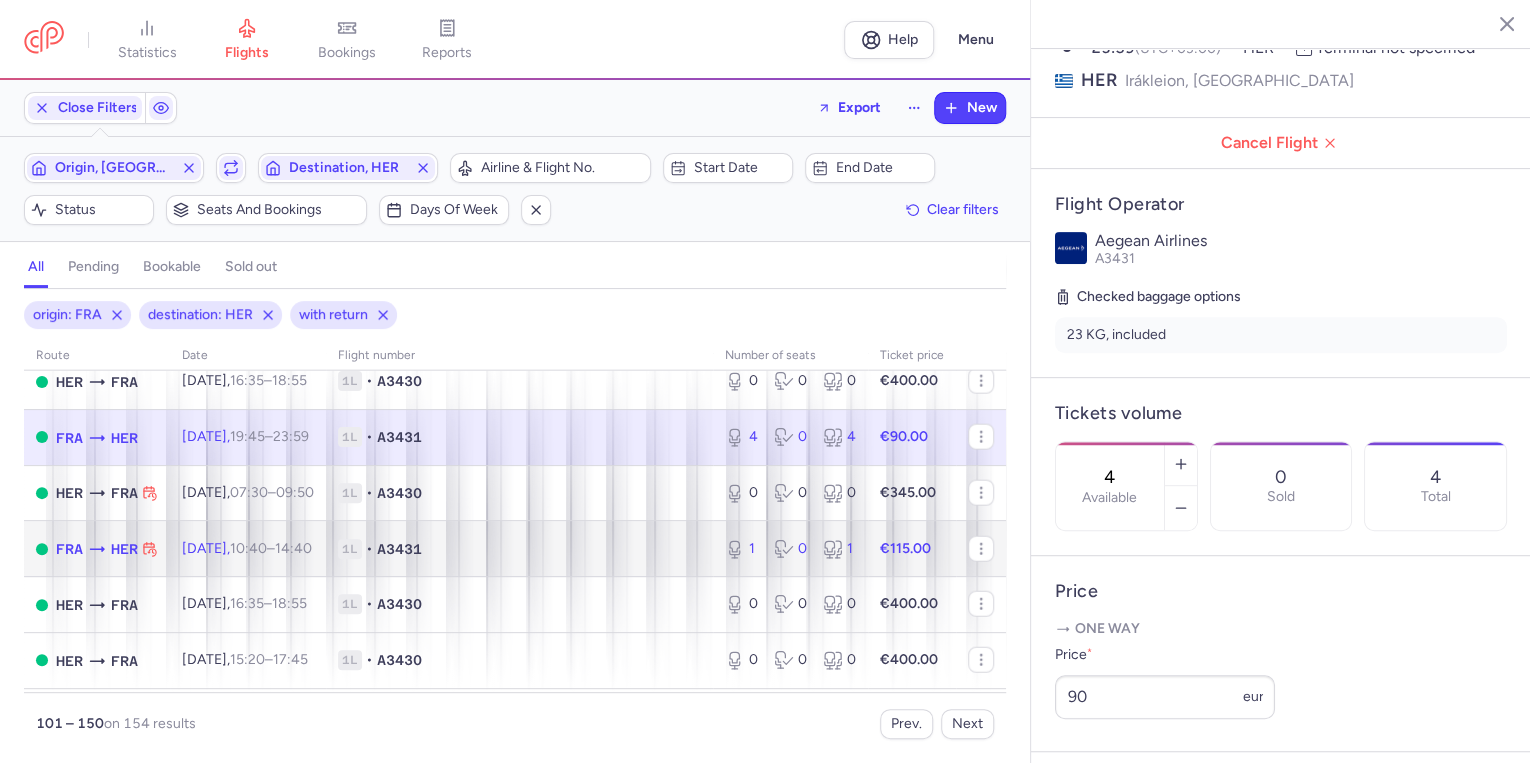 click on "A3431" 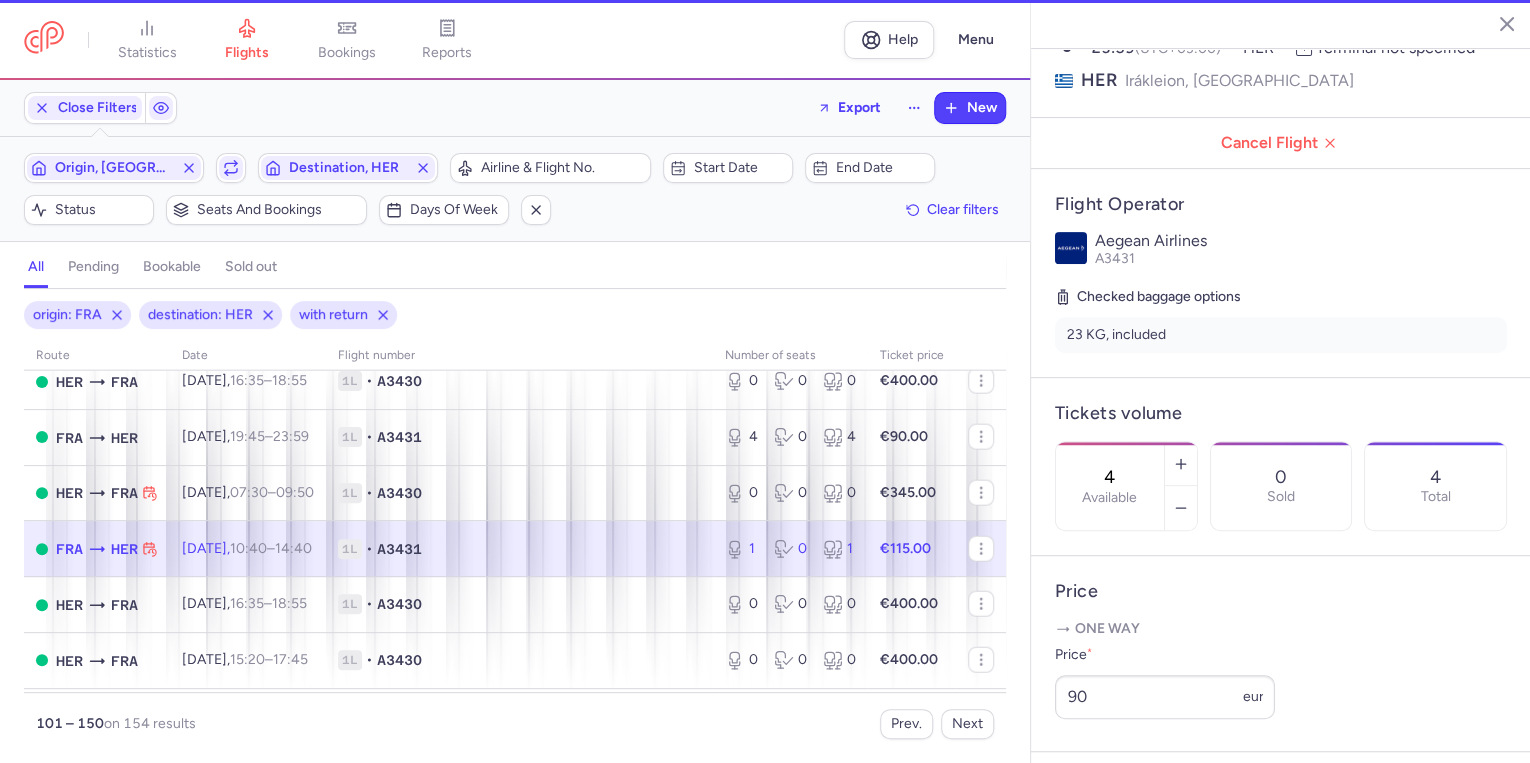 type on "1" 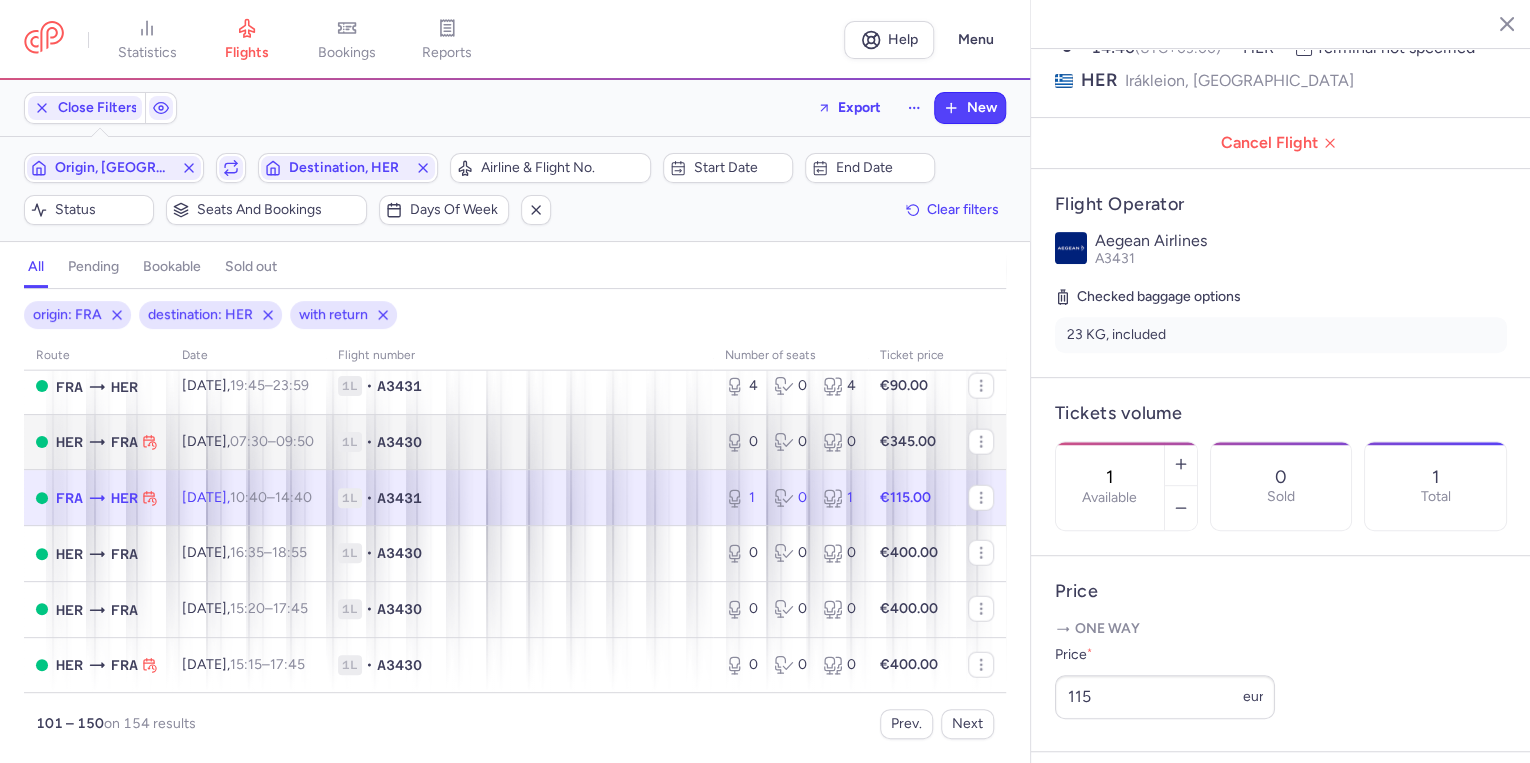 scroll, scrollTop: 2593, scrollLeft: 0, axis: vertical 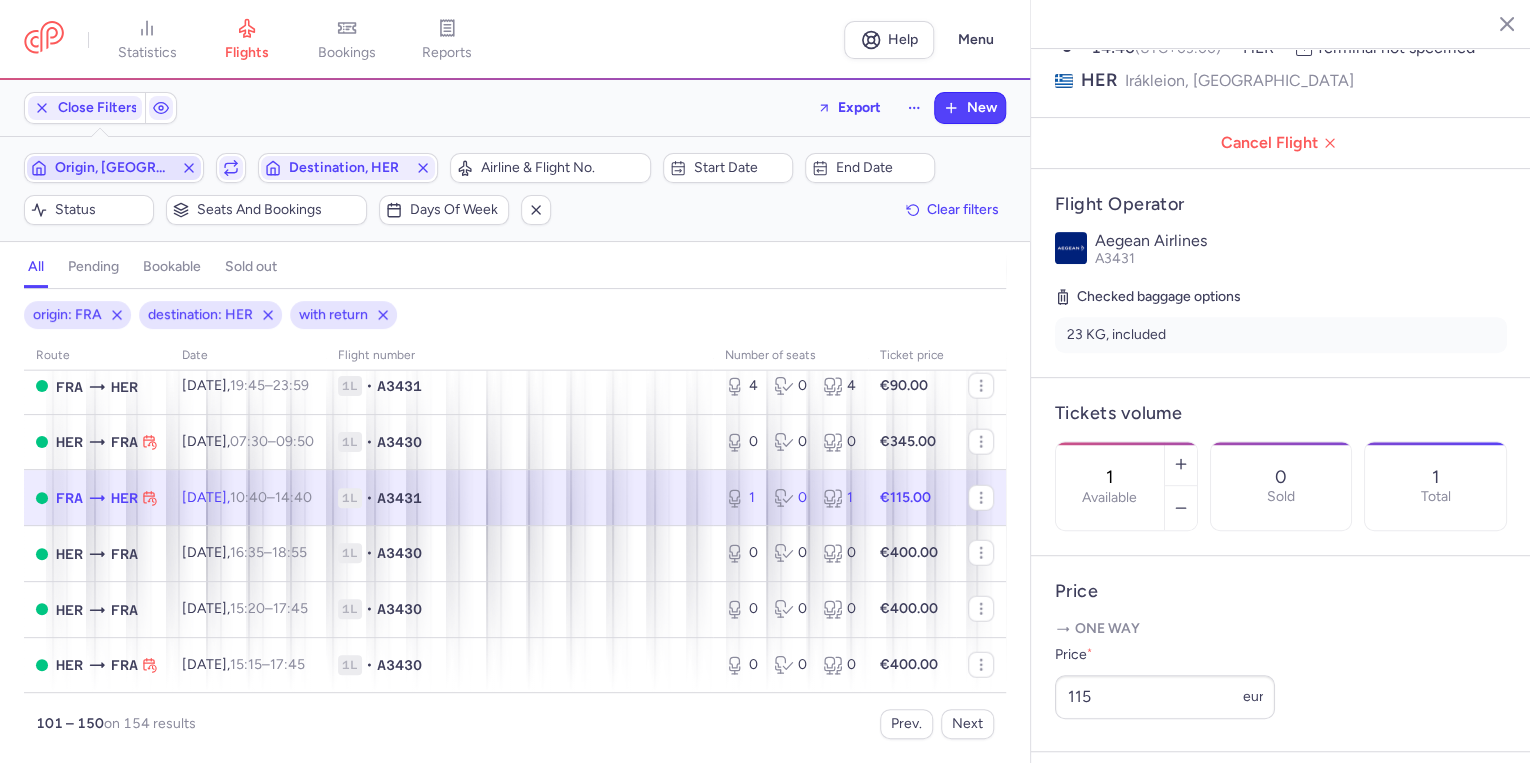 click on "Origin, [GEOGRAPHIC_DATA]" at bounding box center [114, 168] 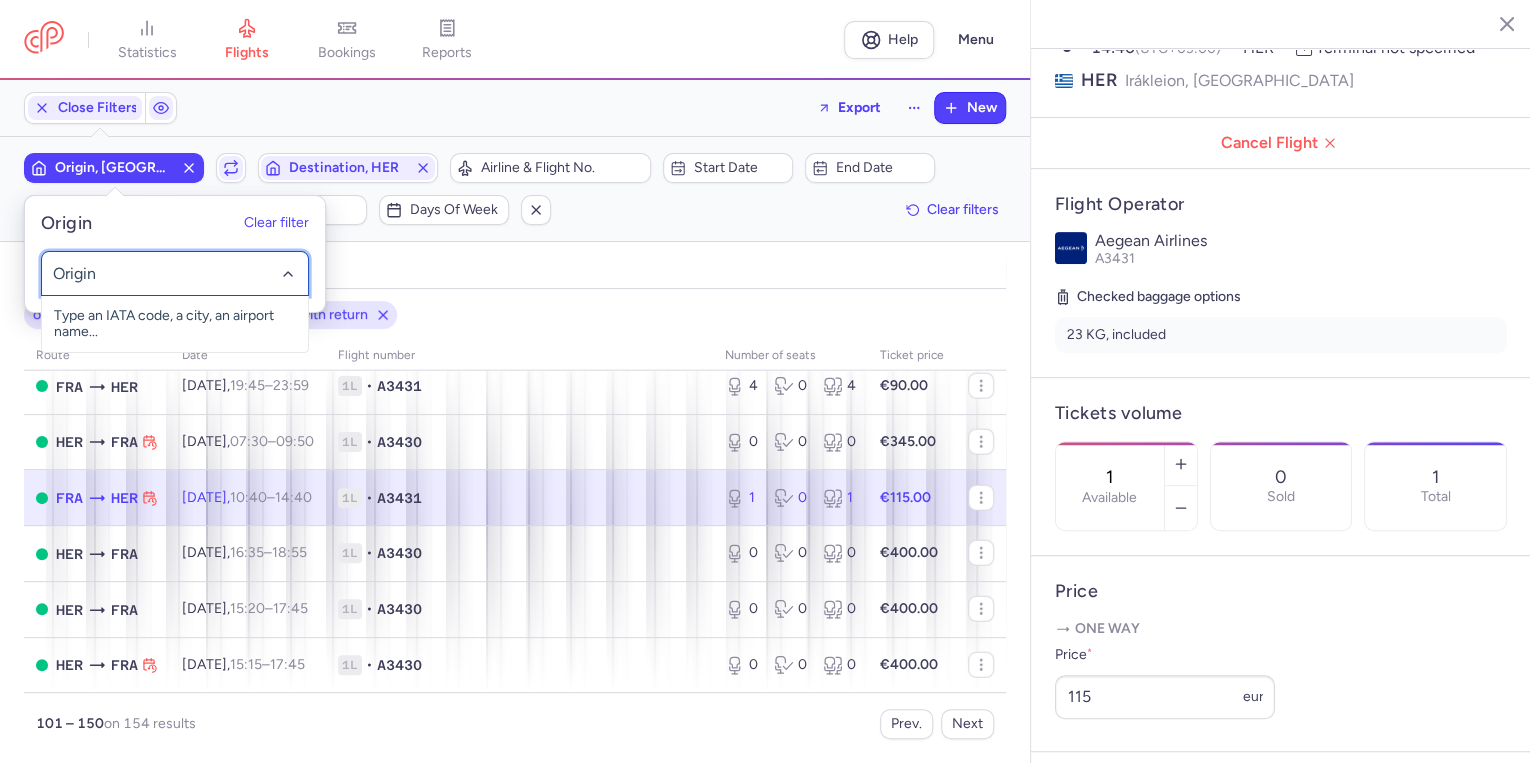 click 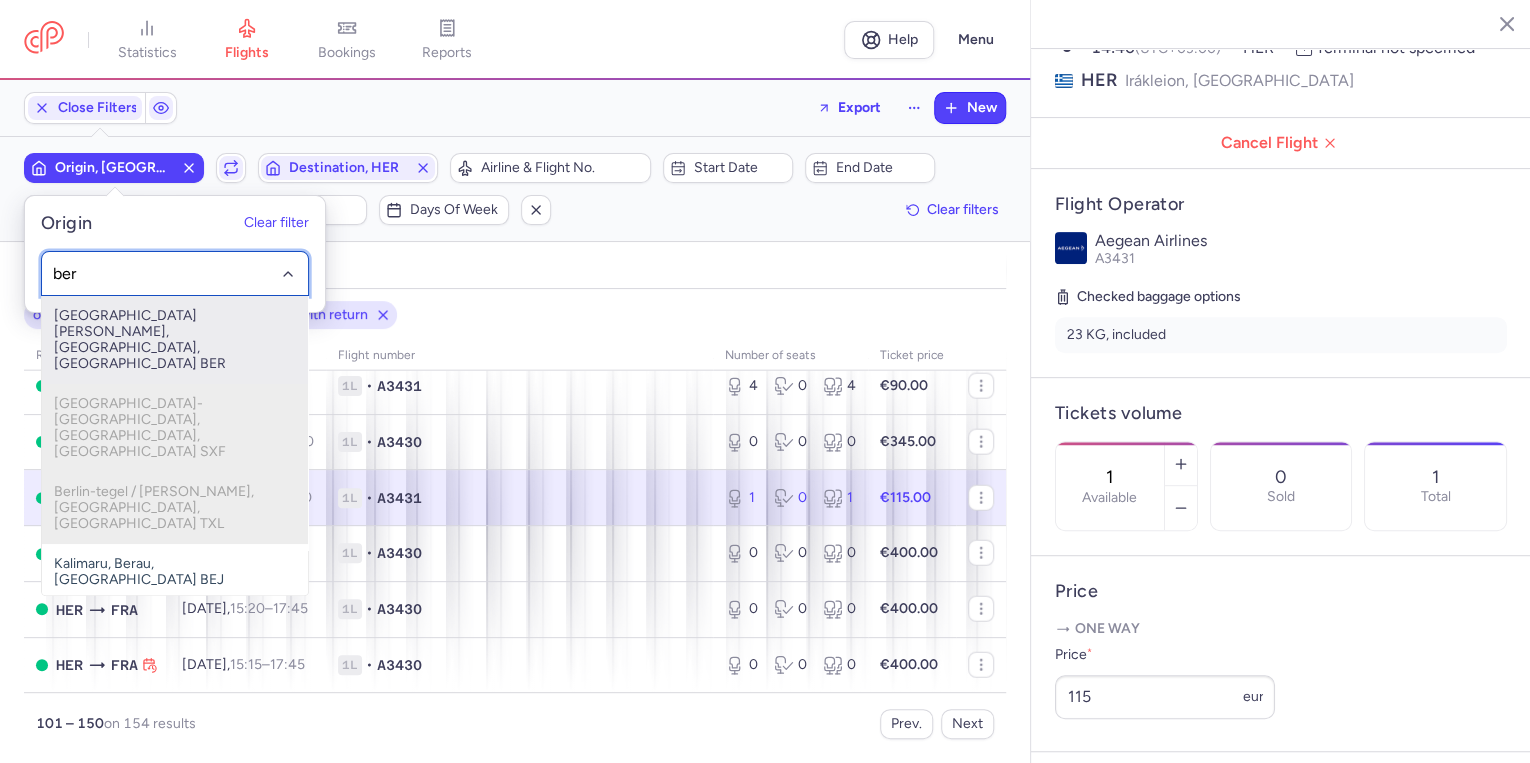 click on "[GEOGRAPHIC_DATA][PERSON_NAME], [GEOGRAPHIC_DATA], [GEOGRAPHIC_DATA] BER" at bounding box center [175, 340] 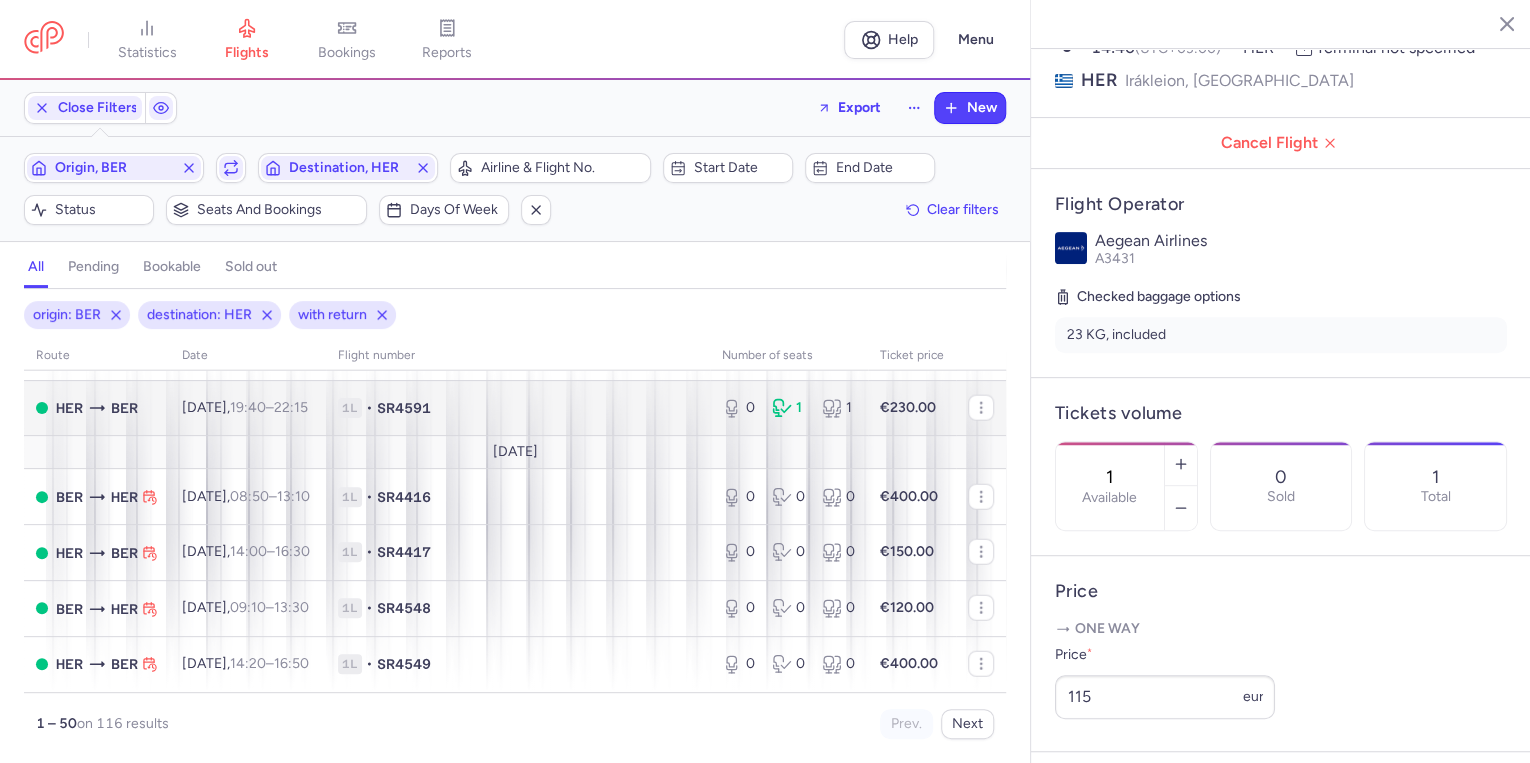 type 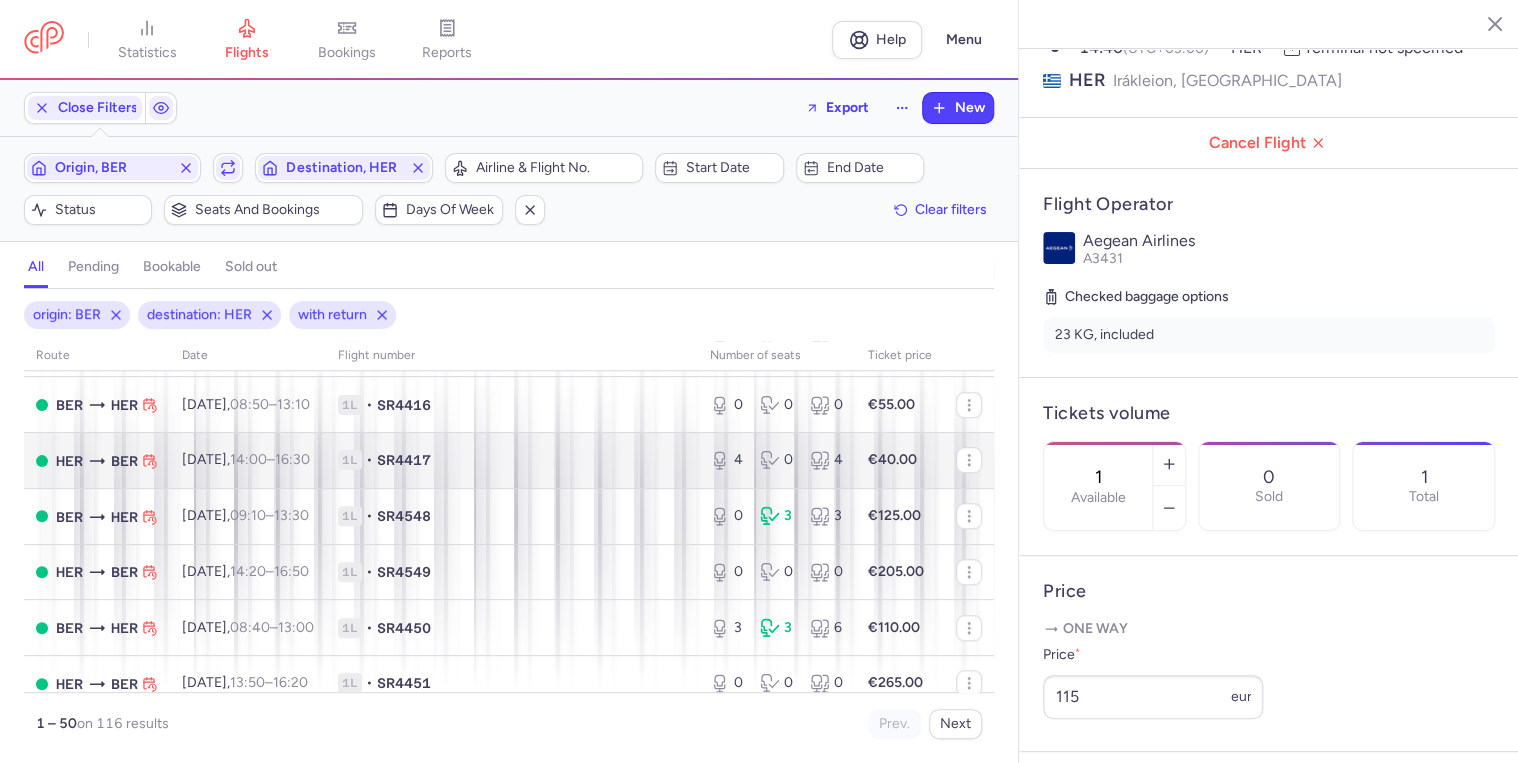 scroll, scrollTop: 880, scrollLeft: 0, axis: vertical 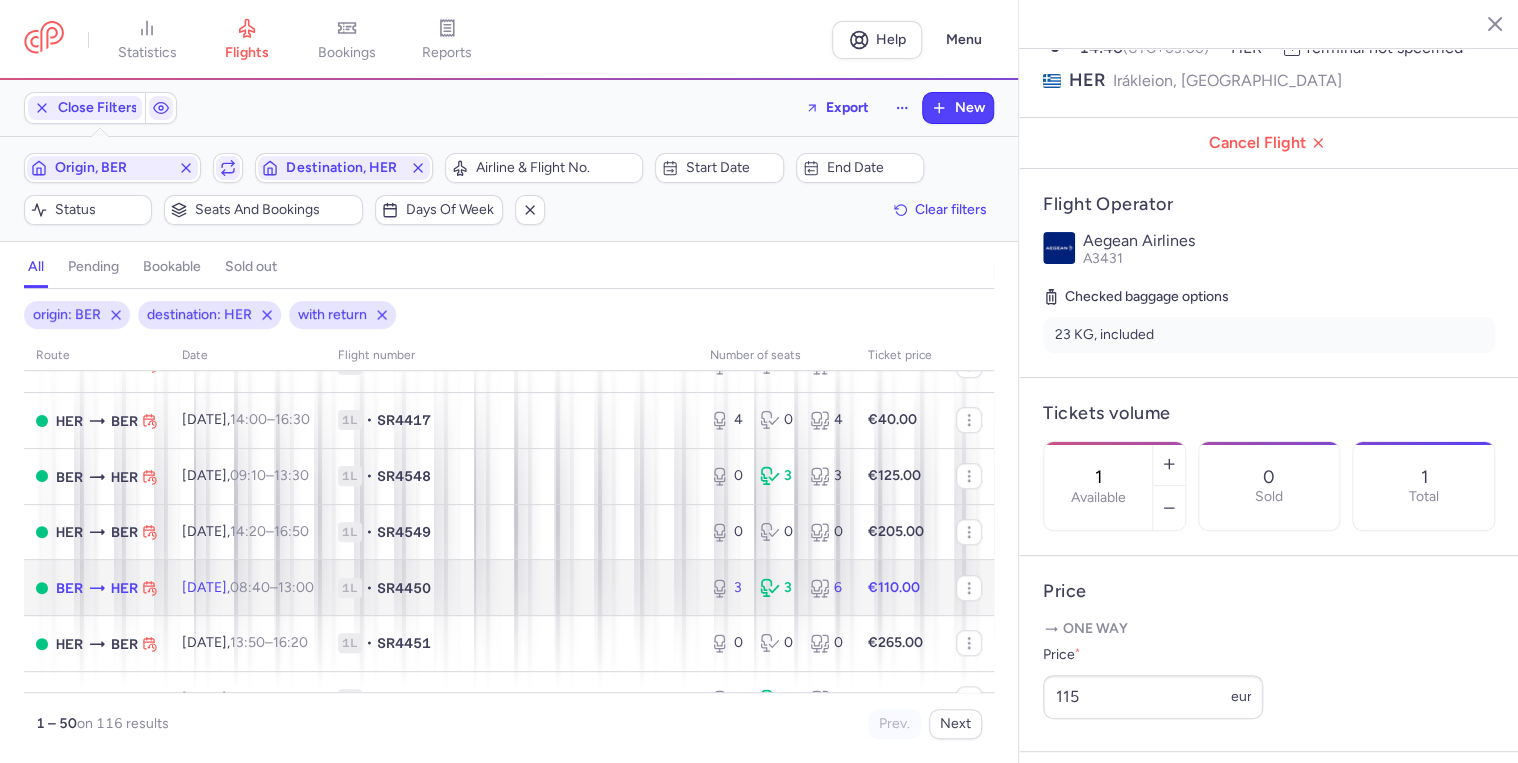 click on "1L • SR4450" at bounding box center (512, 588) 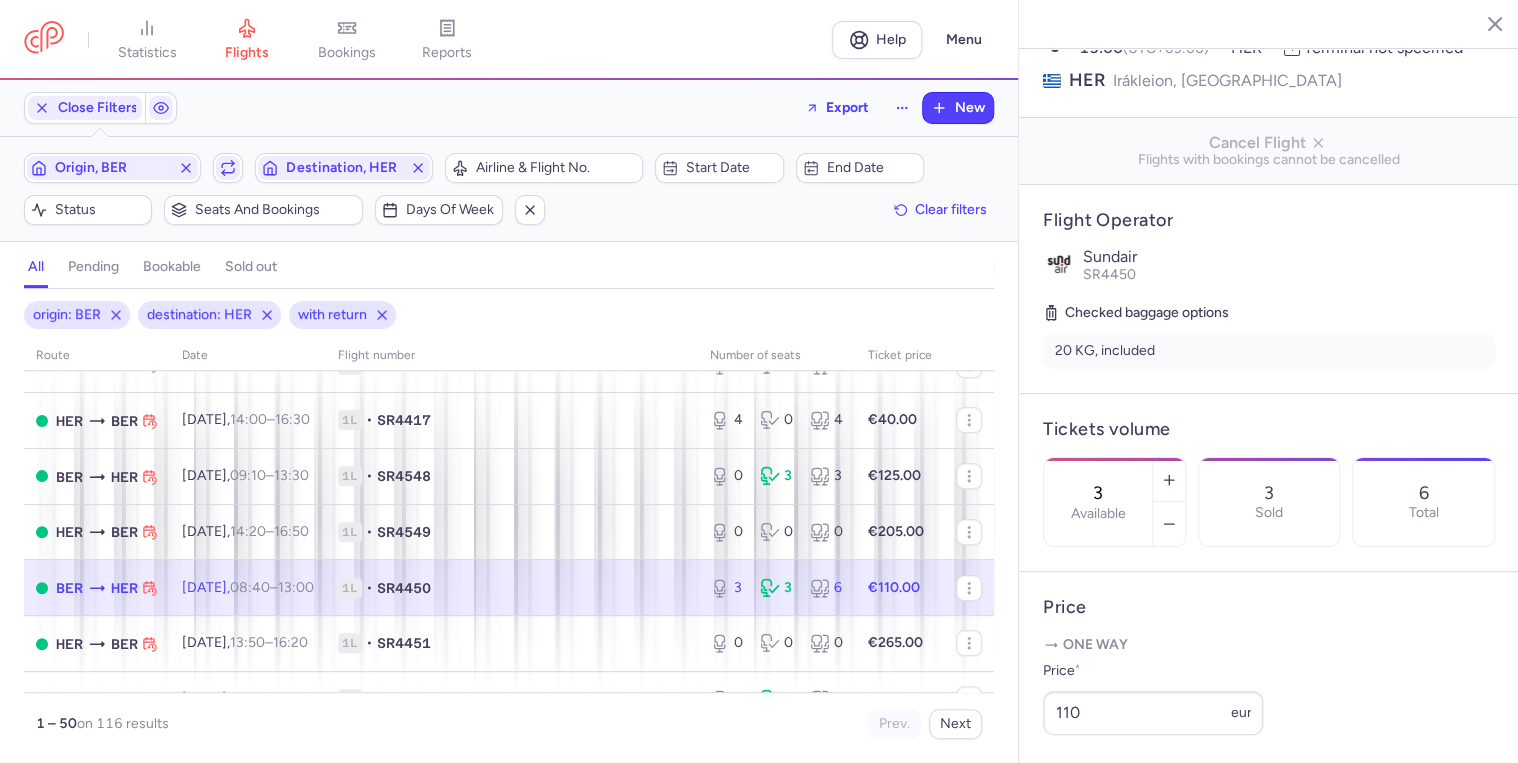 click on "1L • SR4450" at bounding box center [512, 588] 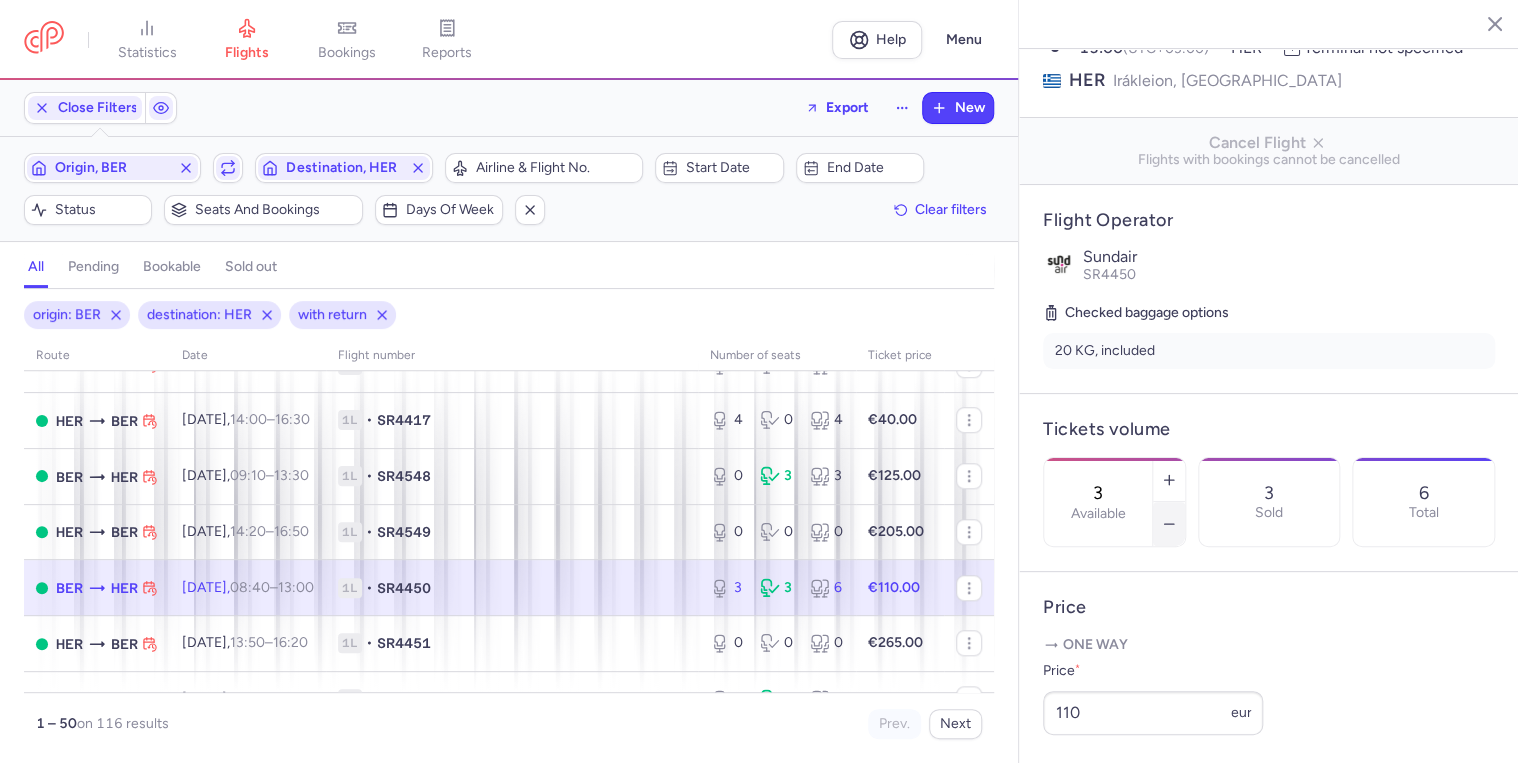 click 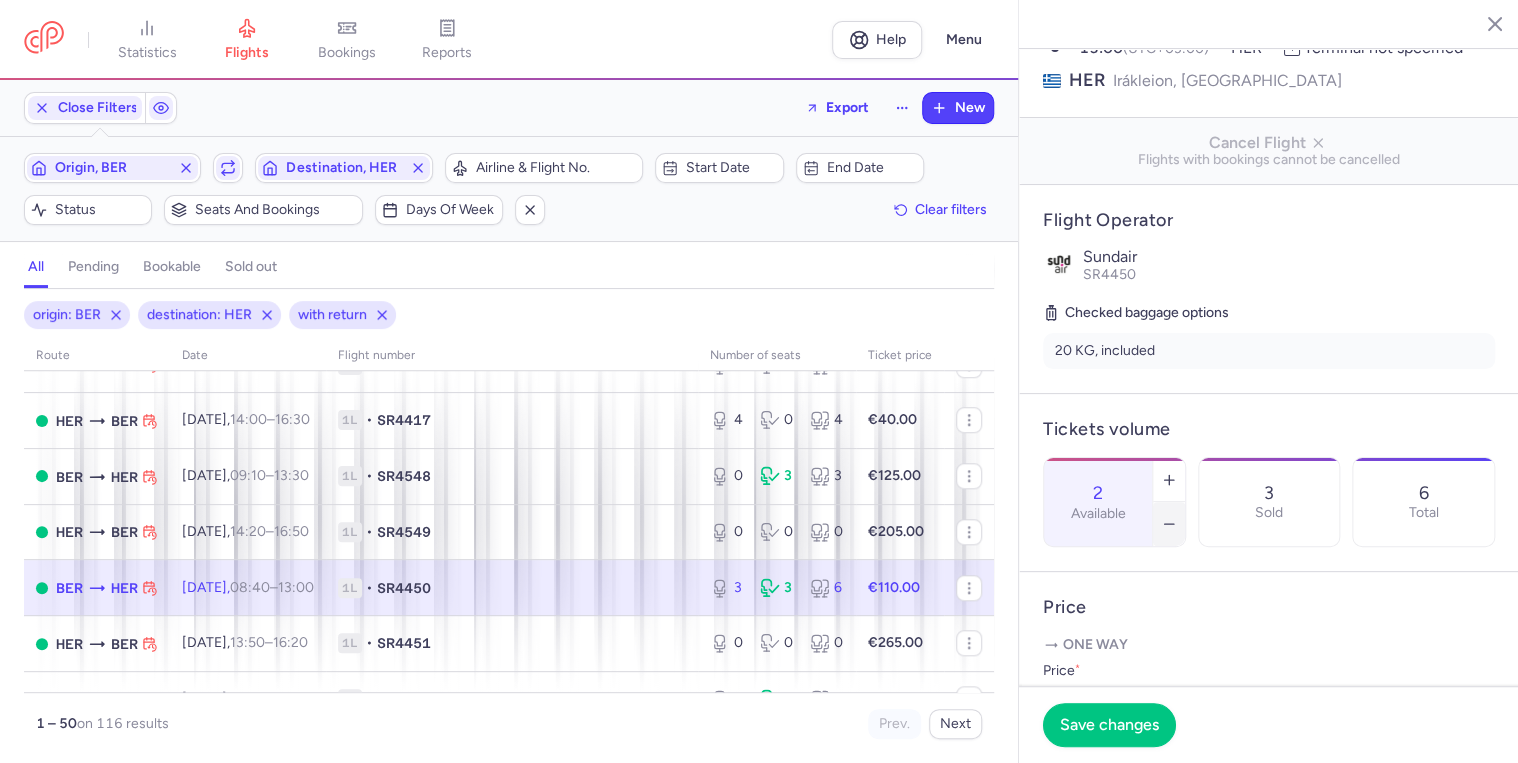click 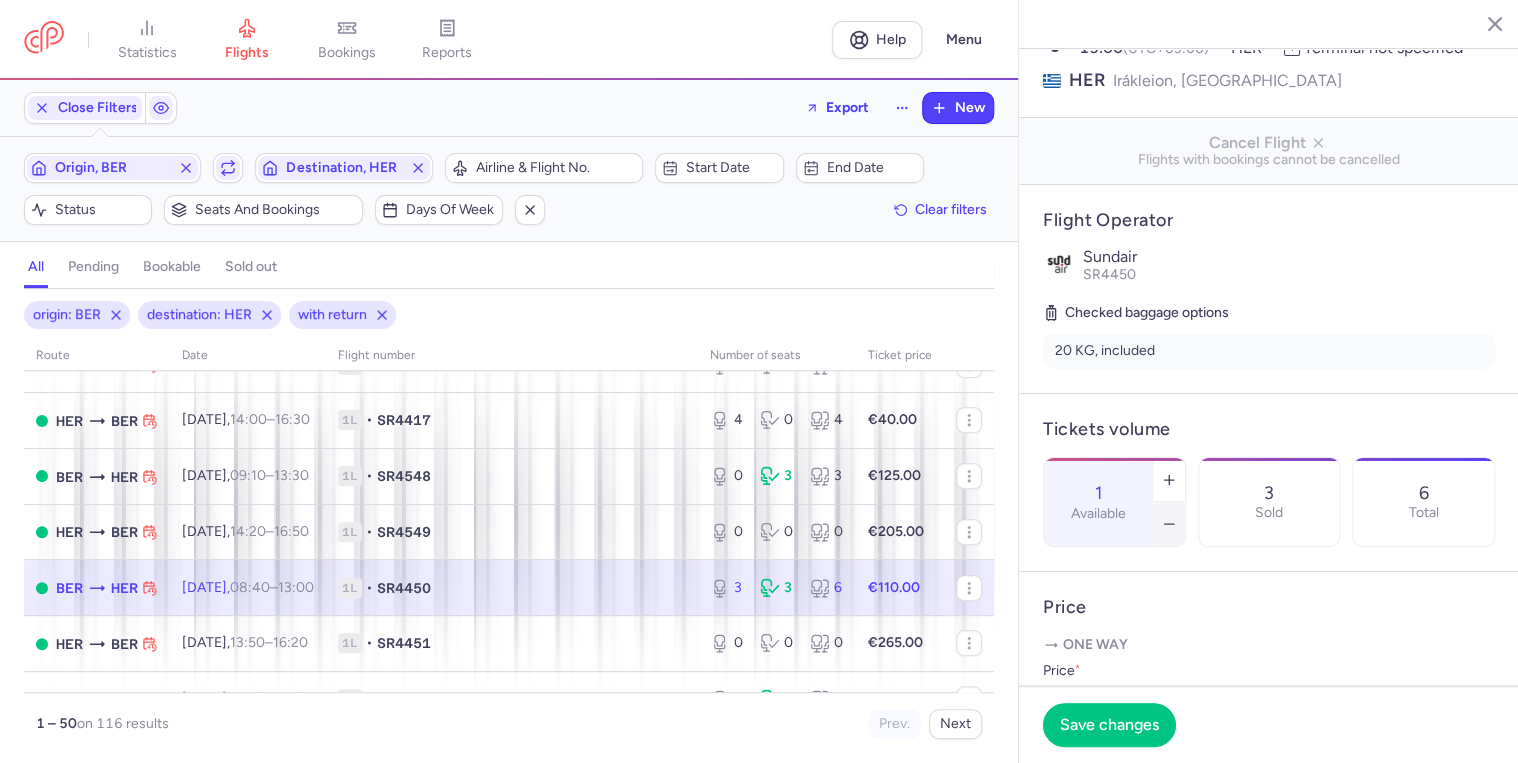 click 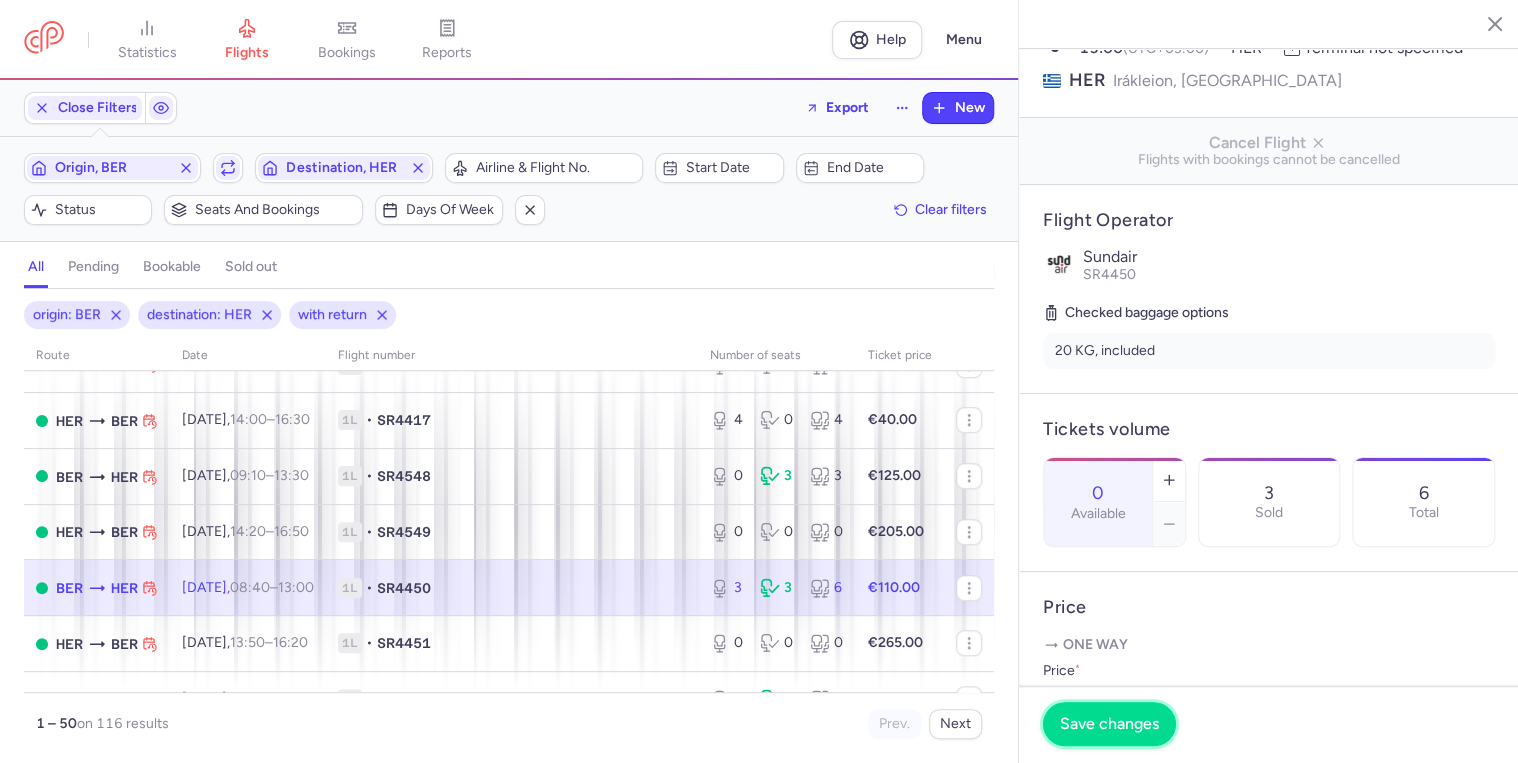 click on "Save changes" at bounding box center [1109, 724] 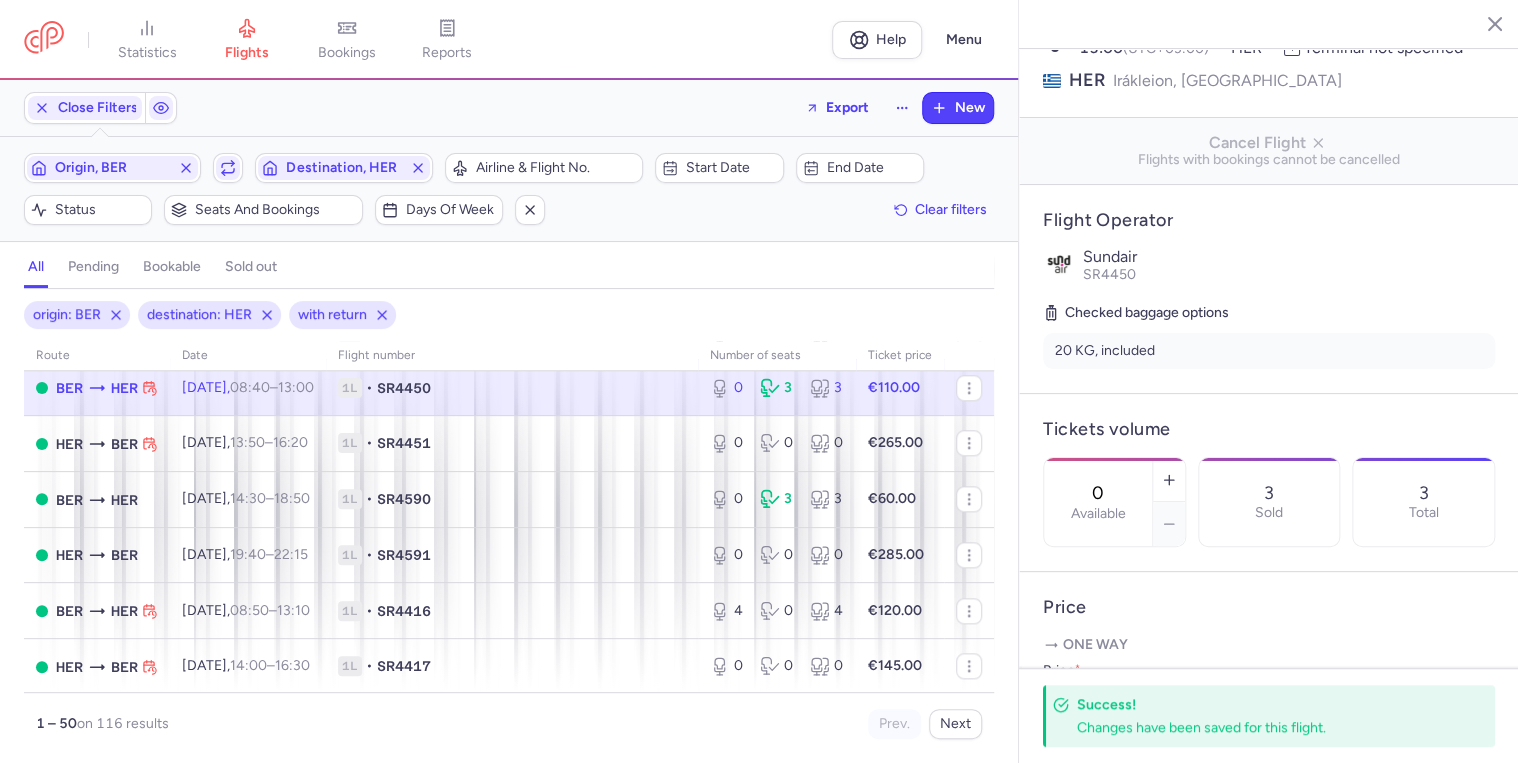scroll, scrollTop: 1120, scrollLeft: 0, axis: vertical 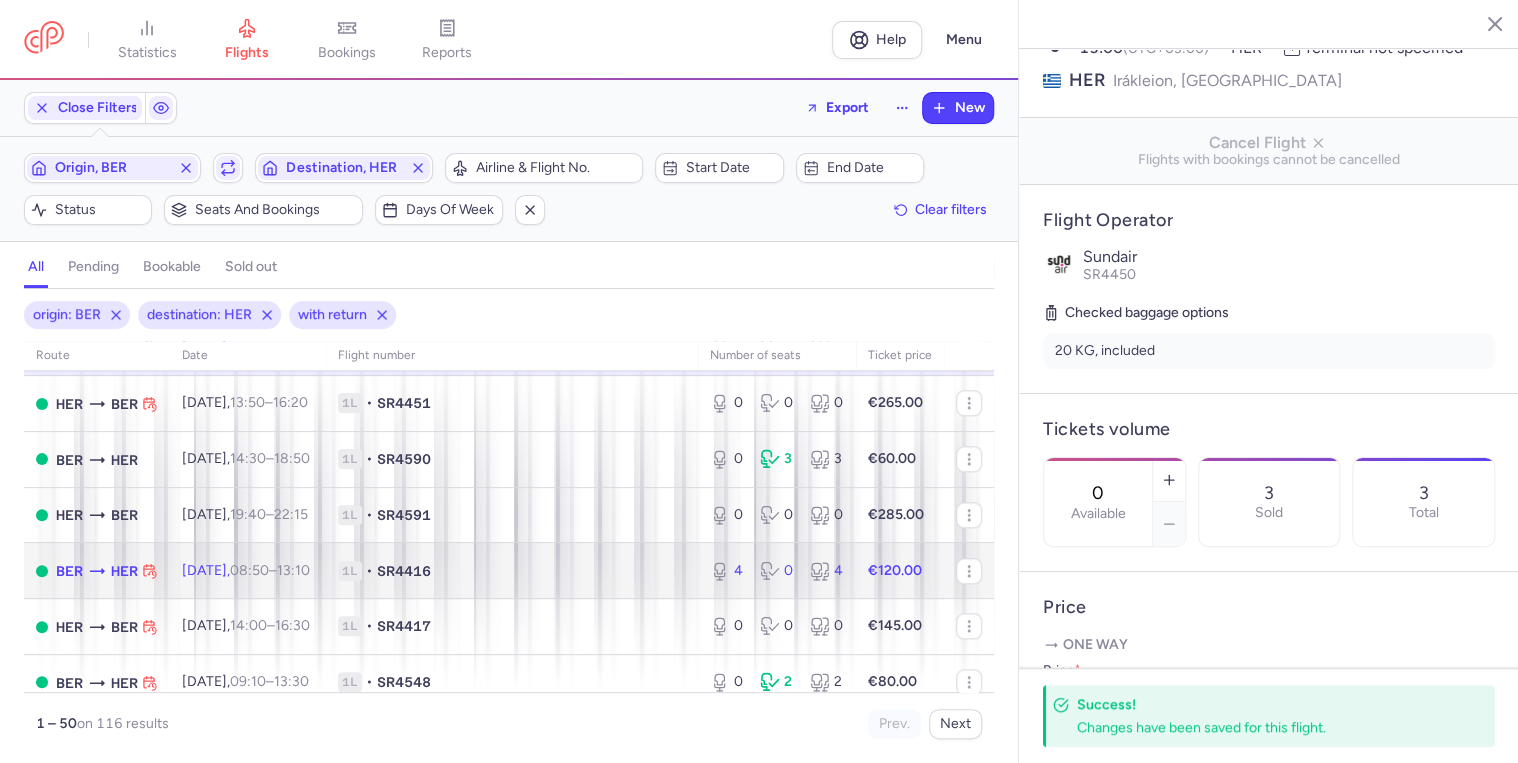 click on "1L • SR4416" at bounding box center (512, 571) 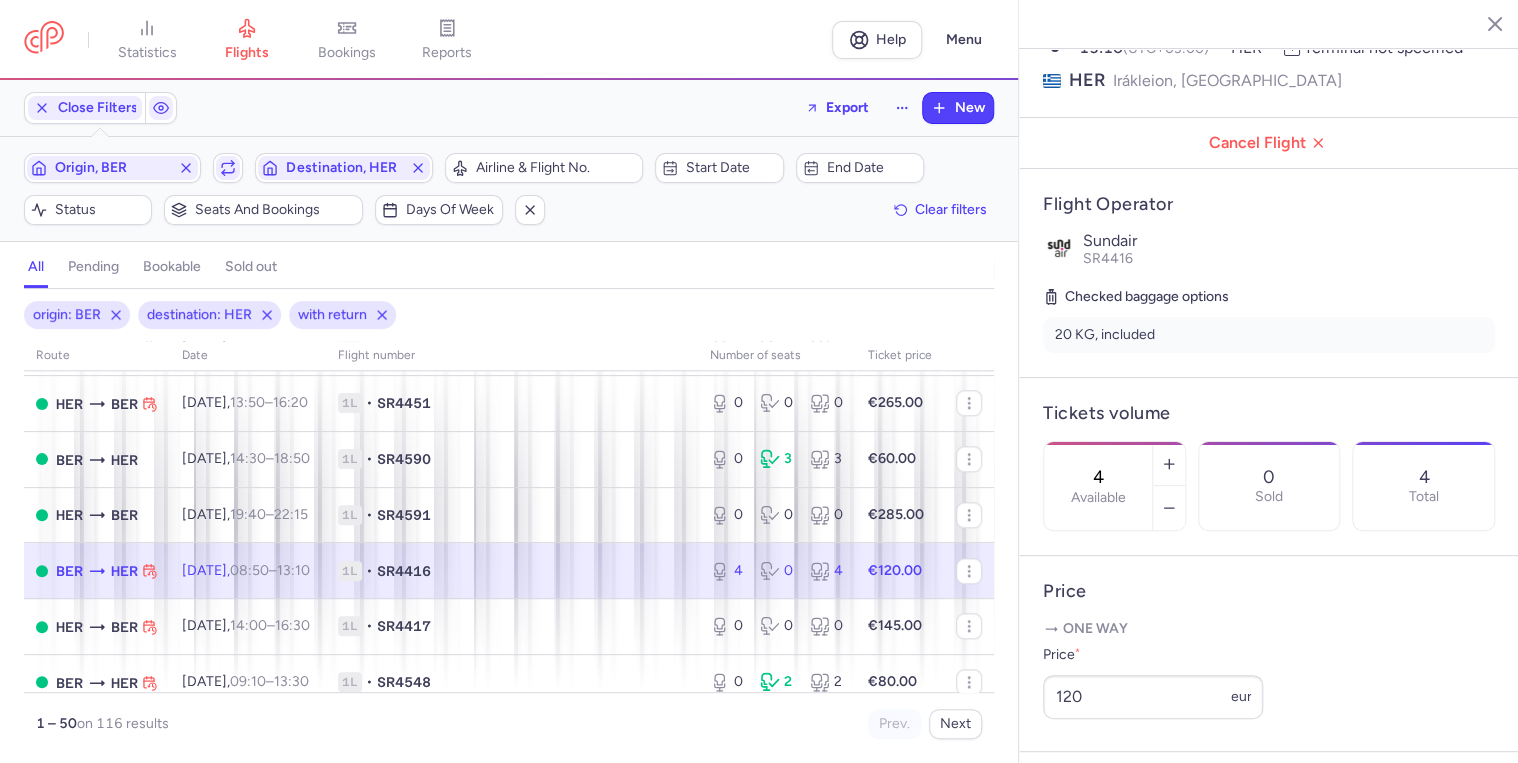 click on "13:10  +0" at bounding box center (293, 570) 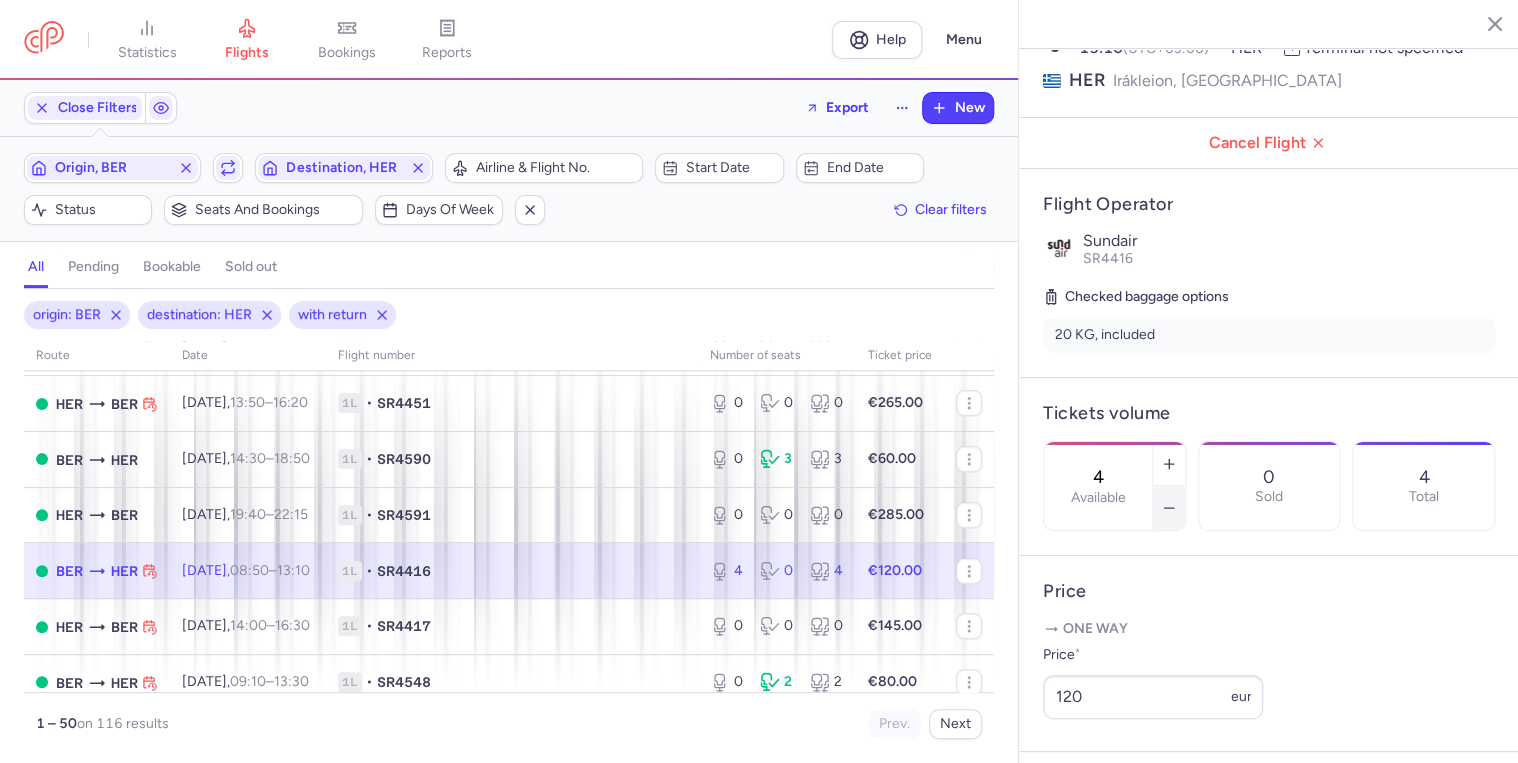 click 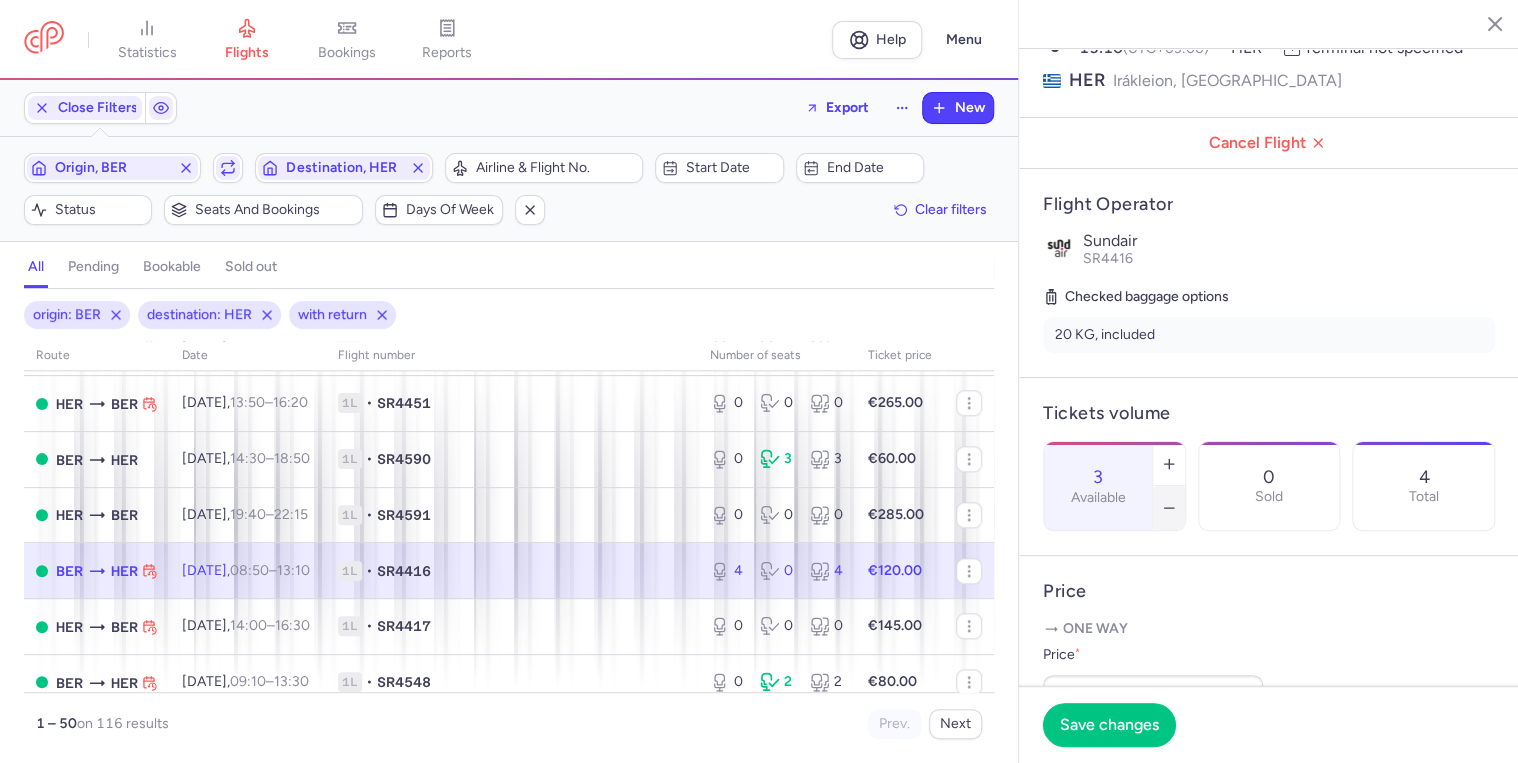 click 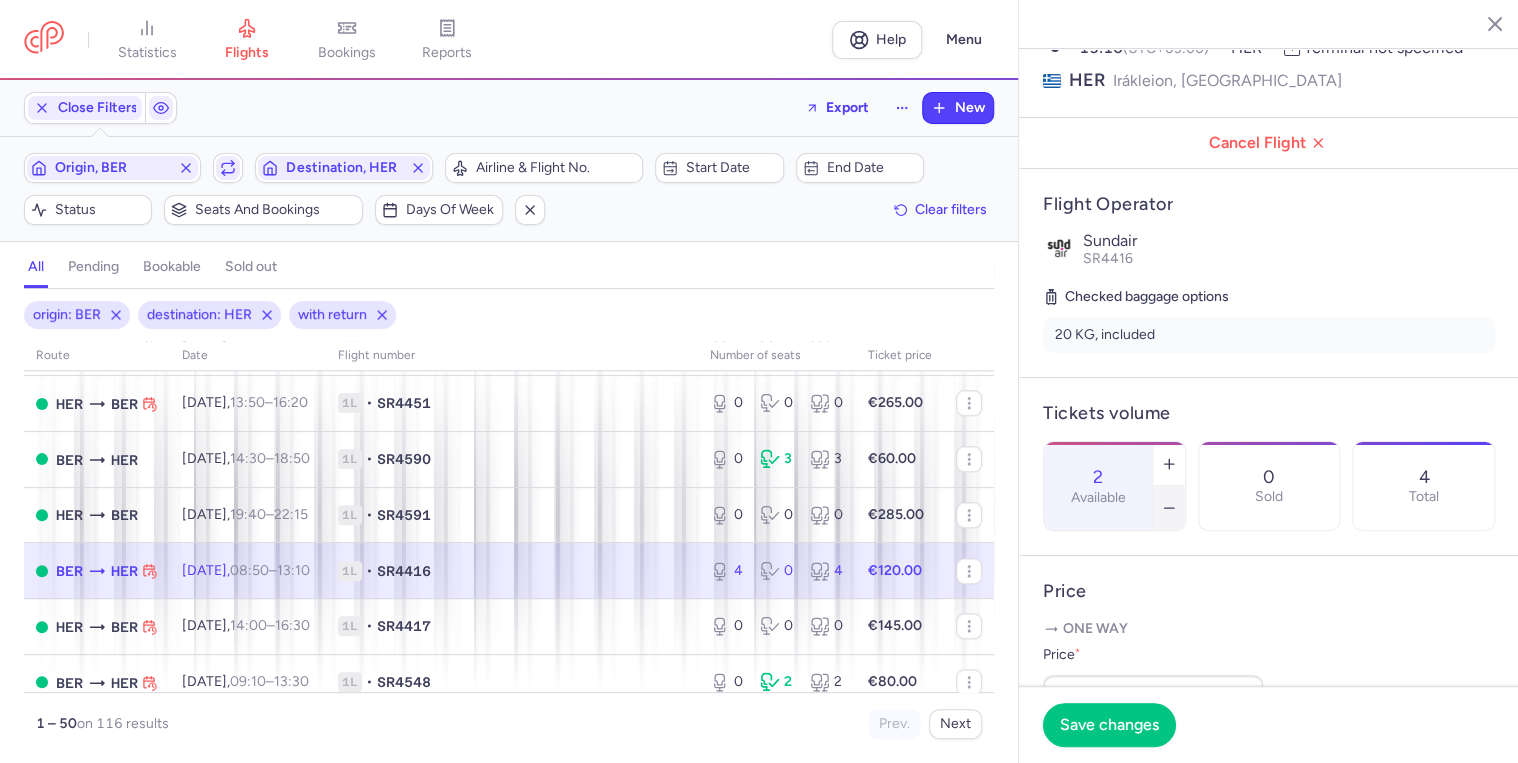 click 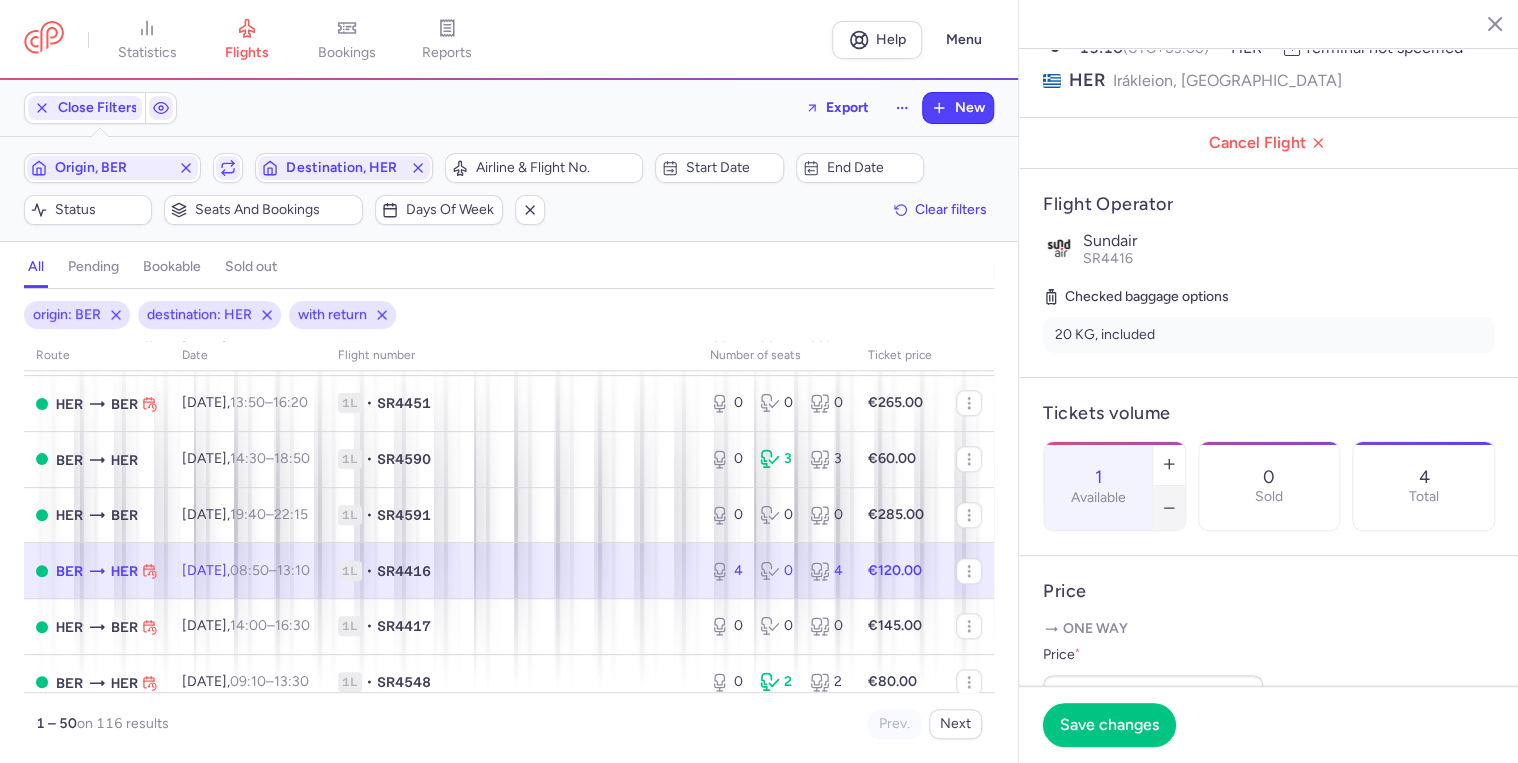 click 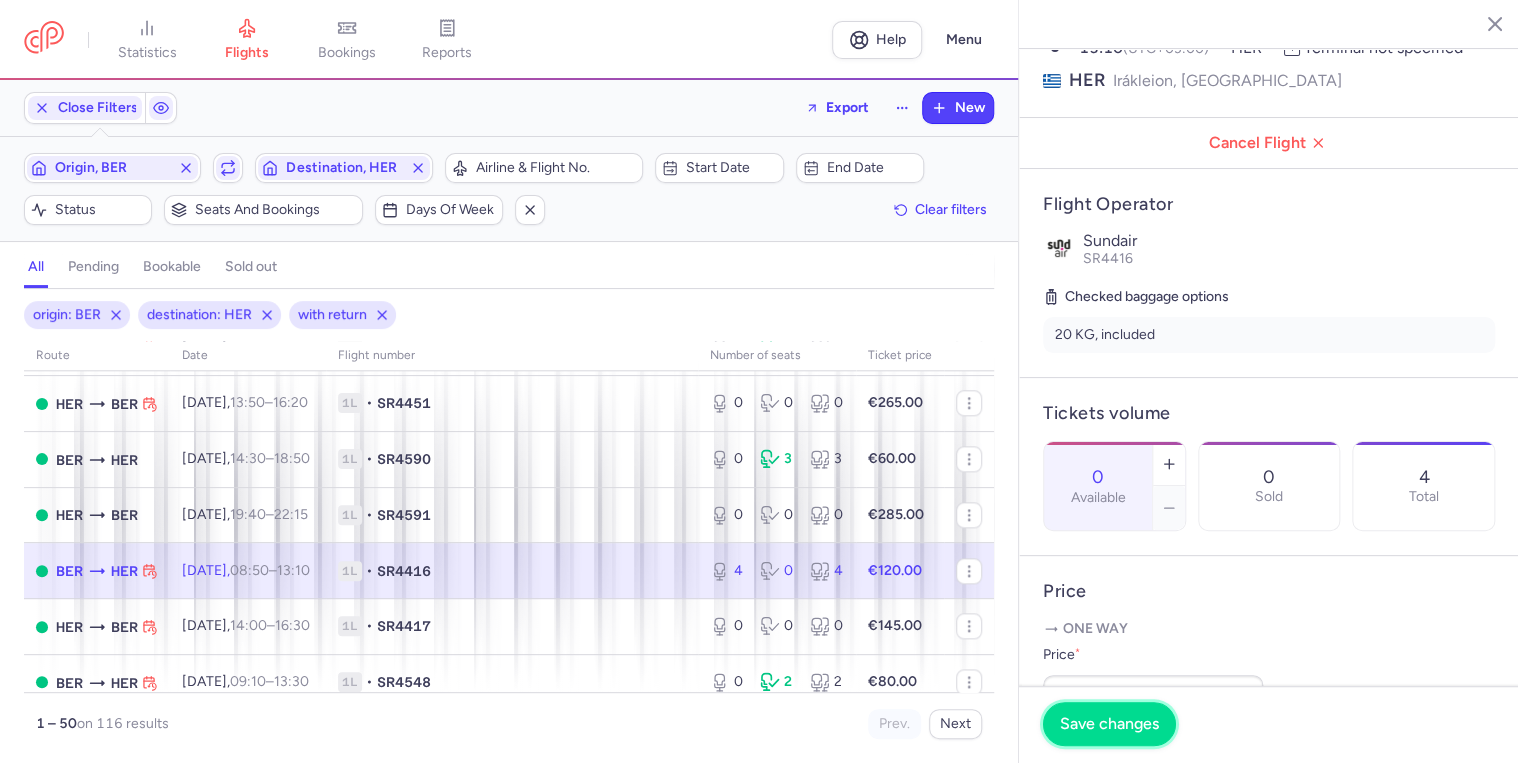 click on "Save changes" at bounding box center [1109, 724] 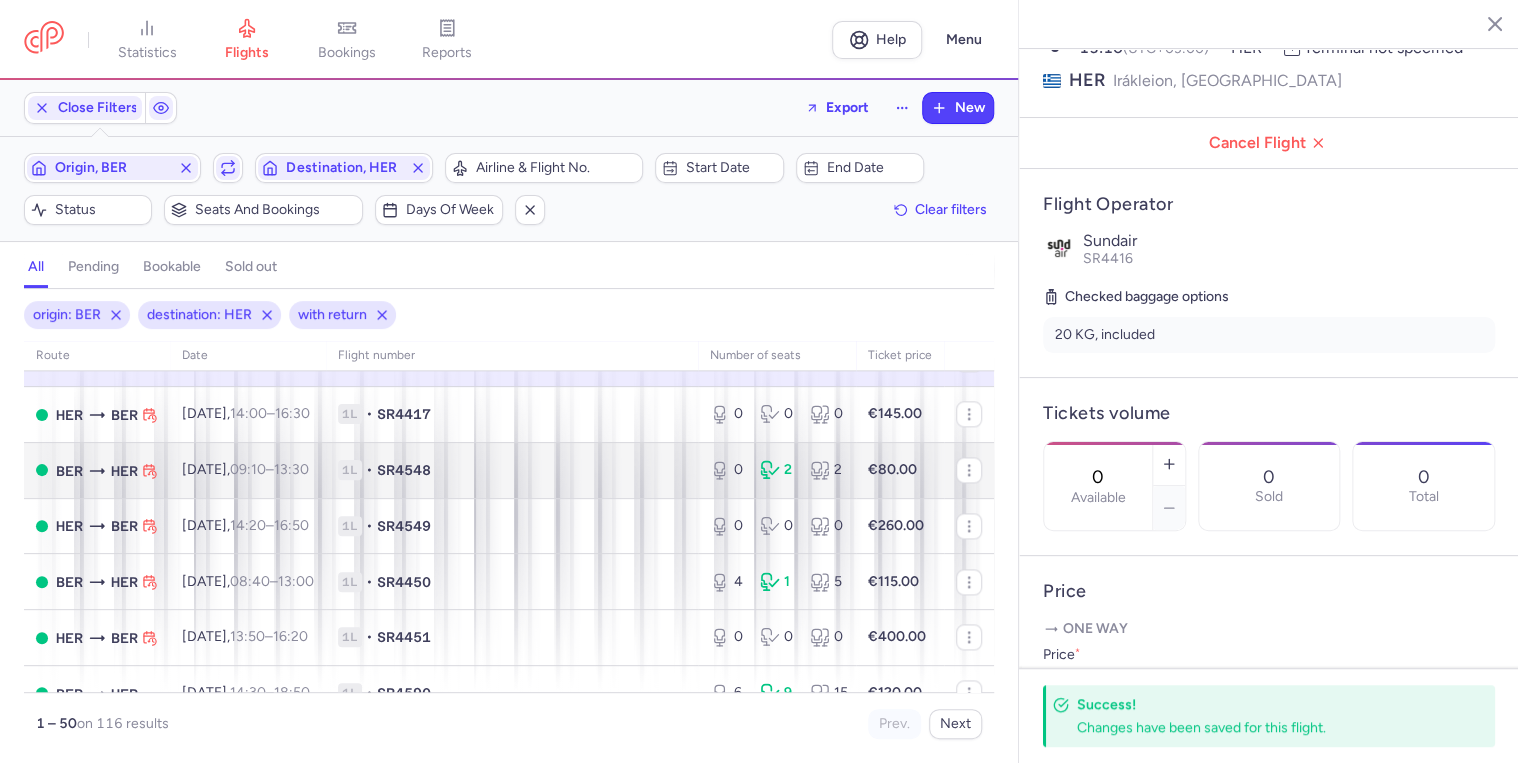 scroll, scrollTop: 1360, scrollLeft: 0, axis: vertical 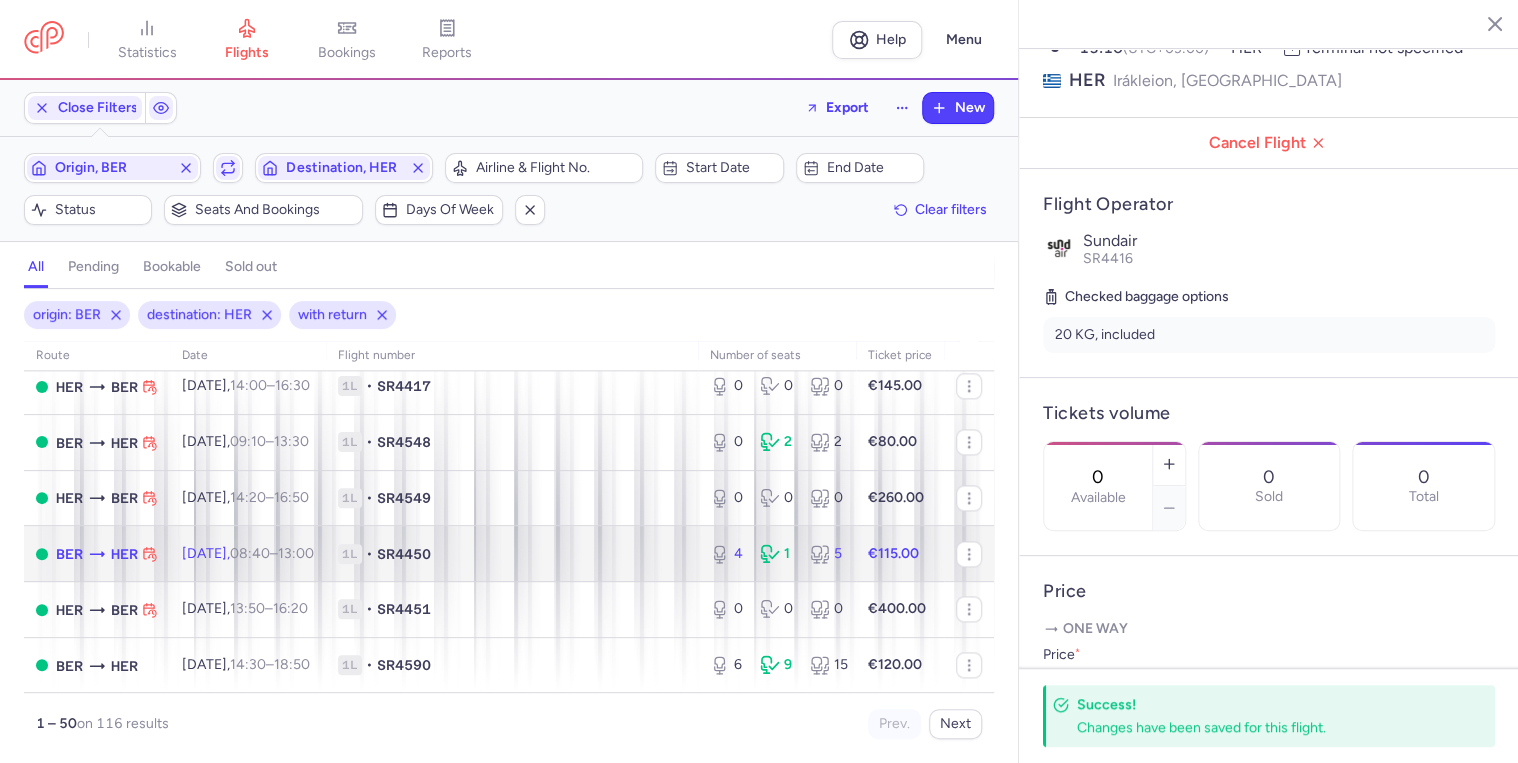 click on "1L • SR4450" 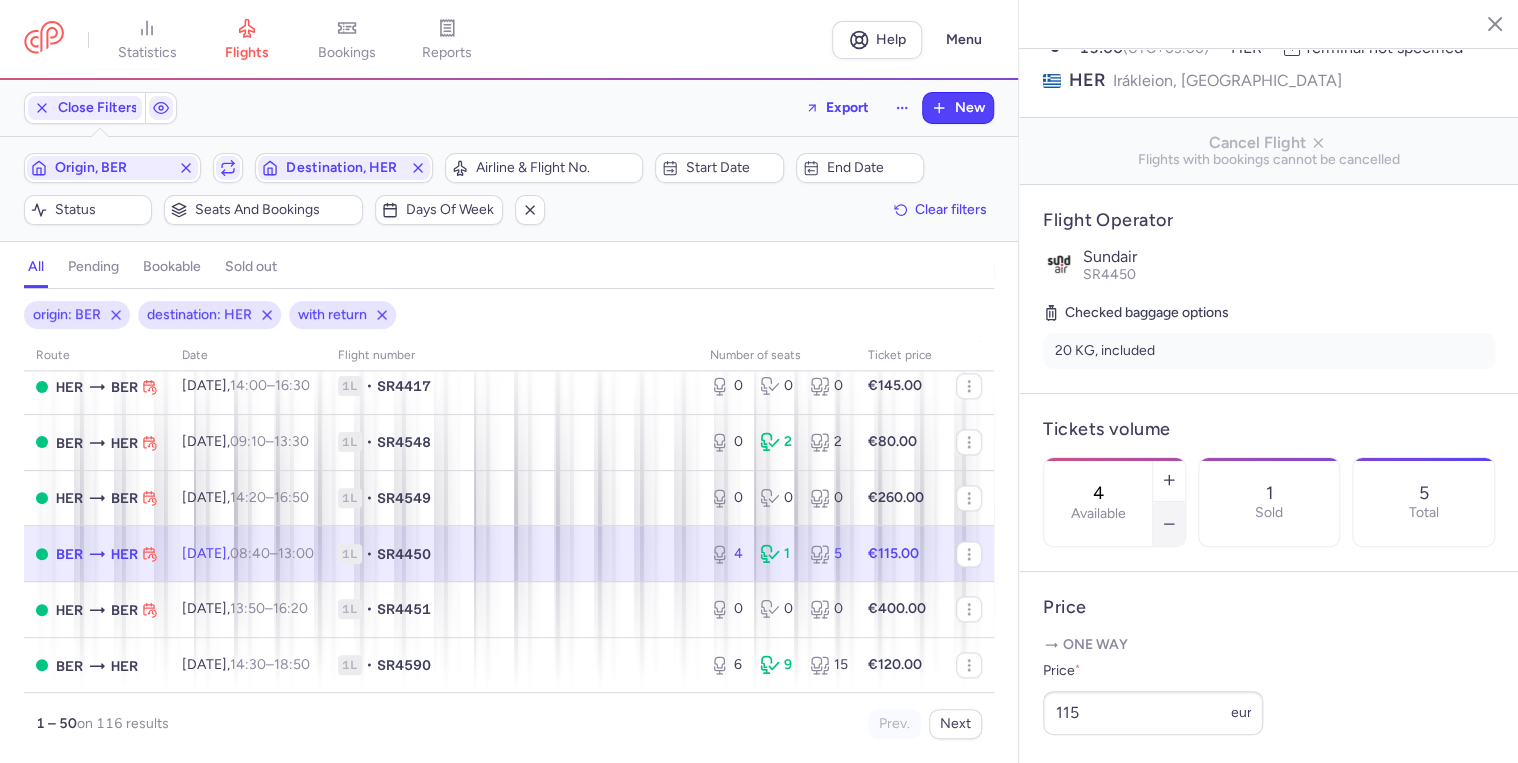 click 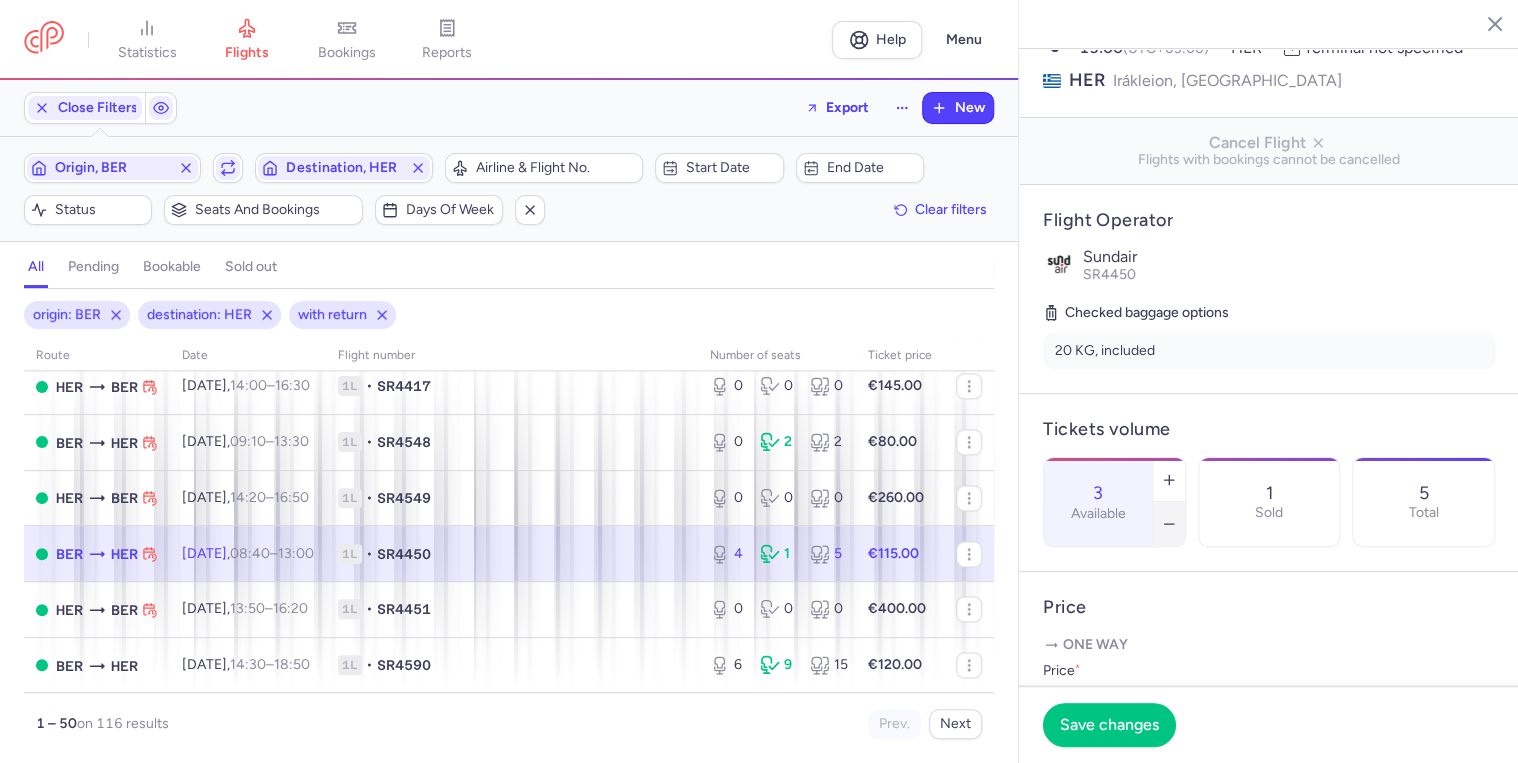 click 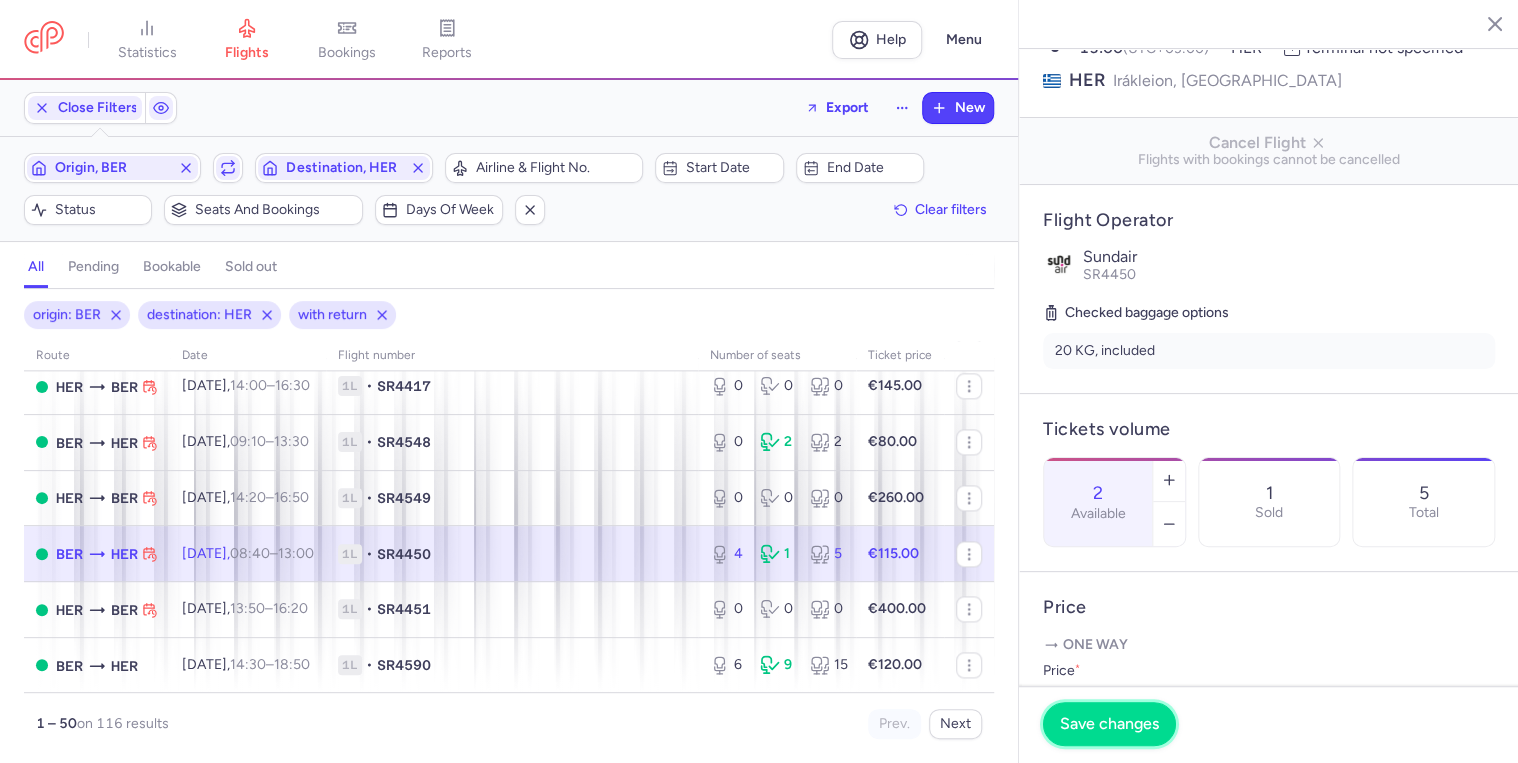 click on "Save changes" at bounding box center (1109, 724) 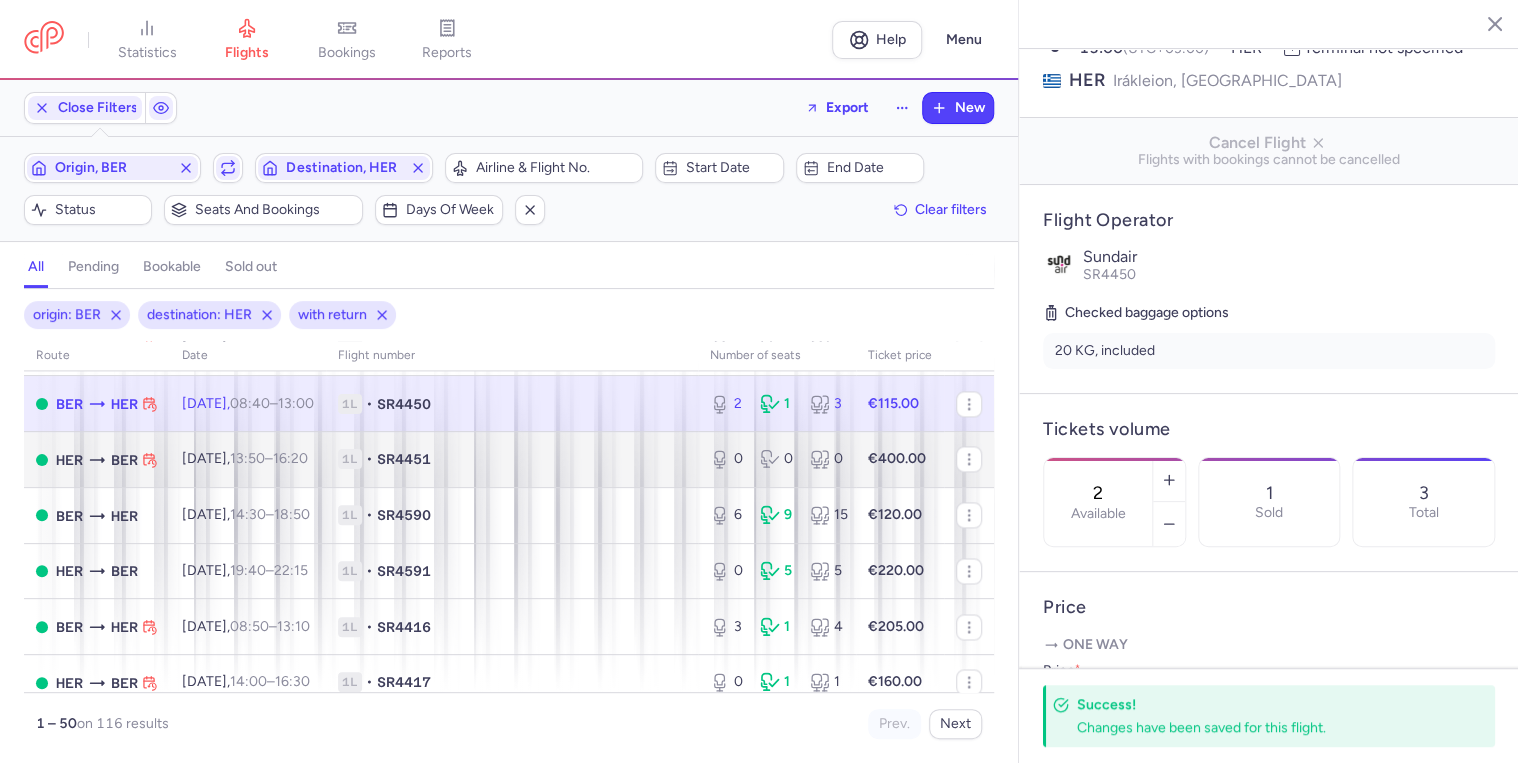 scroll, scrollTop: 1520, scrollLeft: 0, axis: vertical 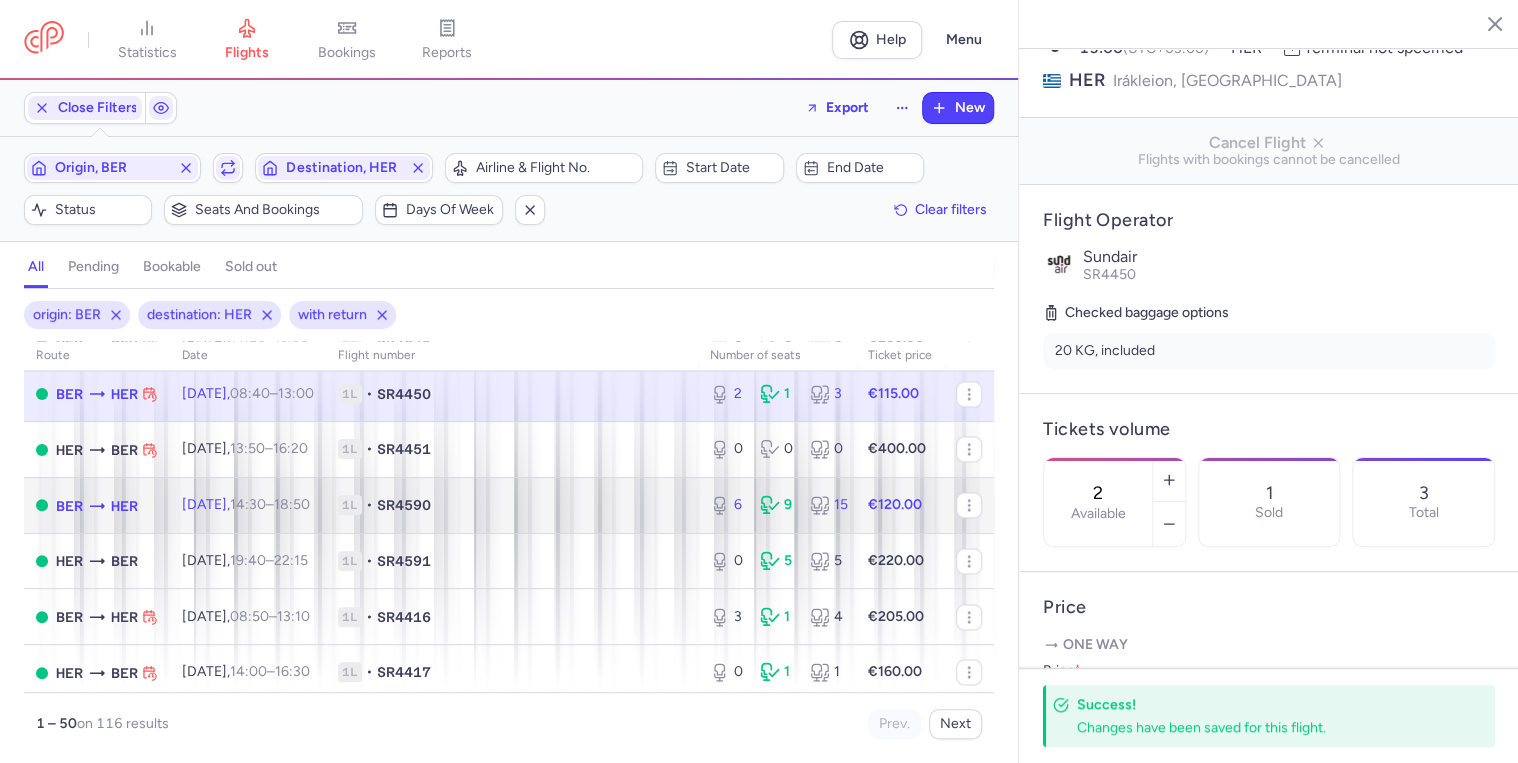 click on "1L • SR4590" 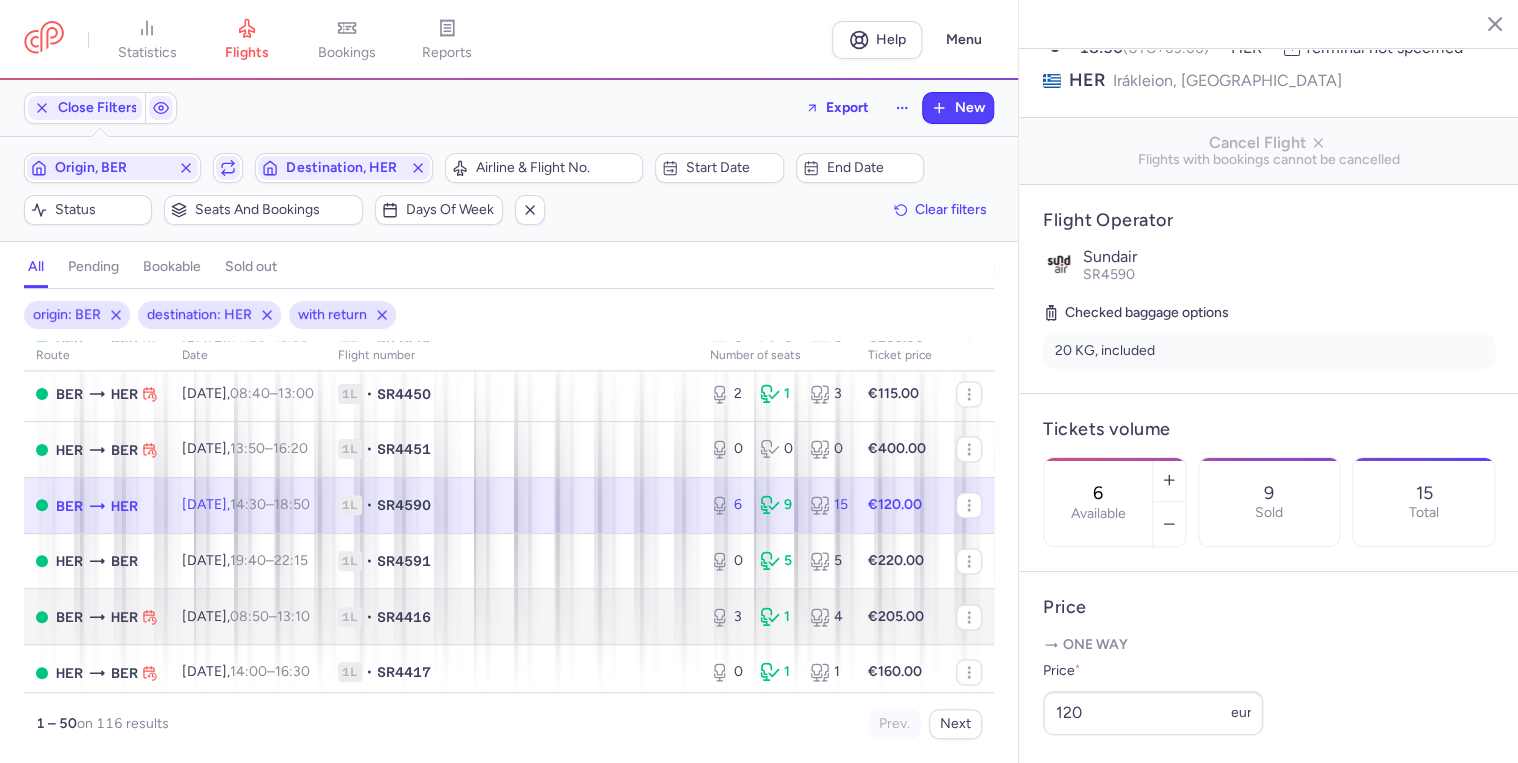 scroll, scrollTop: 1600, scrollLeft: 0, axis: vertical 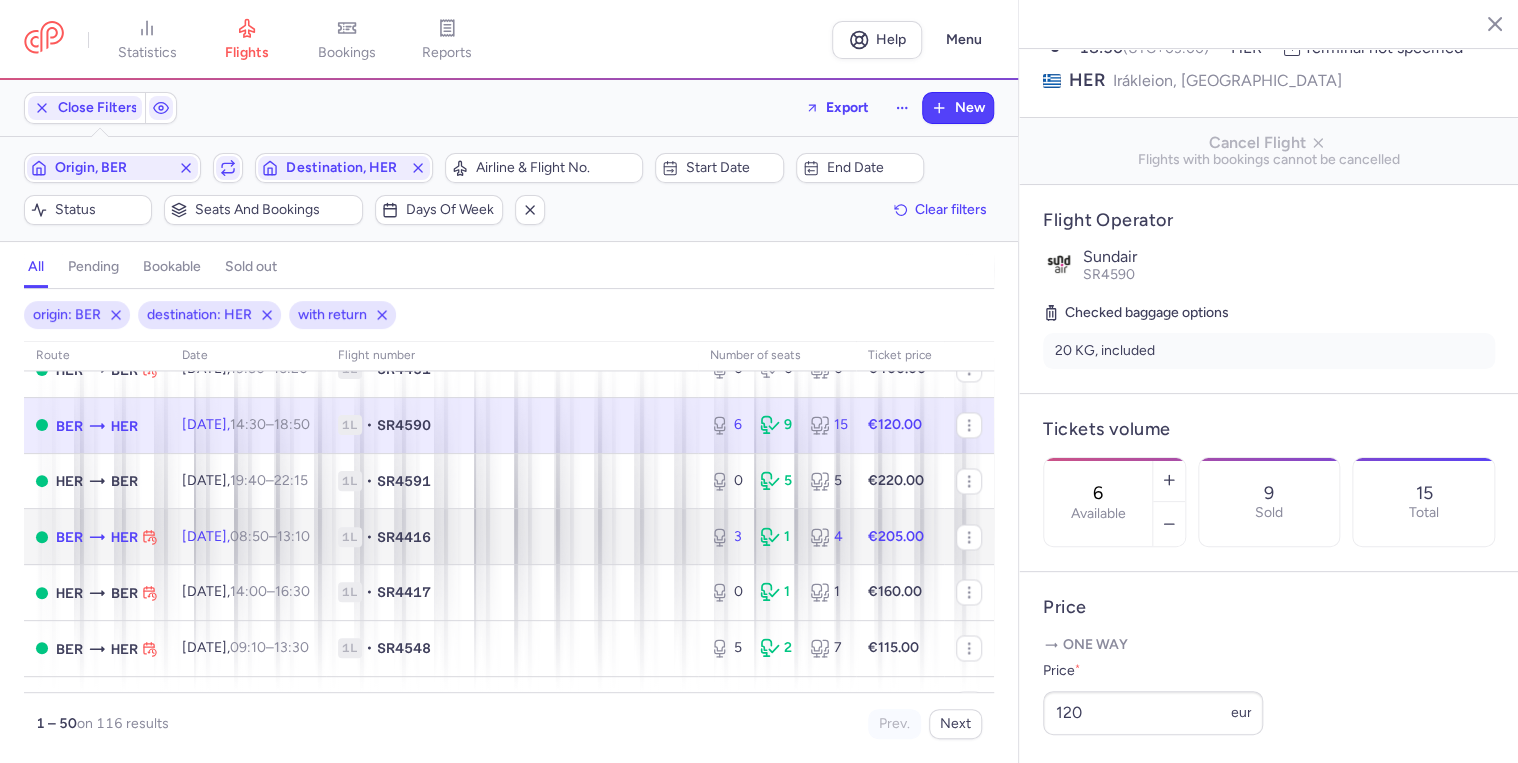 click on "1L • SR4416" at bounding box center [512, 537] 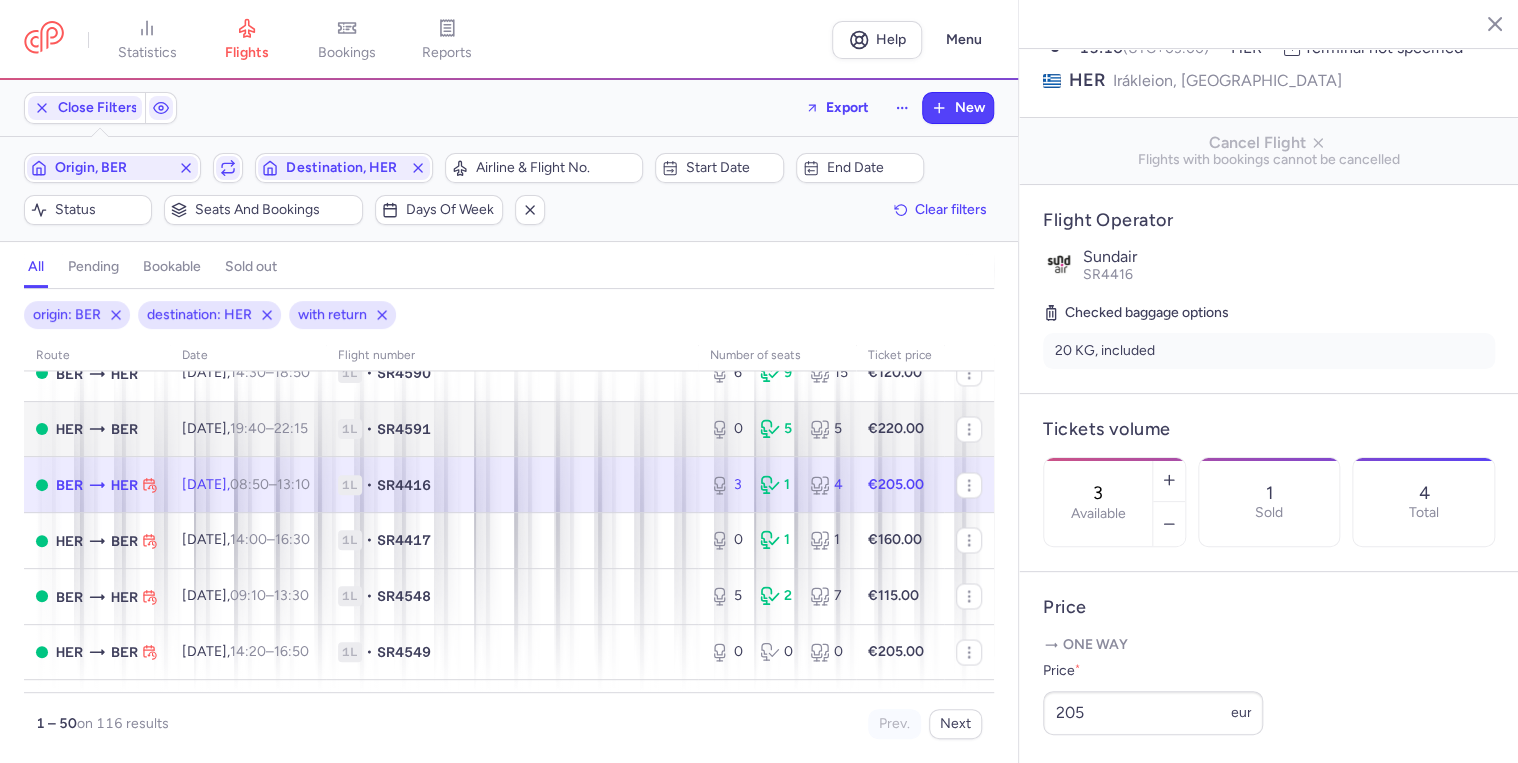 scroll, scrollTop: 1680, scrollLeft: 0, axis: vertical 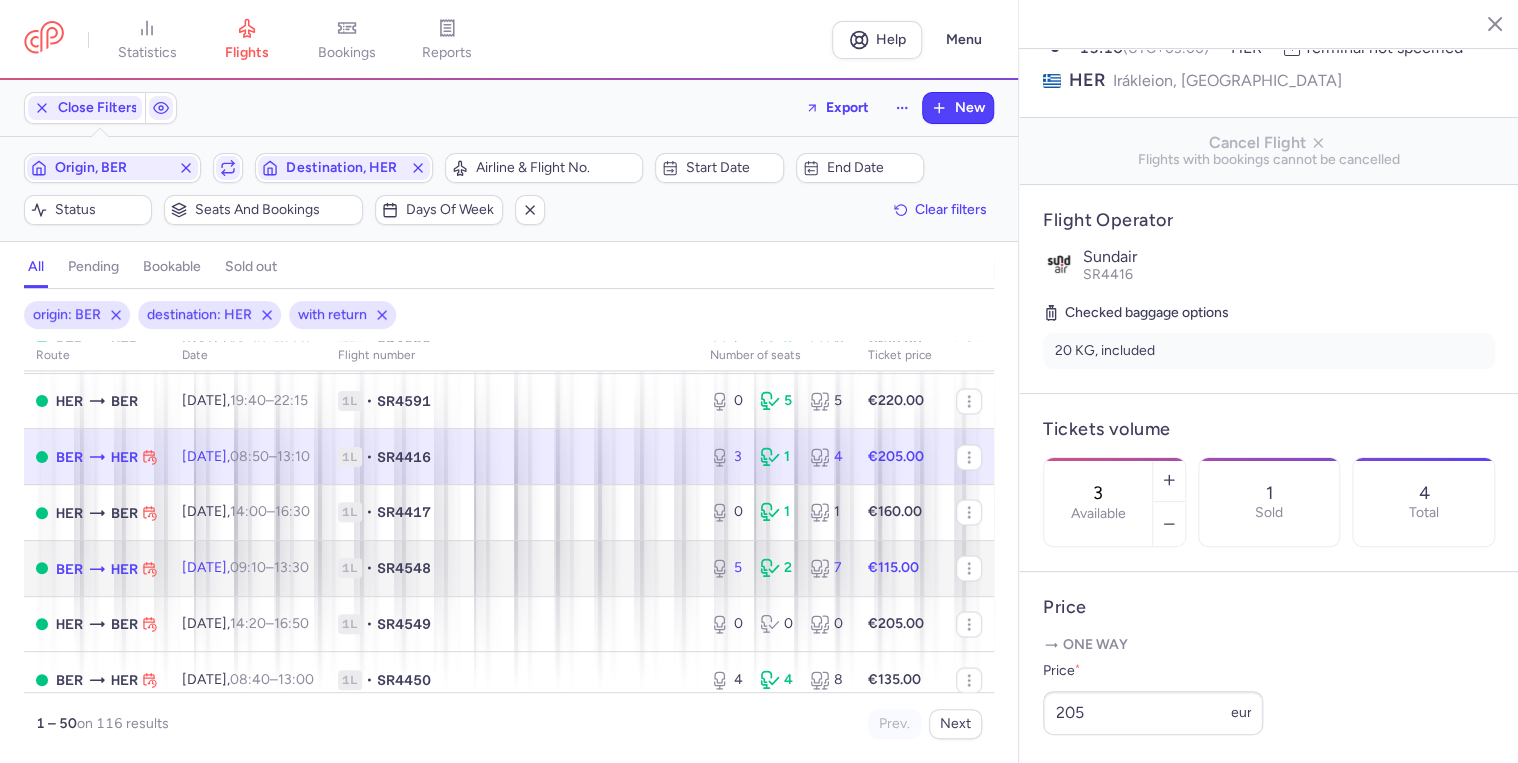 click on "1L • SR4548" at bounding box center (512, 568) 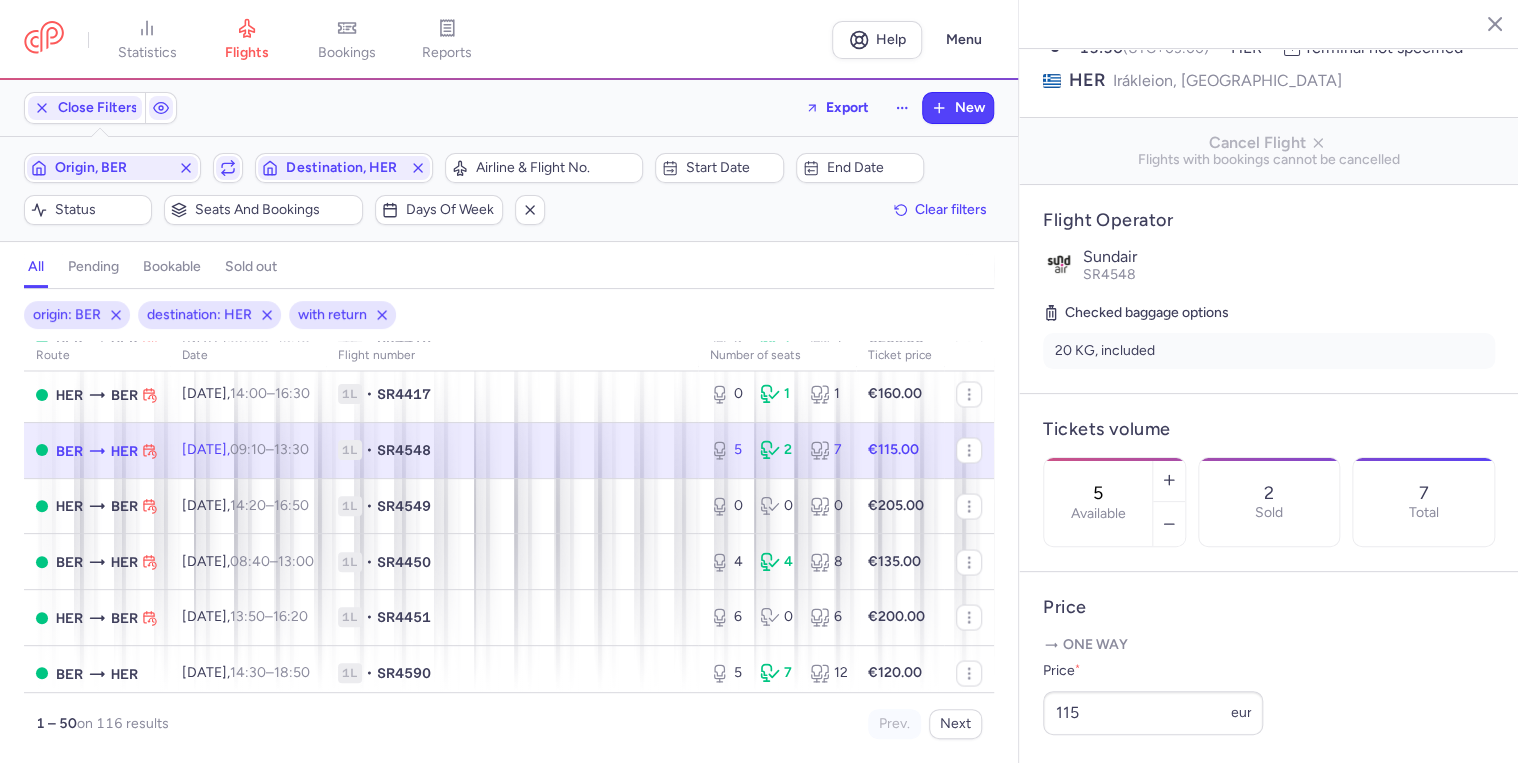 scroll, scrollTop: 1840, scrollLeft: 0, axis: vertical 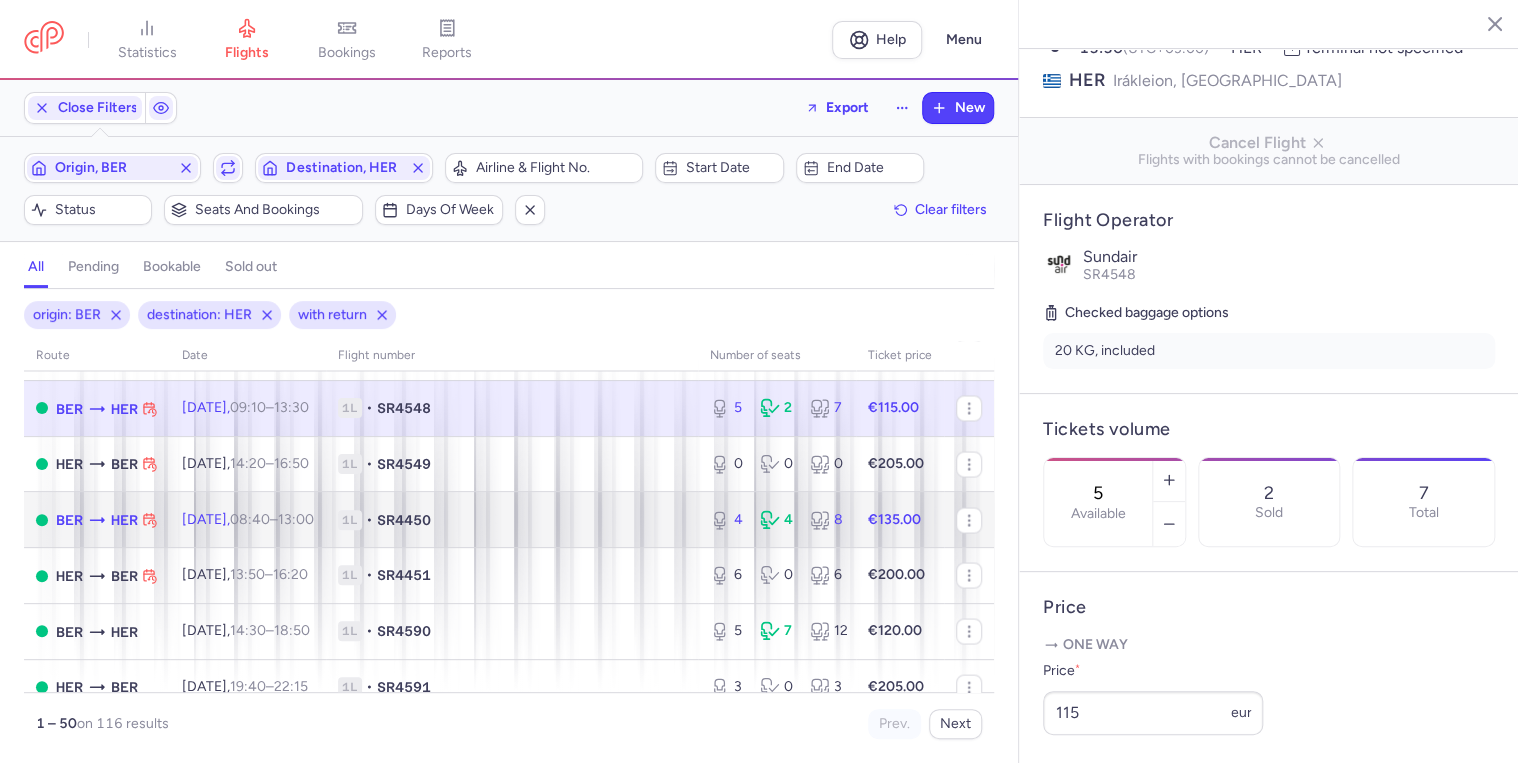 click on "1L • SR4450" at bounding box center [512, 520] 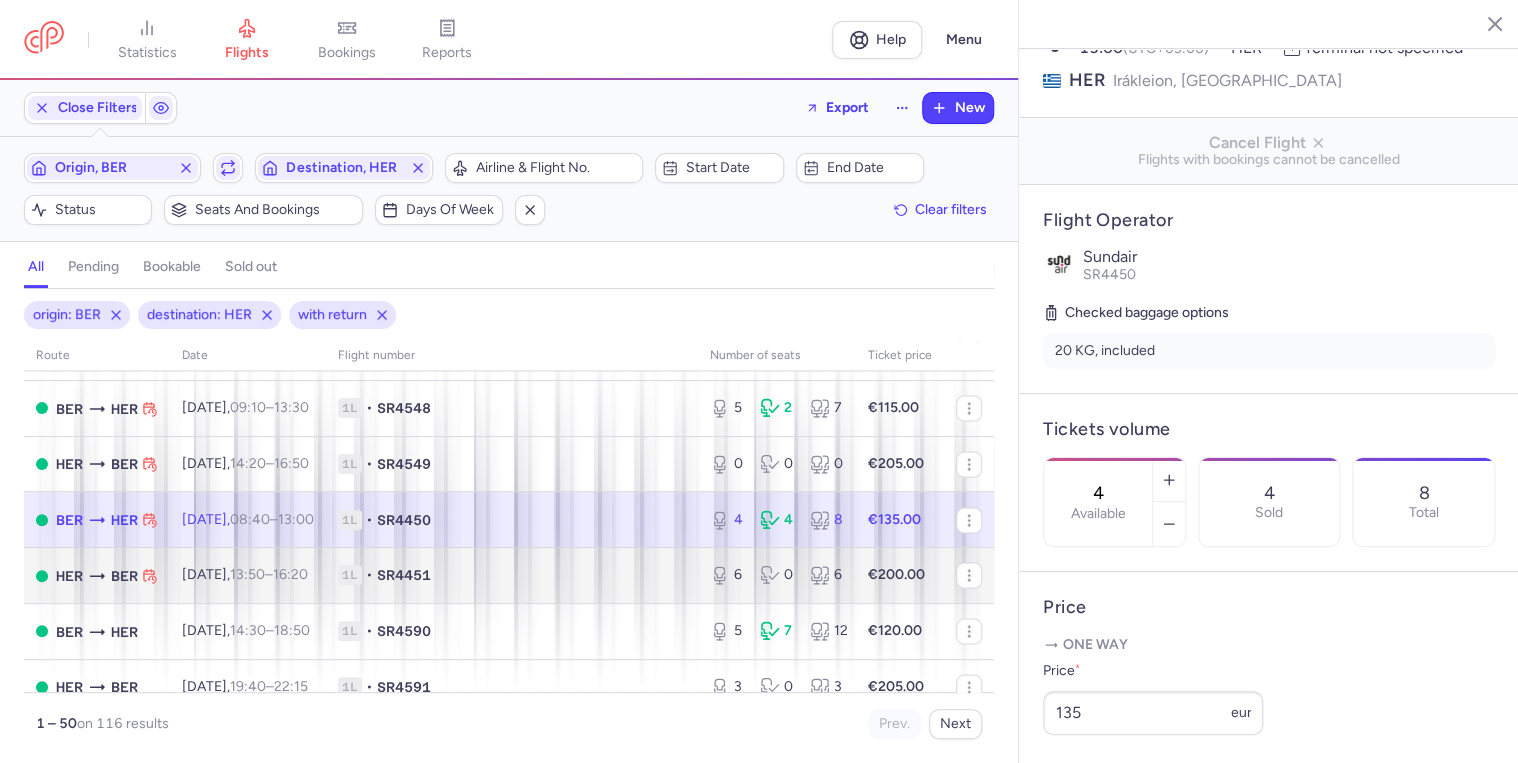scroll, scrollTop: 1920, scrollLeft: 0, axis: vertical 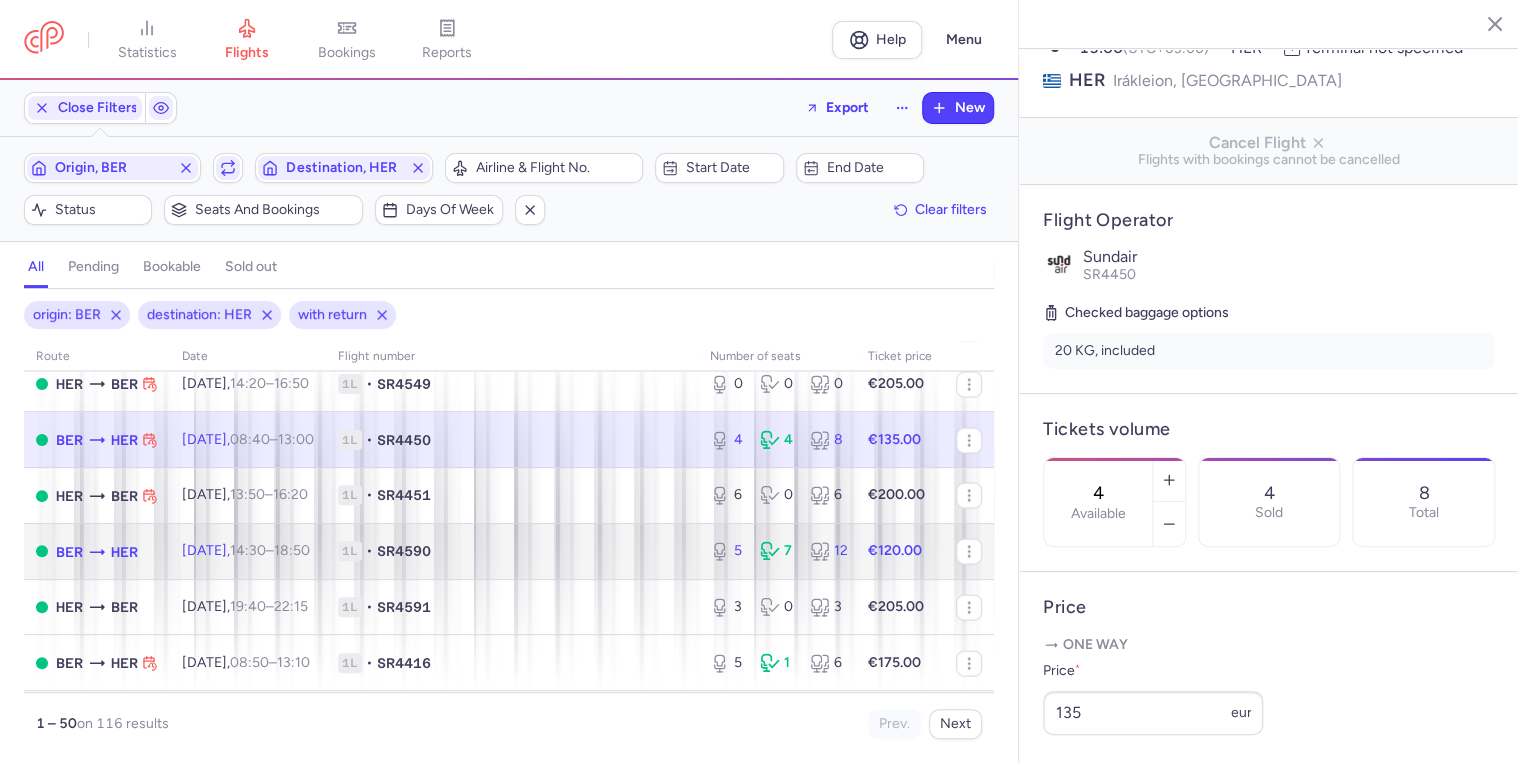 click on "[DATE]  14:30  –  18:50  +0" at bounding box center (248, 551) 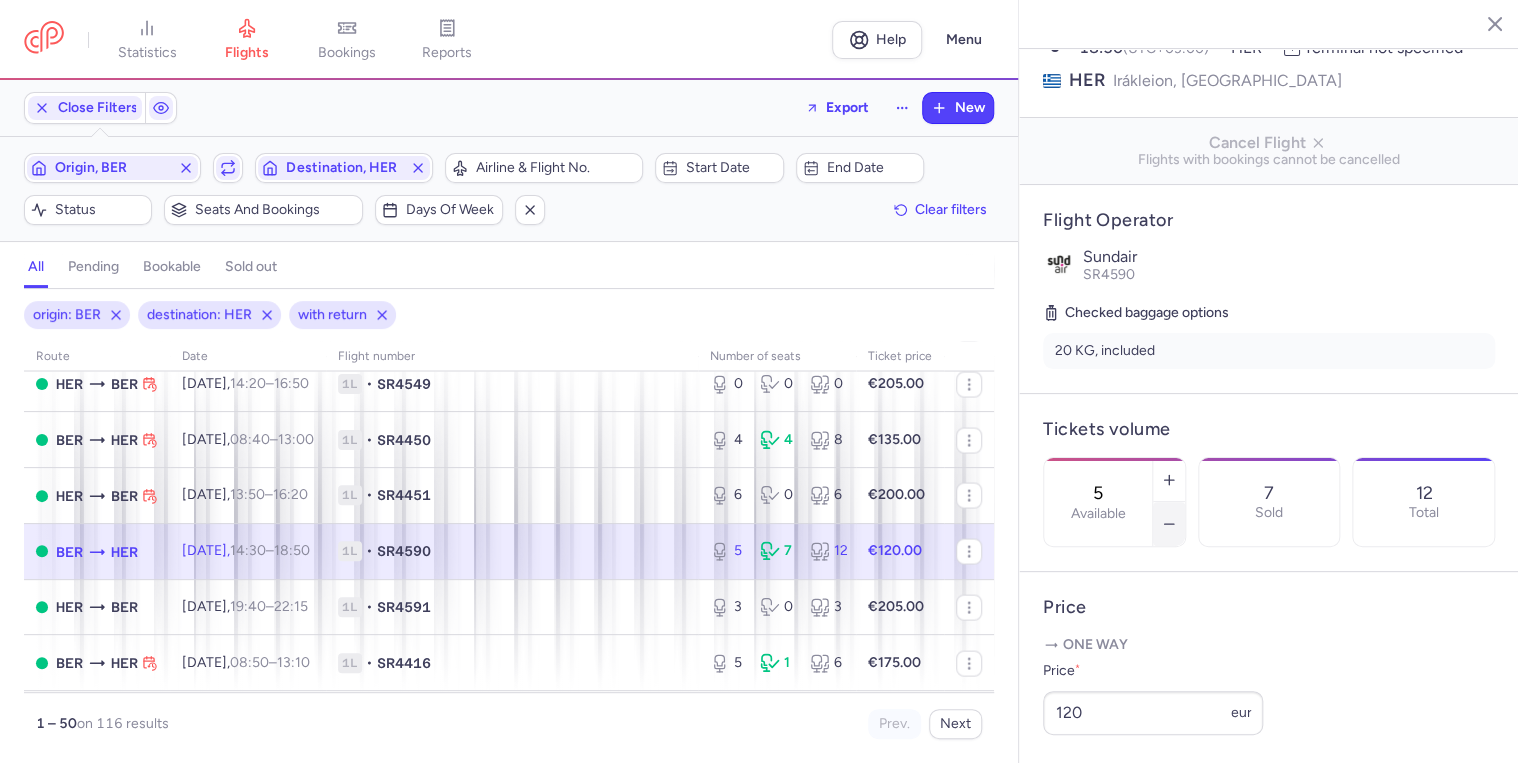 click 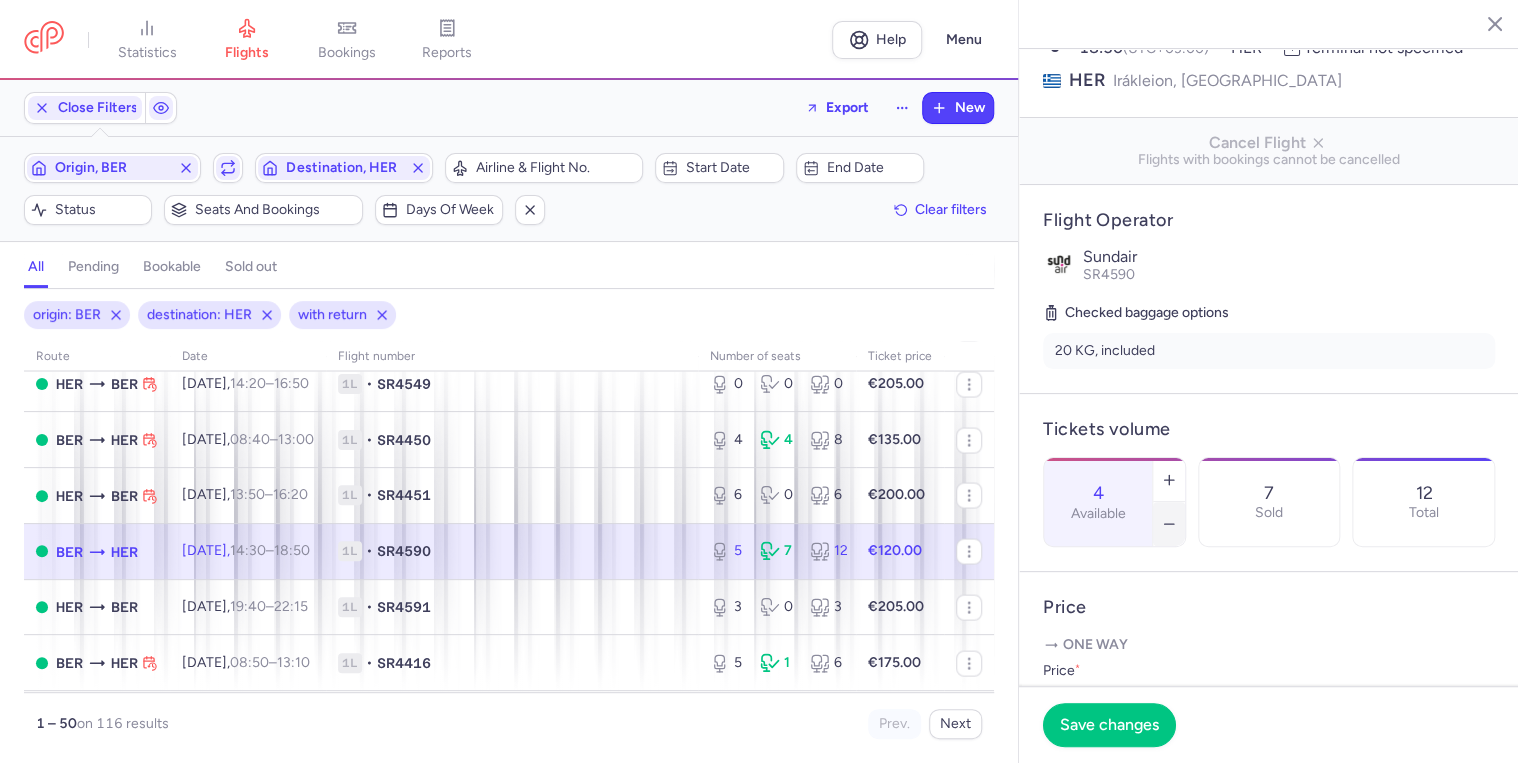 click 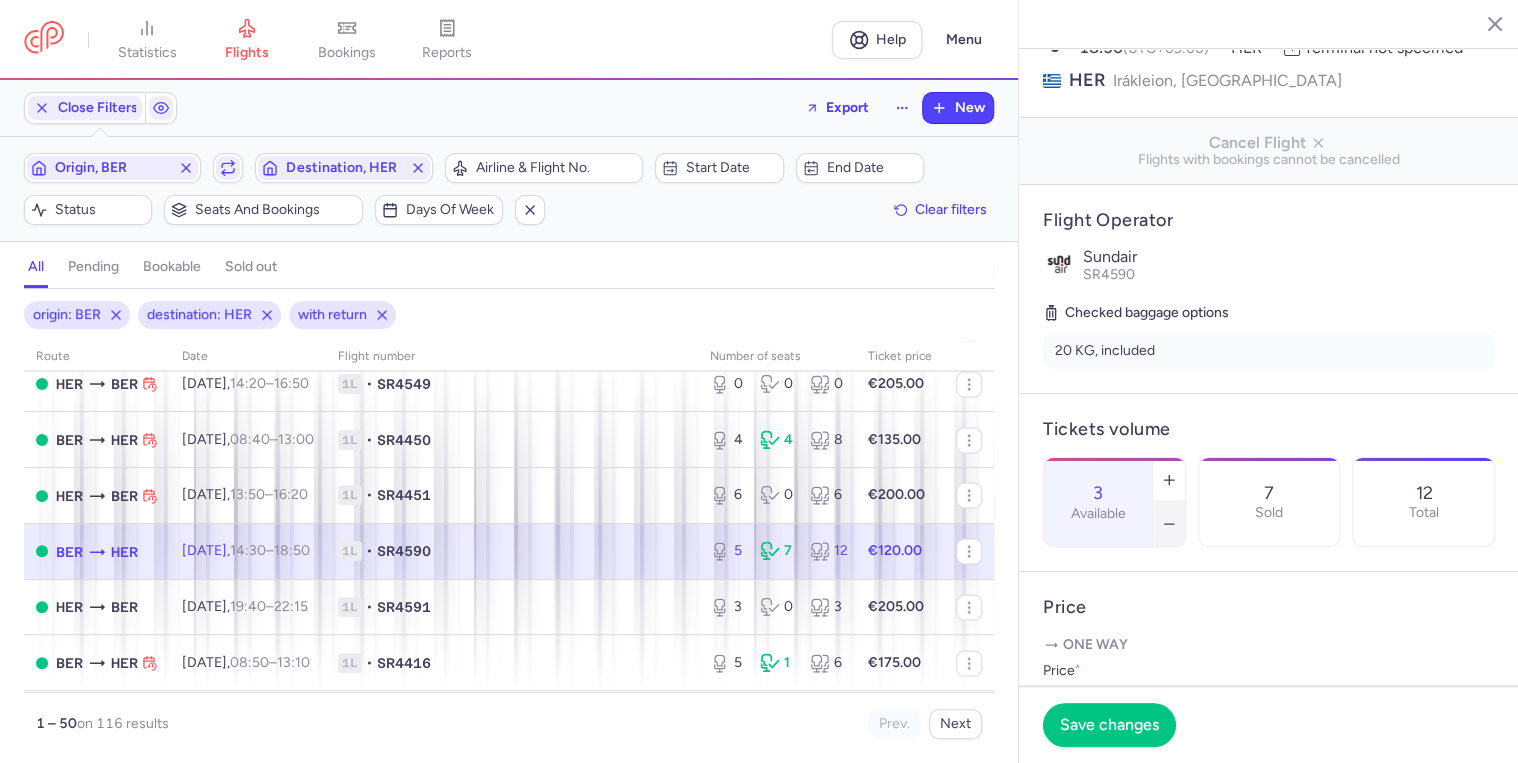 click 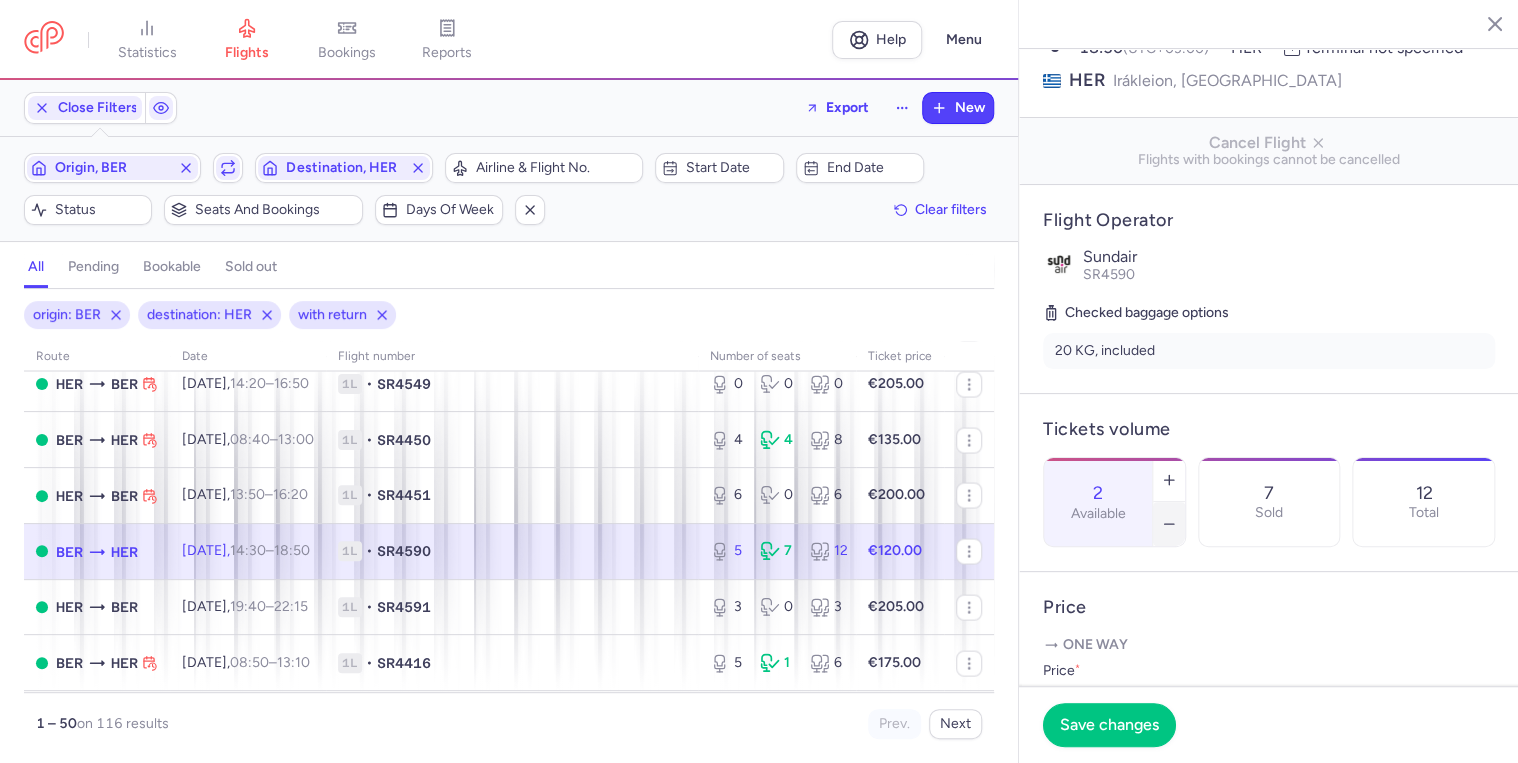 click 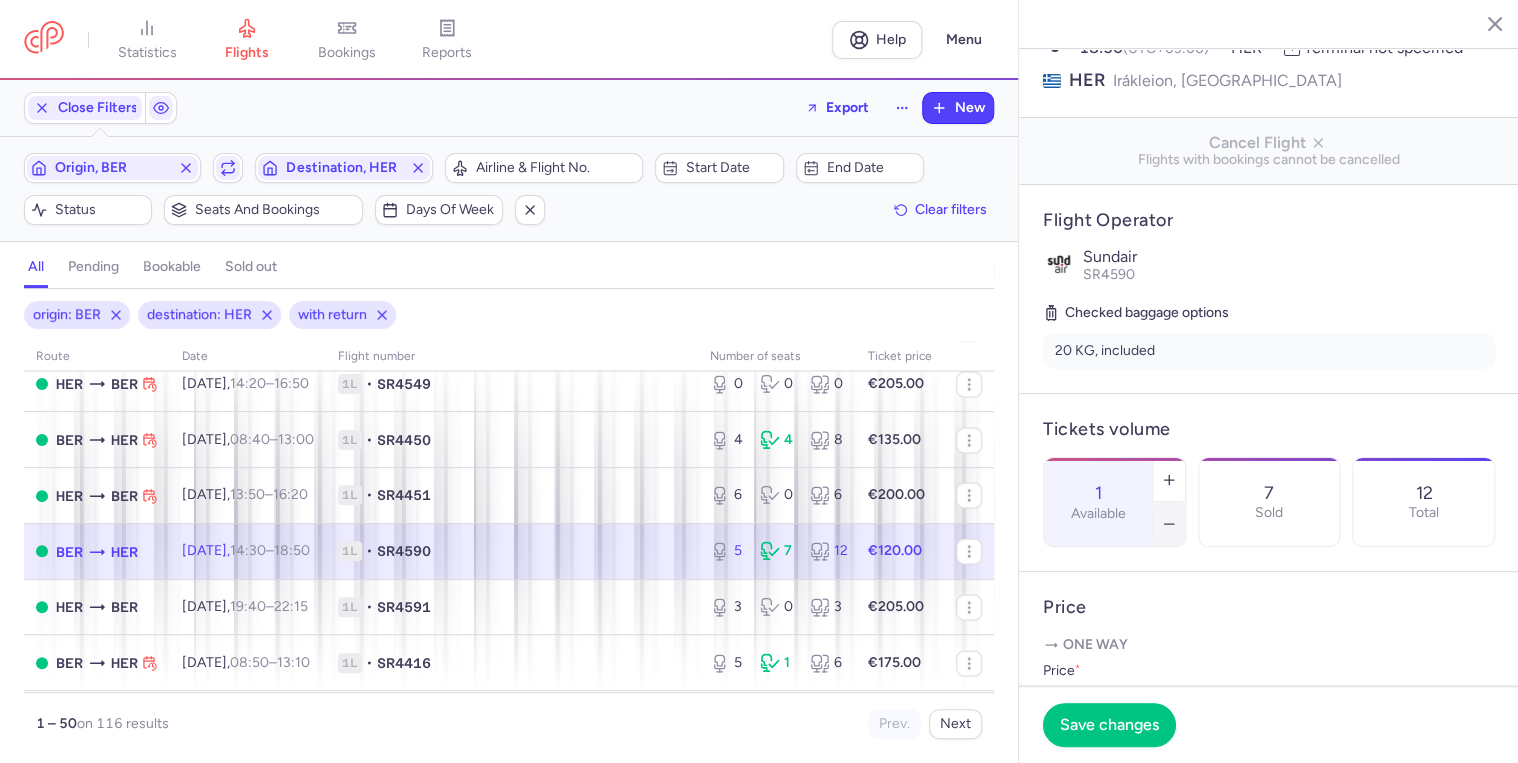click 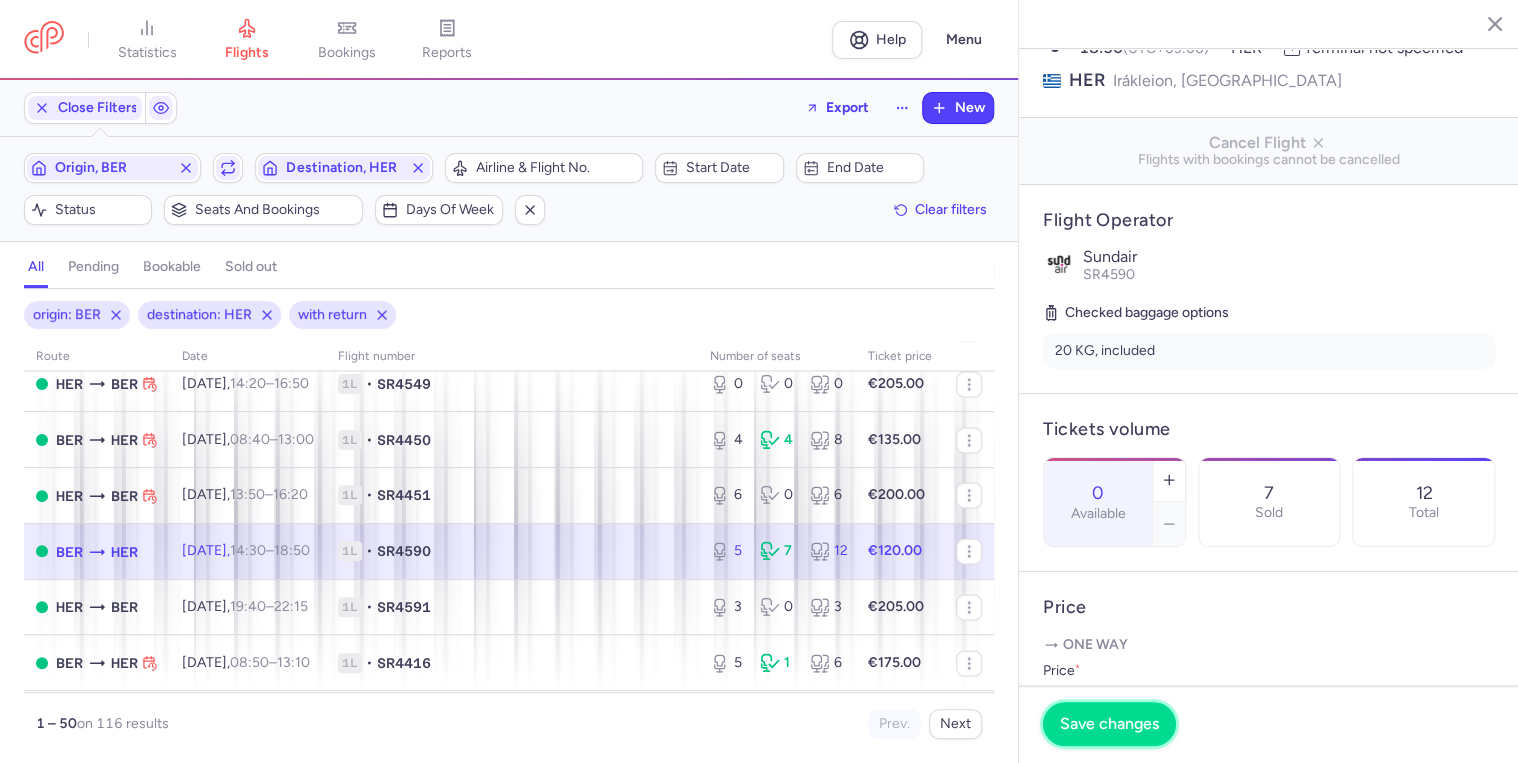 click on "Save changes" at bounding box center (1109, 724) 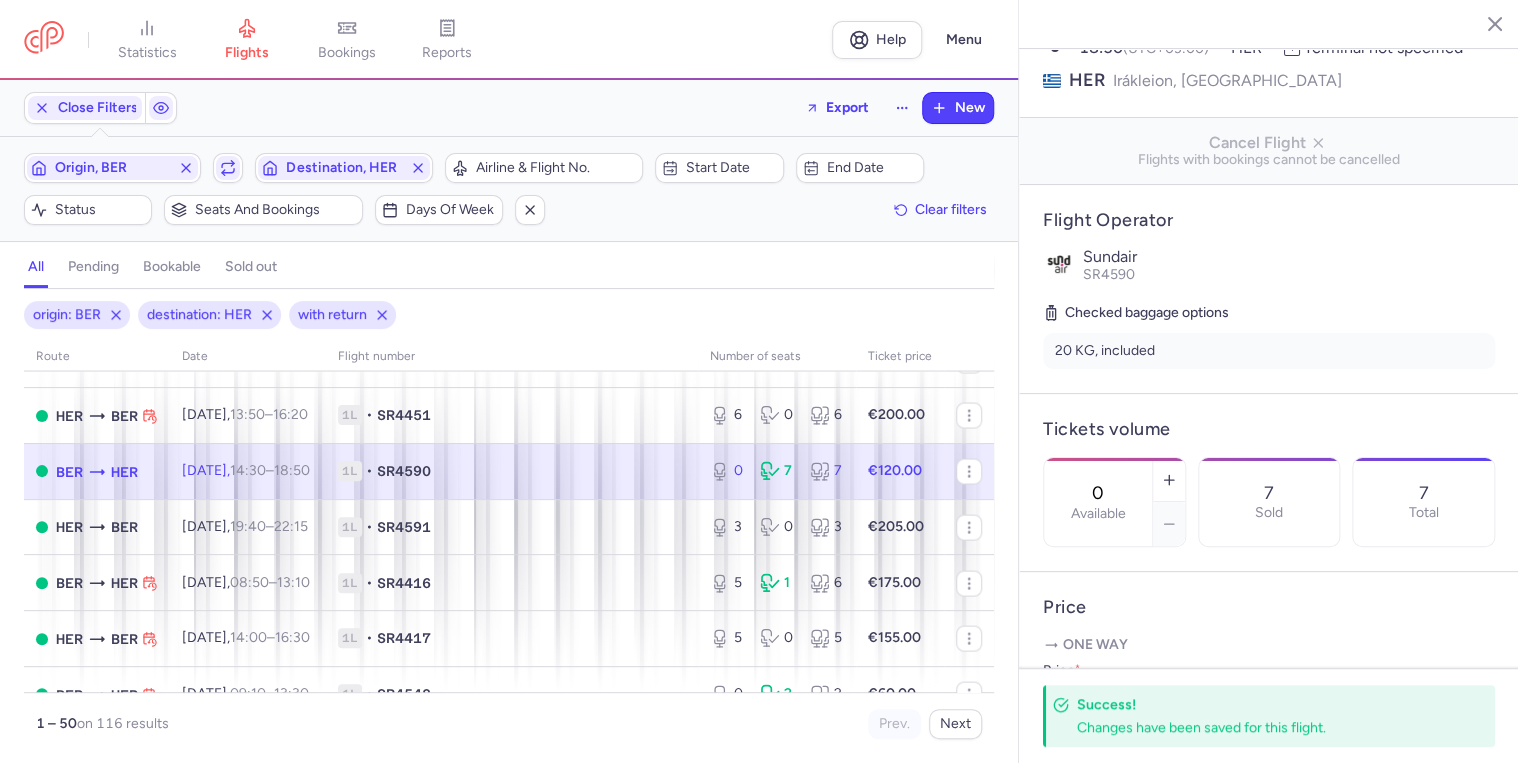 scroll, scrollTop: 2080, scrollLeft: 0, axis: vertical 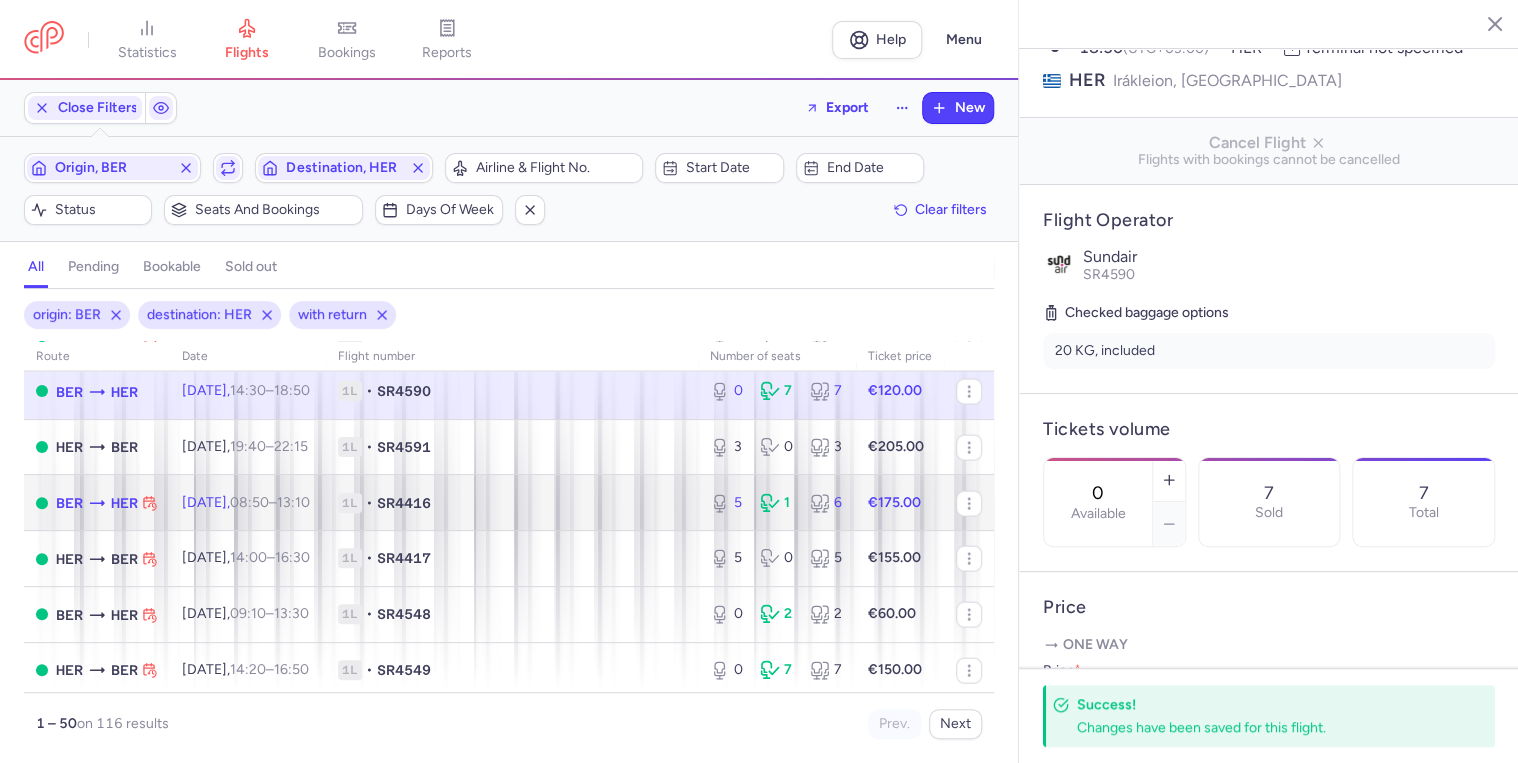click on "13:10  +0" at bounding box center (293, 502) 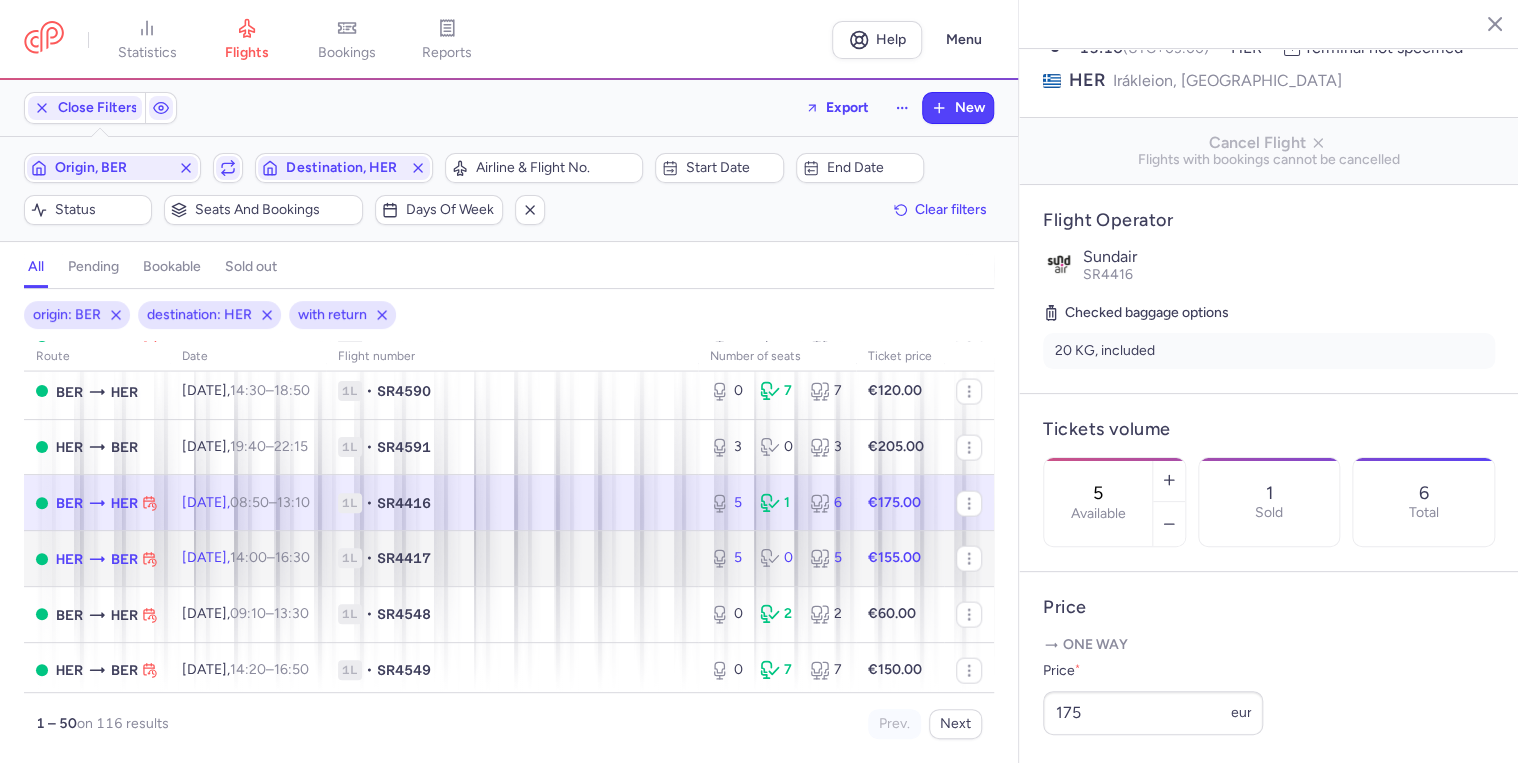 click on "14:00" at bounding box center [248, 557] 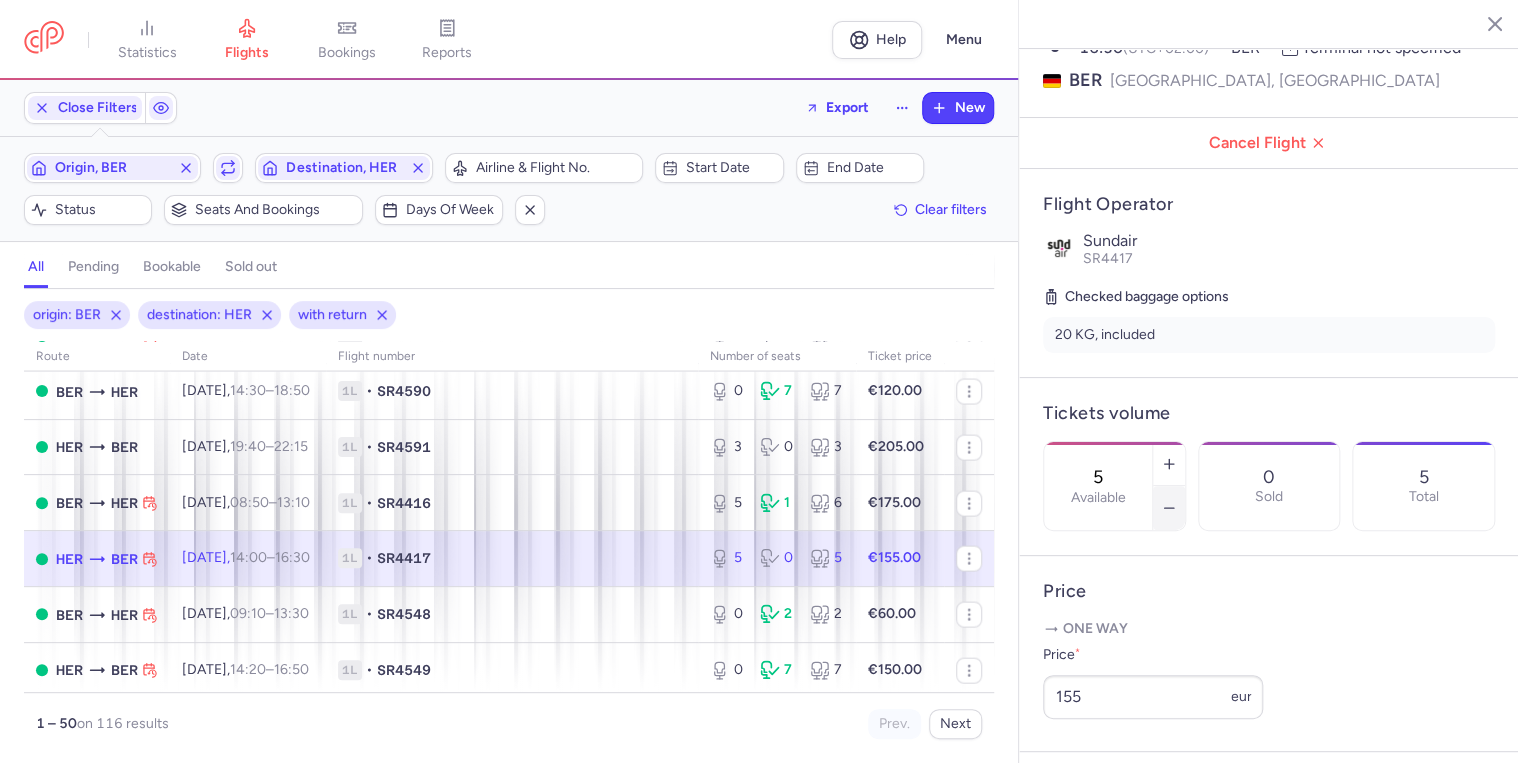 click 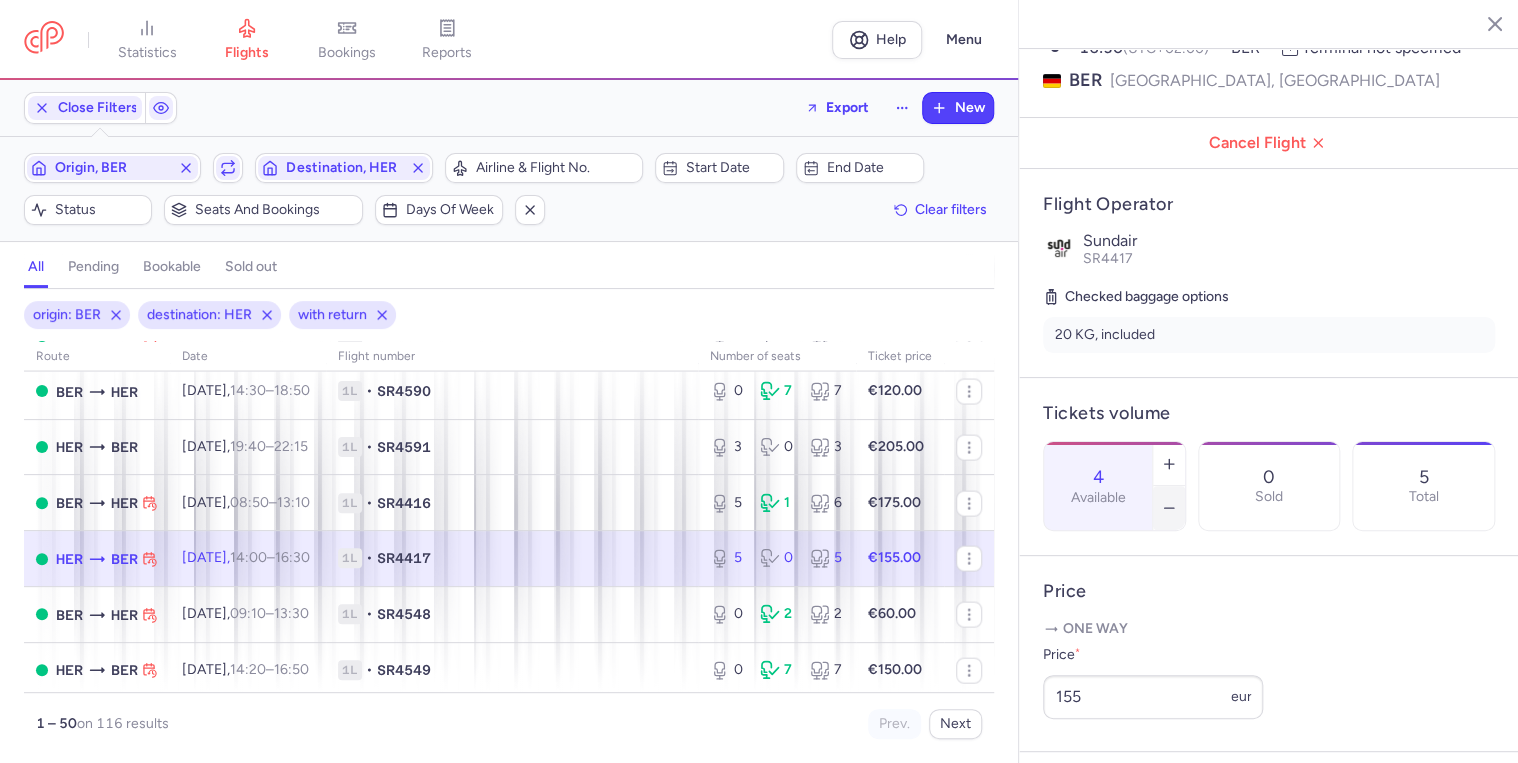 click 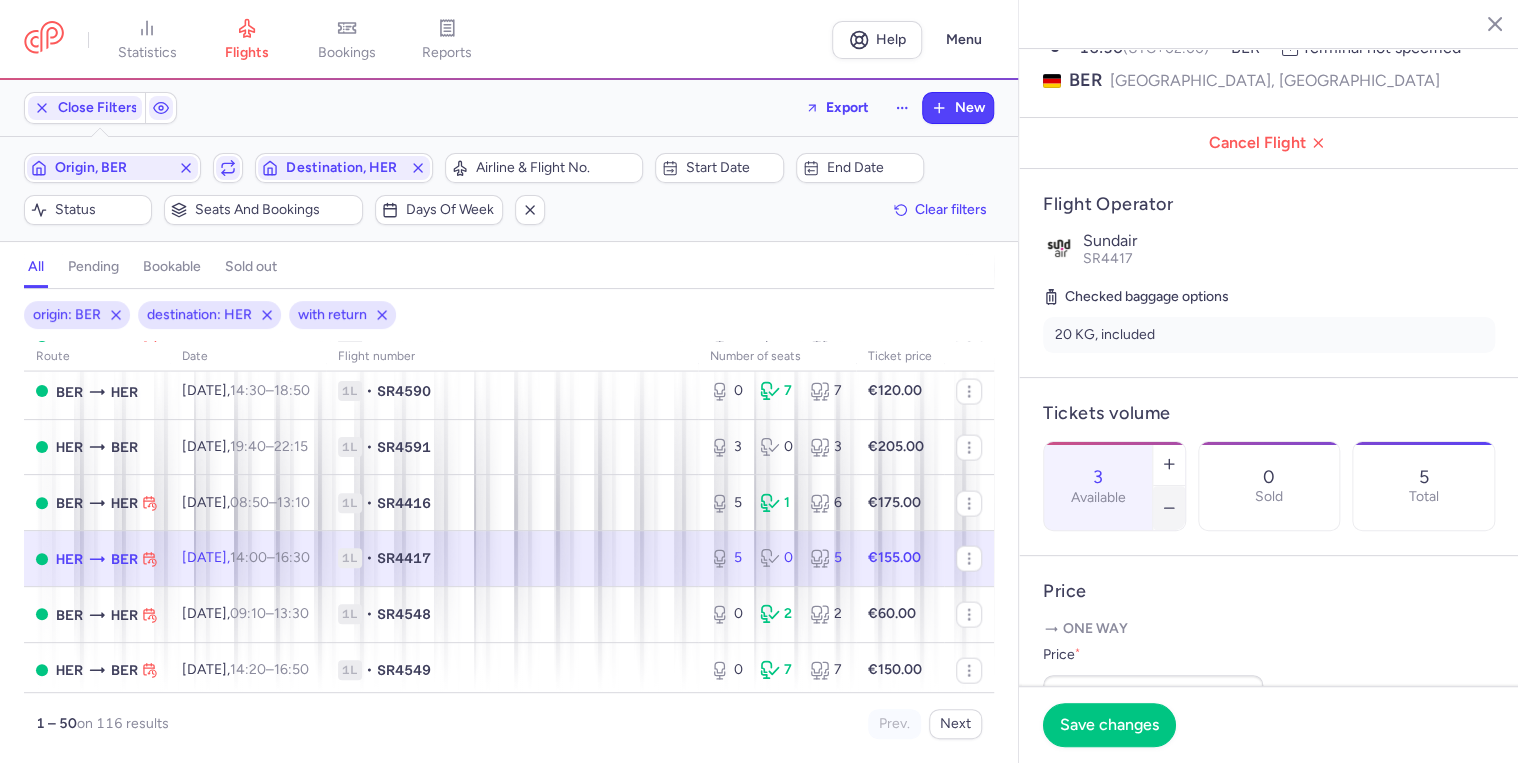 click 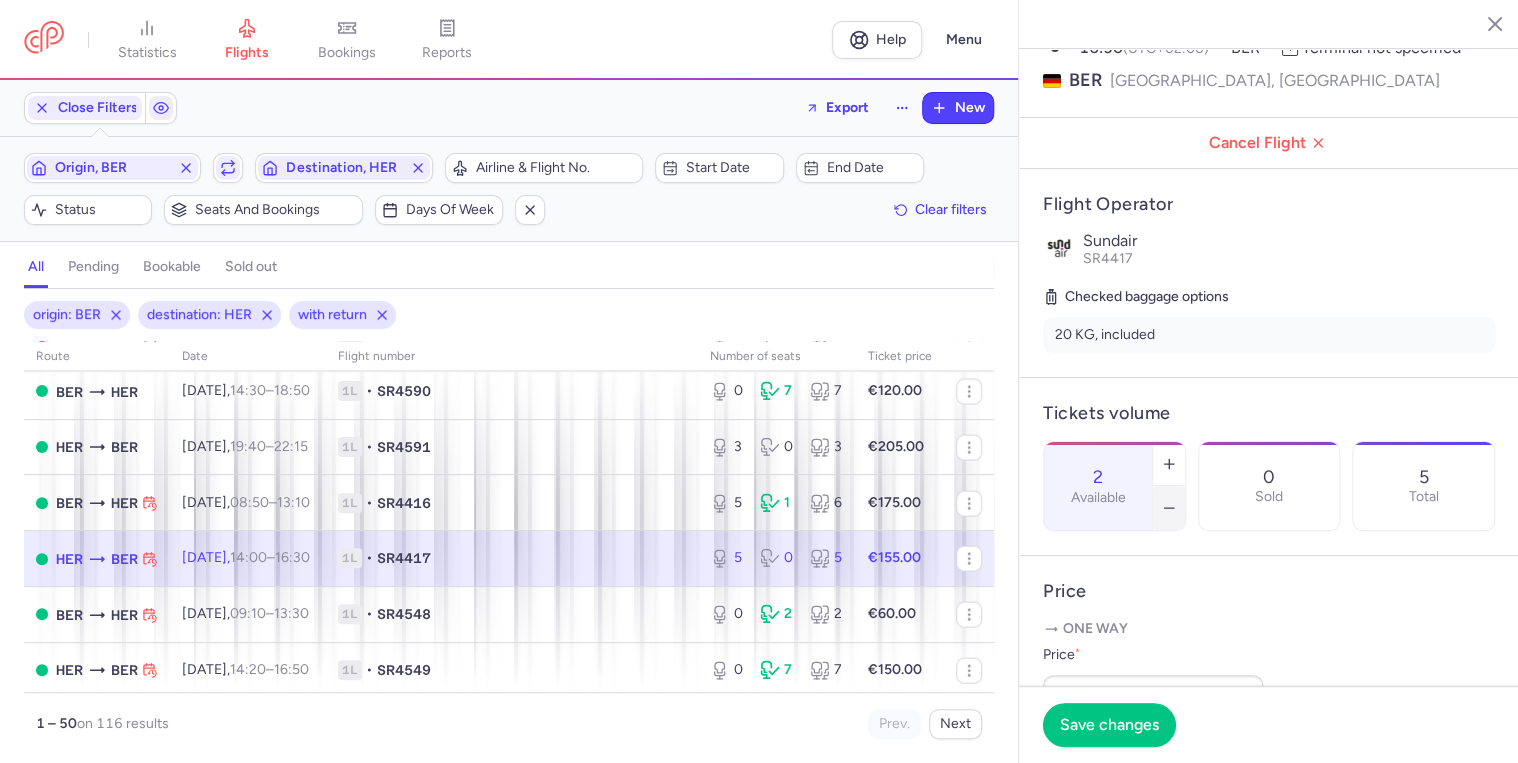 click 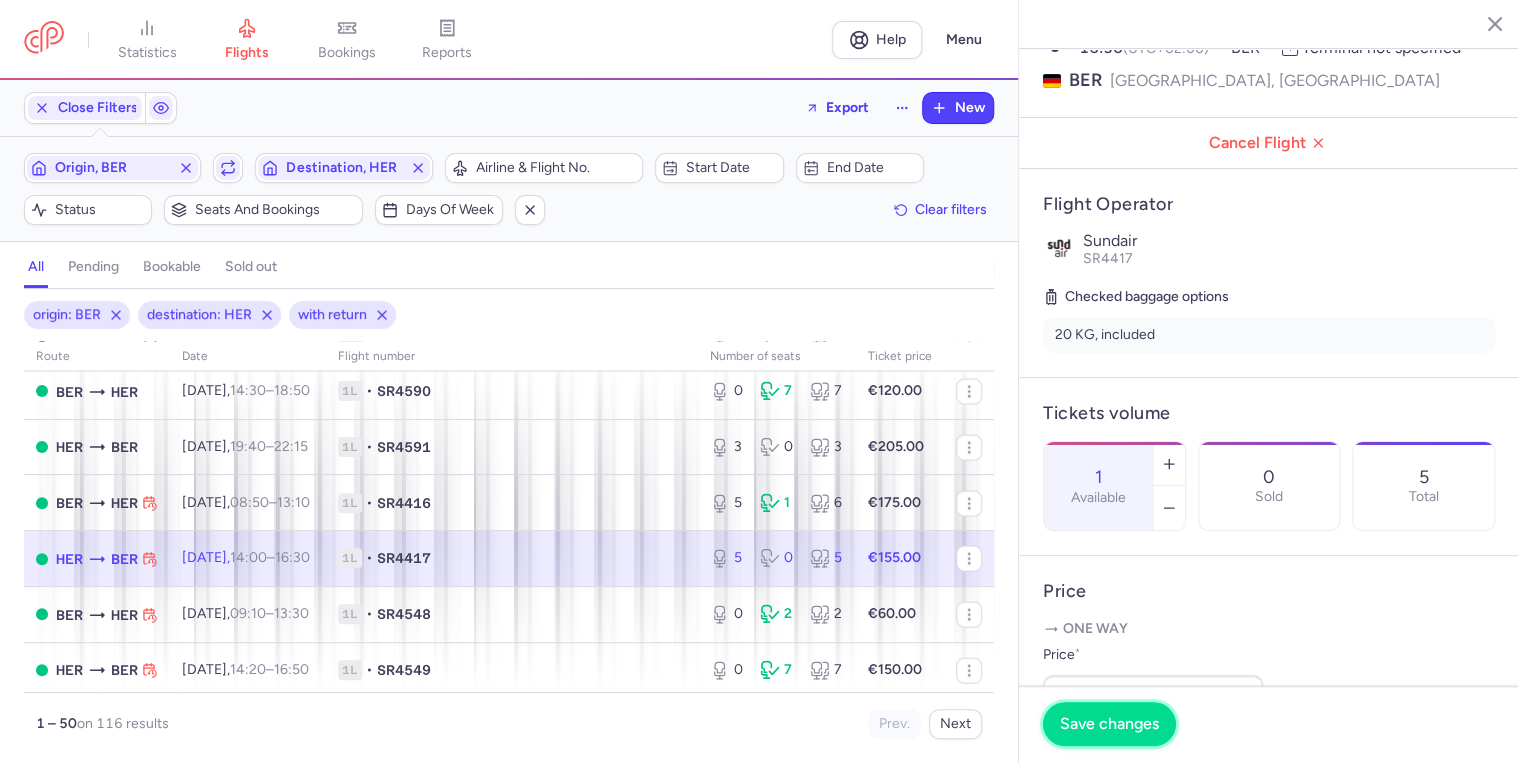 click on "Save changes" at bounding box center (1109, 724) 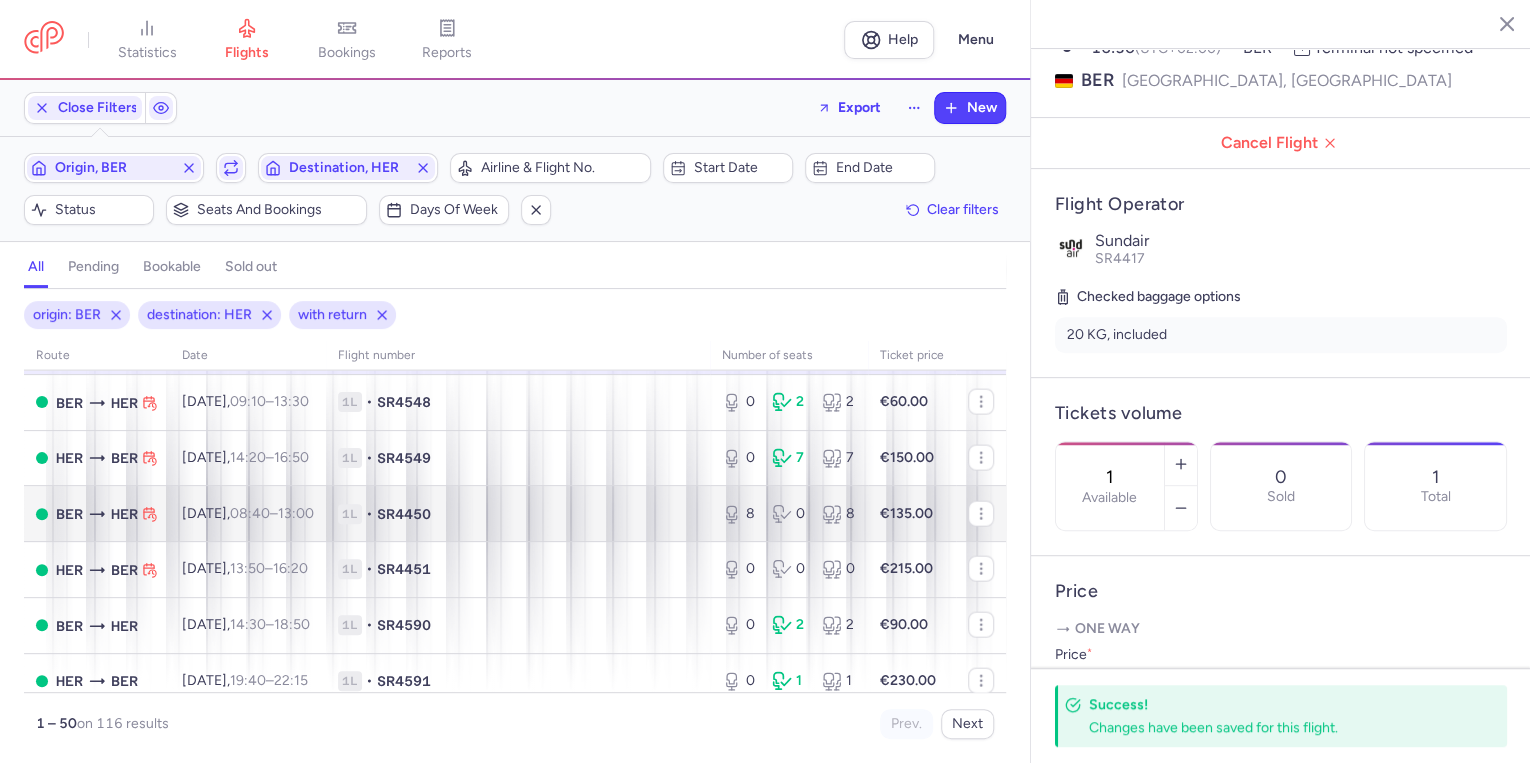 scroll, scrollTop: 2320, scrollLeft: 0, axis: vertical 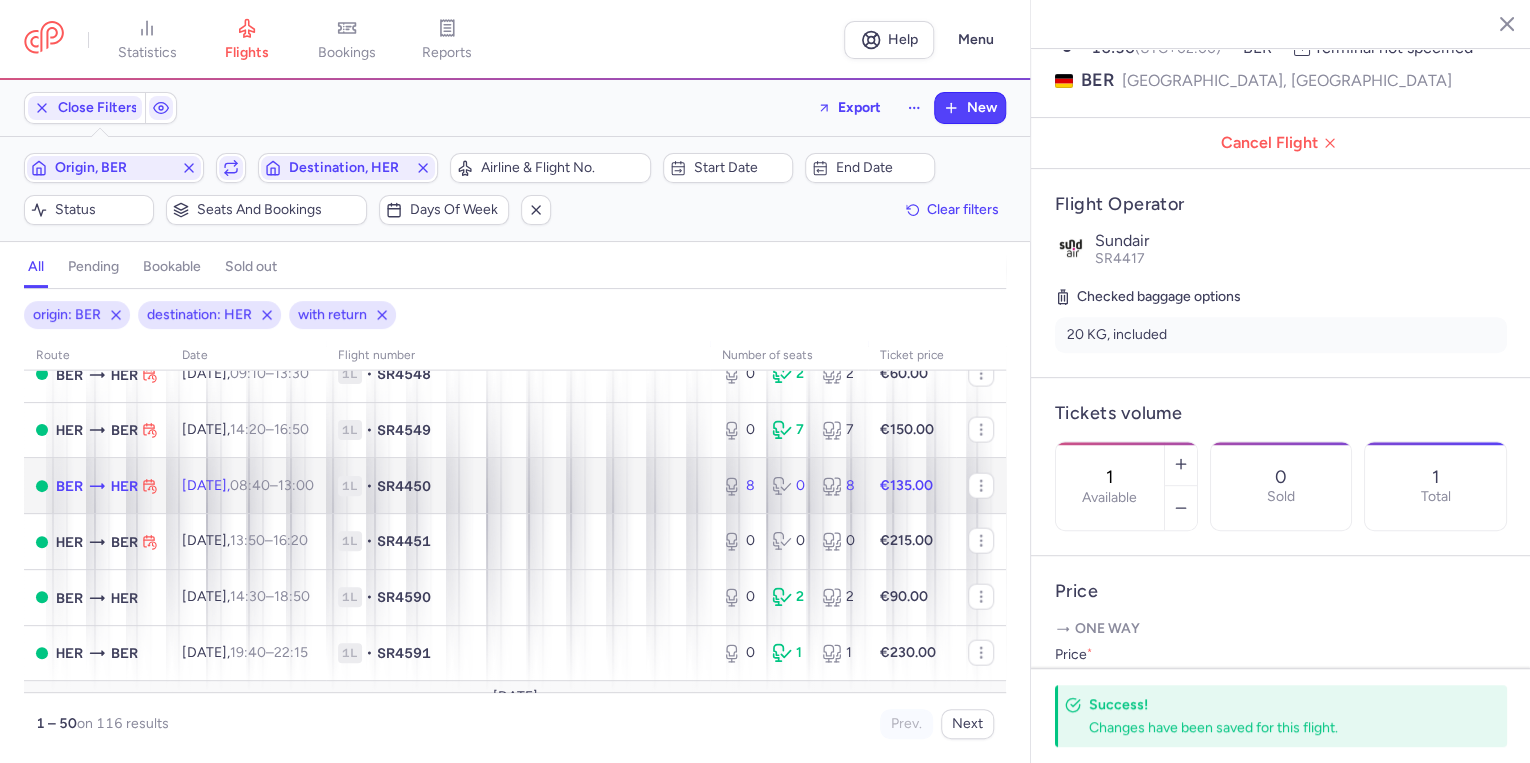 click on "•" at bounding box center (369, 486) 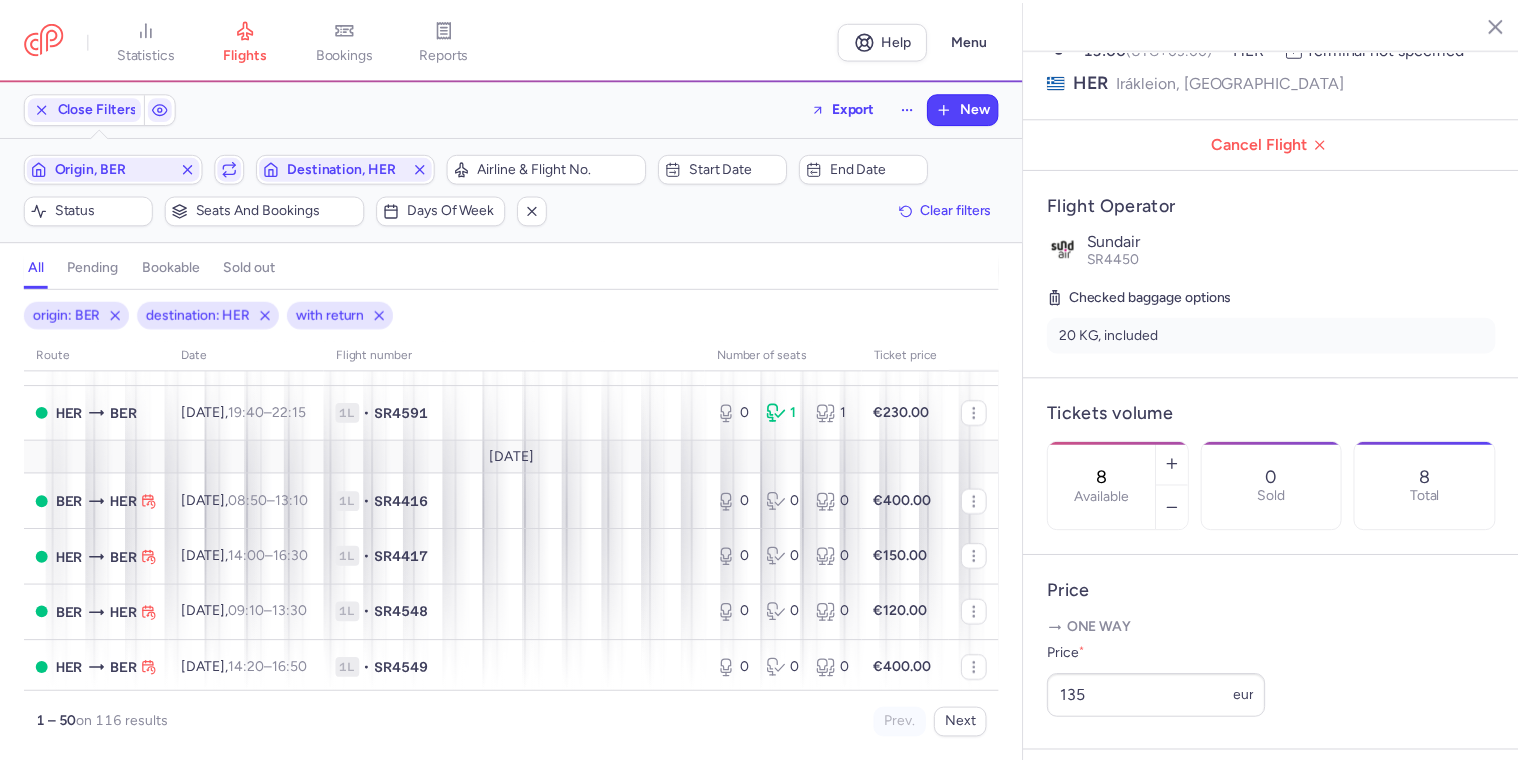 scroll, scrollTop: 2626, scrollLeft: 0, axis: vertical 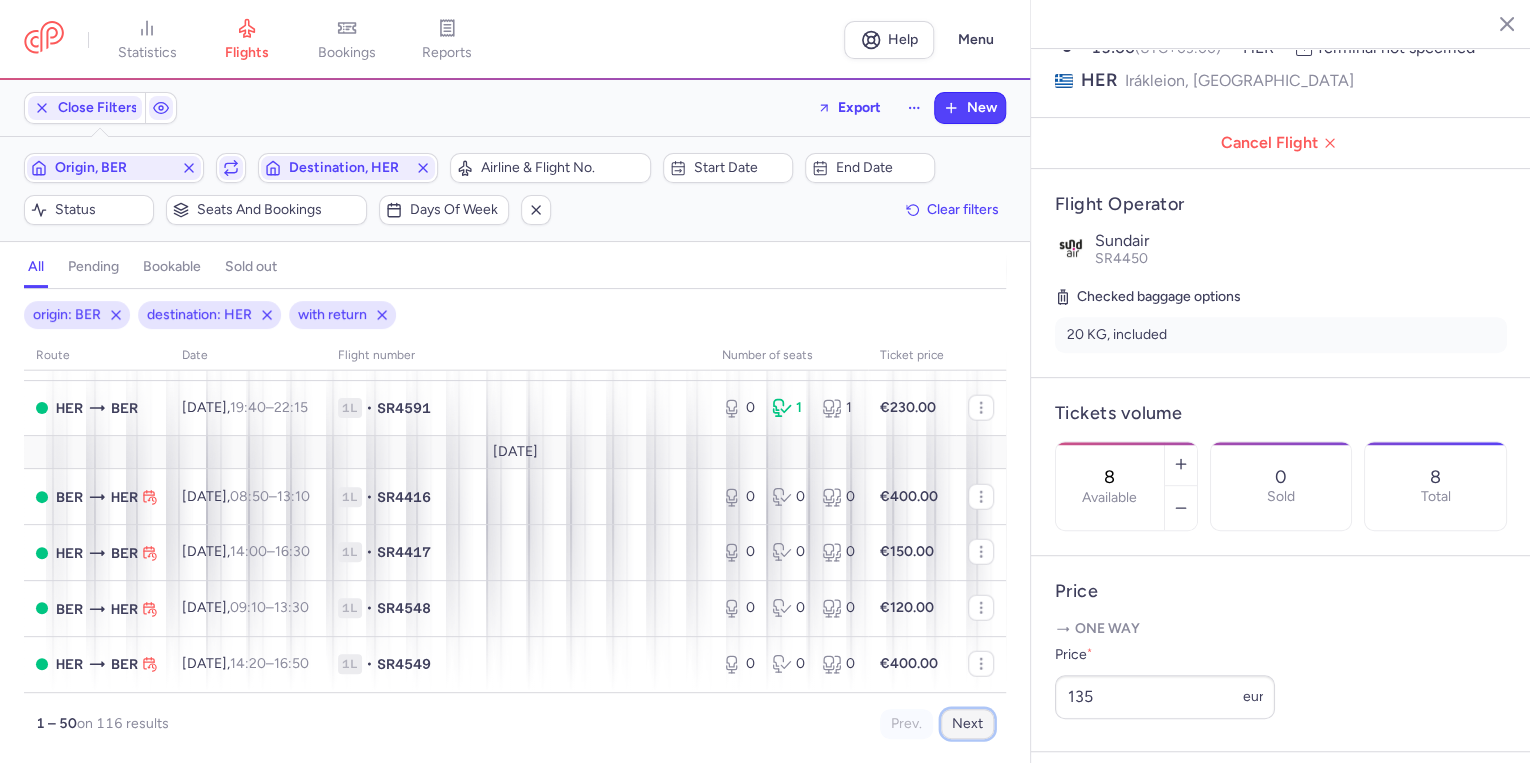 click on "Next" at bounding box center (967, 724) 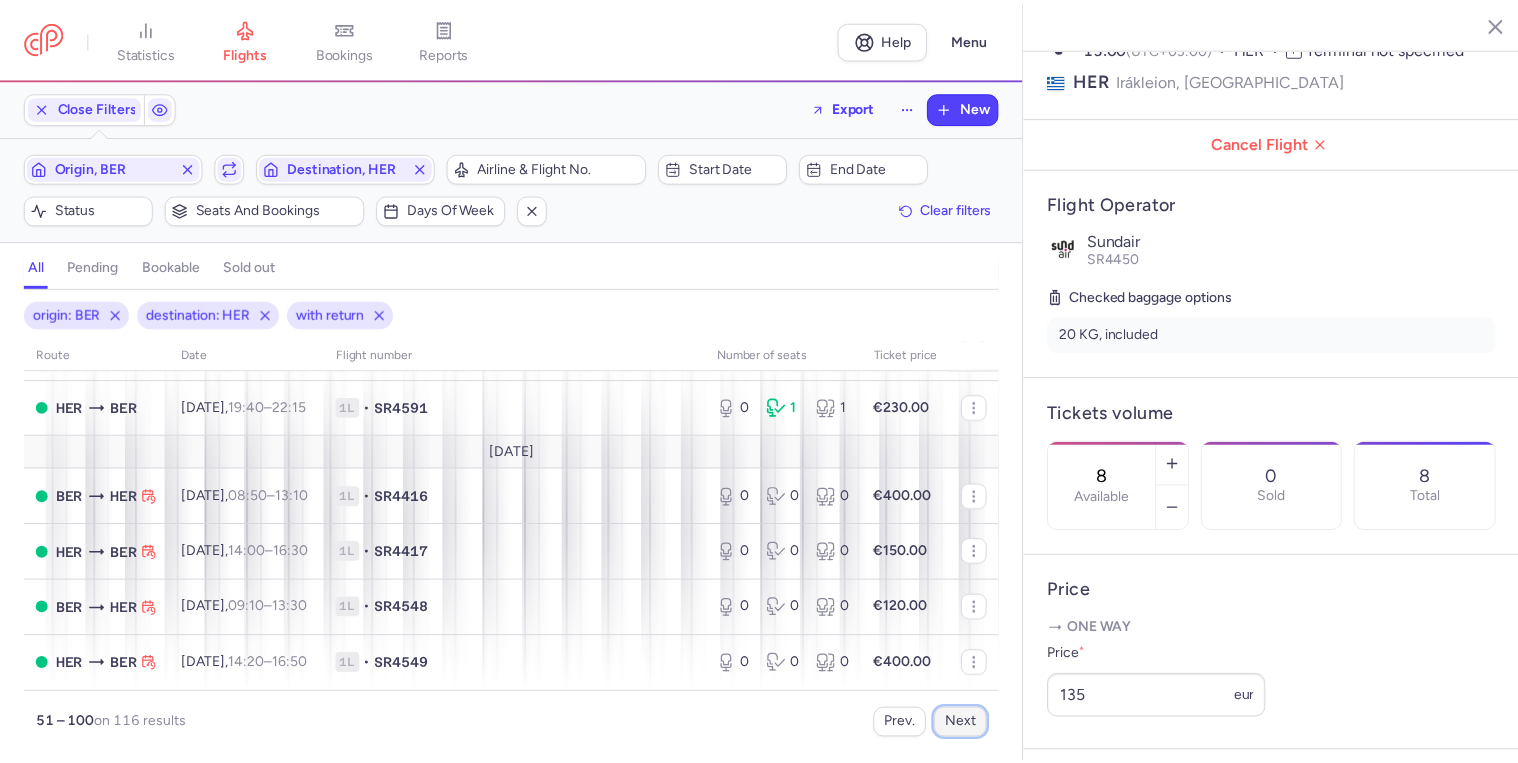 scroll, scrollTop: 0, scrollLeft: 0, axis: both 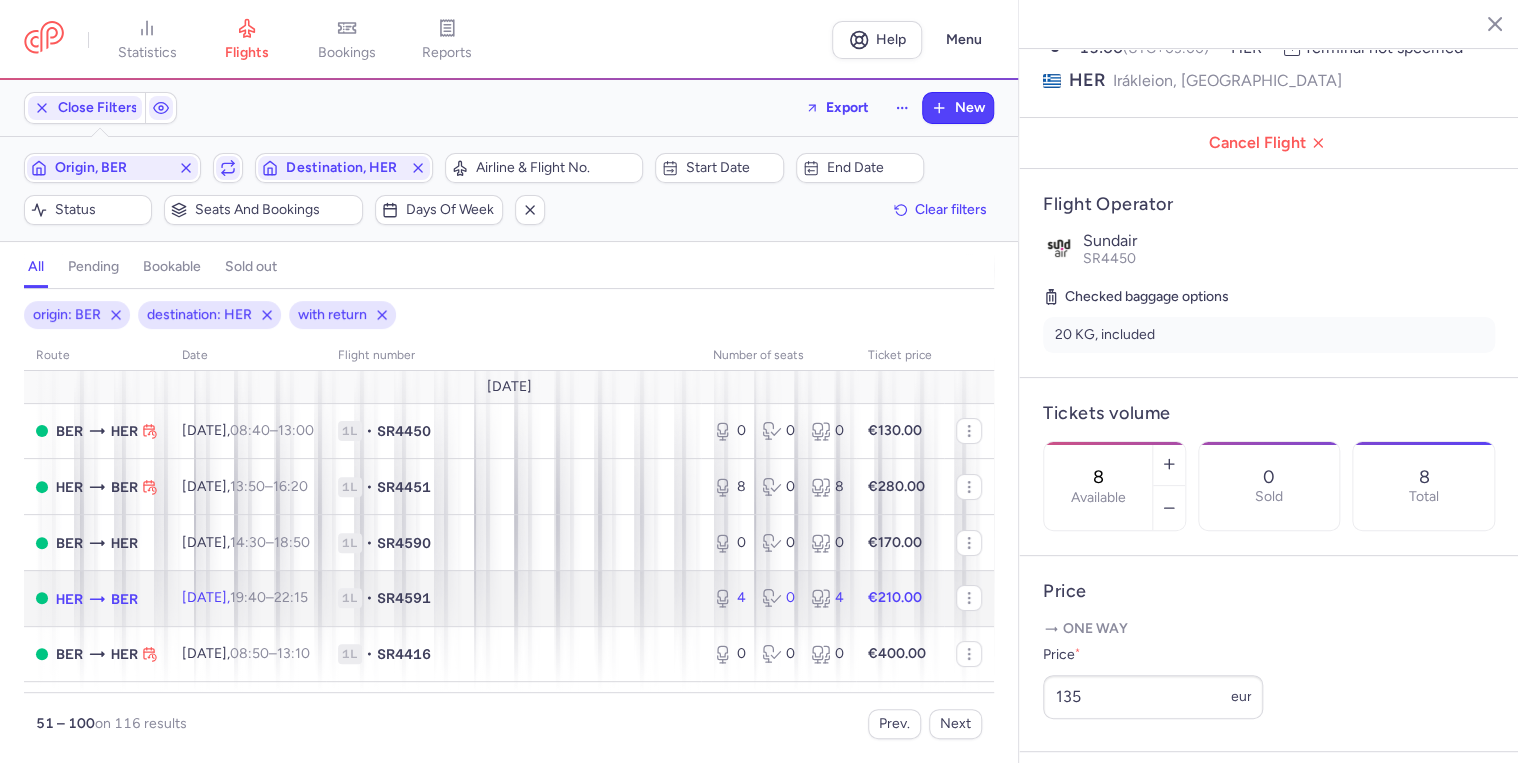 click on "1L • SR4591" at bounding box center [513, 598] 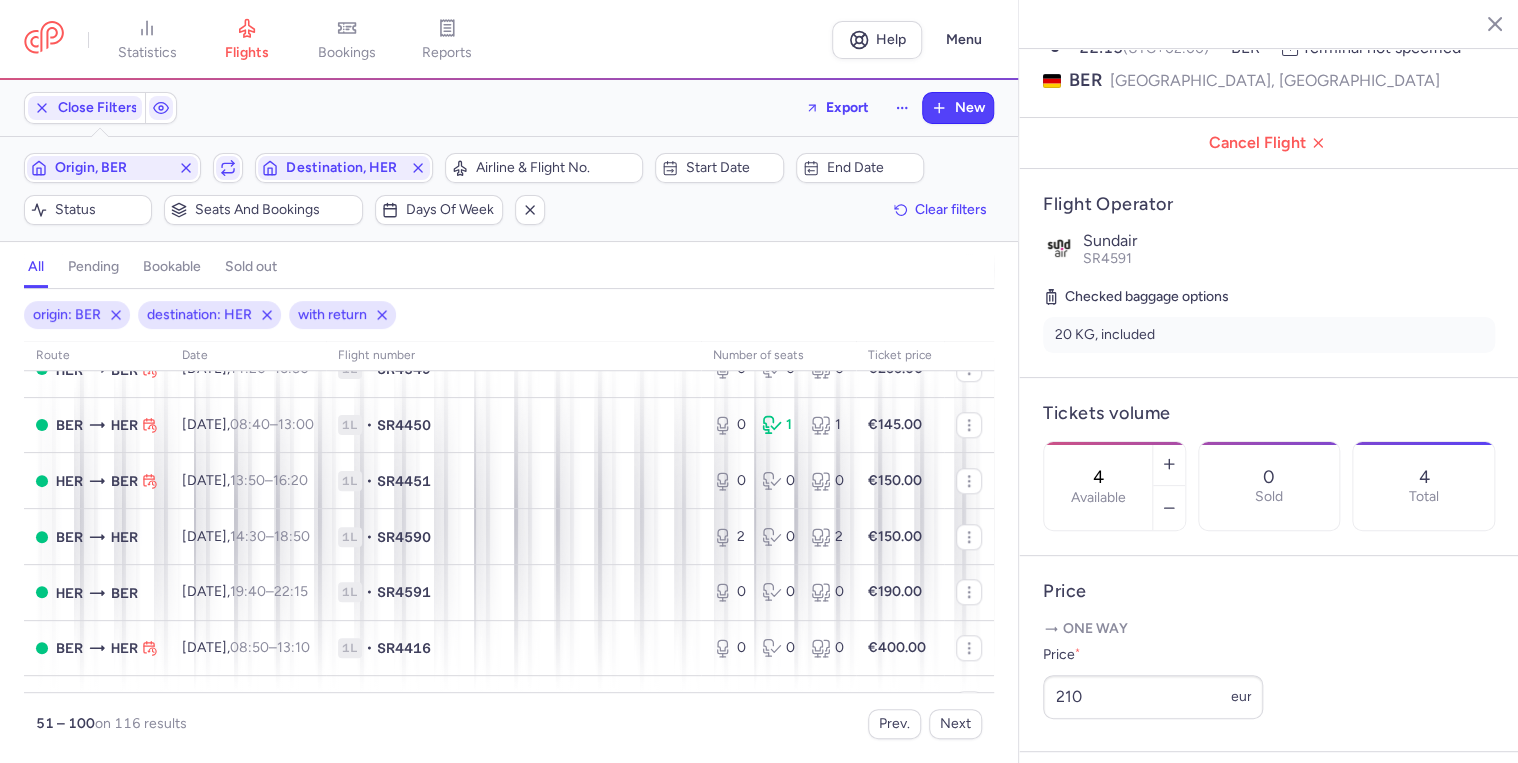 scroll, scrollTop: 960, scrollLeft: 0, axis: vertical 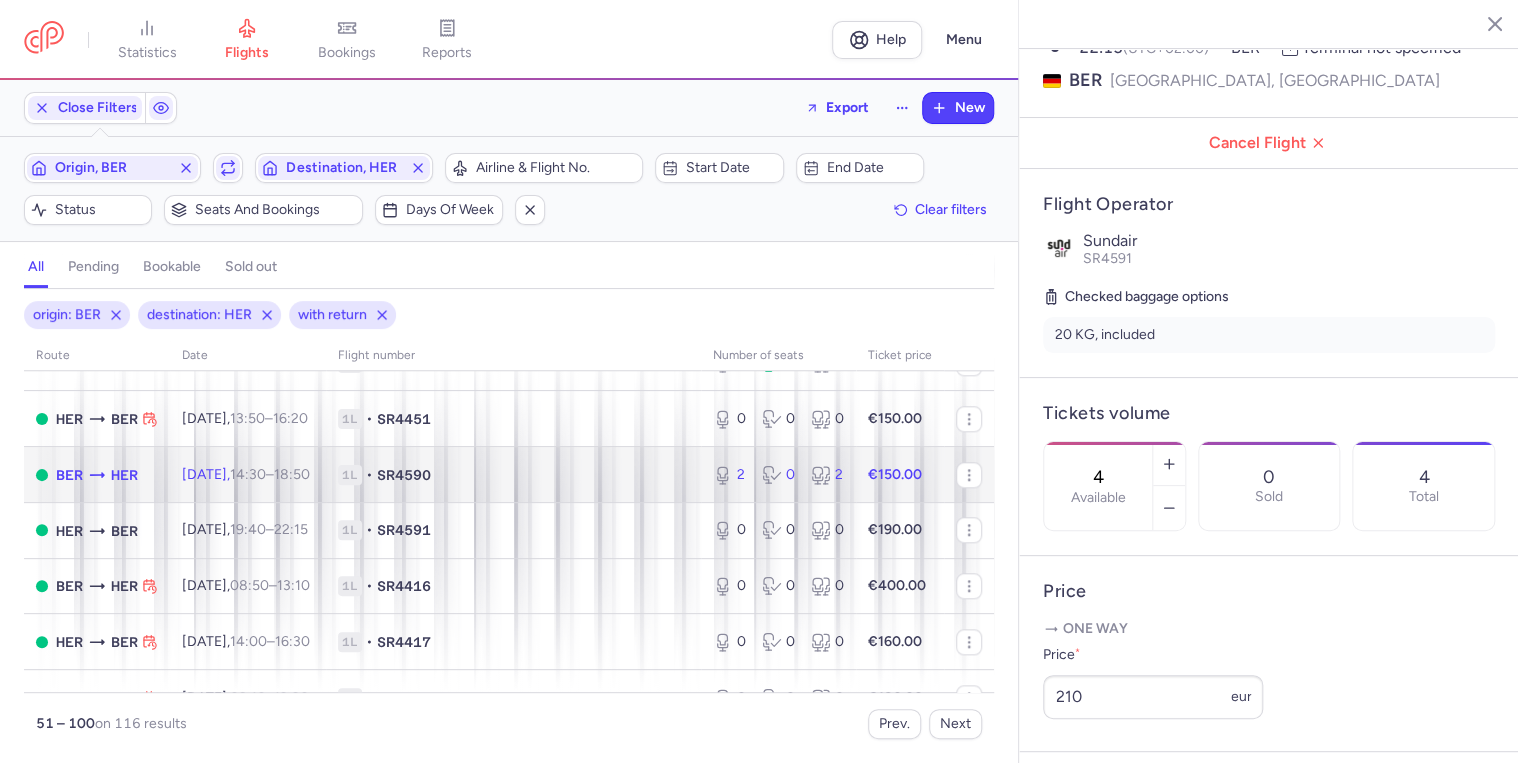 click on "1L • SR4590" 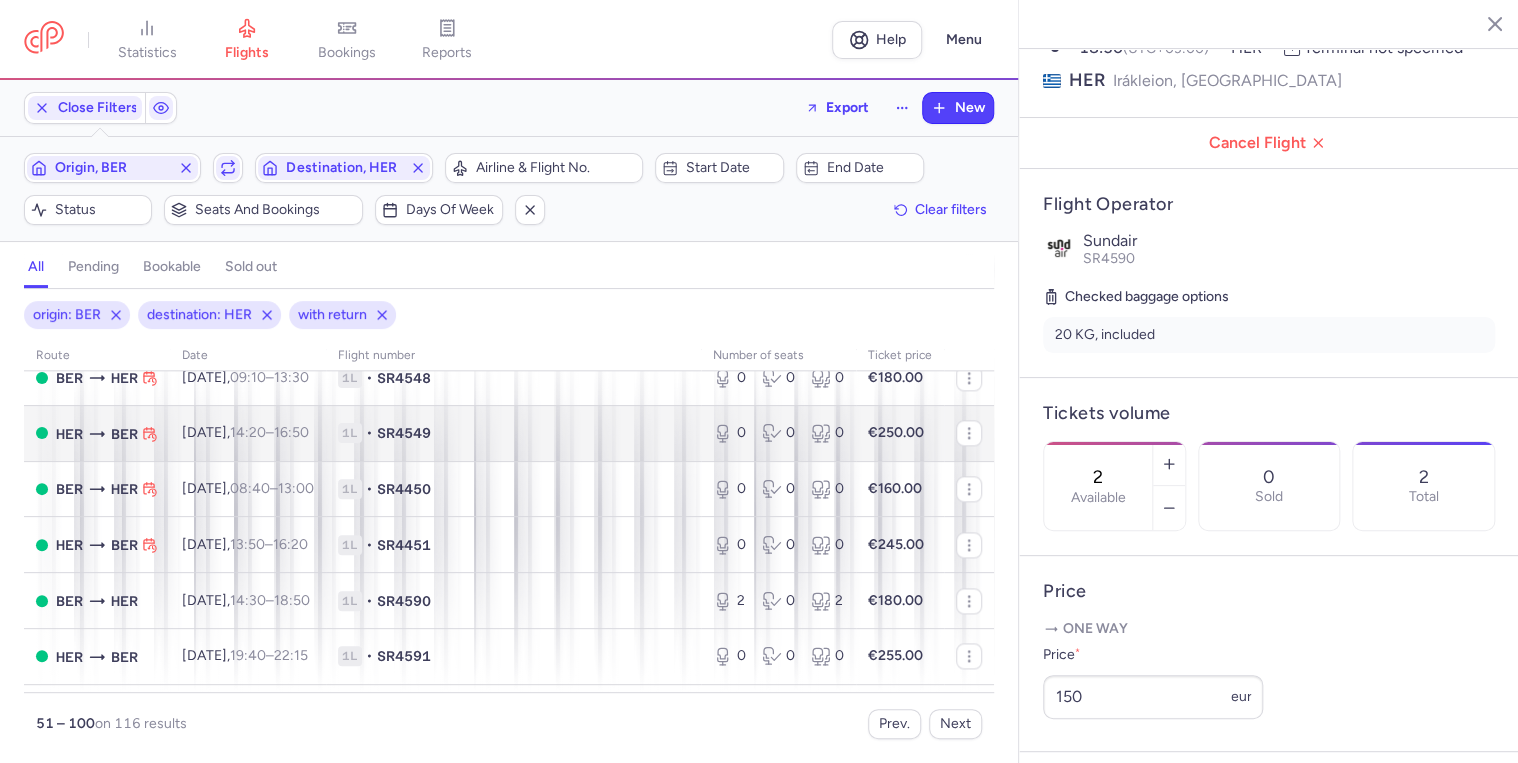 scroll, scrollTop: 1360, scrollLeft: 0, axis: vertical 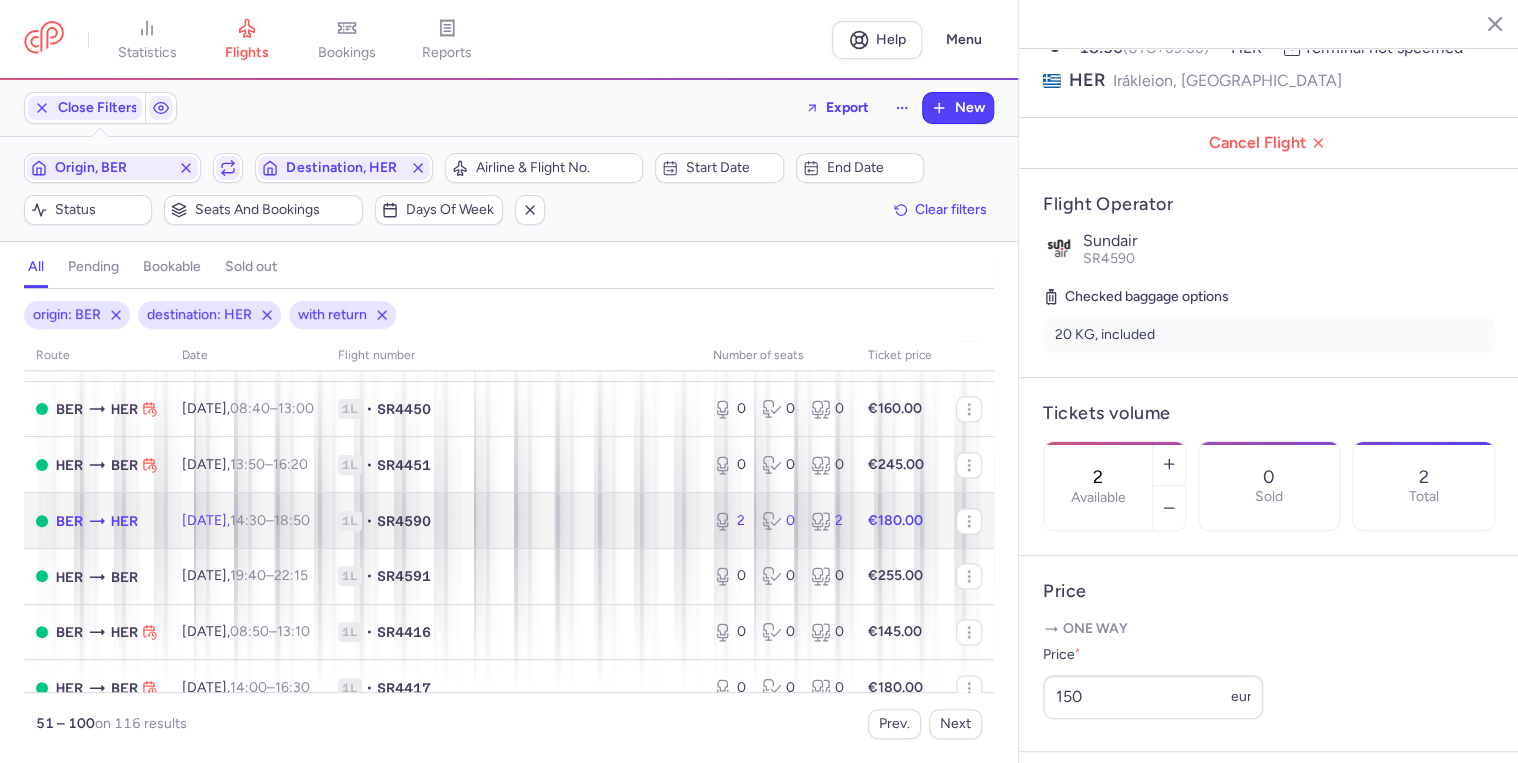 click on "SR4590" at bounding box center (404, 521) 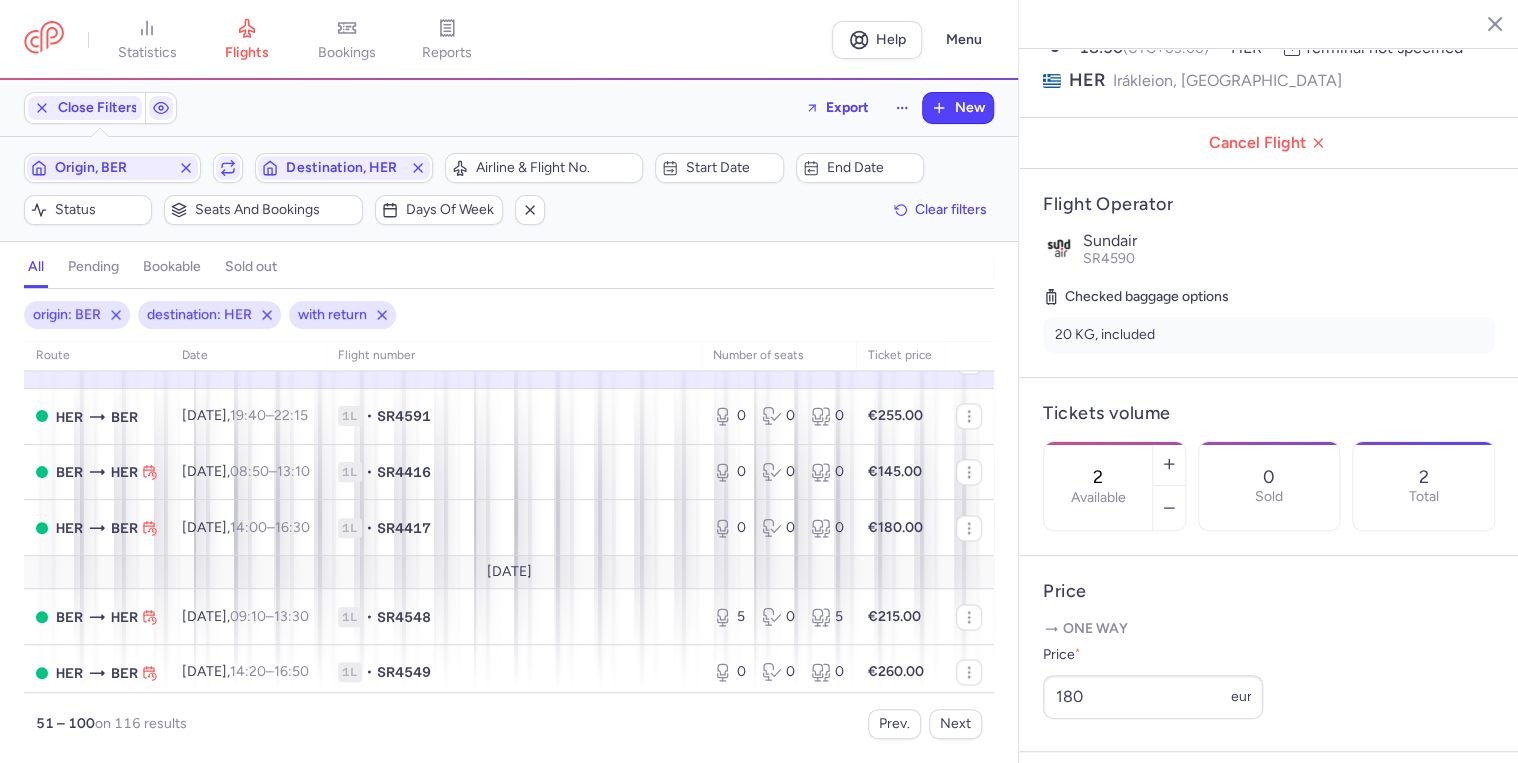 scroll, scrollTop: 1600, scrollLeft: 0, axis: vertical 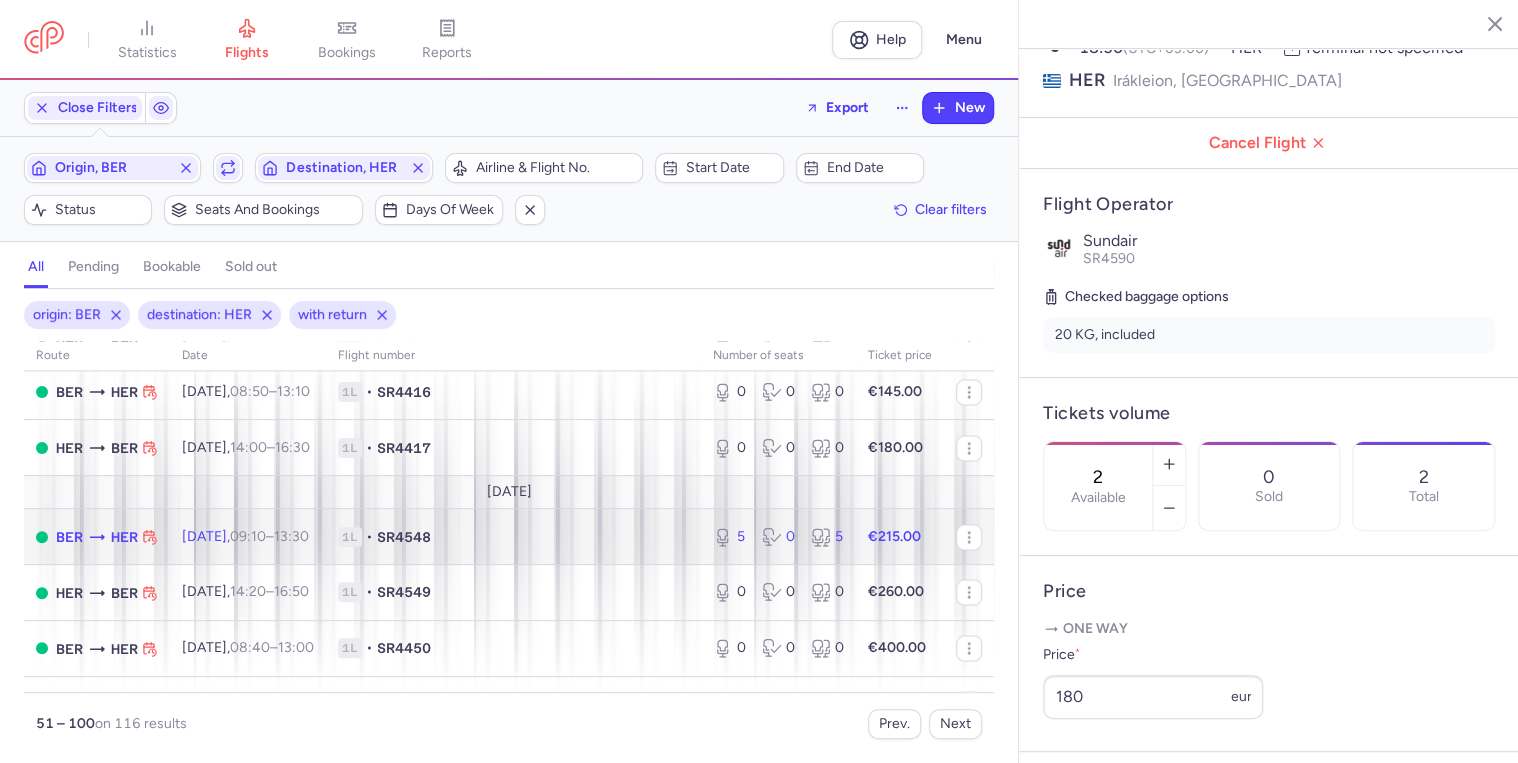 click on "1L • SR4548" at bounding box center (513, 537) 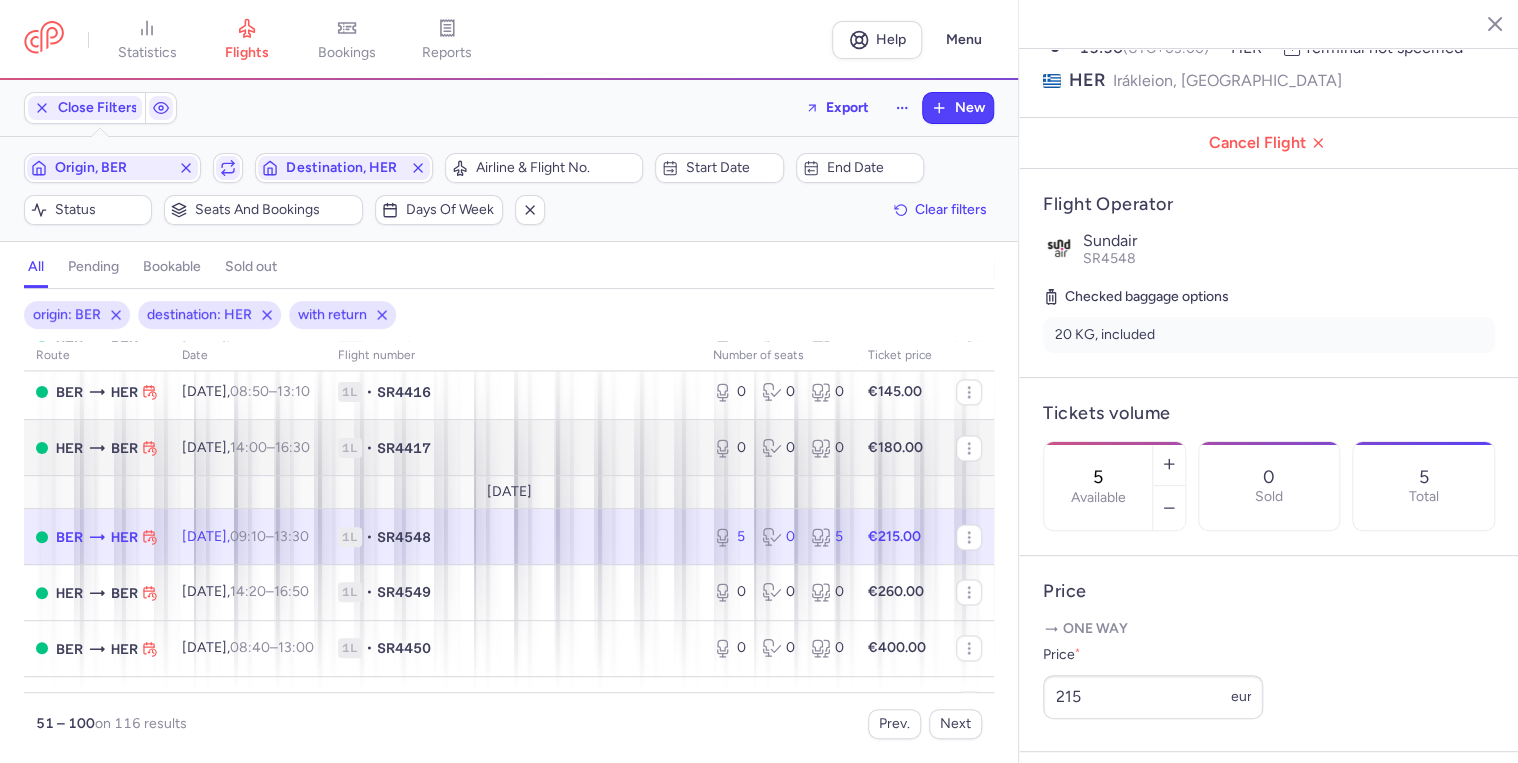scroll, scrollTop: 160, scrollLeft: 0, axis: vertical 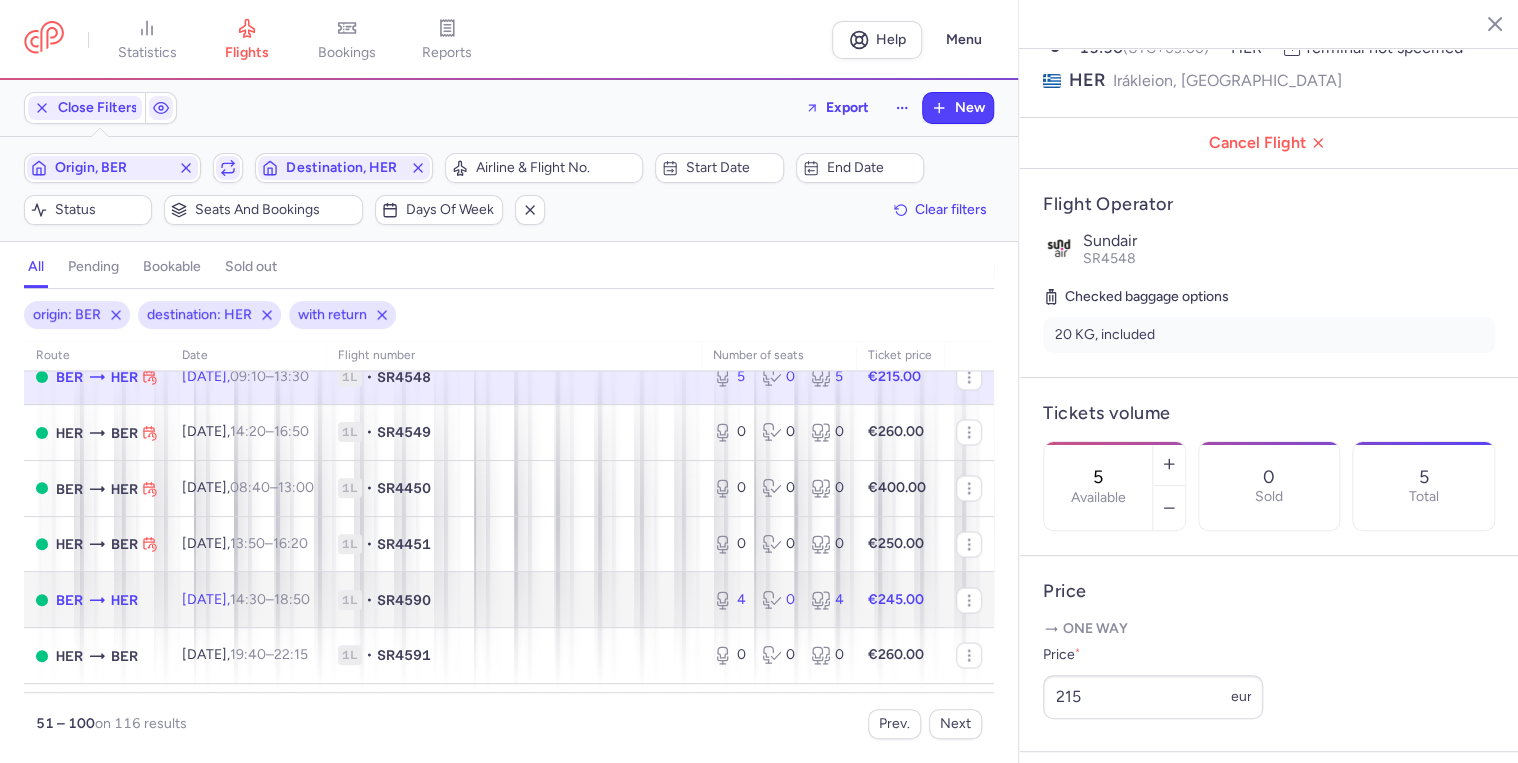 drag, startPoint x: 548, startPoint y: 640, endPoint x: 595, endPoint y: 618, distance: 51.894123 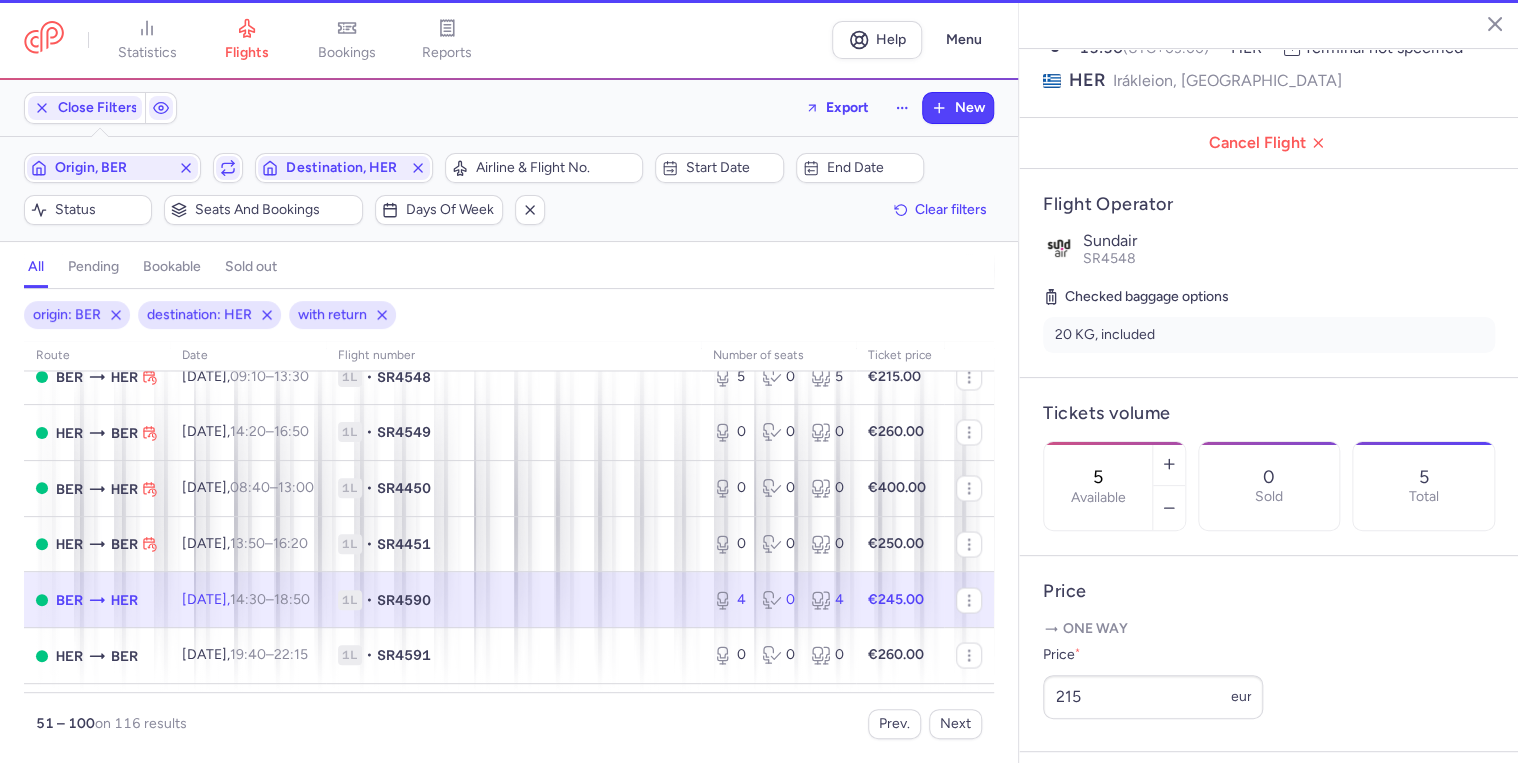 scroll, scrollTop: 0, scrollLeft: 0, axis: both 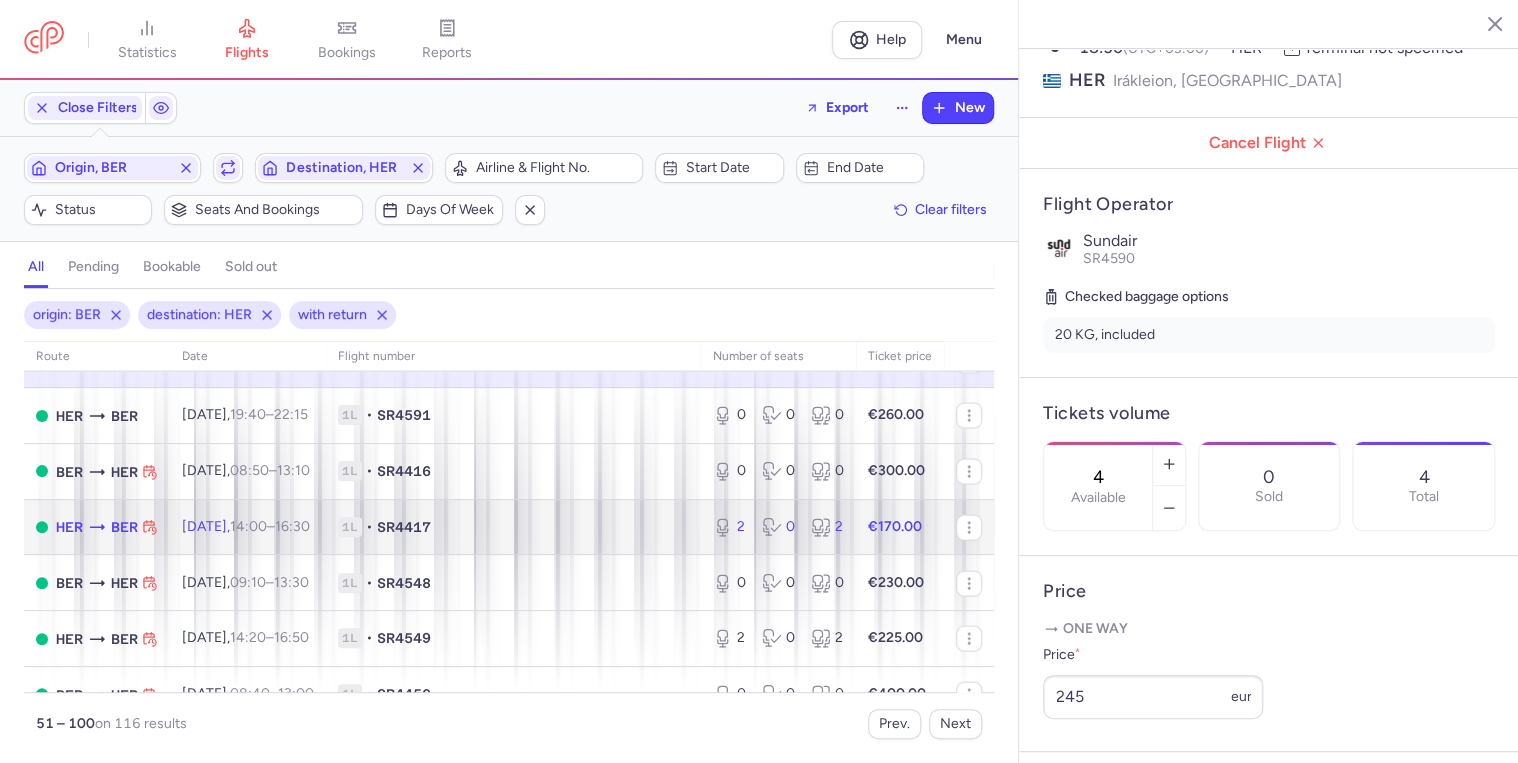 click on "1L • SR4417" 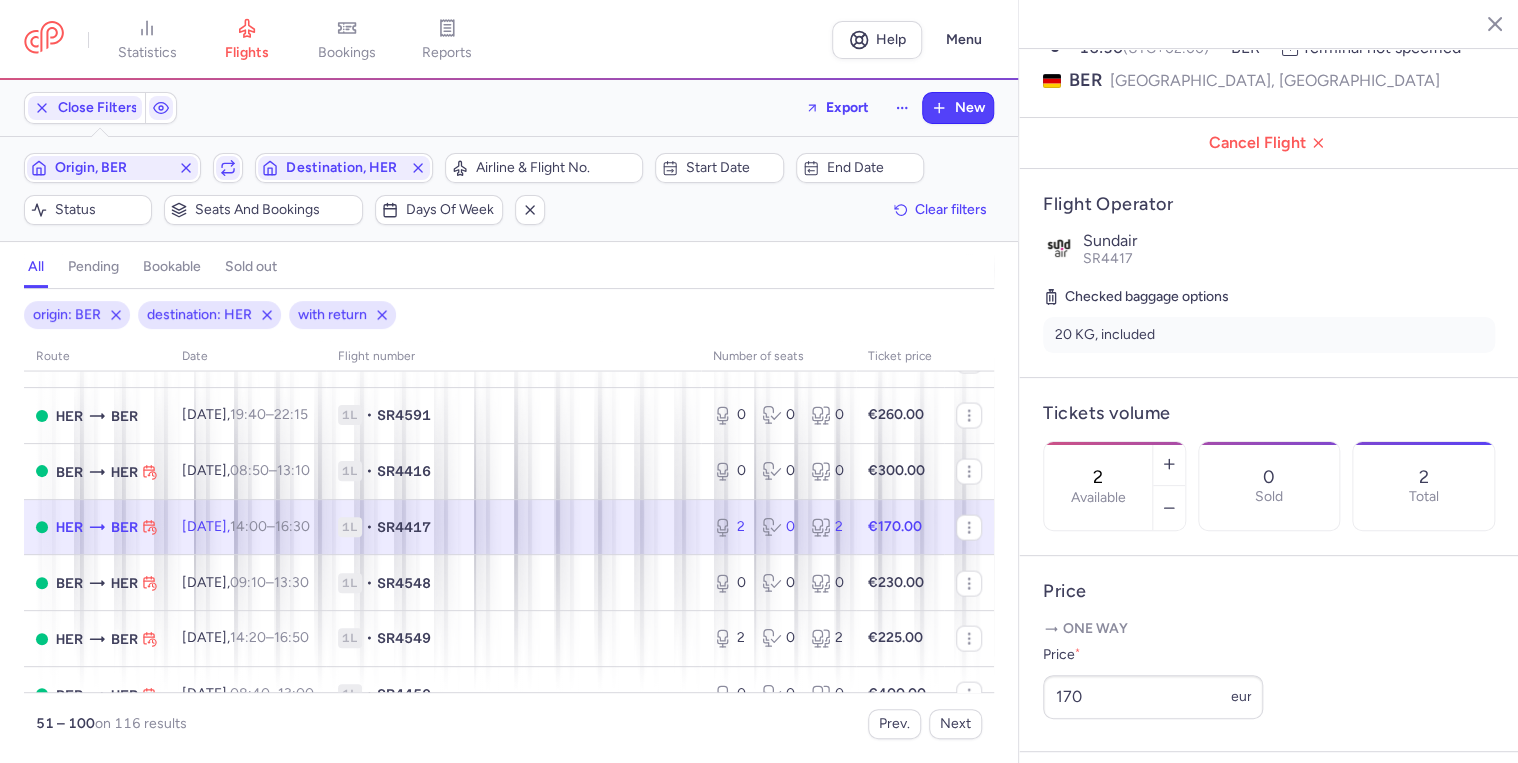 click on "[DATE]  14:00  –  16:30  +0" 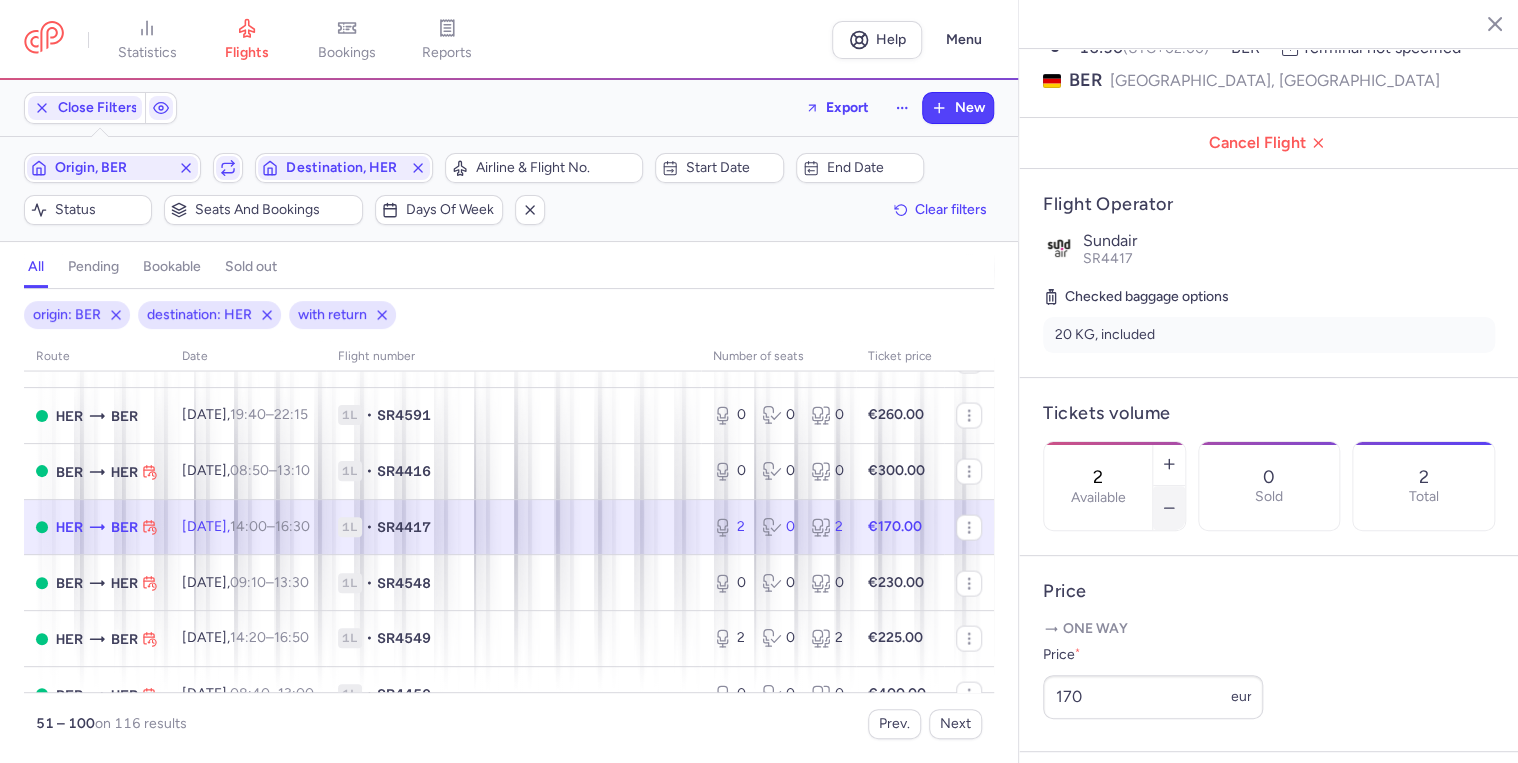 click 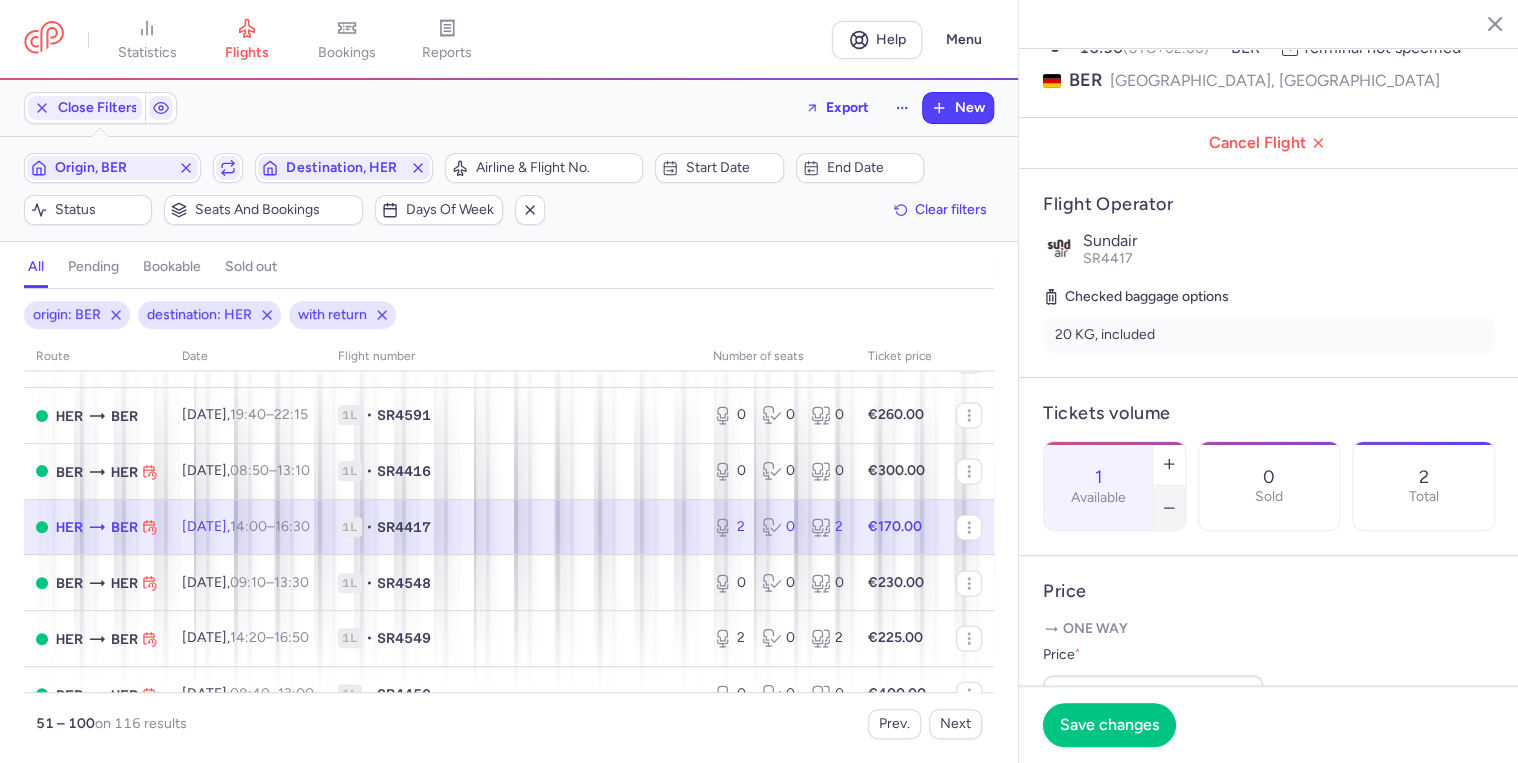 click 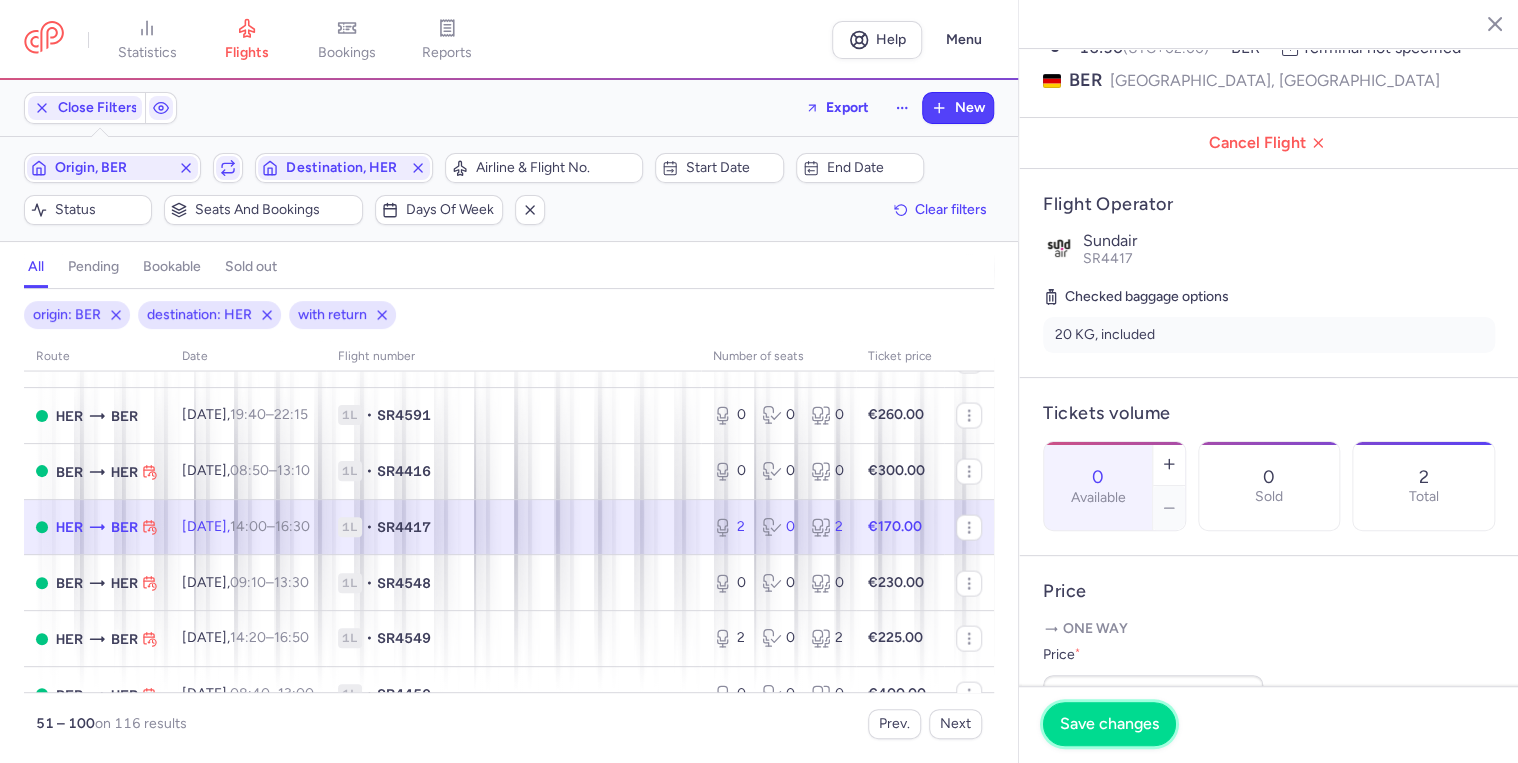 click on "Save changes" at bounding box center [1109, 724] 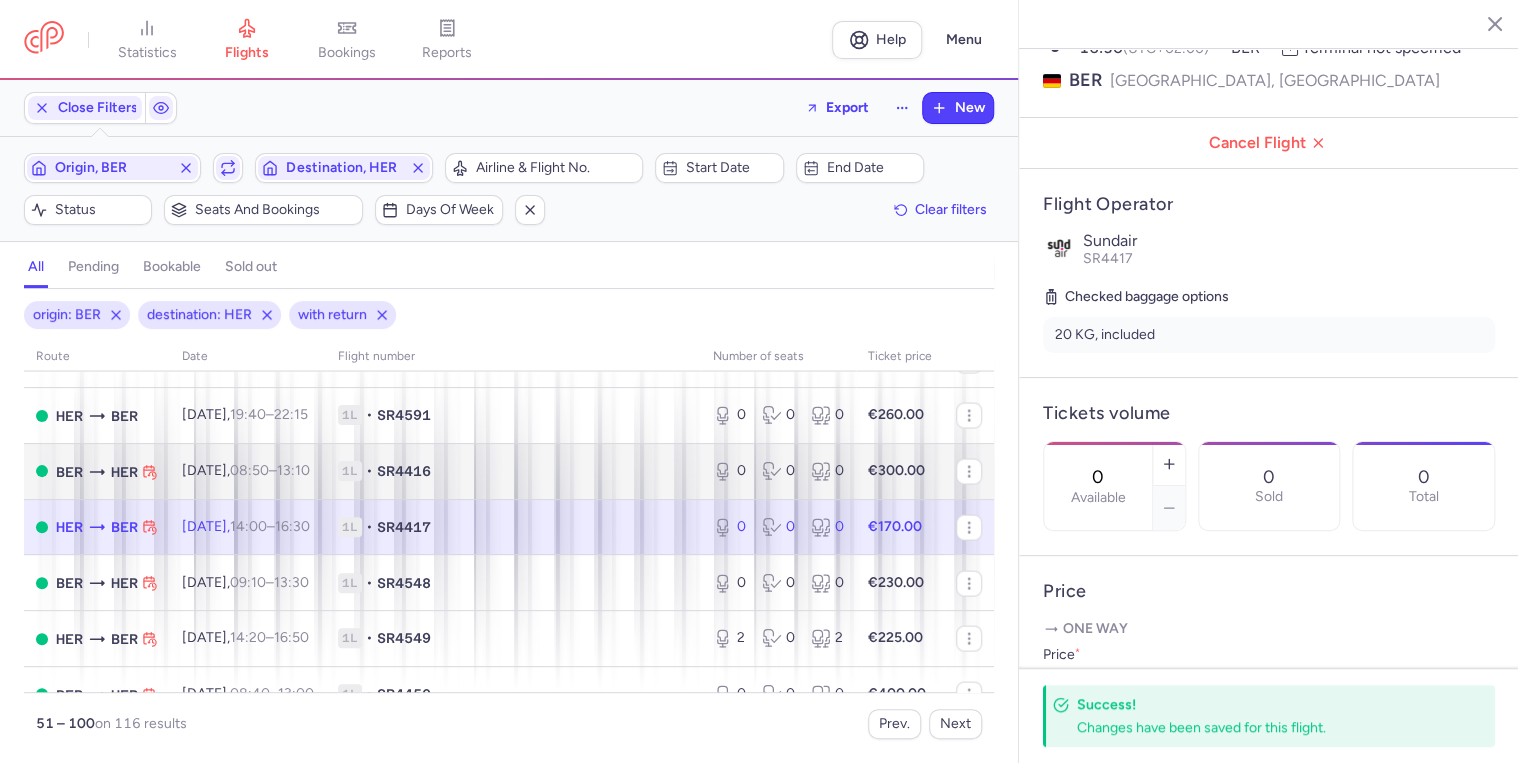 scroll, scrollTop: 2080, scrollLeft: 0, axis: vertical 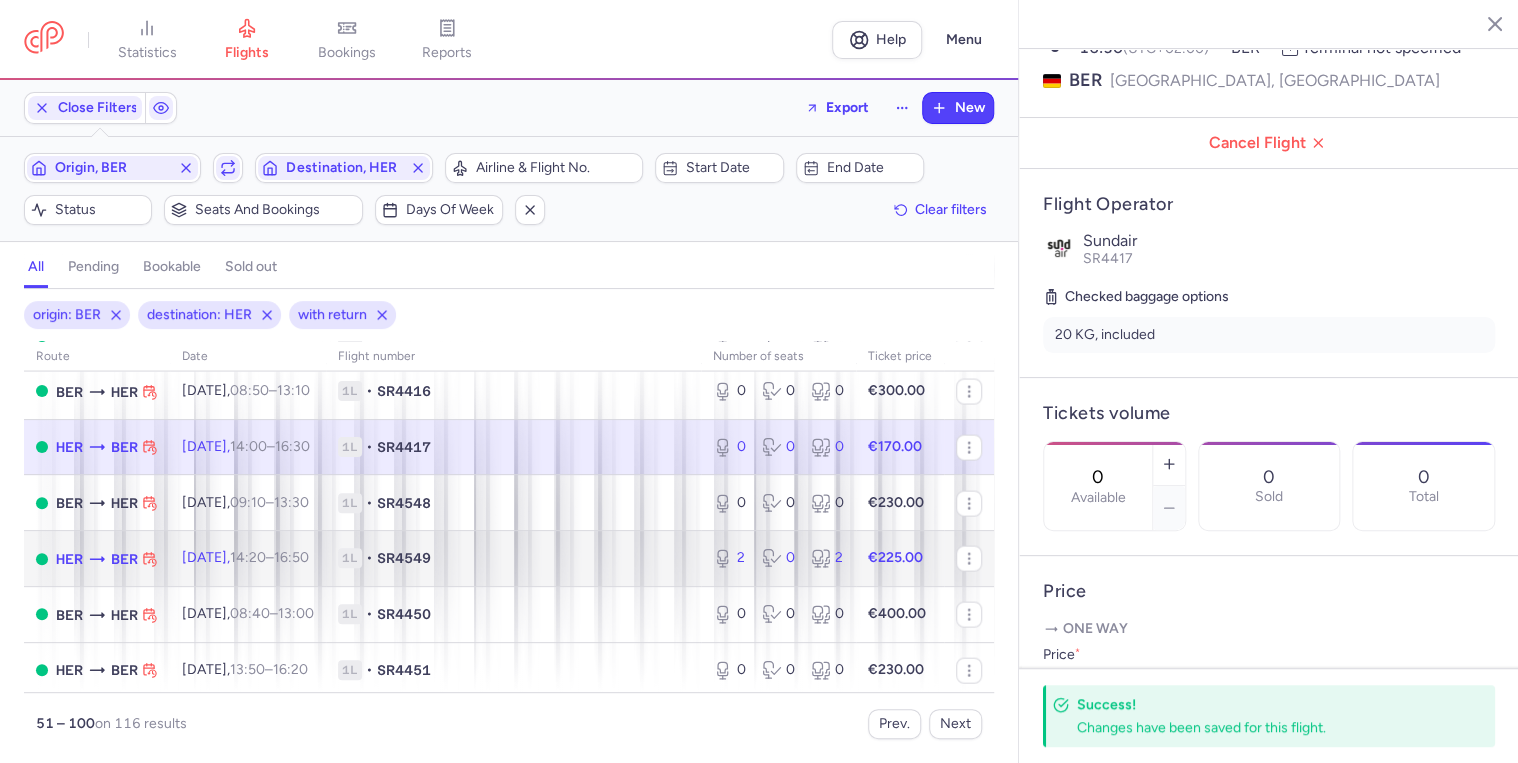 click on "1L • SR4549" at bounding box center (513, 559) 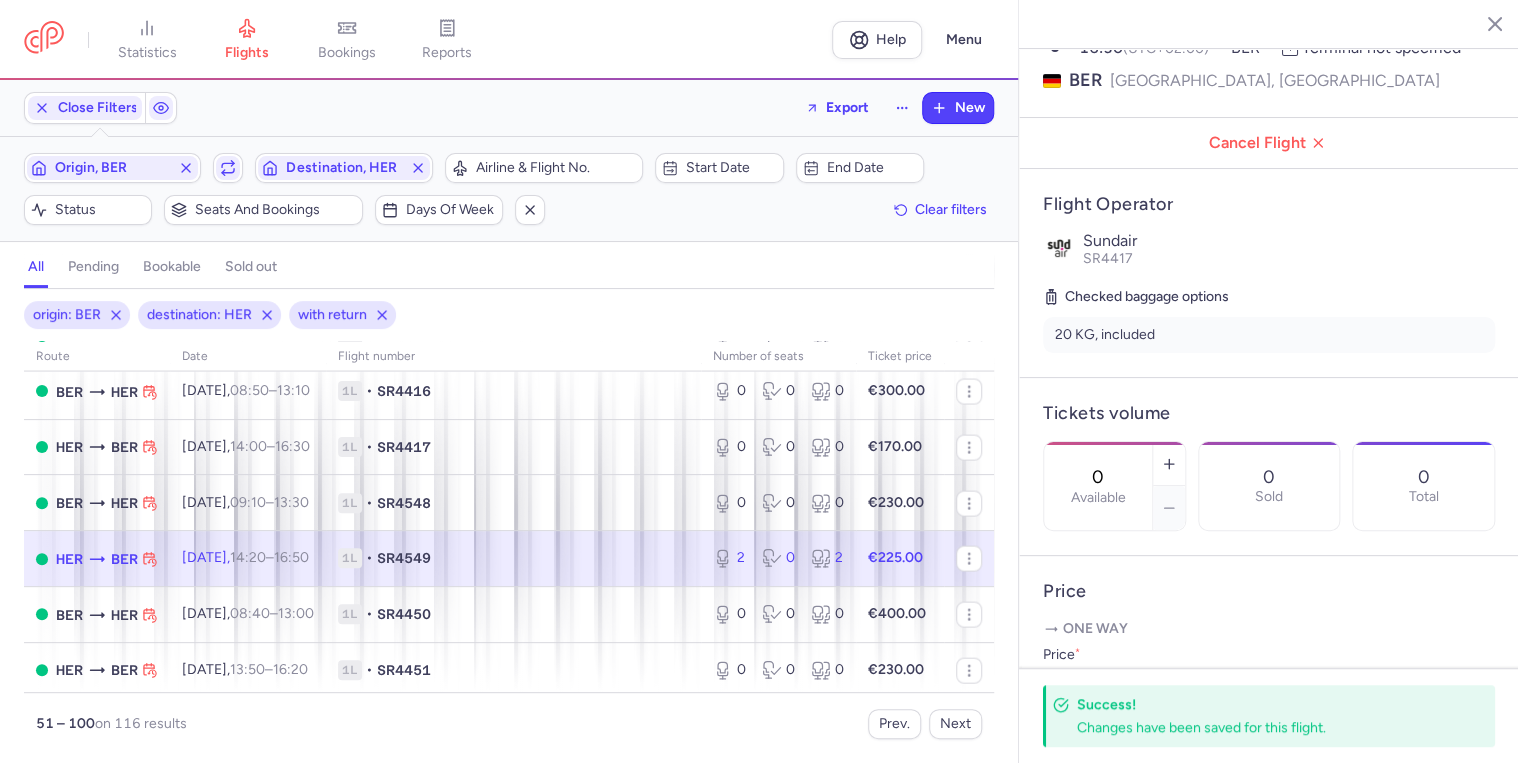 type on "2" 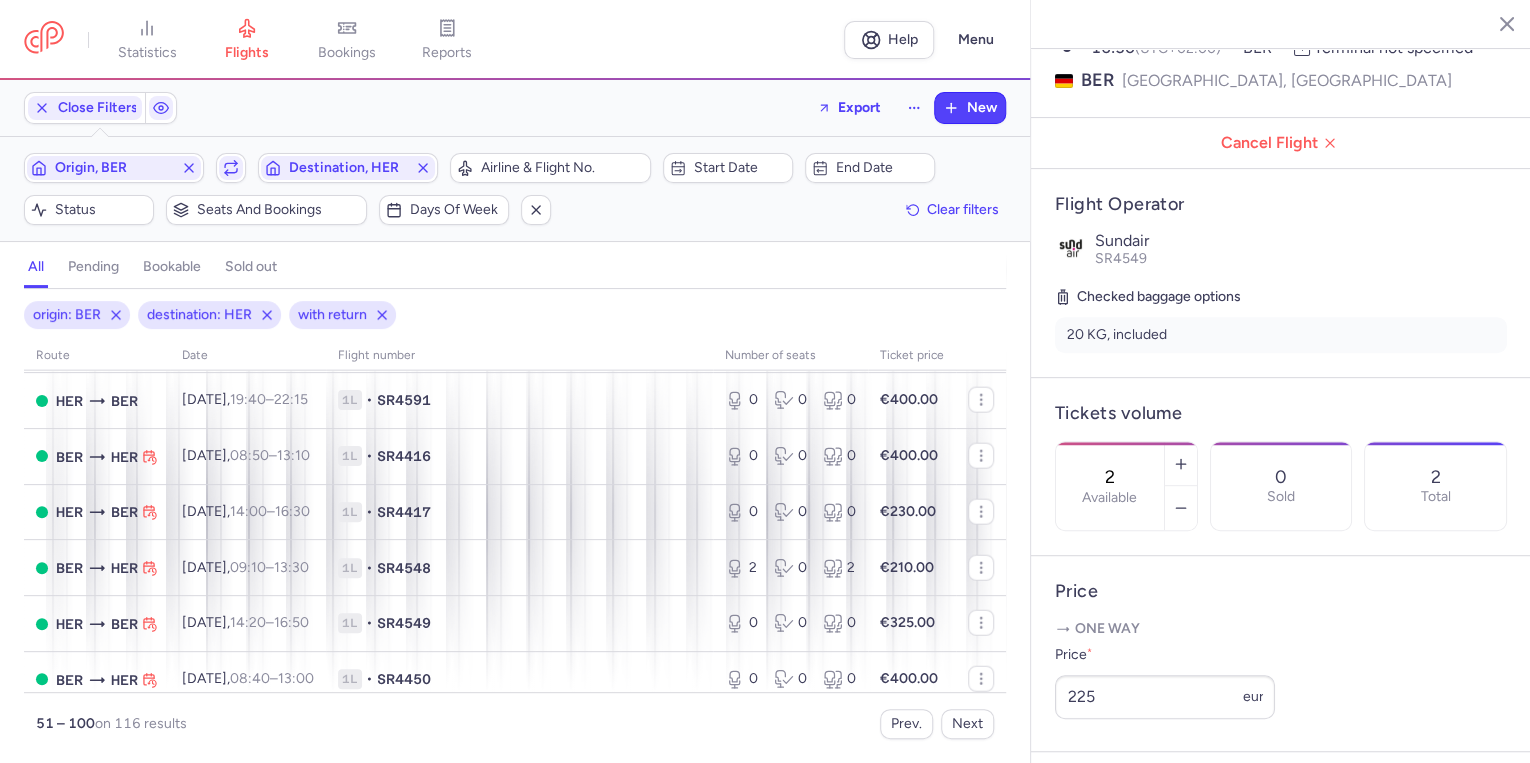 scroll, scrollTop: 2480, scrollLeft: 0, axis: vertical 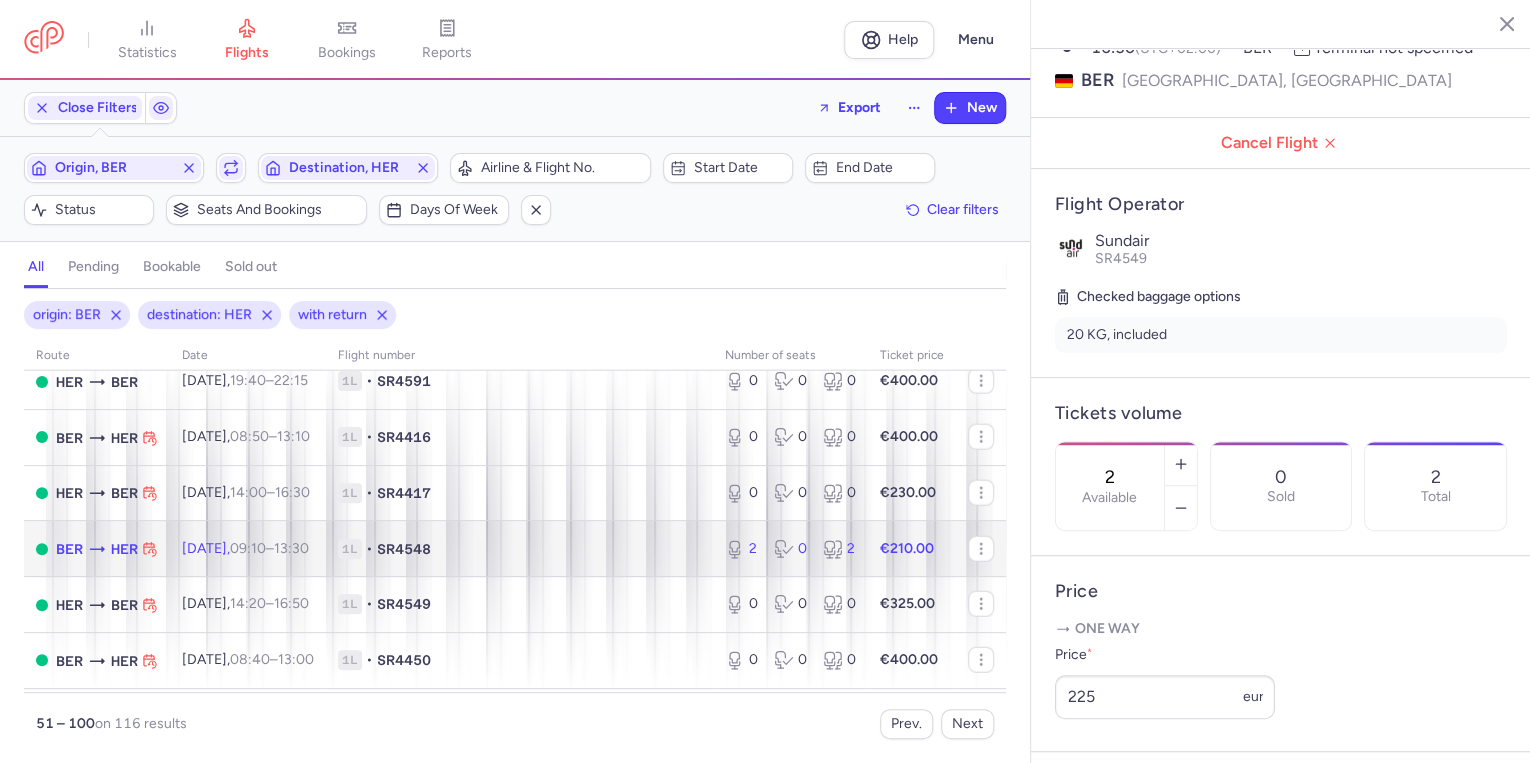 click on "1L • SR4548" at bounding box center (519, 549) 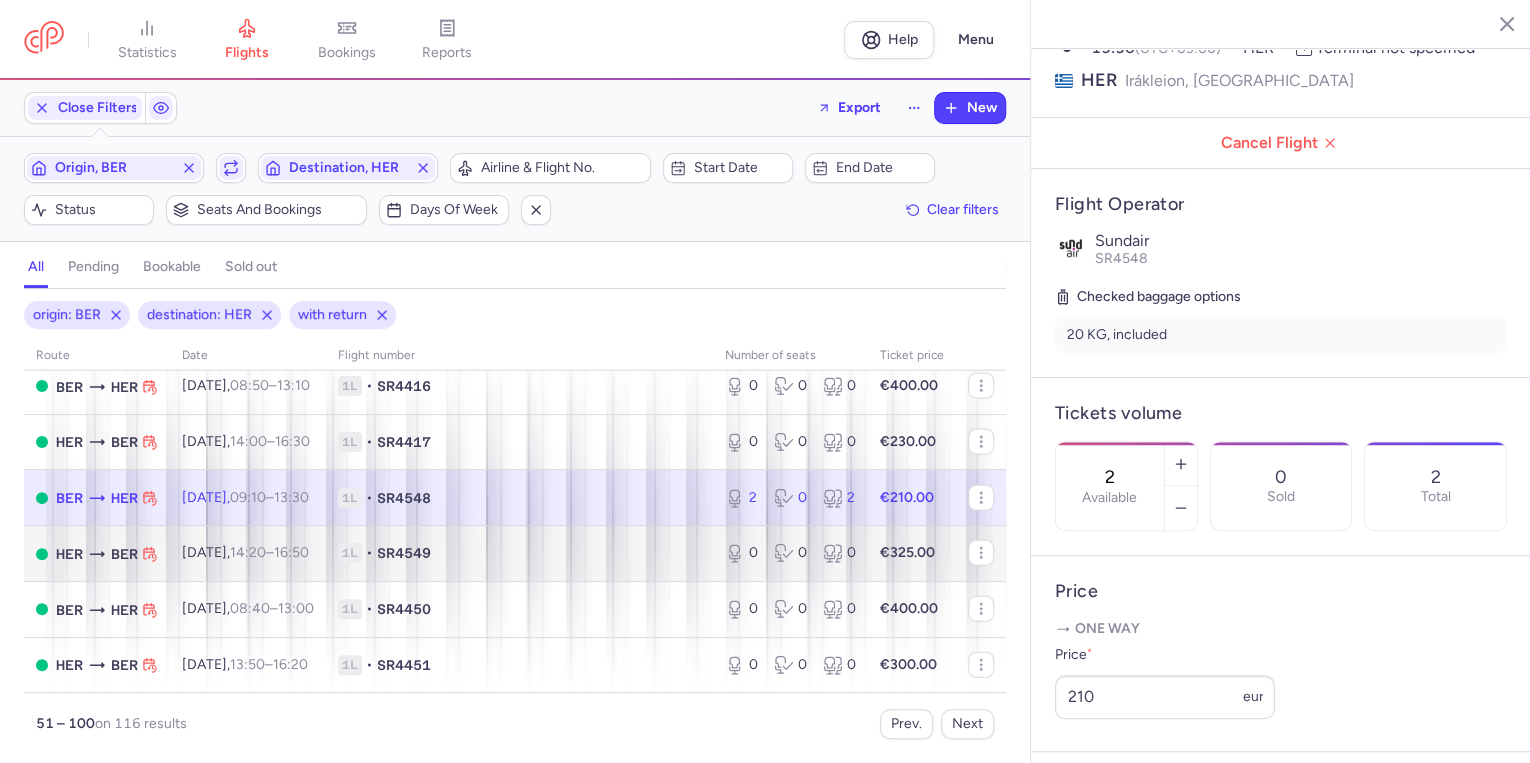 scroll, scrollTop: 2593, scrollLeft: 0, axis: vertical 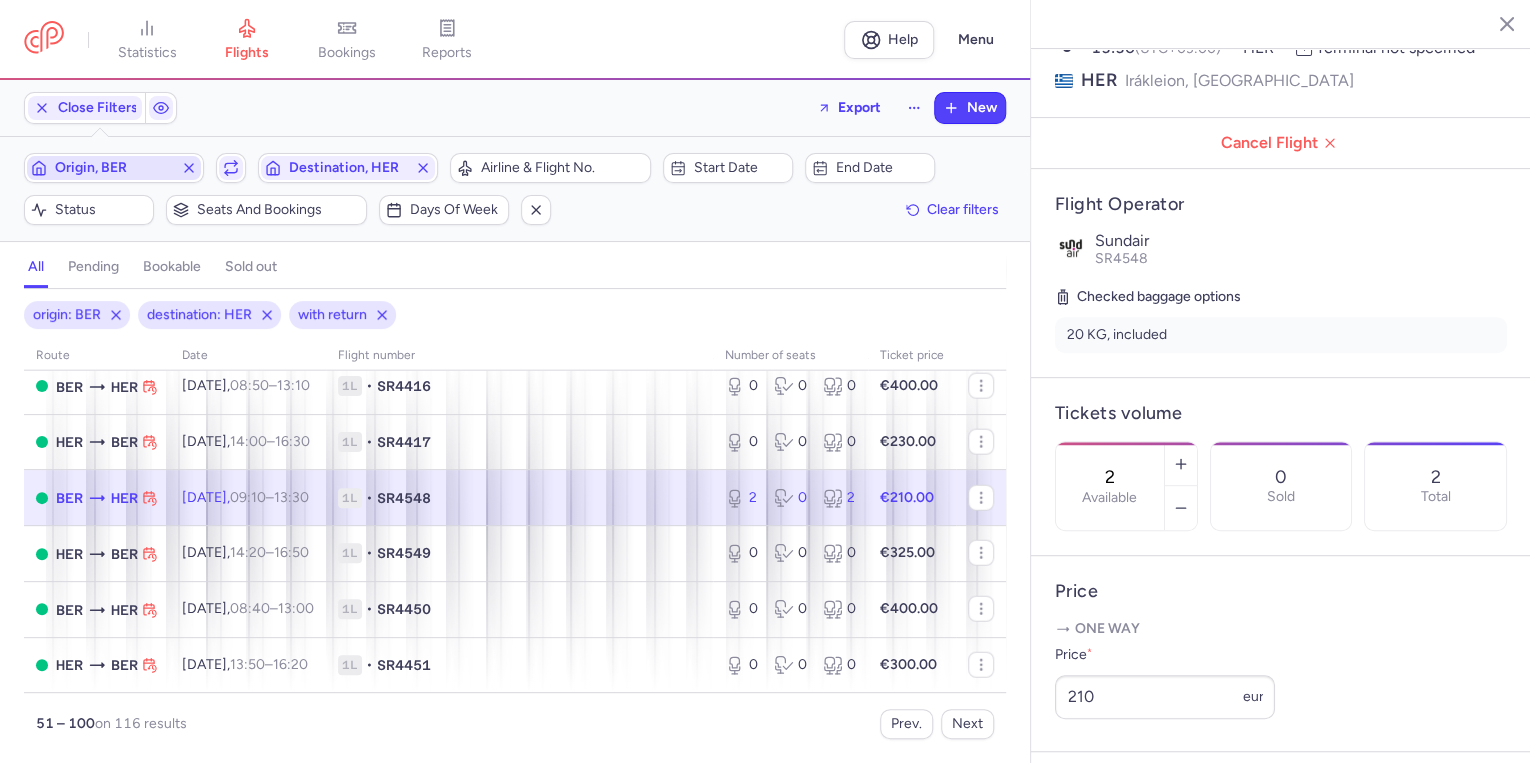 click on "Origin, BER" at bounding box center [114, 168] 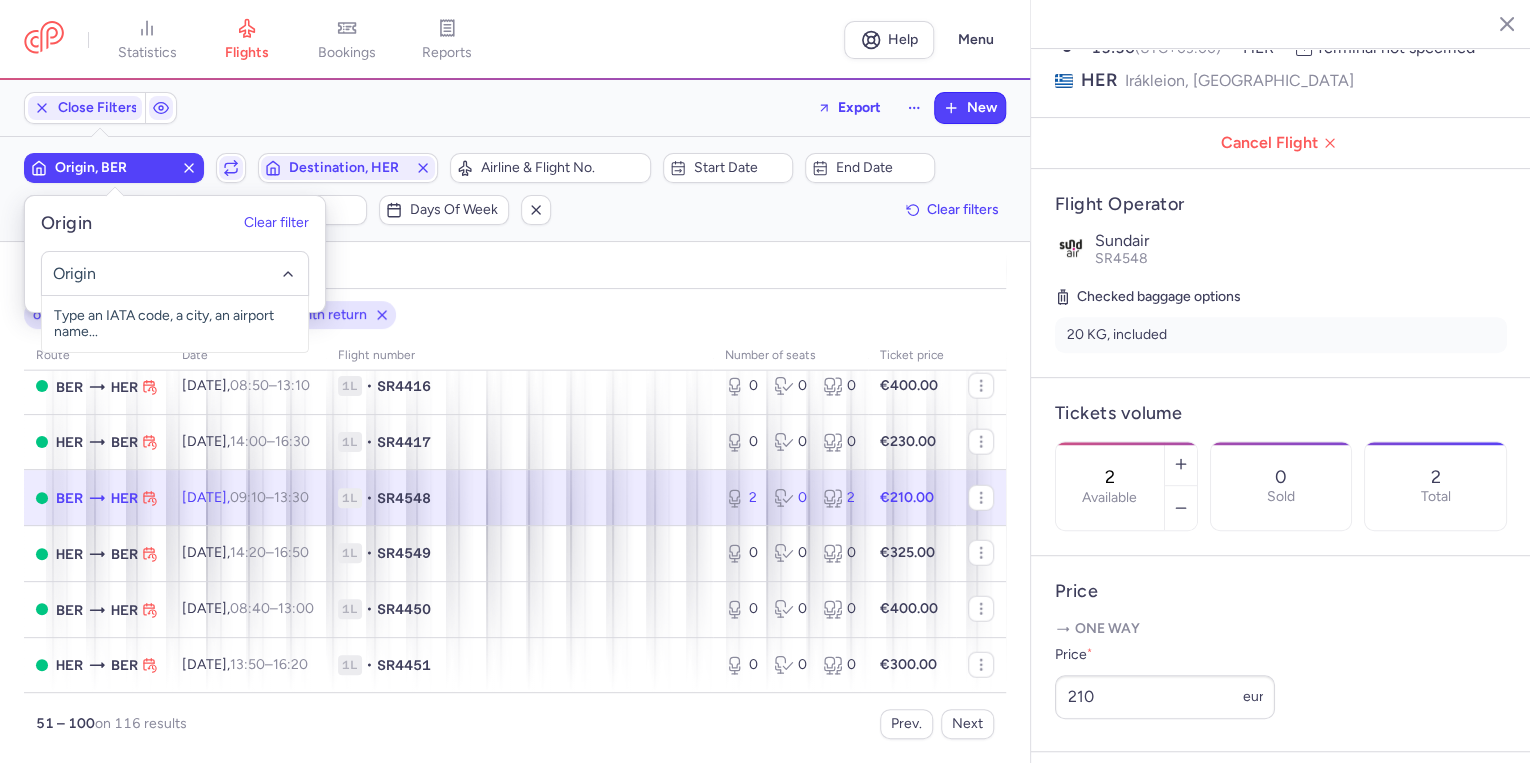 click 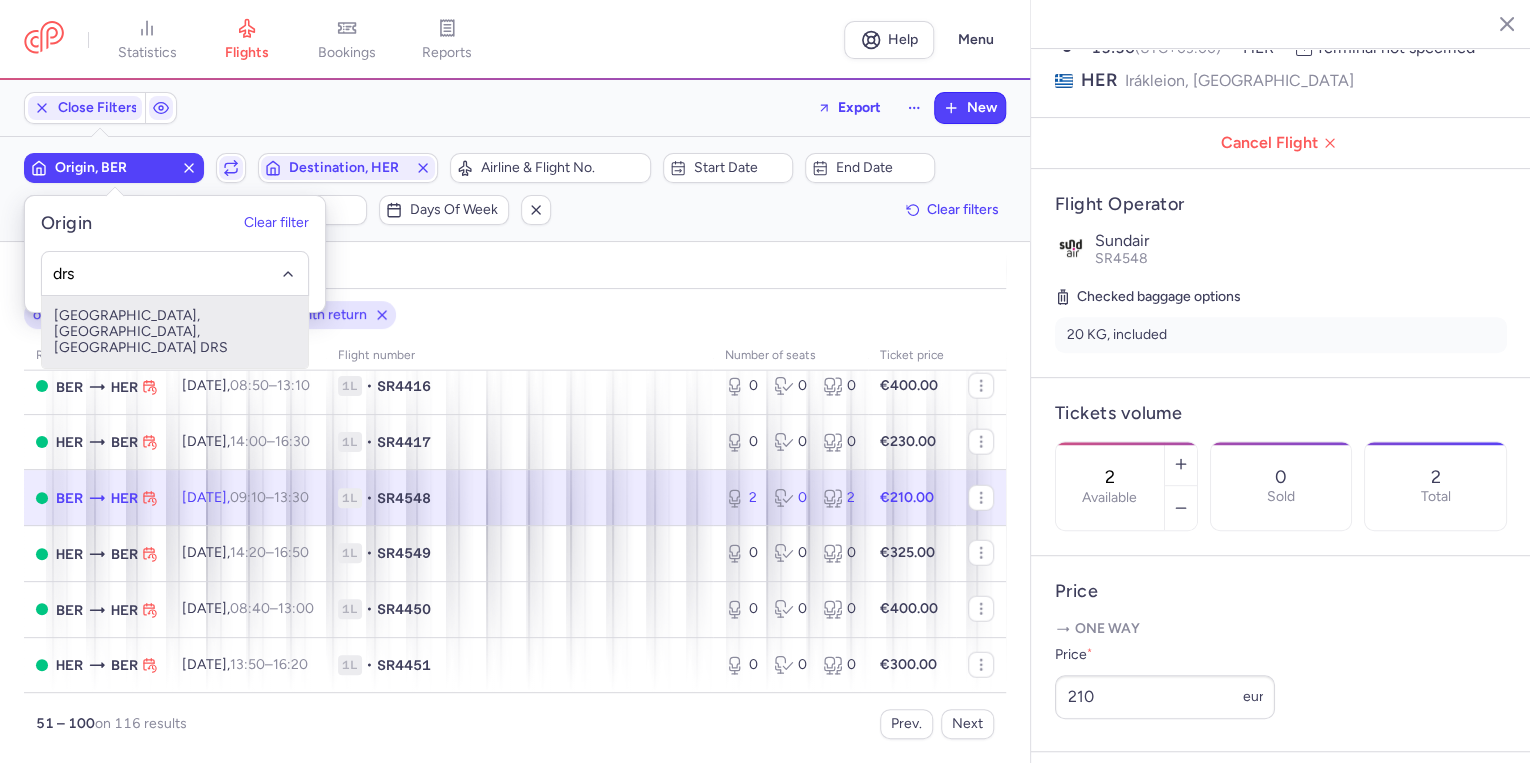 click on "[GEOGRAPHIC_DATA], [GEOGRAPHIC_DATA], [GEOGRAPHIC_DATA] DRS" at bounding box center [175, 332] 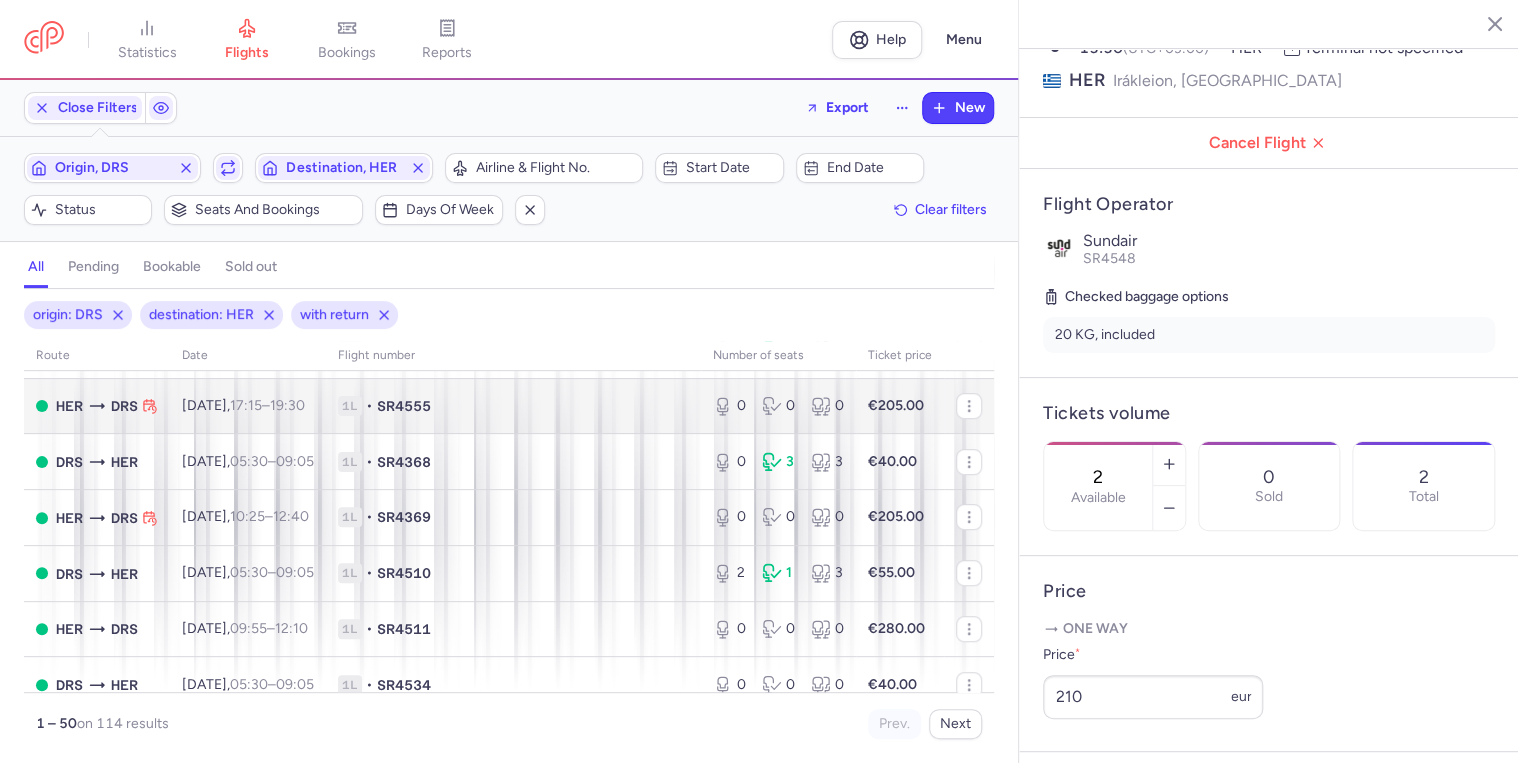 scroll, scrollTop: 640, scrollLeft: 0, axis: vertical 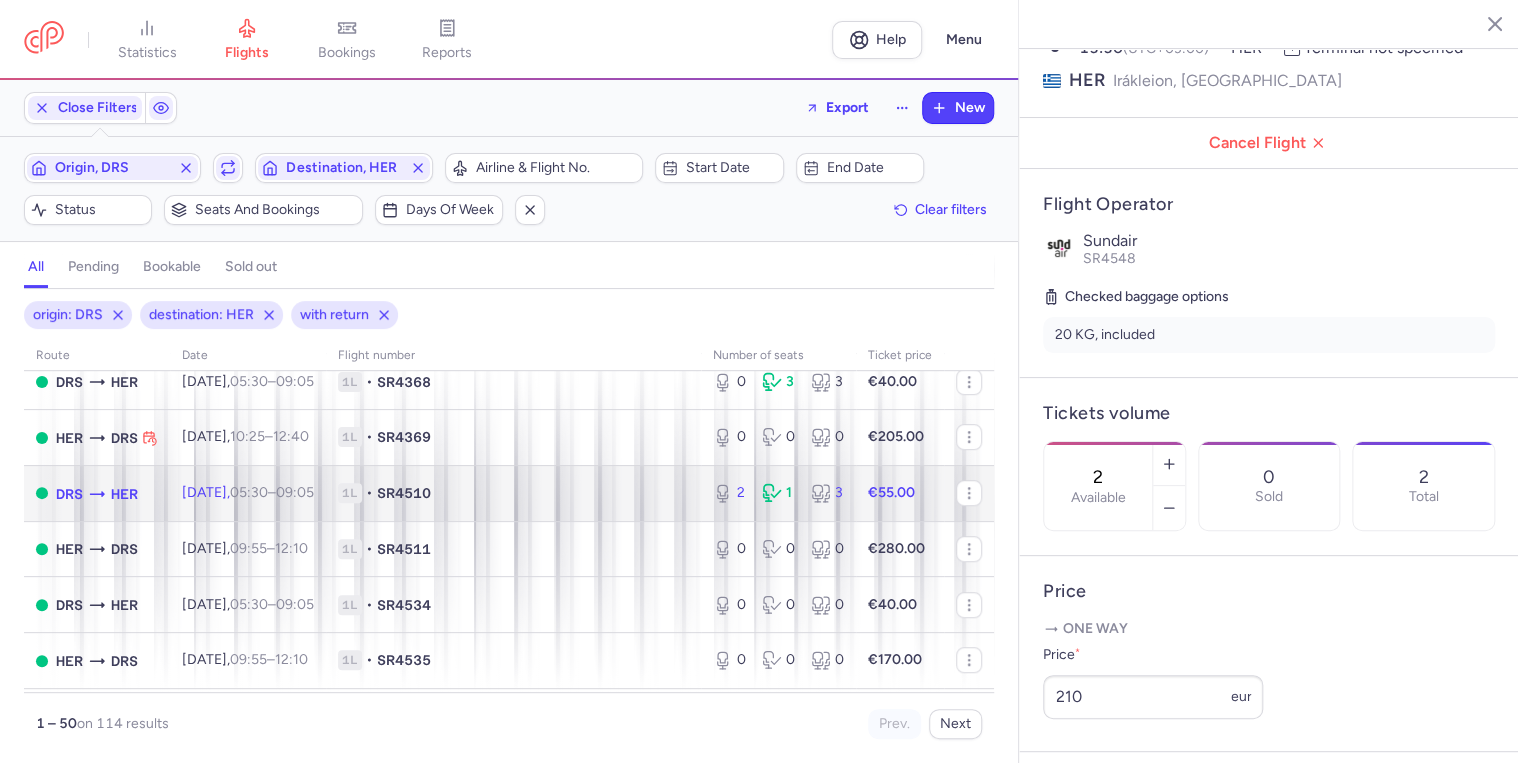 click on "SR4510" at bounding box center (404, 493) 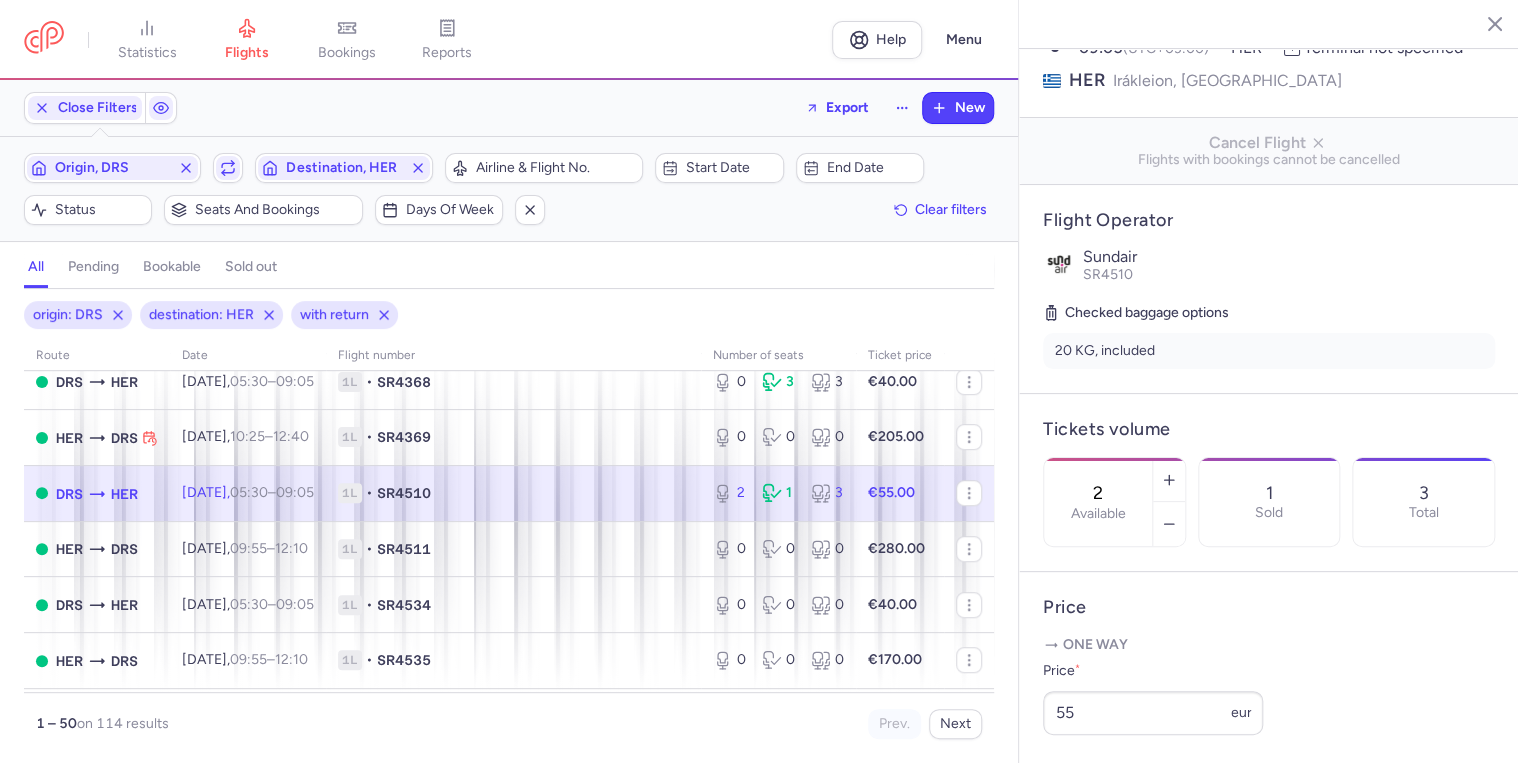 click on "HER" at bounding box center [124, 494] 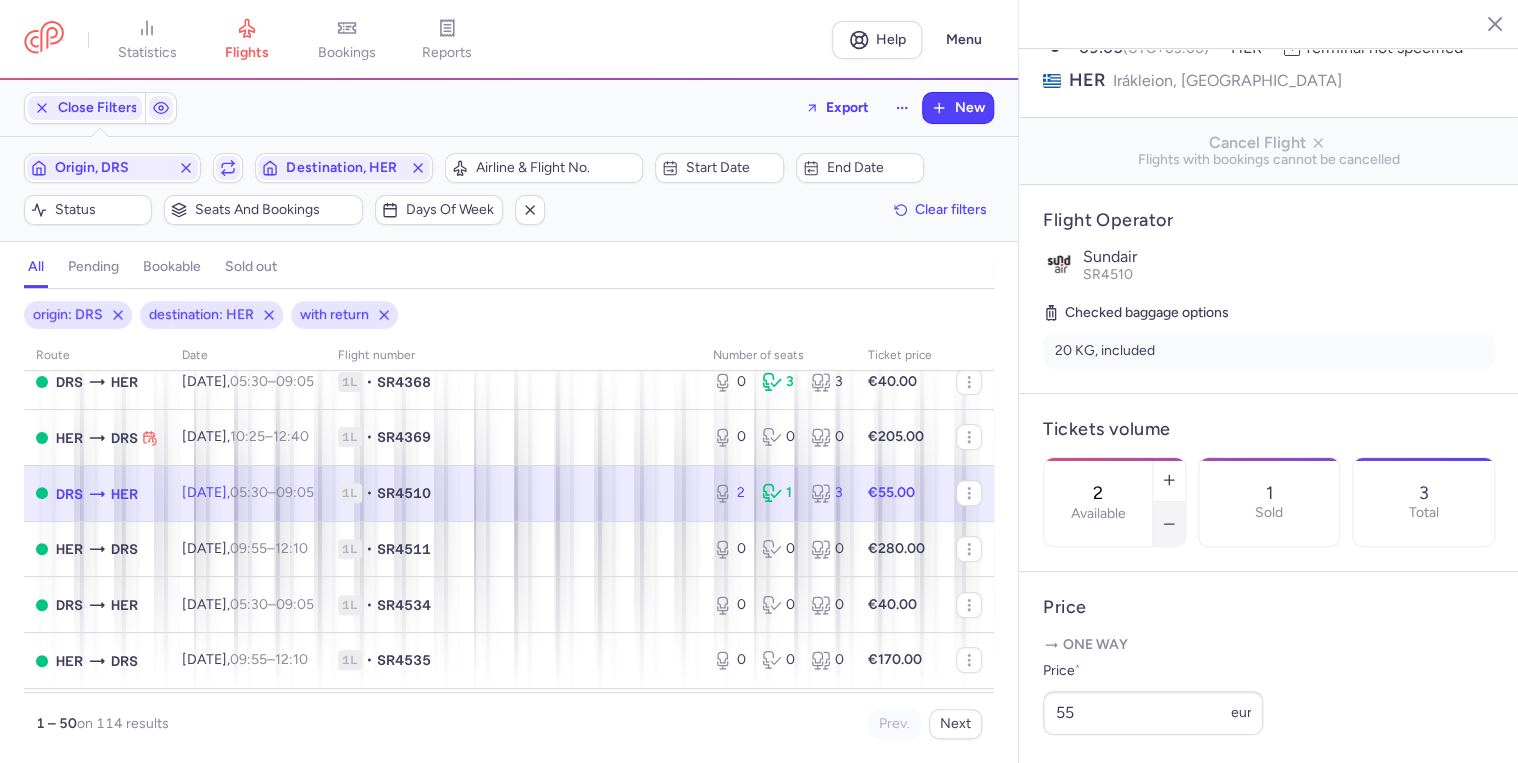 click 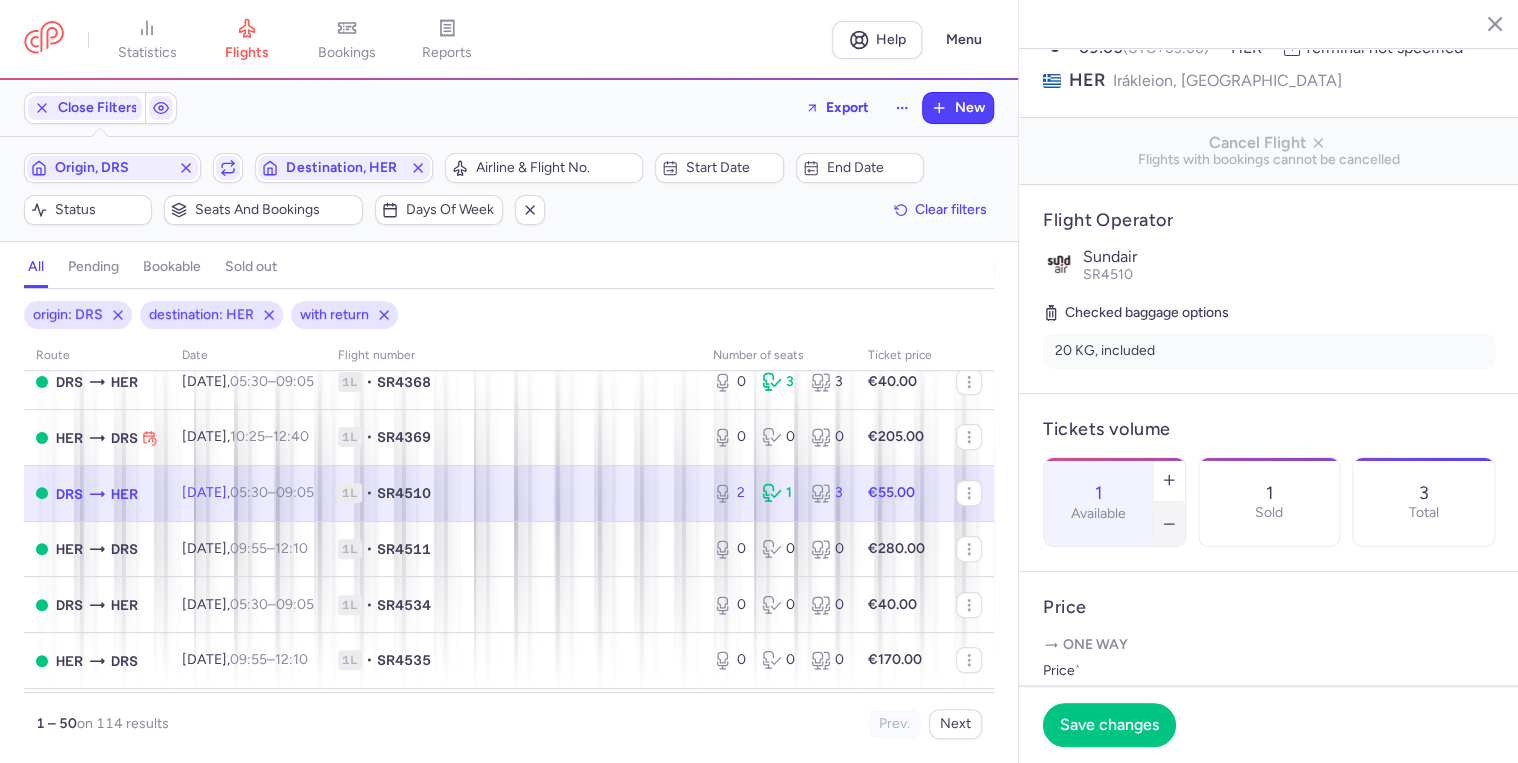 click 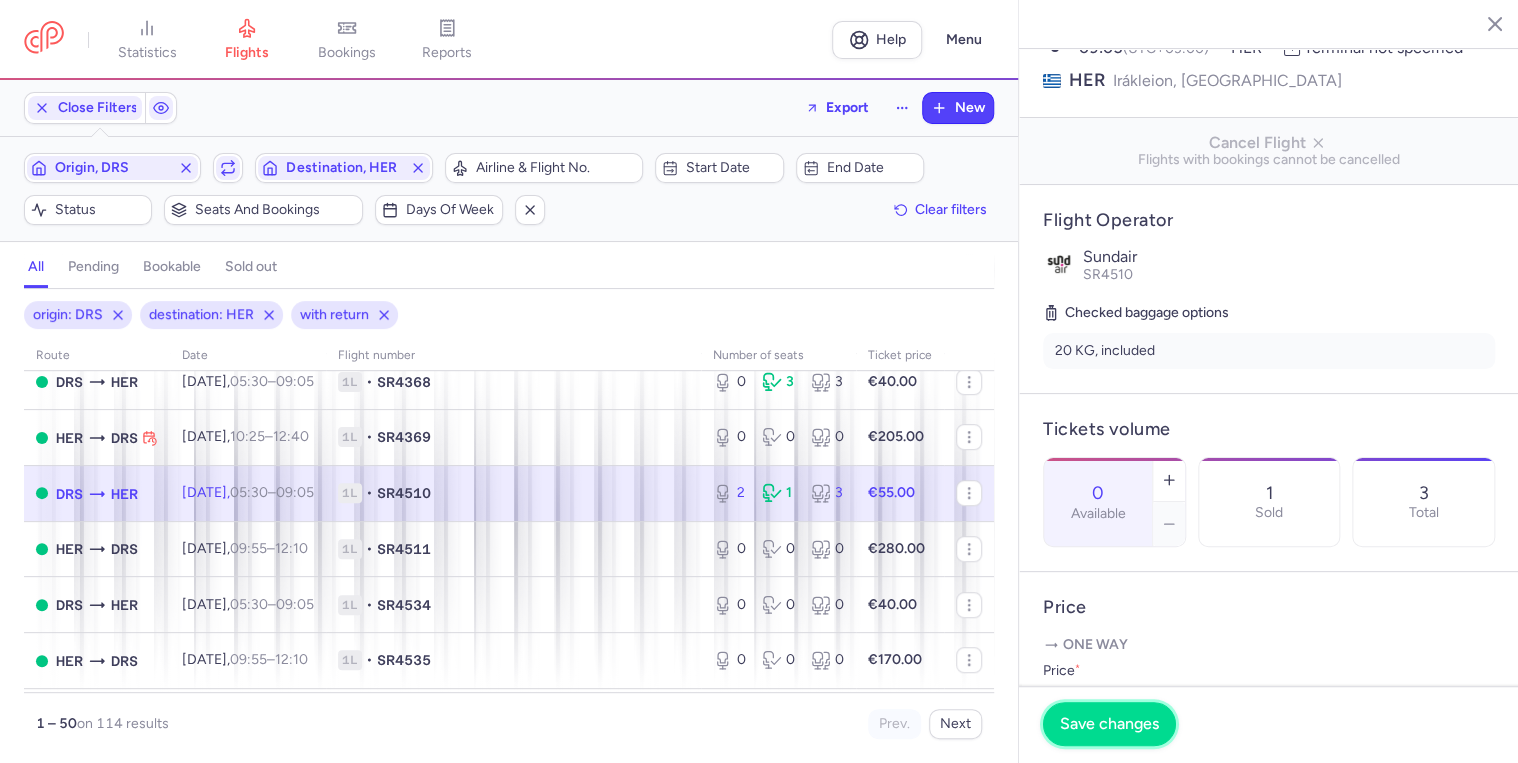 click on "Save changes" at bounding box center (1109, 724) 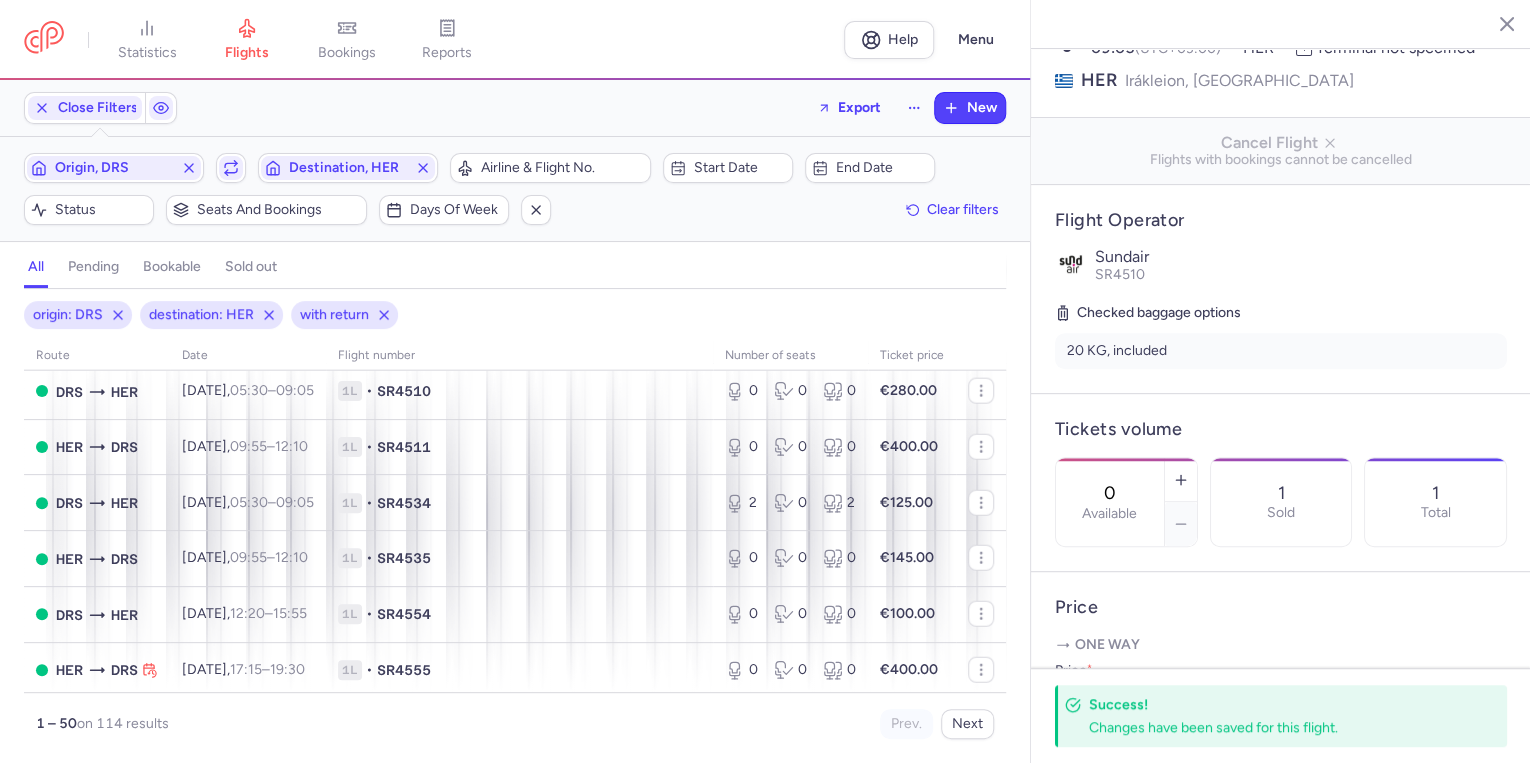scroll, scrollTop: 2560, scrollLeft: 0, axis: vertical 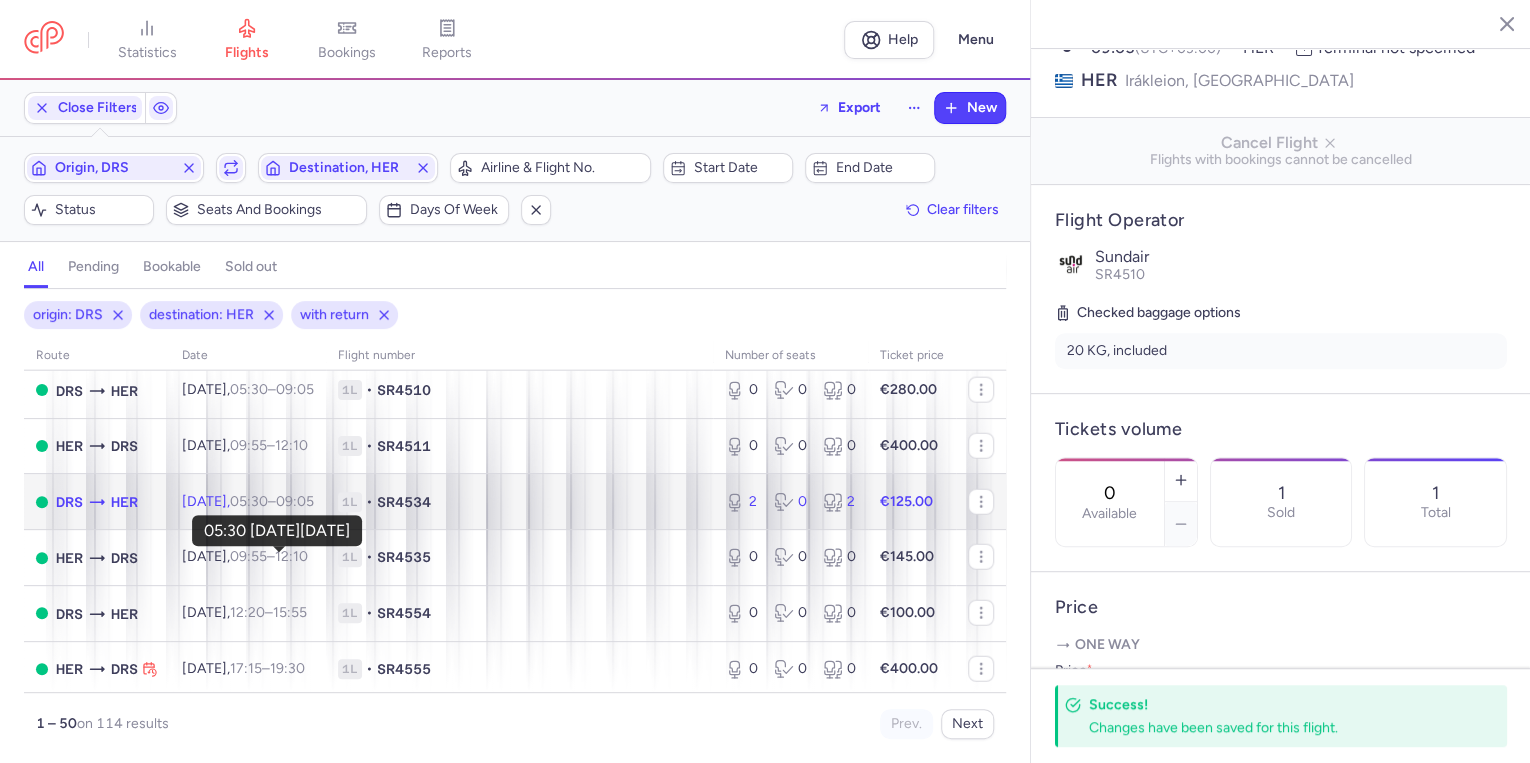 click on "05:30" at bounding box center (249, 501) 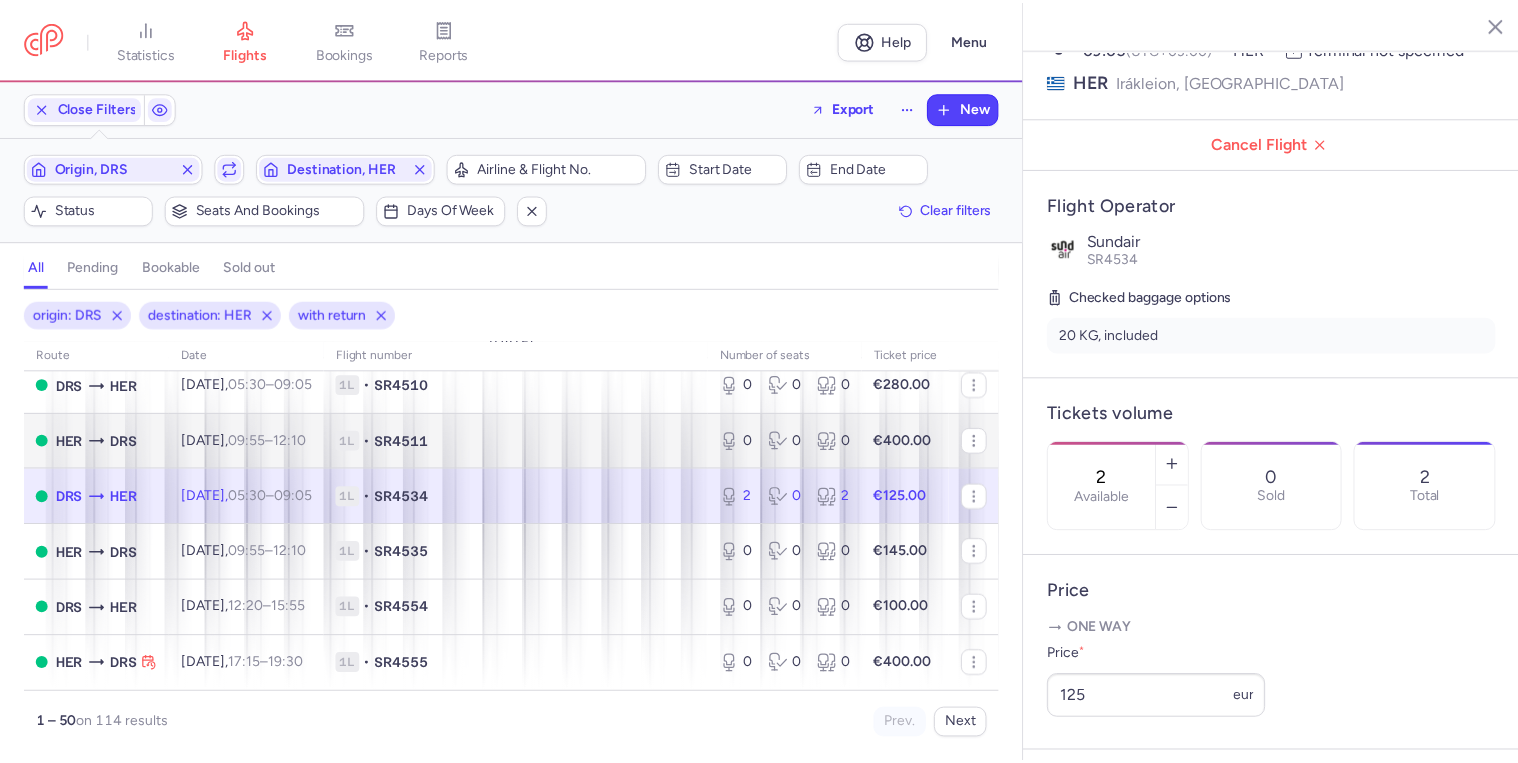 scroll, scrollTop: 2626, scrollLeft: 0, axis: vertical 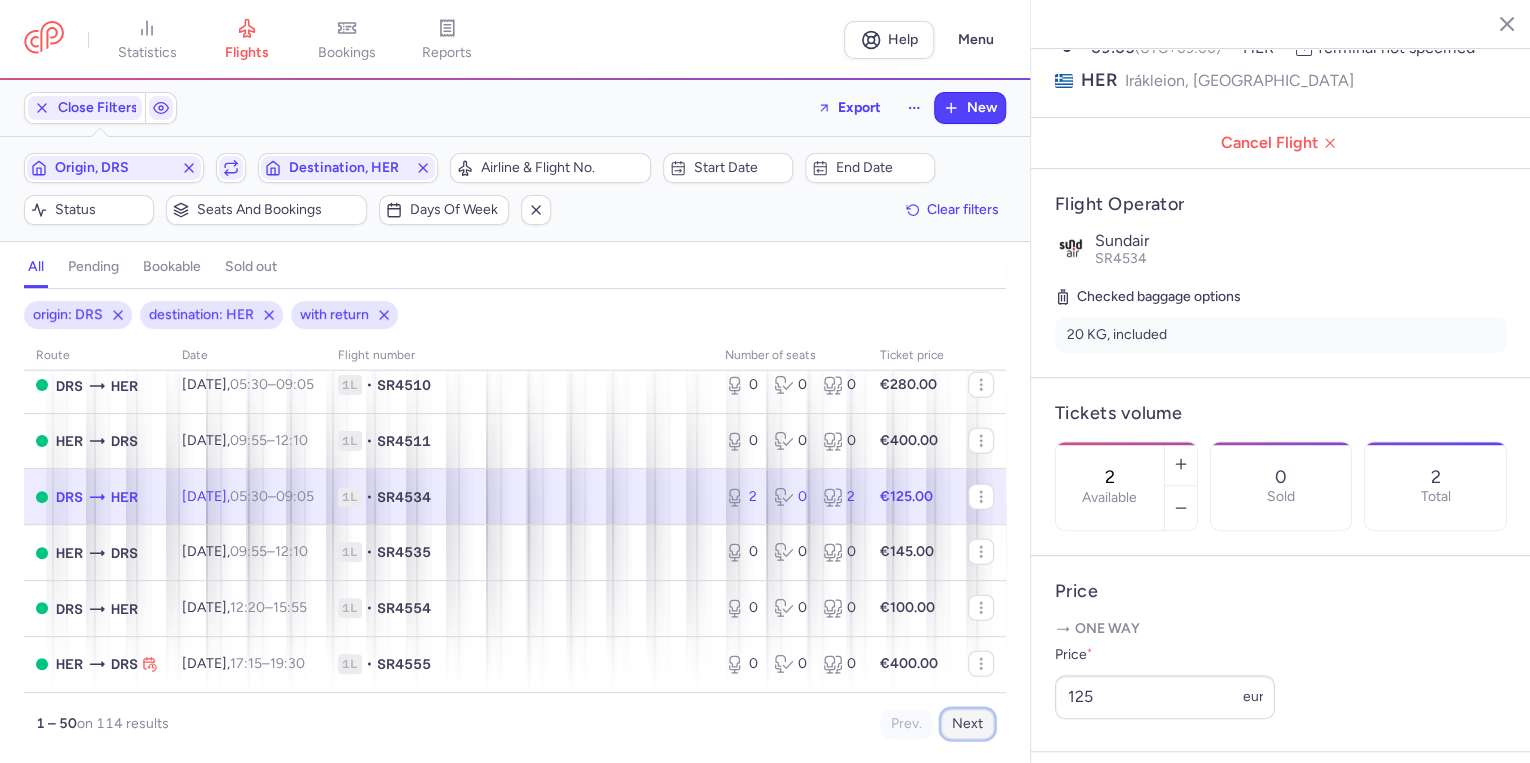 click on "Next" at bounding box center (967, 724) 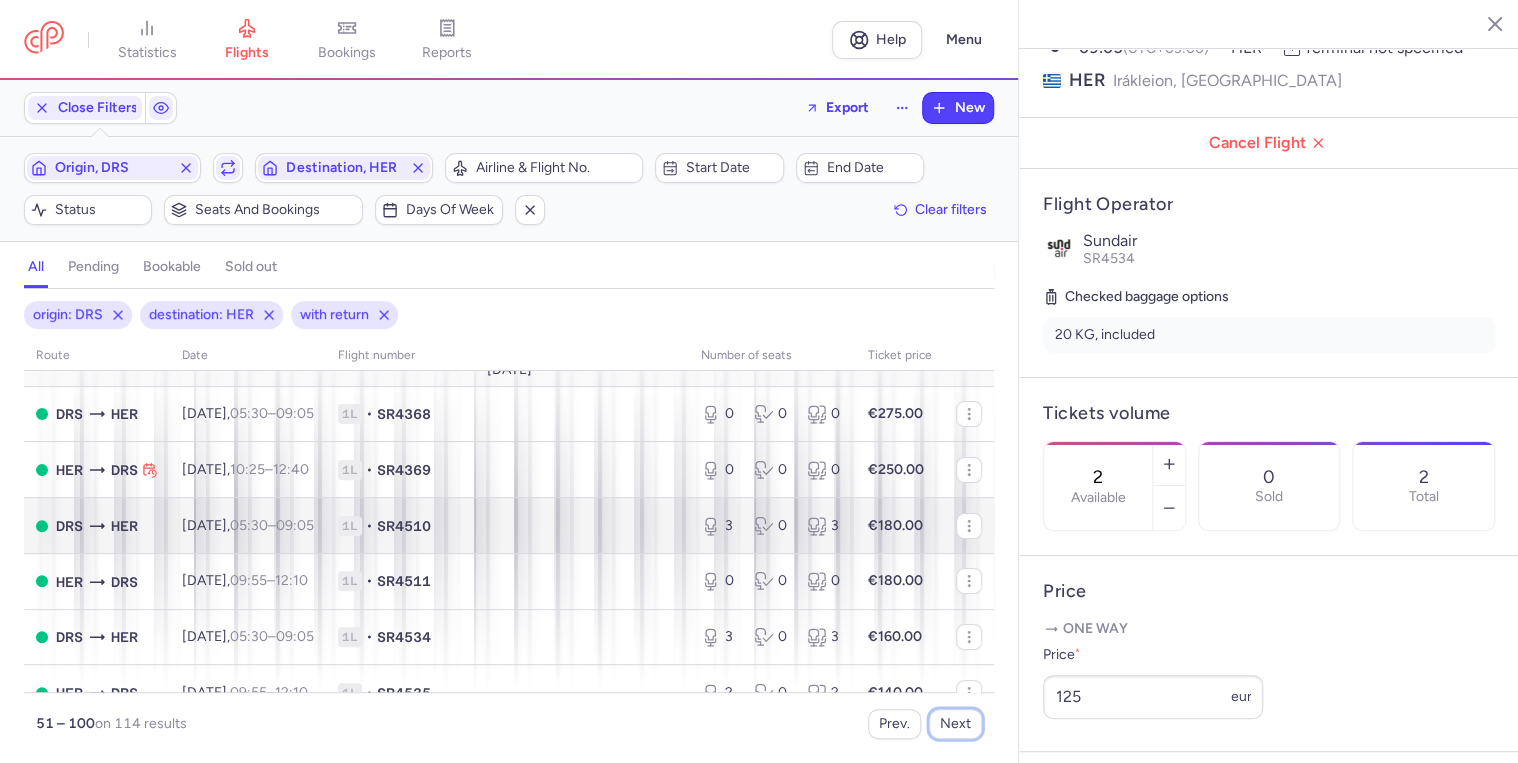 scroll, scrollTop: 0, scrollLeft: 0, axis: both 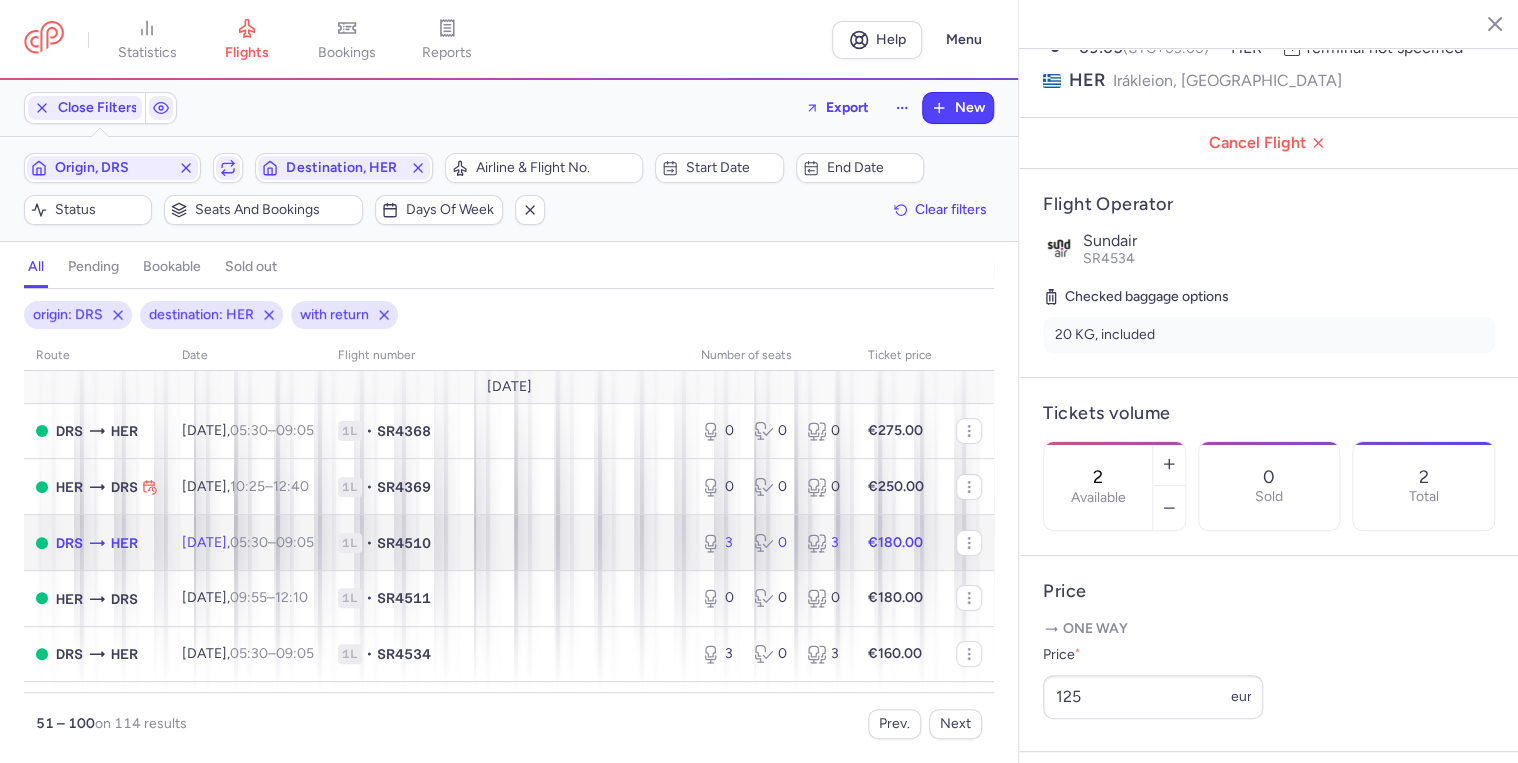 click on "SR4510" at bounding box center [404, 543] 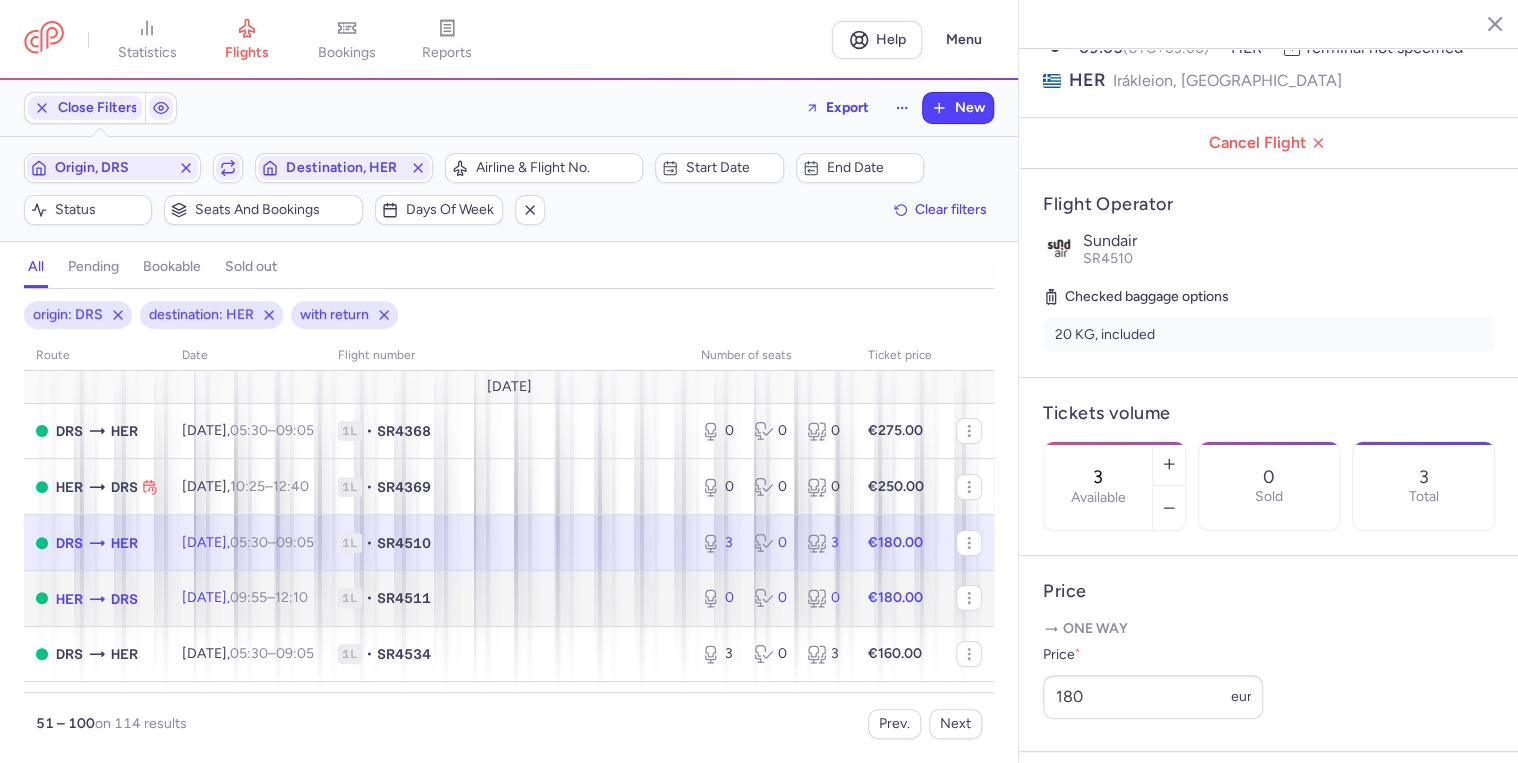 click on "[DATE]  09:55  –  12:10  +0" at bounding box center (245, 597) 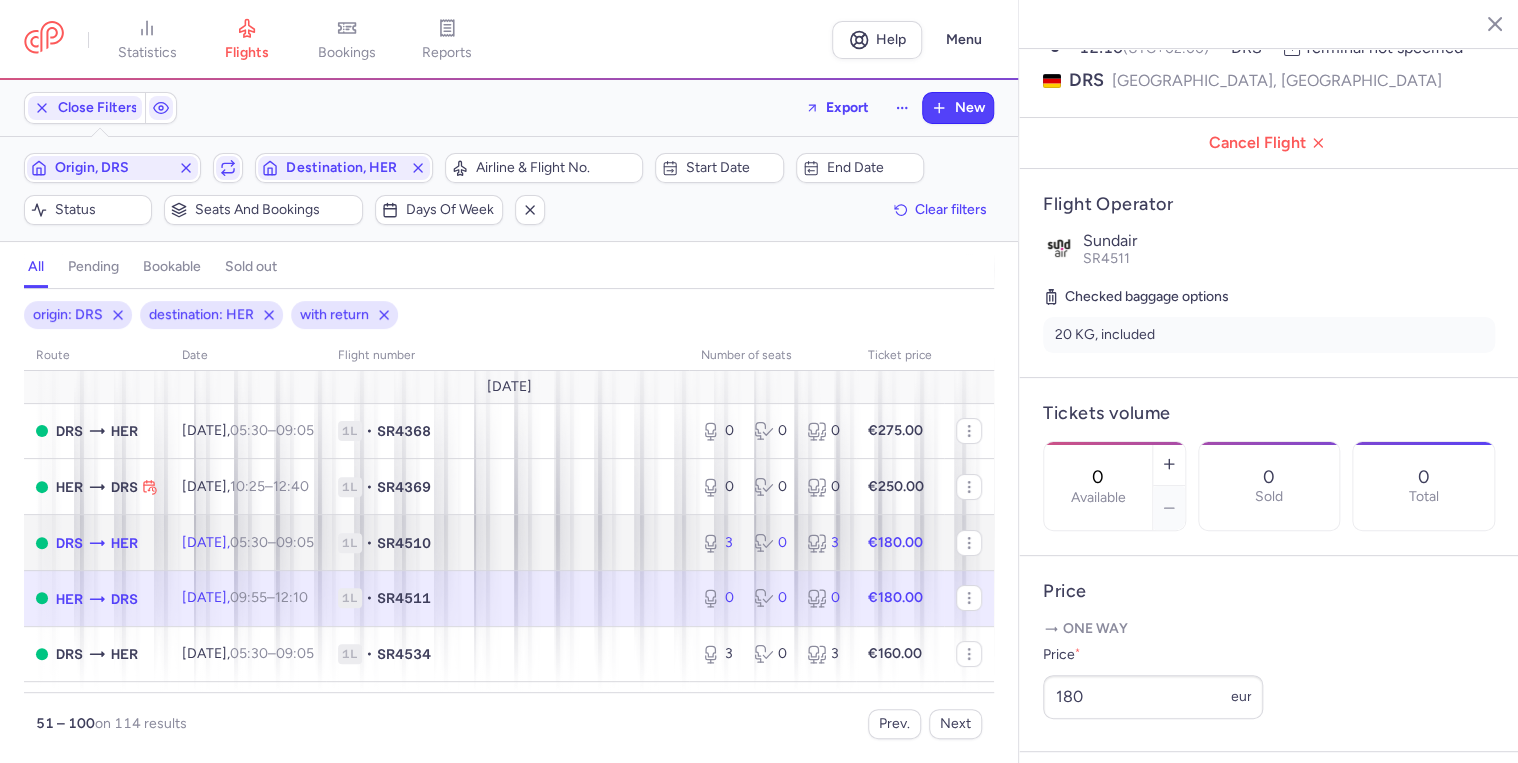 click on "05:30" at bounding box center (249, 542) 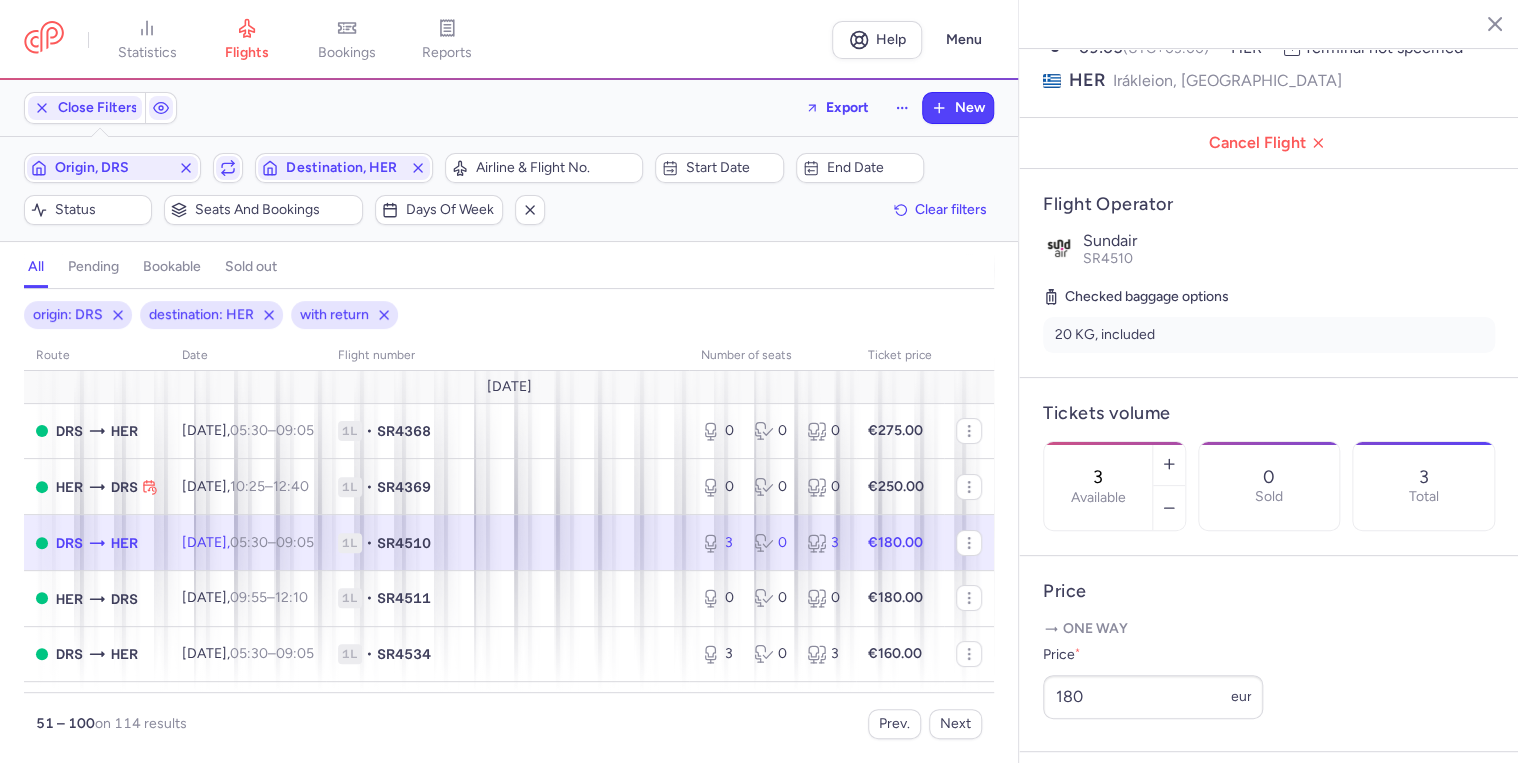 scroll, scrollTop: 80, scrollLeft: 0, axis: vertical 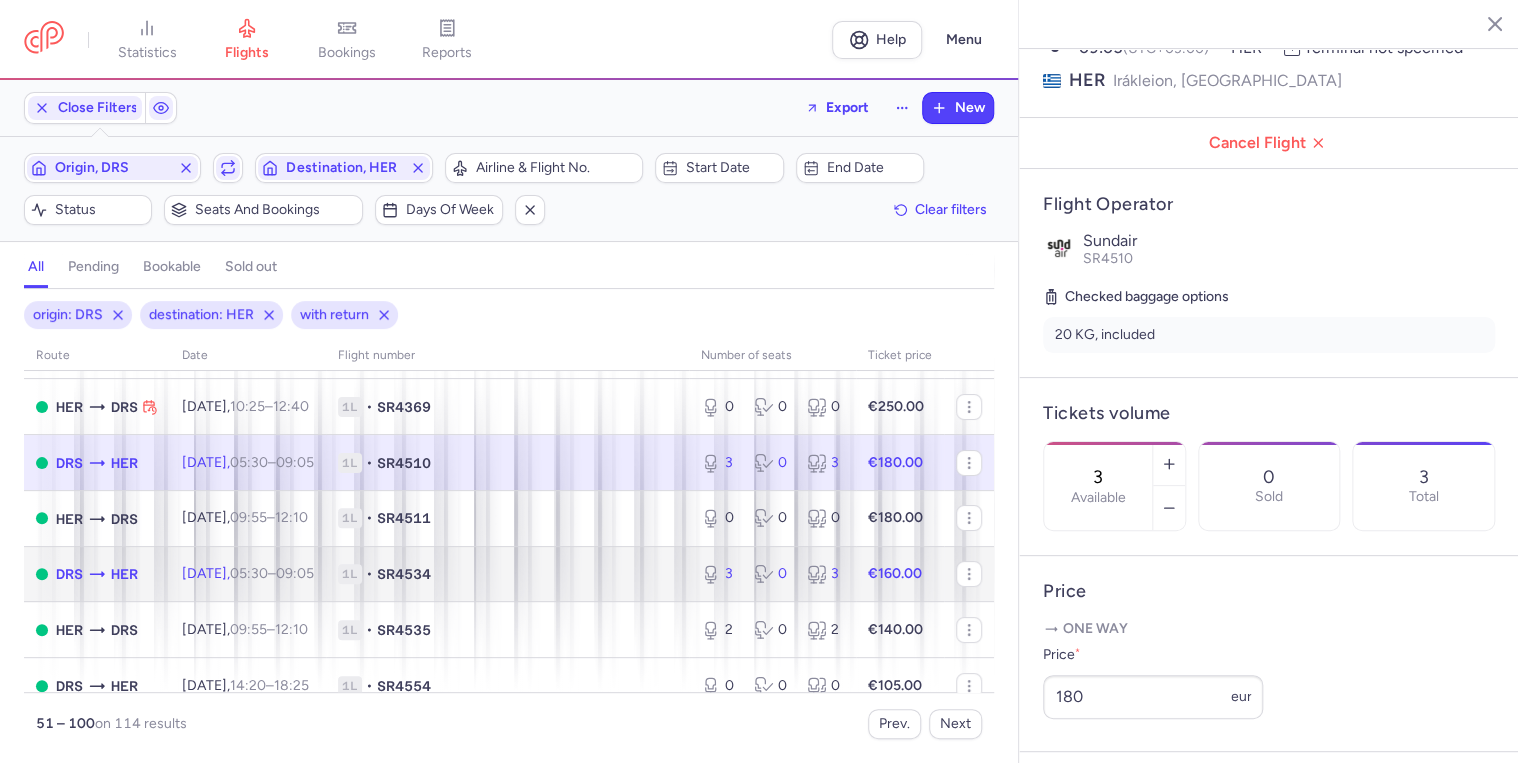 click on "1L • SR4534" at bounding box center [507, 574] 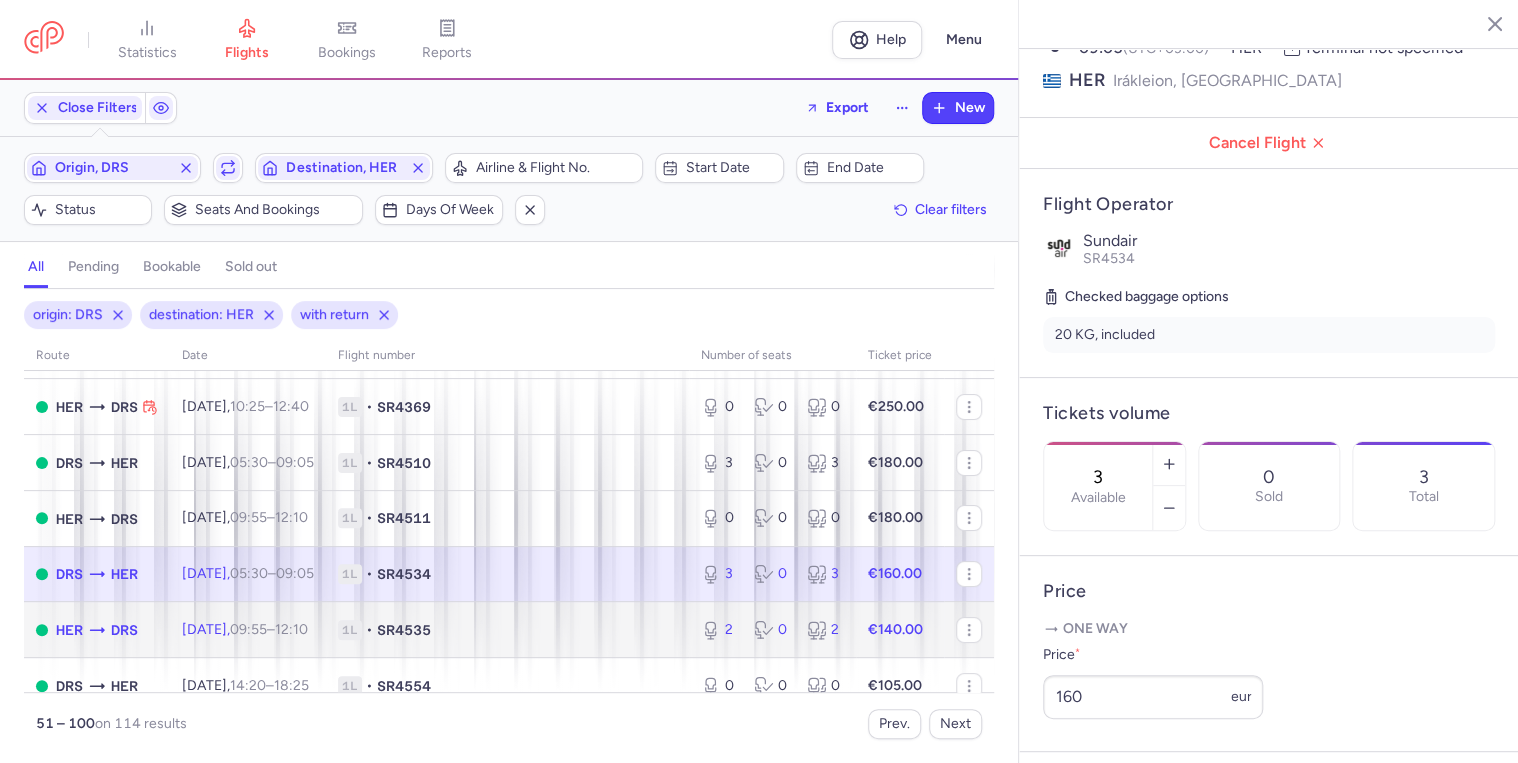 click on "[DATE]  09:55  –  12:10  +0" at bounding box center (248, 630) 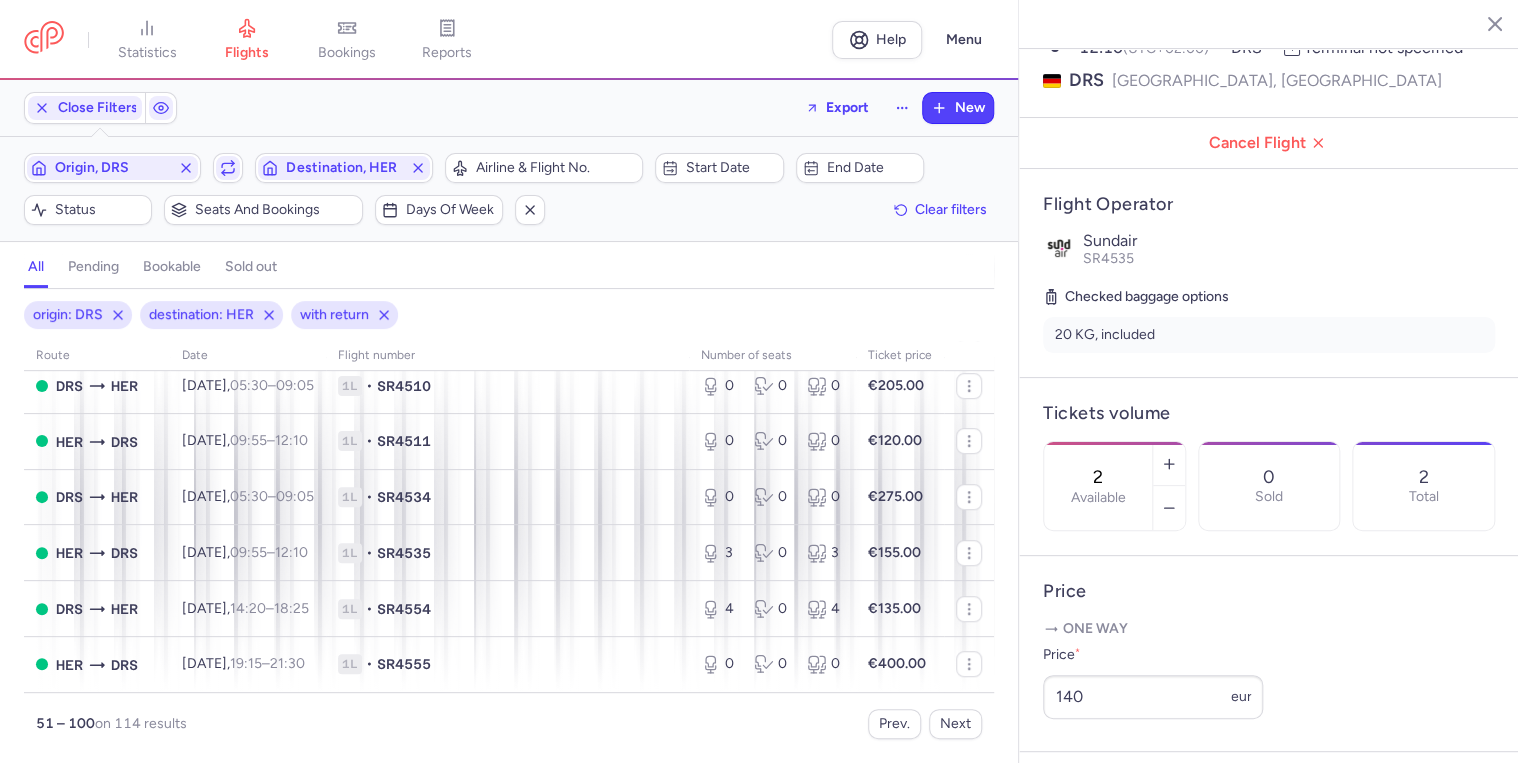 scroll, scrollTop: 640, scrollLeft: 0, axis: vertical 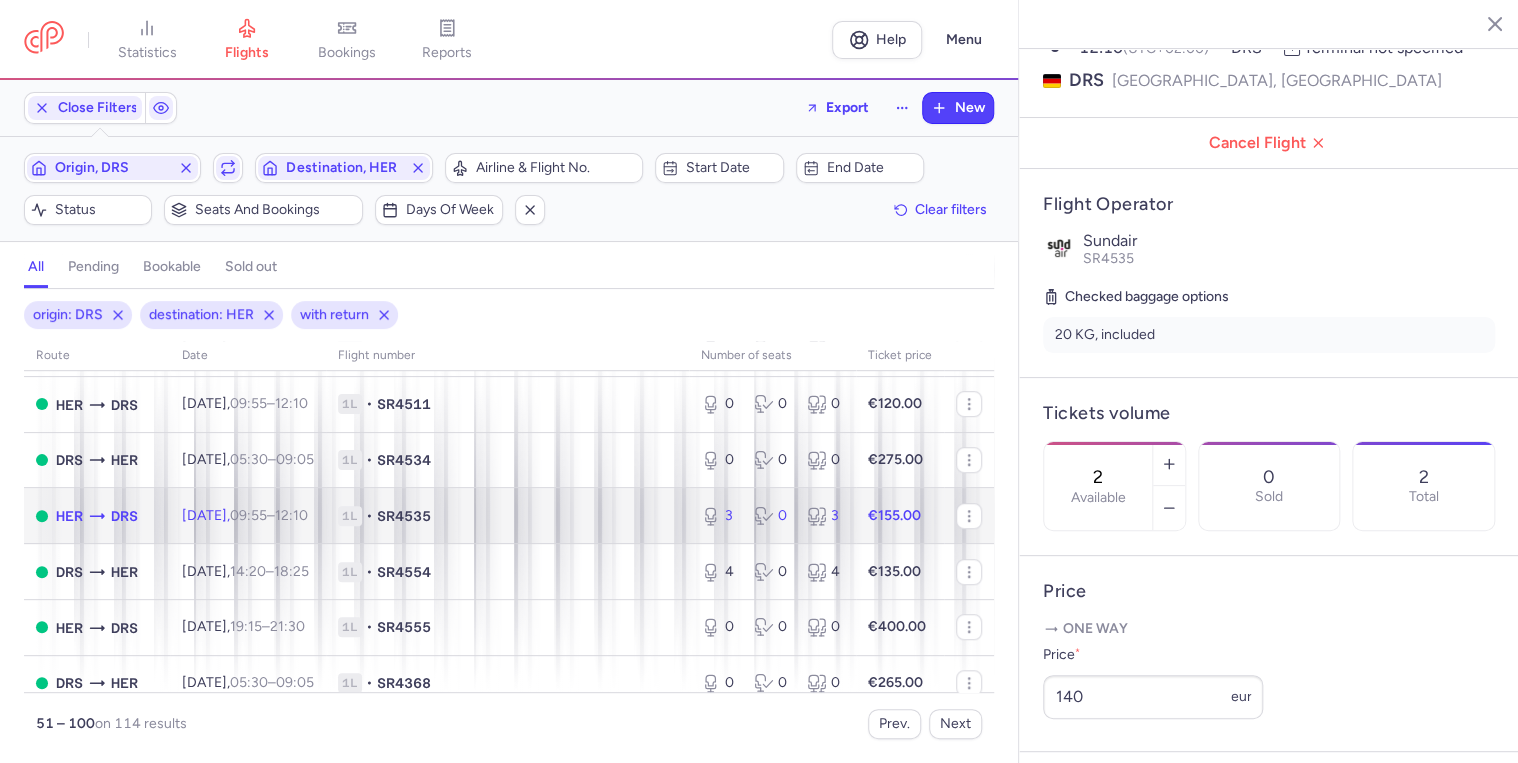 click on "09:55  –  12:10  +0" at bounding box center [269, 515] 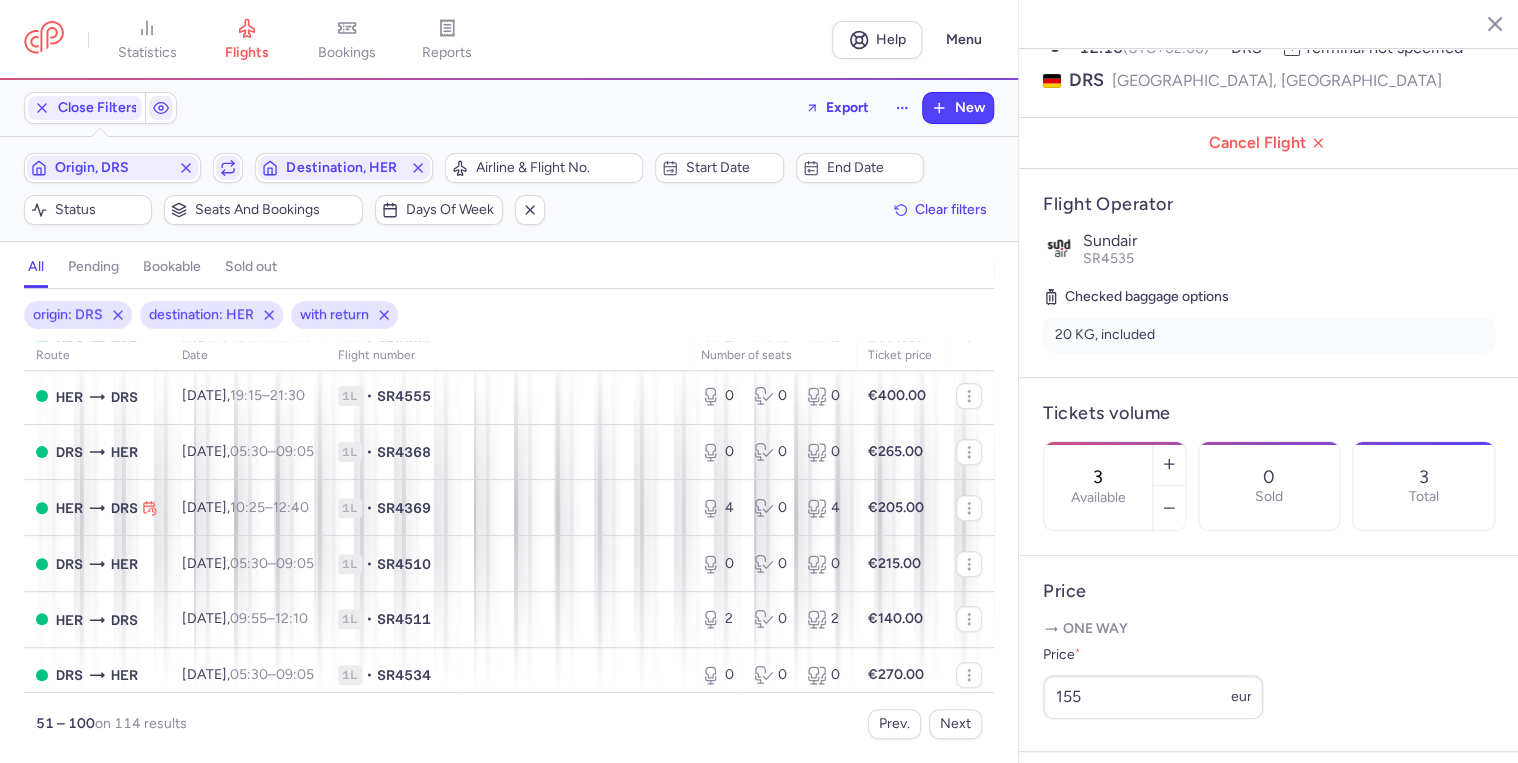 scroll, scrollTop: 880, scrollLeft: 0, axis: vertical 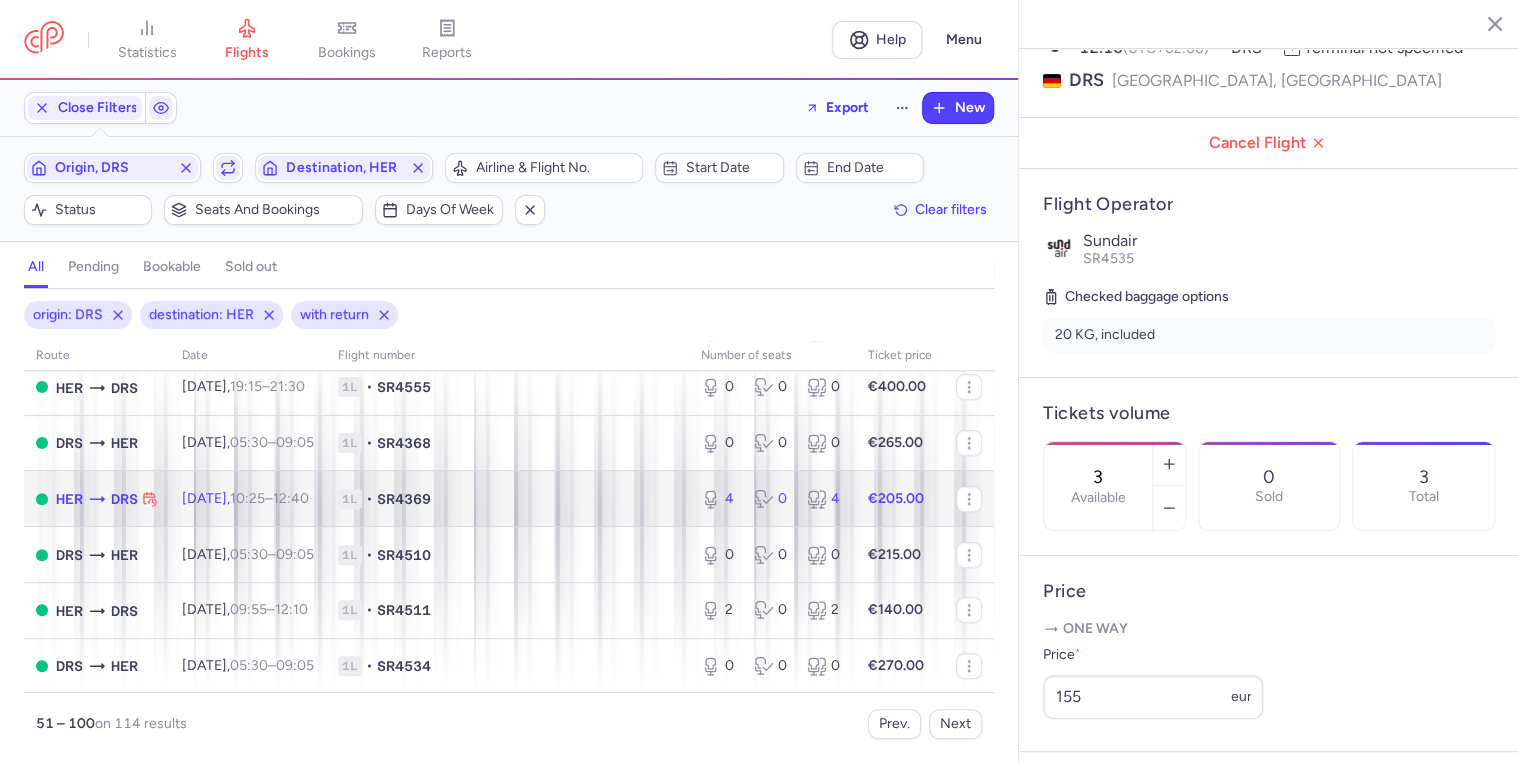 click on "10:25" at bounding box center (247, 498) 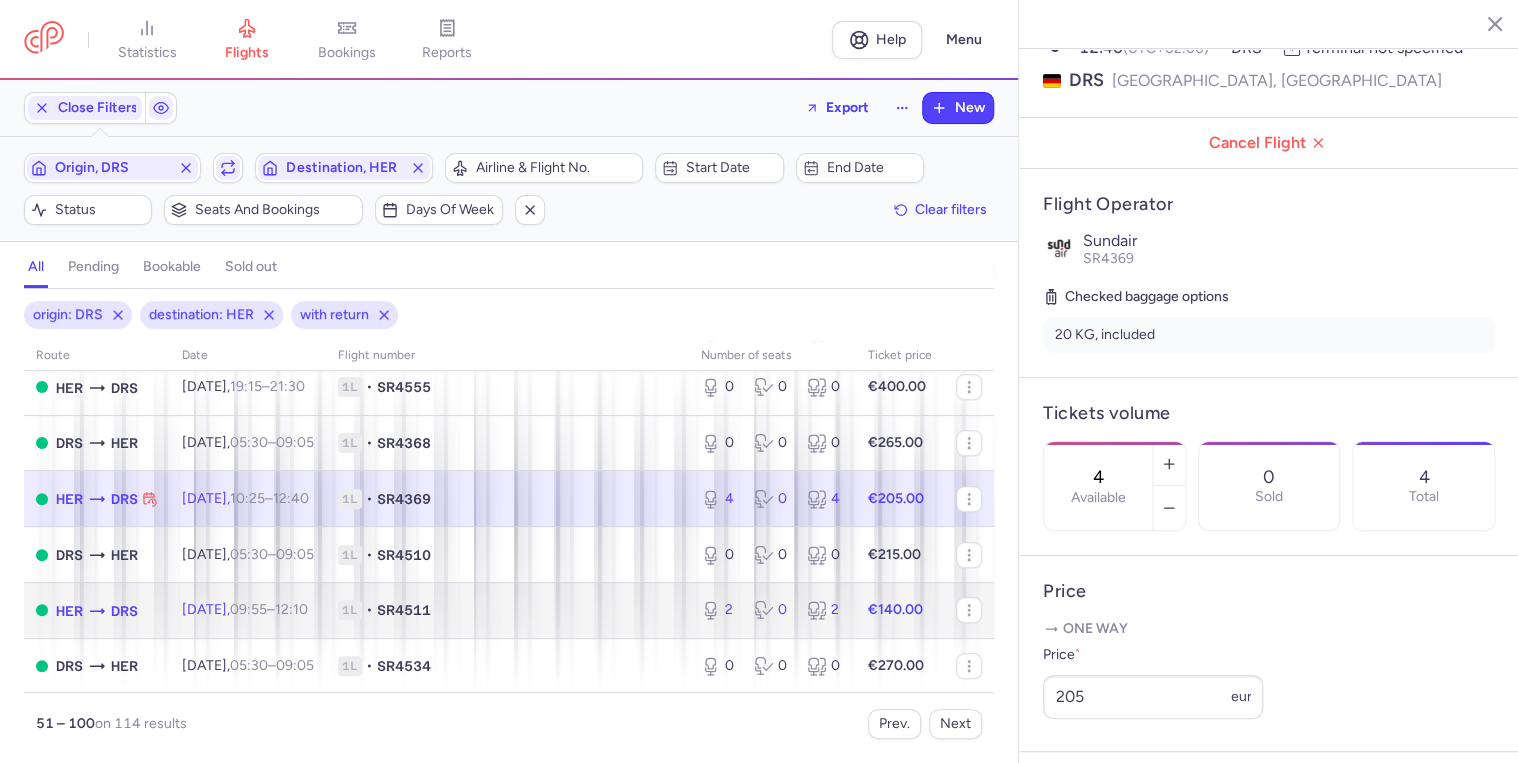 click on "[DATE]  09:55  –  12:10  +0" at bounding box center (245, 609) 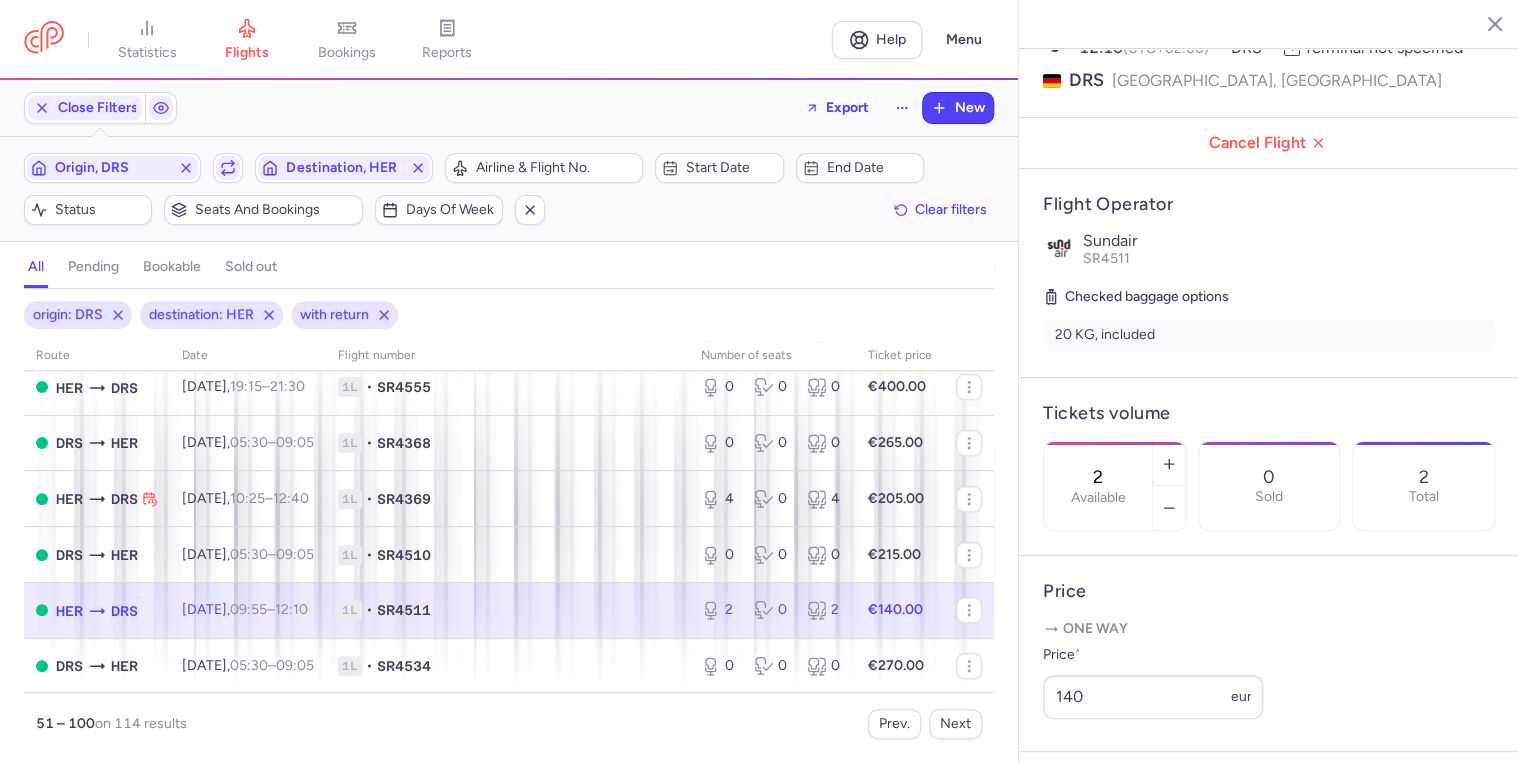 click on "[DATE]  09:55  –  12:10  +0" at bounding box center [245, 609] 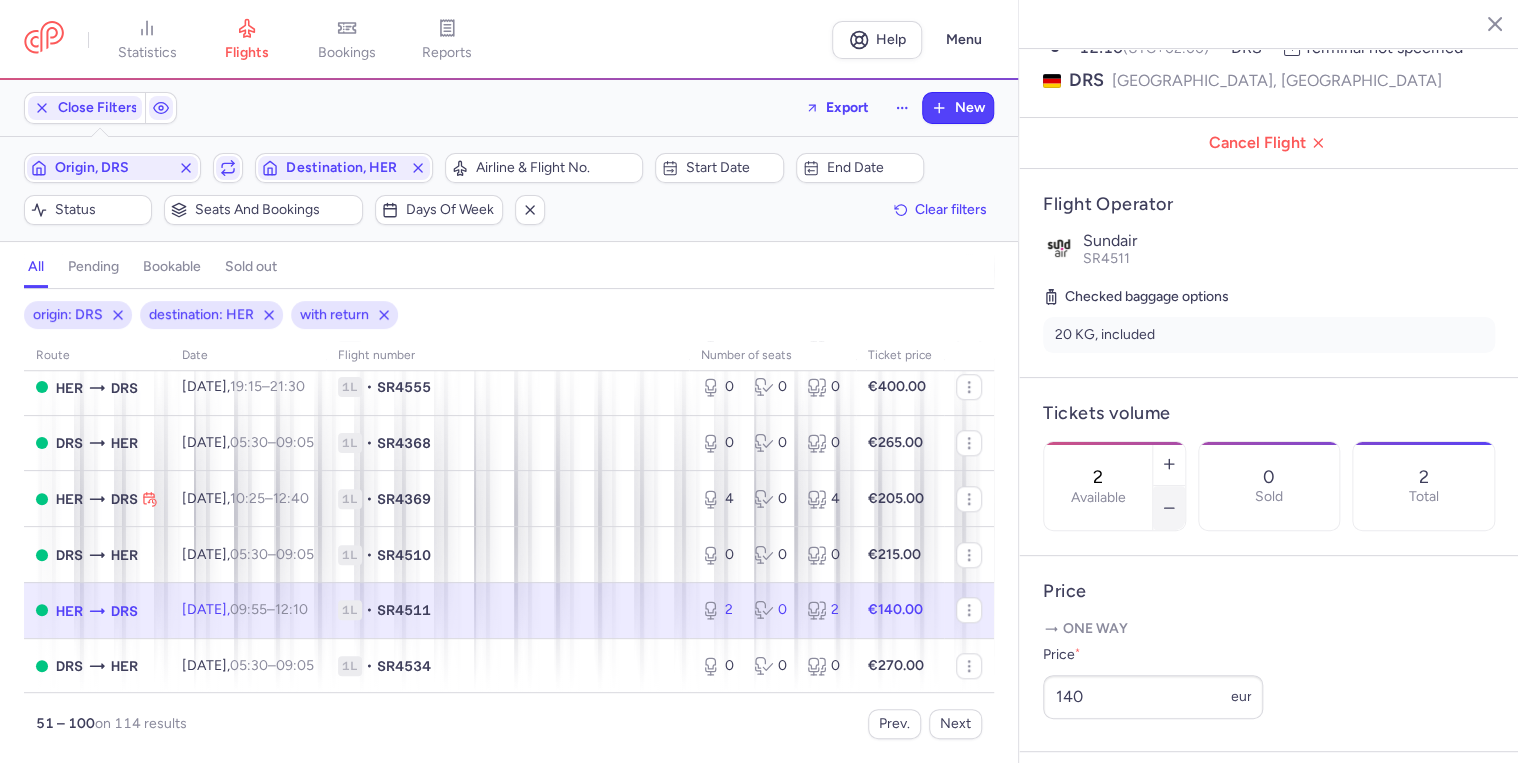 click 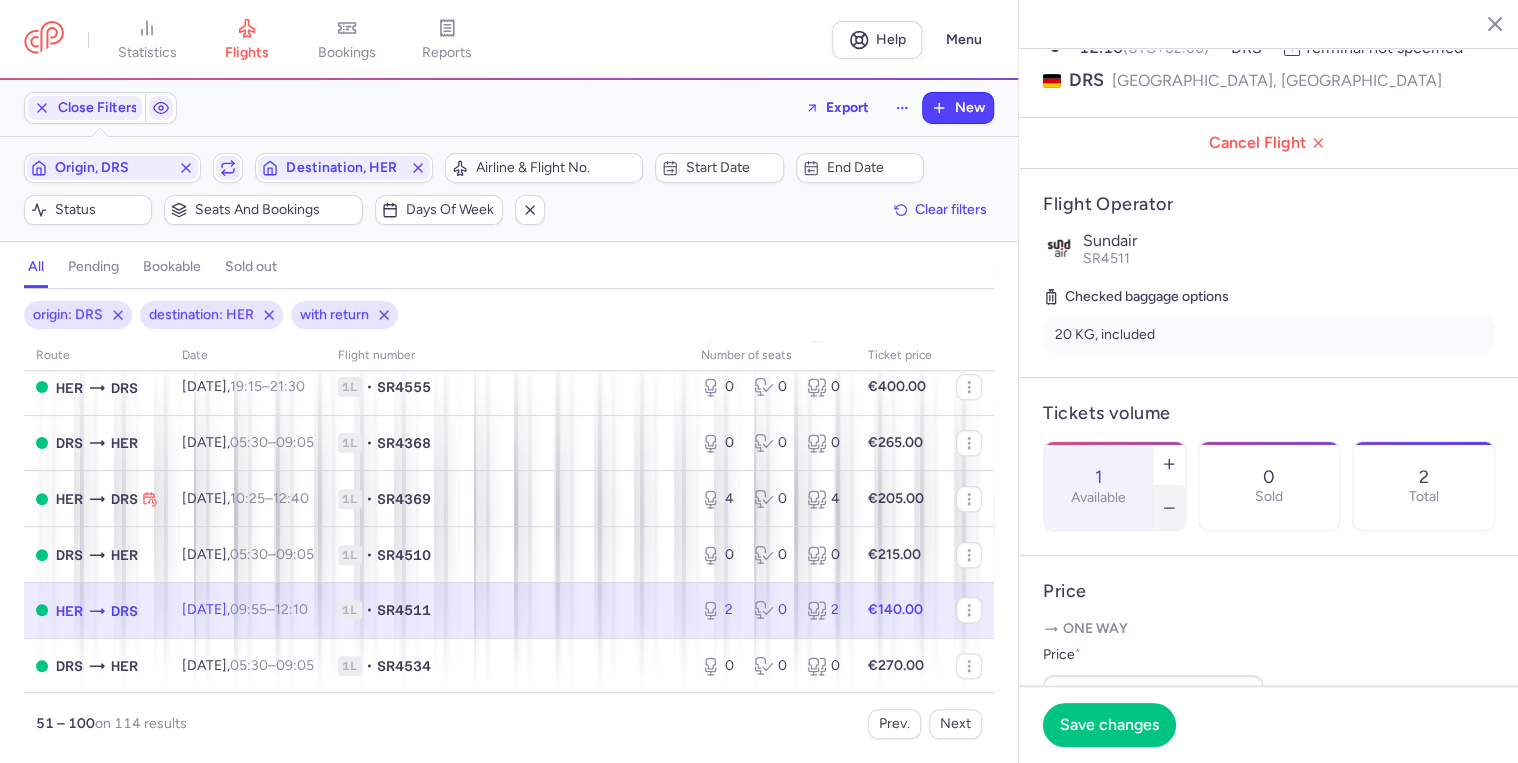 click 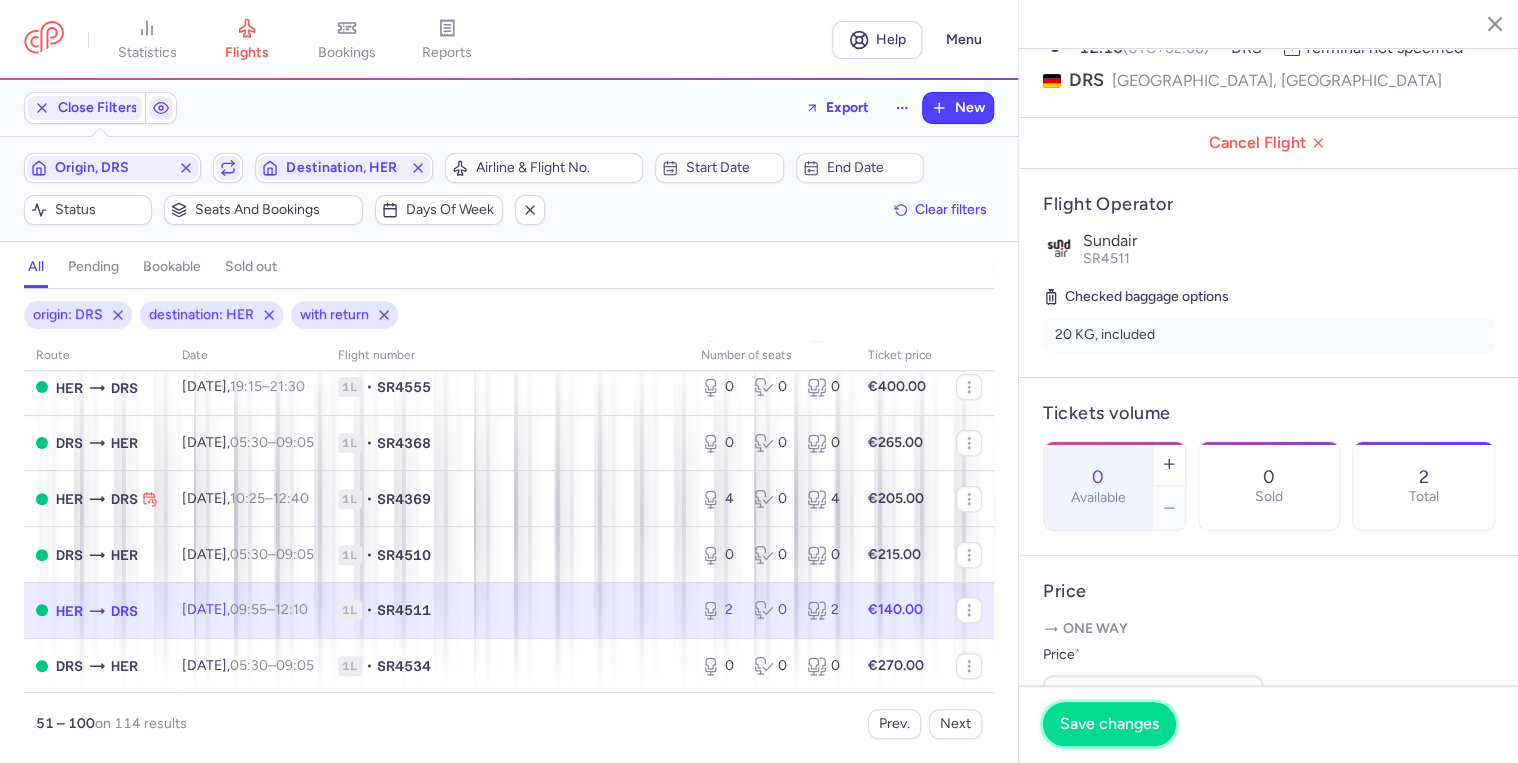 click on "Save changes" at bounding box center [1109, 724] 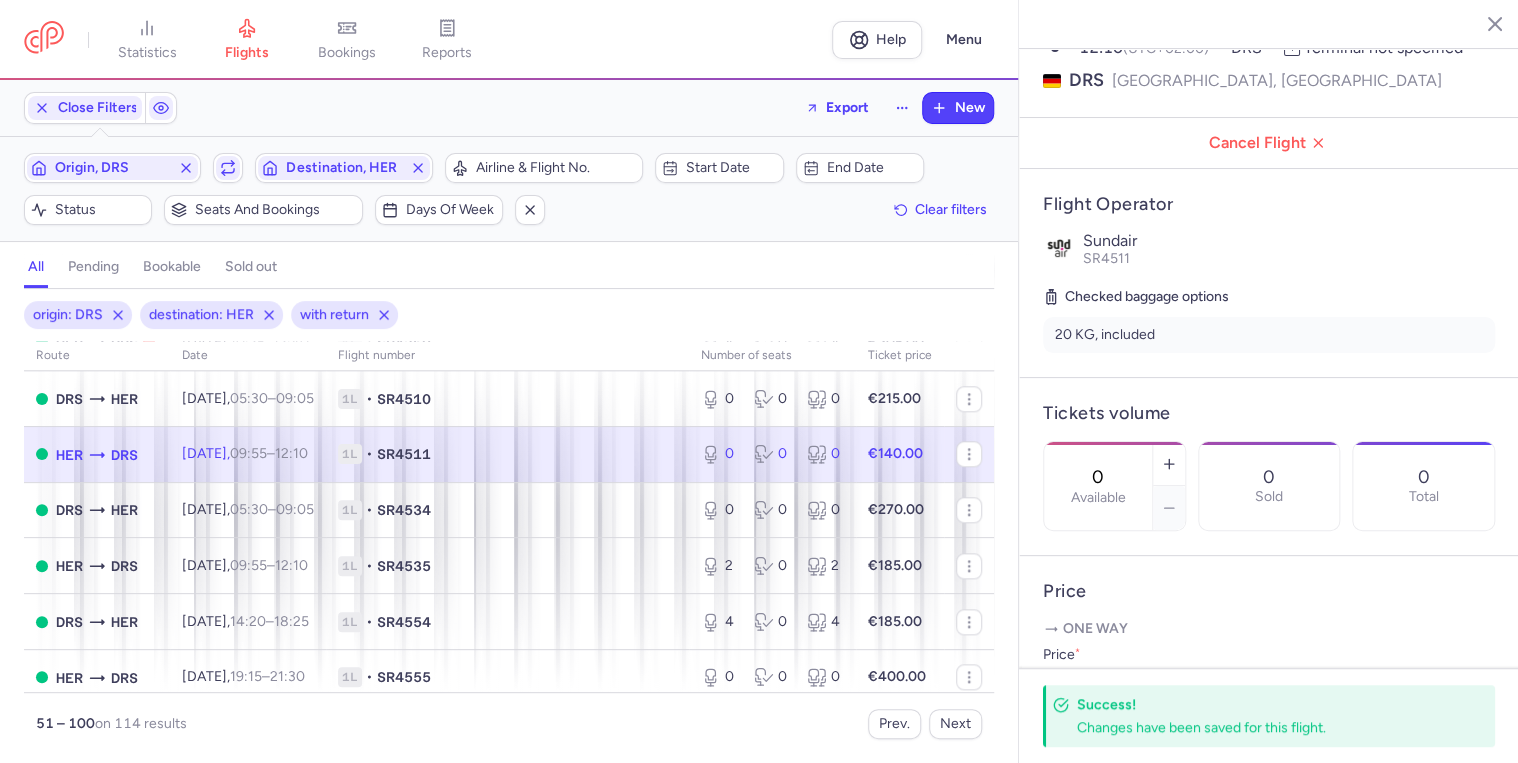 scroll, scrollTop: 1040, scrollLeft: 0, axis: vertical 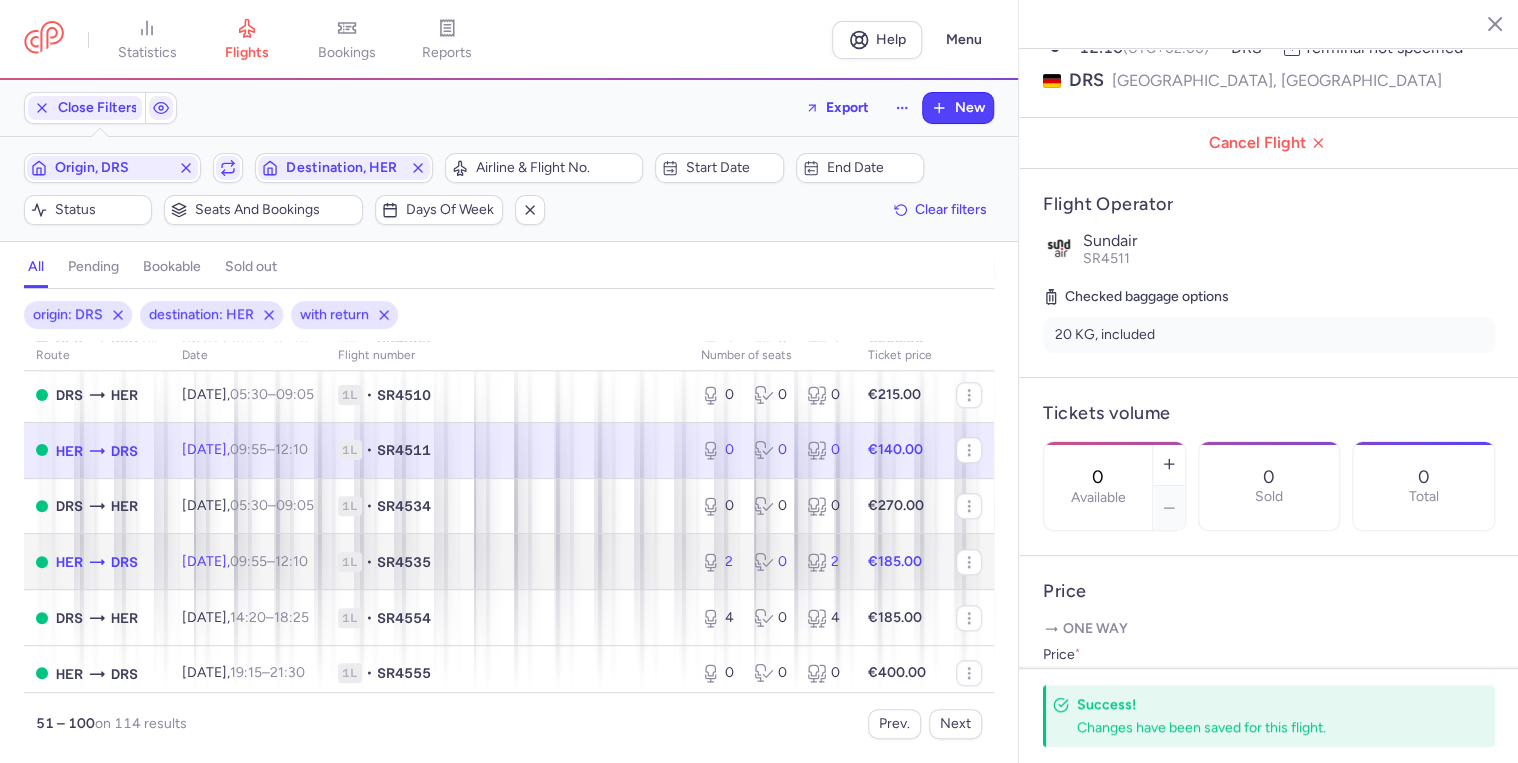 click on "[DATE]  09:55  –  12:10  +0" at bounding box center (248, 562) 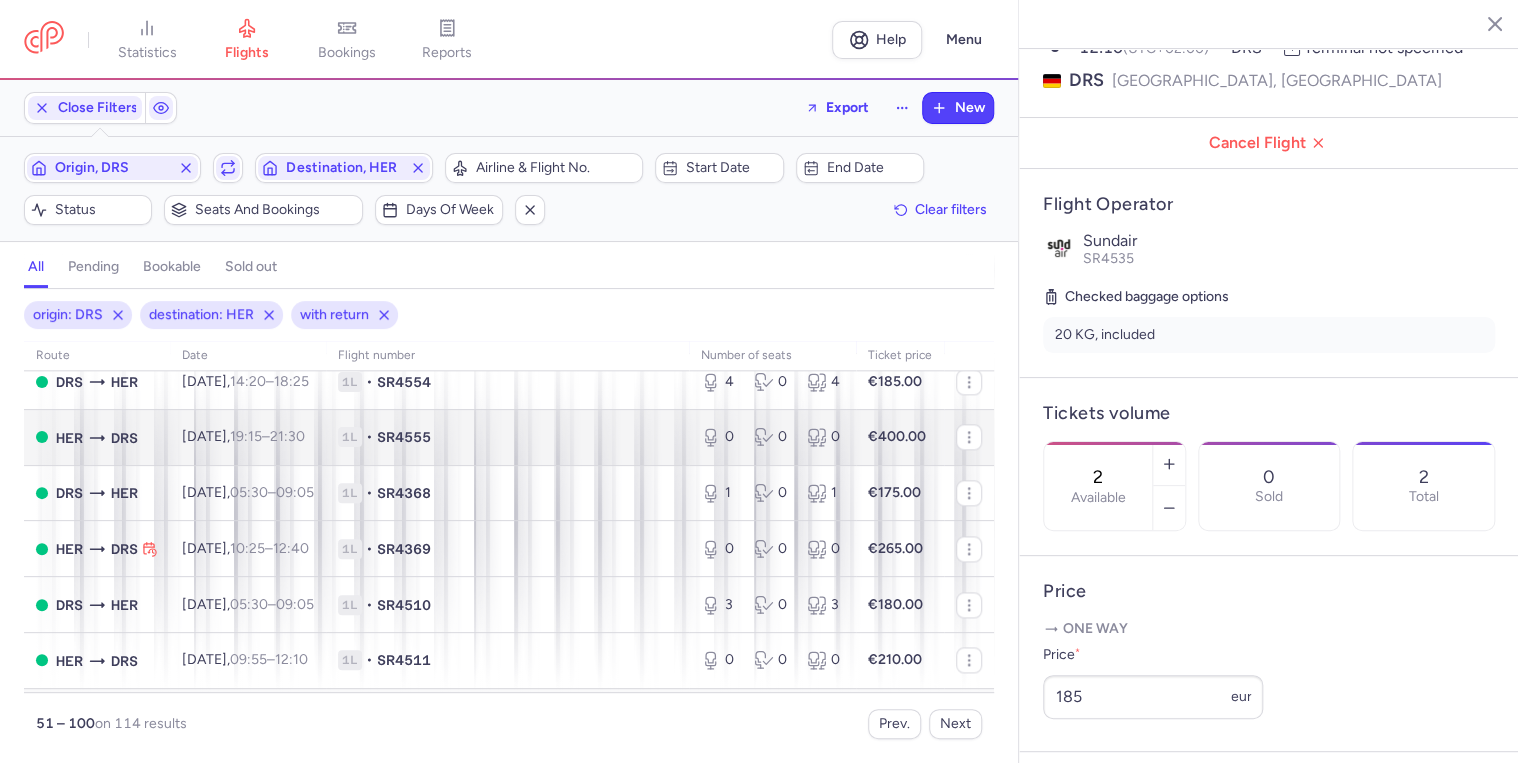 scroll, scrollTop: 1280, scrollLeft: 0, axis: vertical 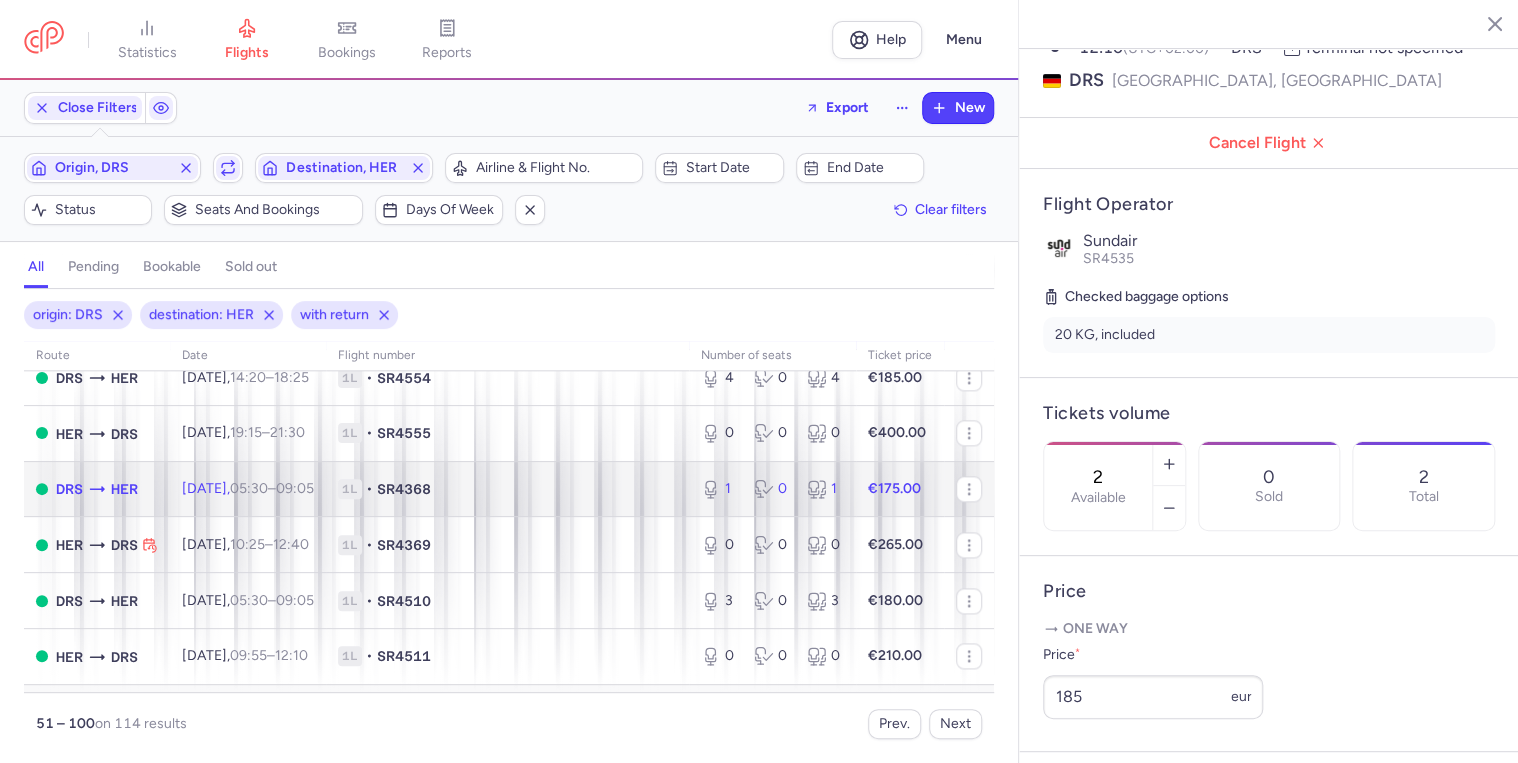 click on "1L • SR4368" at bounding box center [507, 489] 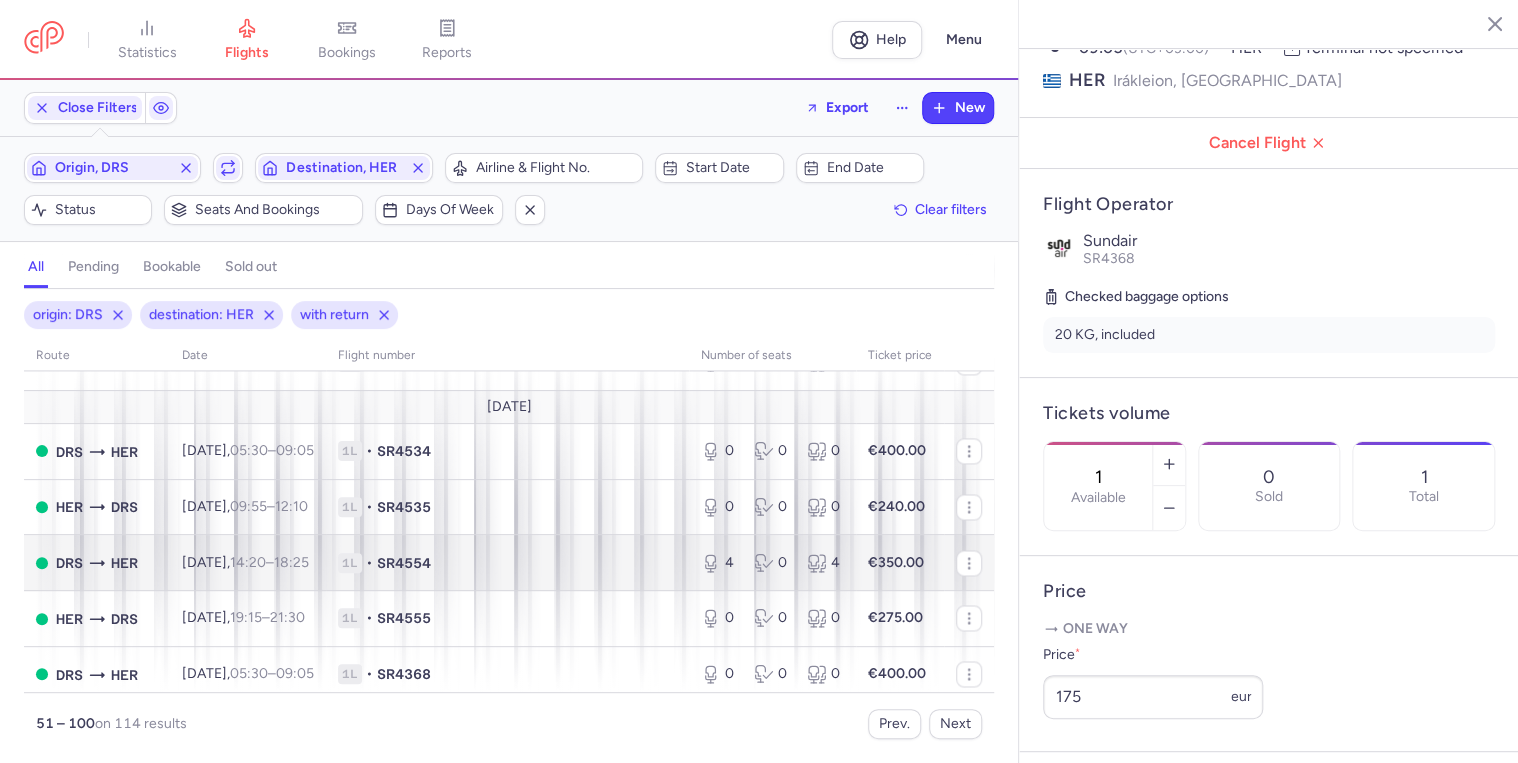 scroll, scrollTop: 1600, scrollLeft: 0, axis: vertical 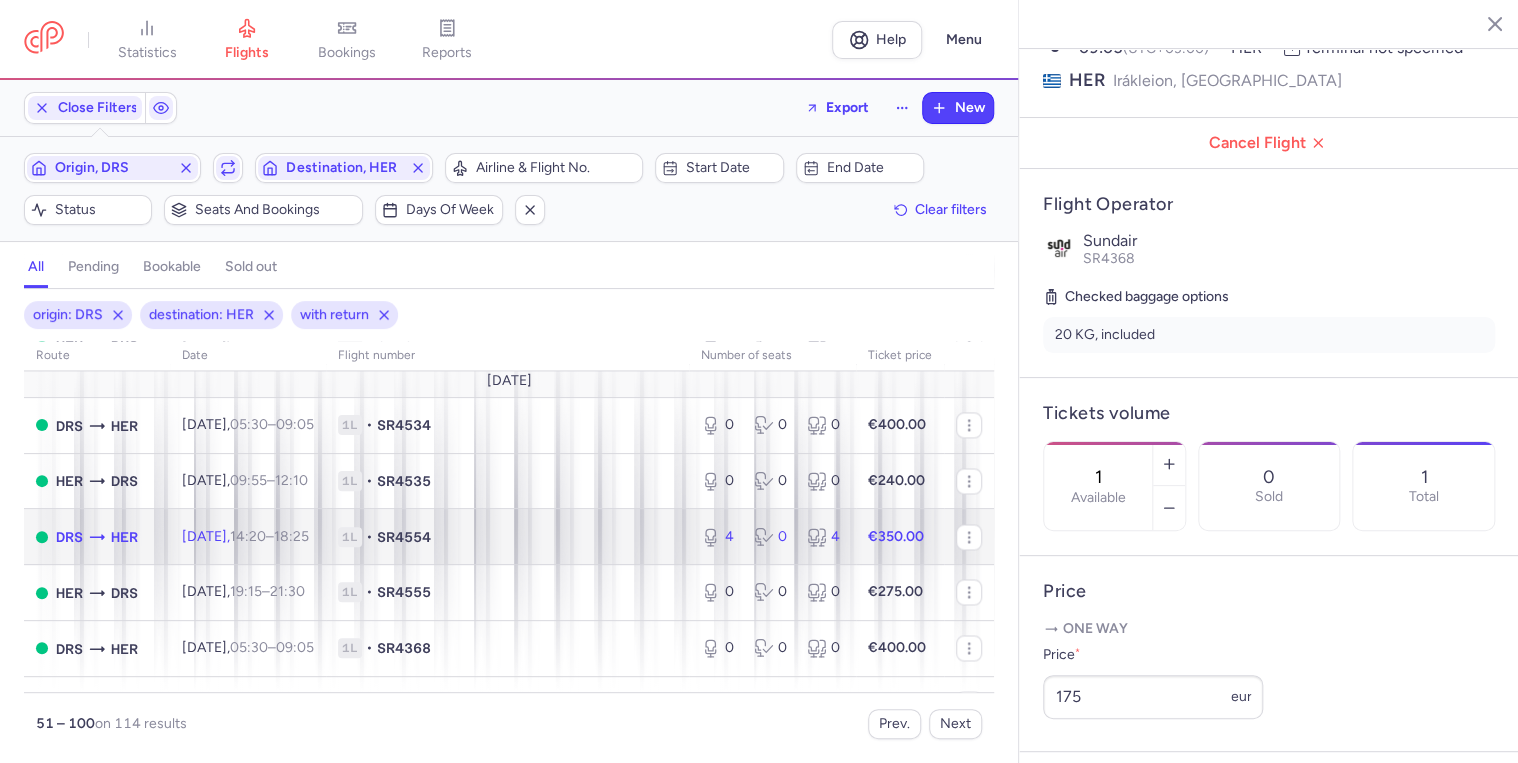 click on "1L • SR4554" at bounding box center (507, 537) 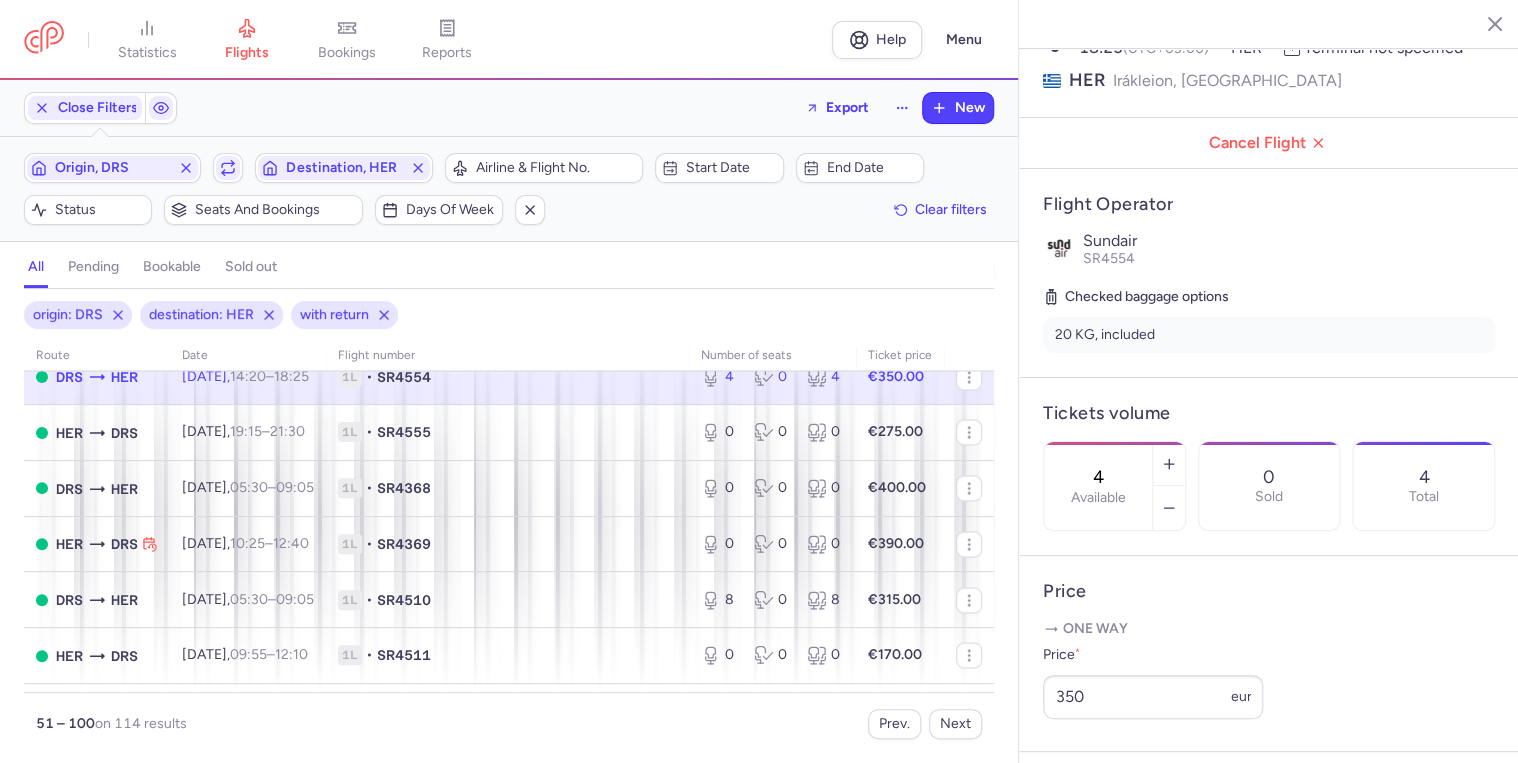 scroll, scrollTop: 1840, scrollLeft: 0, axis: vertical 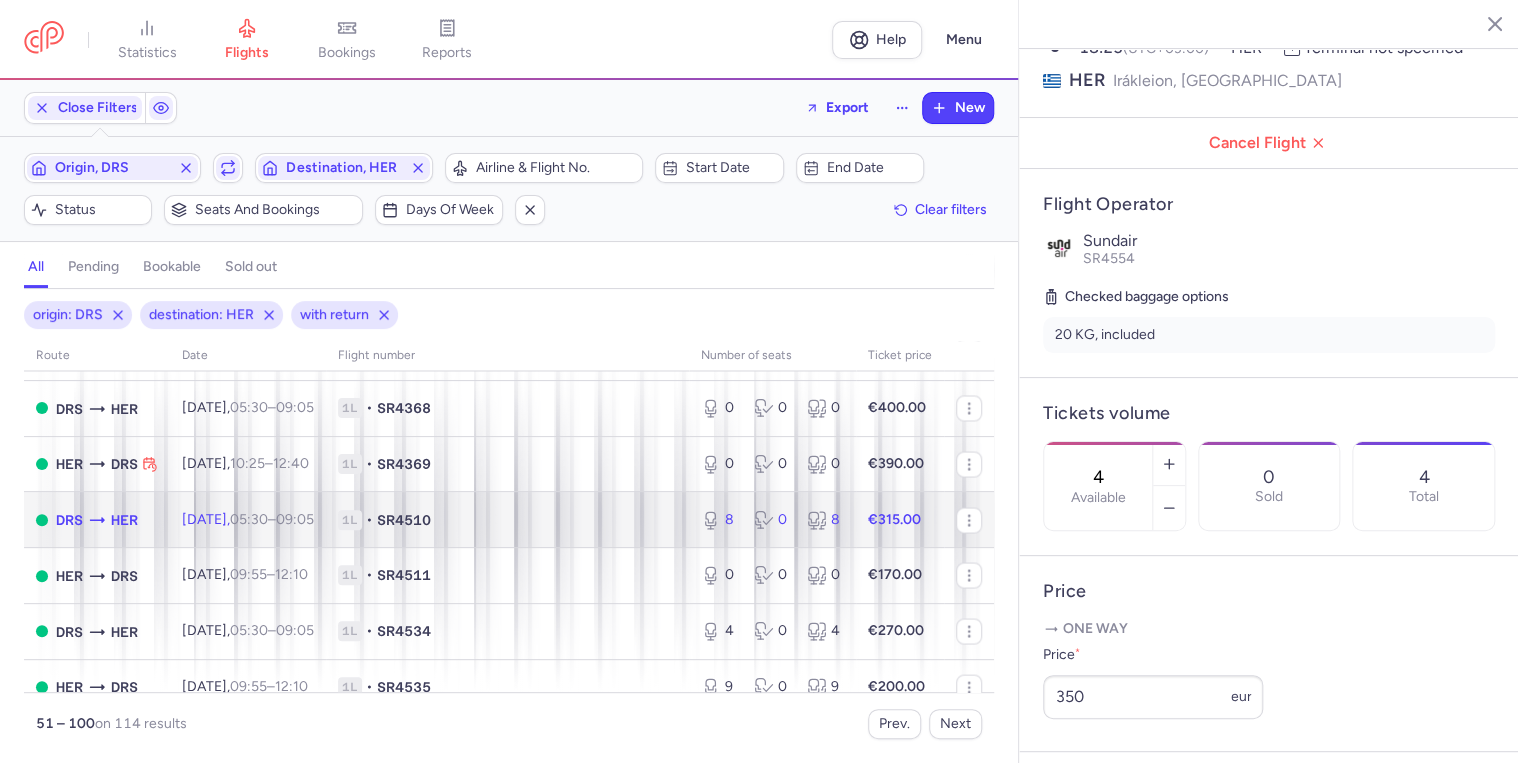 click on "1L • SR4510" at bounding box center (507, 520) 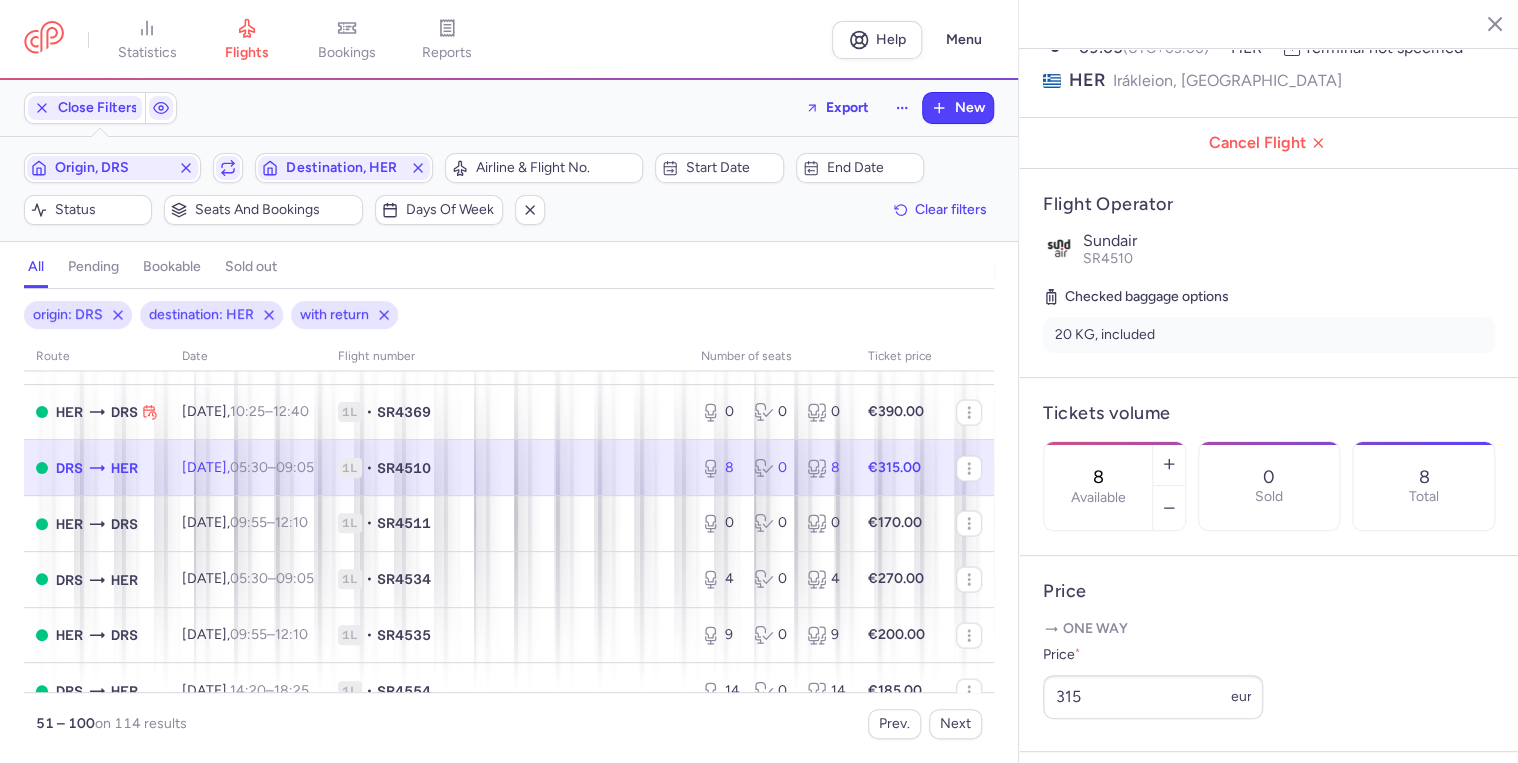scroll, scrollTop: 1920, scrollLeft: 0, axis: vertical 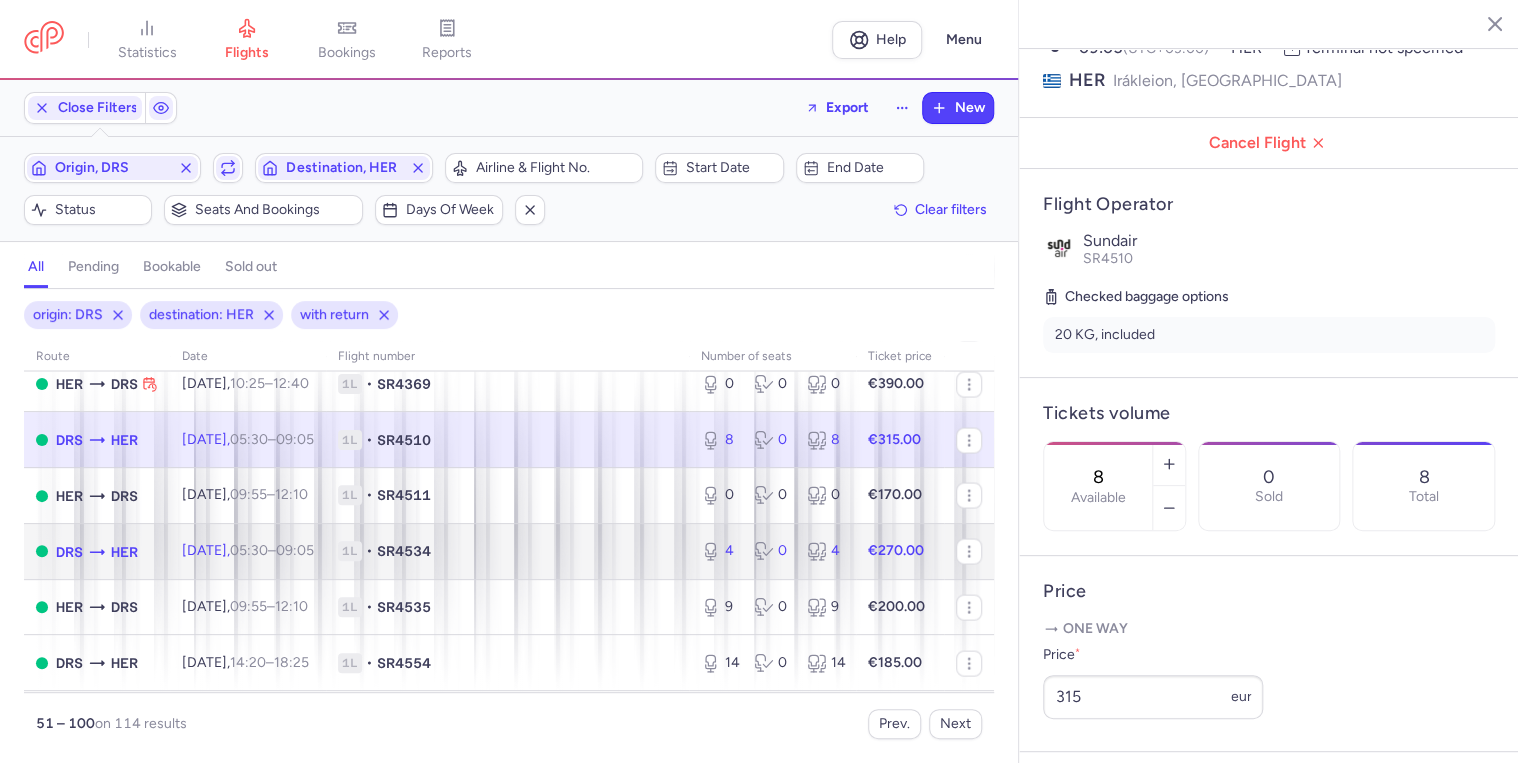 click on "1L • SR4534" at bounding box center [507, 551] 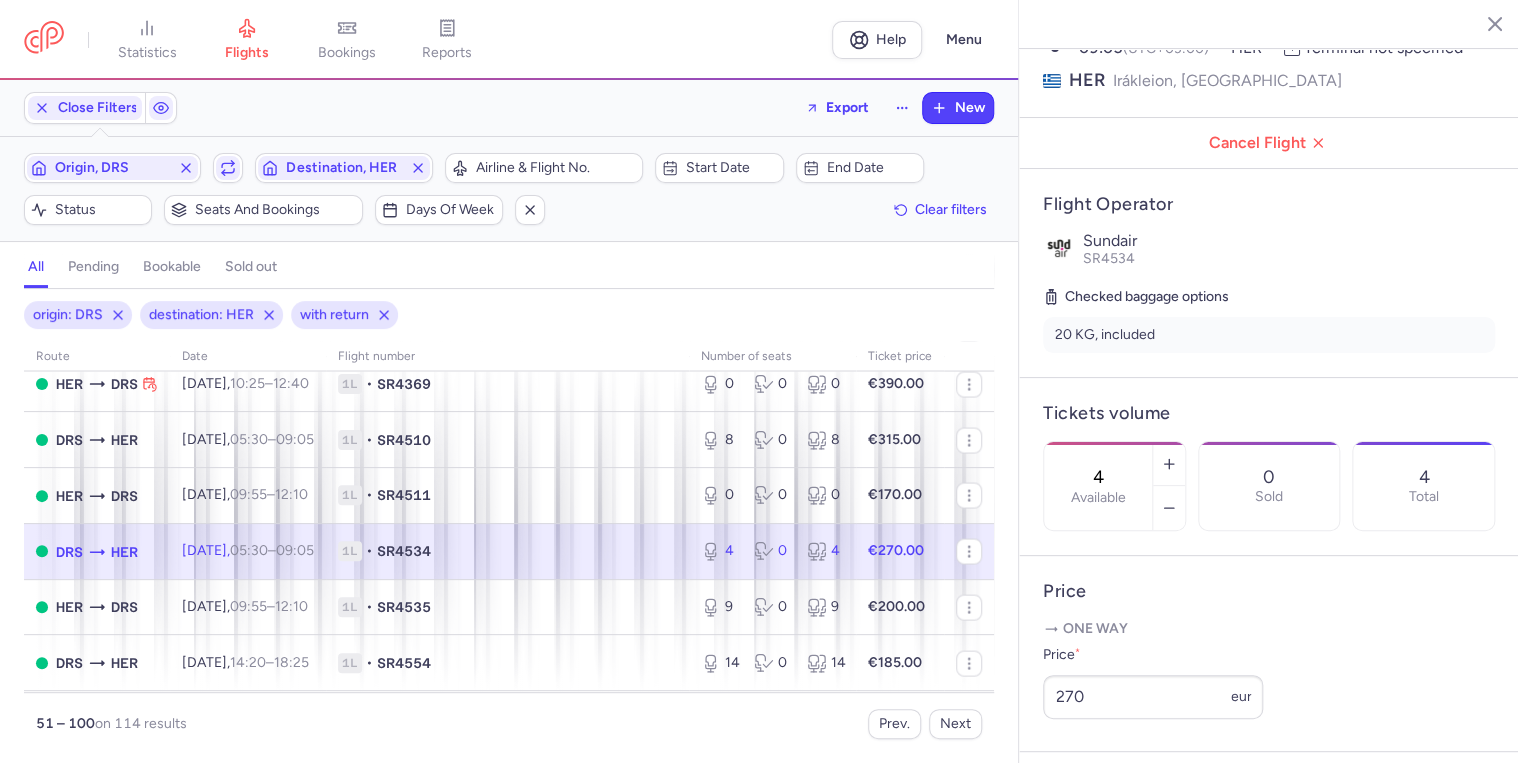 scroll, scrollTop: 2000, scrollLeft: 0, axis: vertical 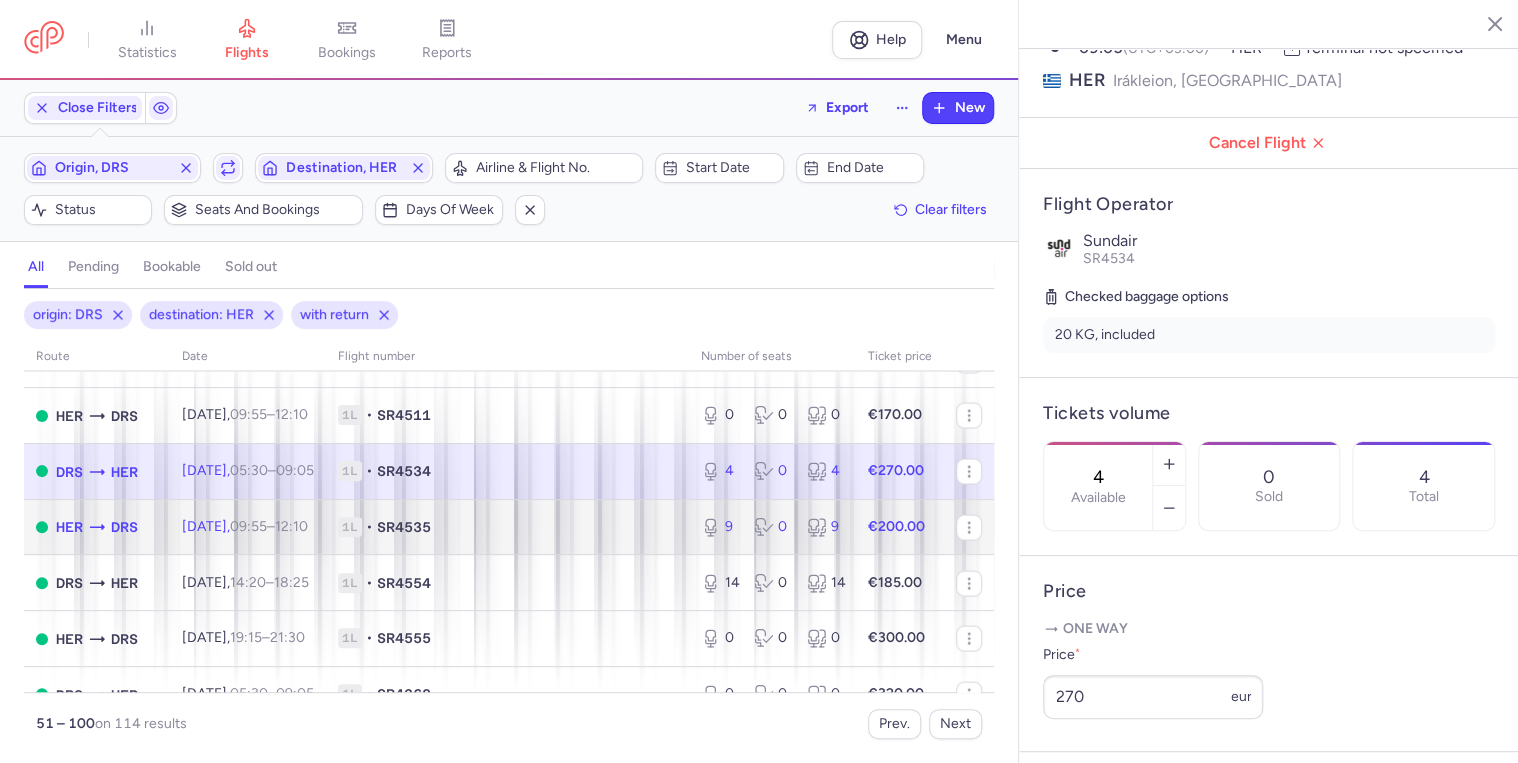 click on "1L • SR4535" 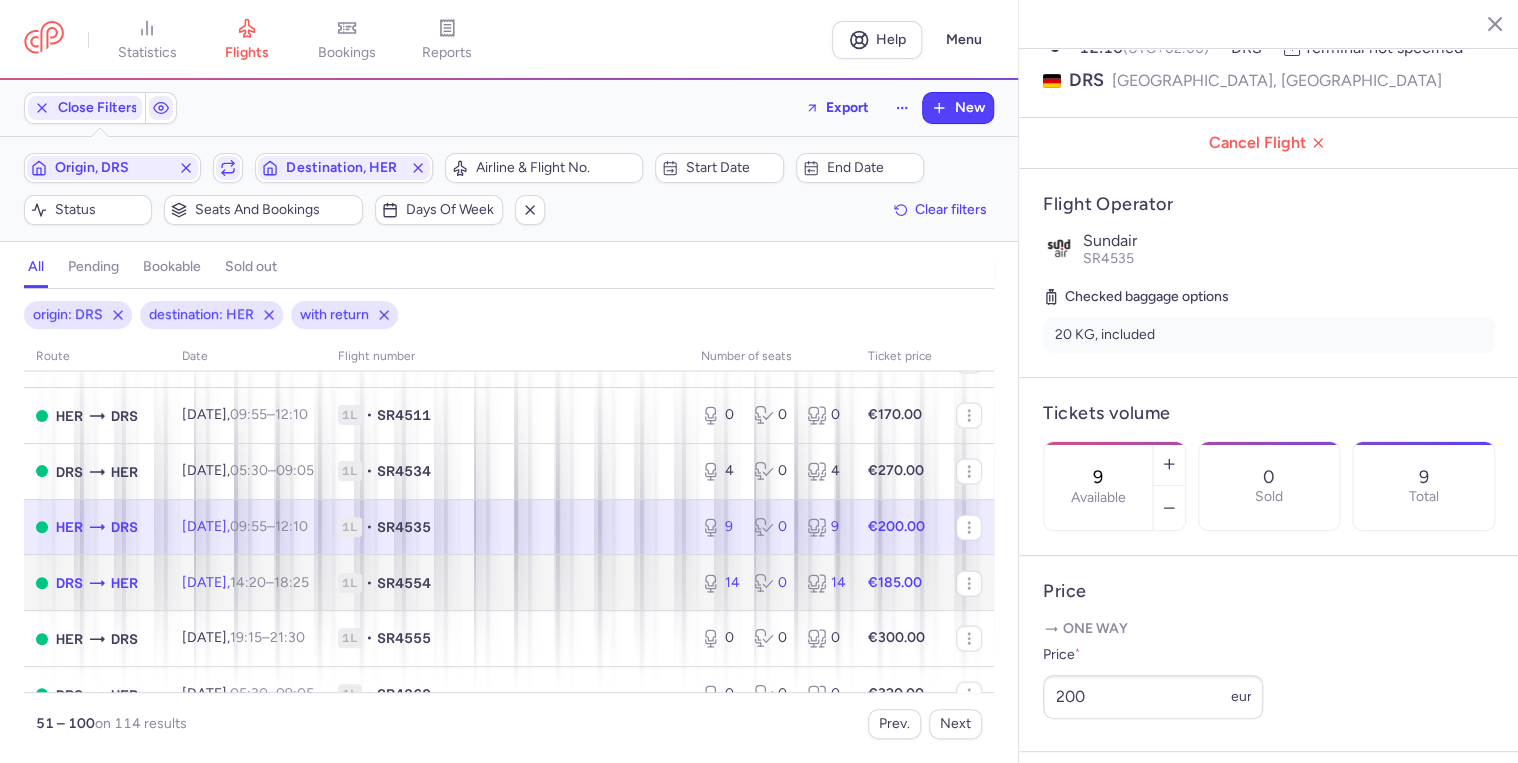 click on "1L • SR4554" at bounding box center [507, 583] 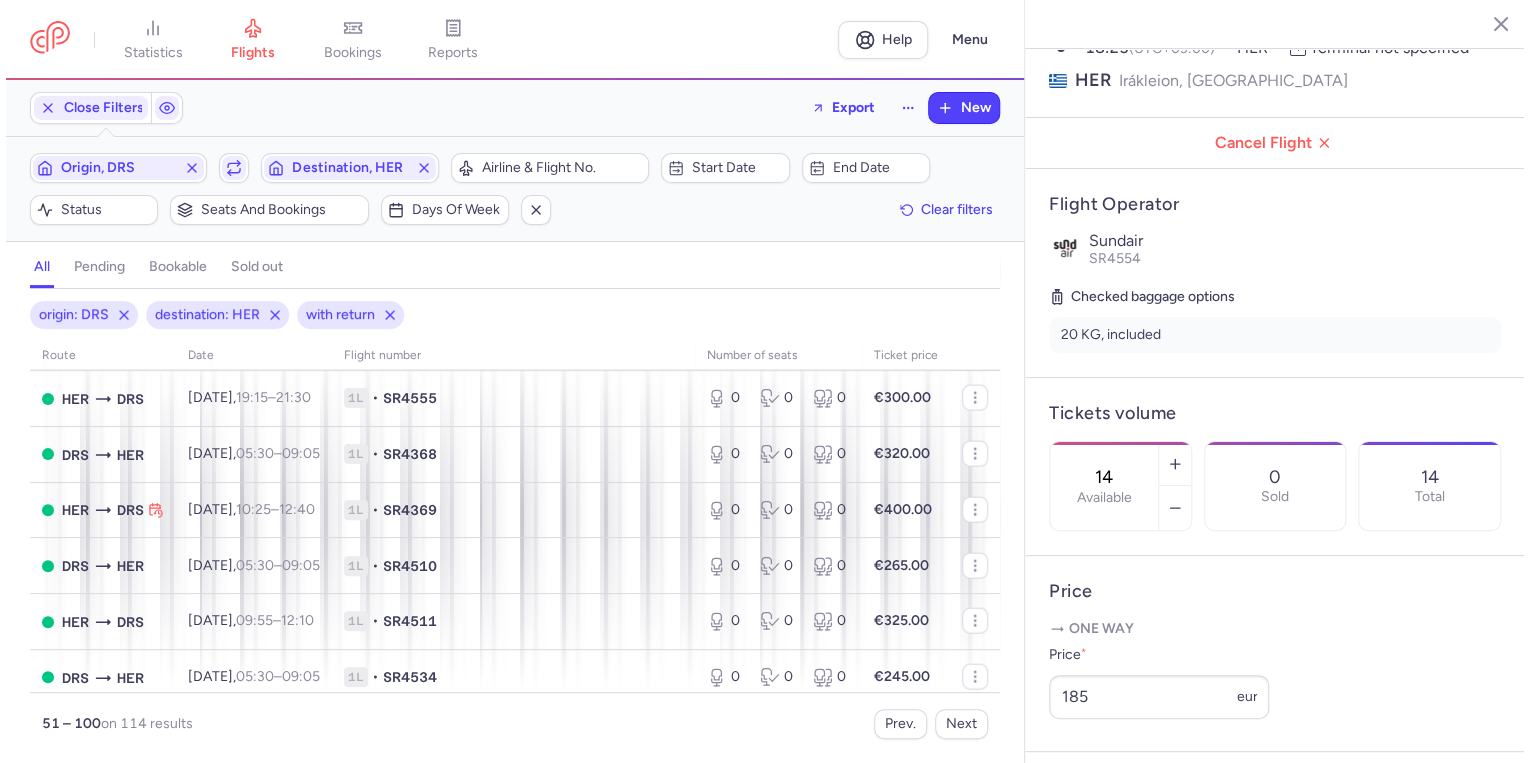 scroll, scrollTop: 2400, scrollLeft: 0, axis: vertical 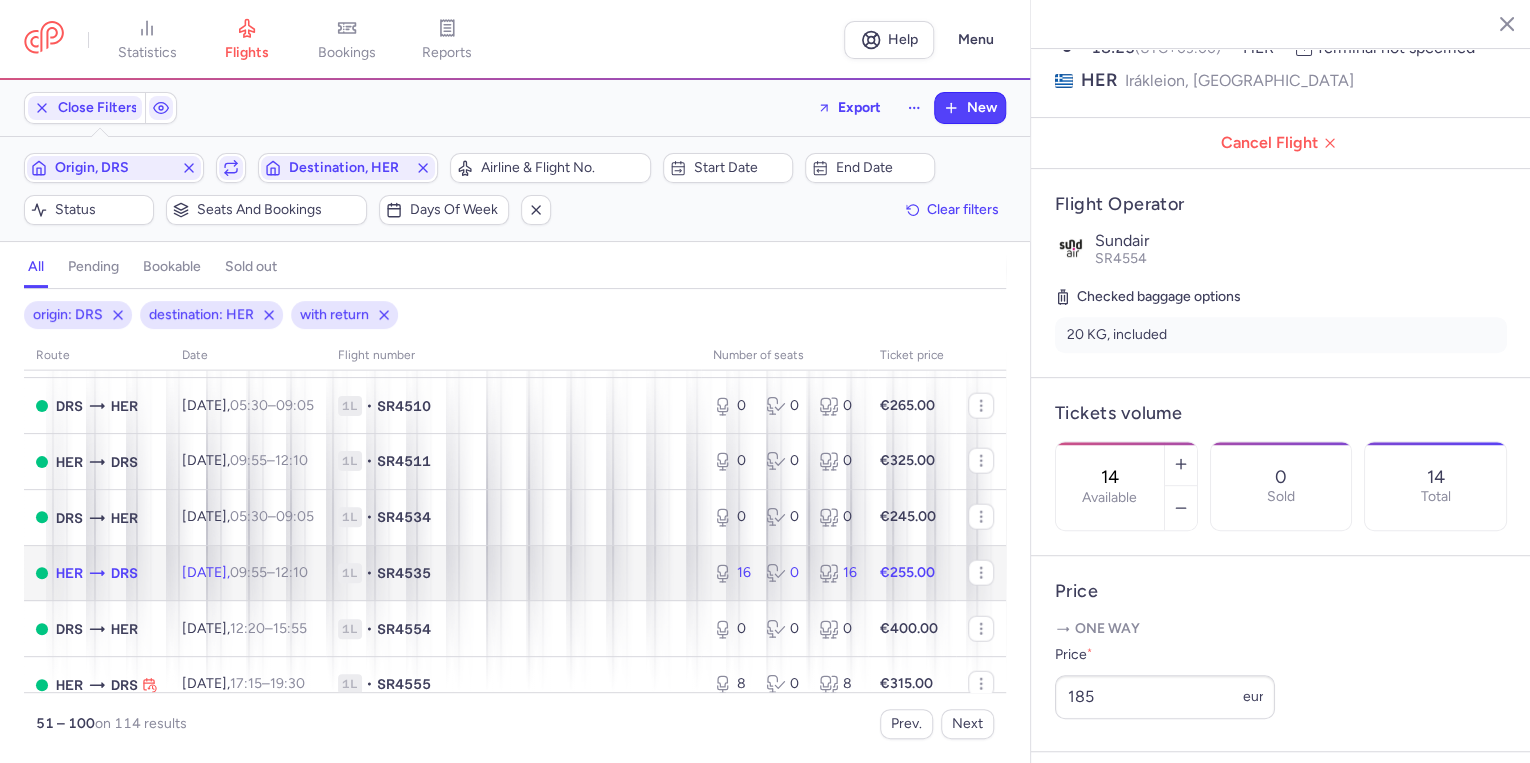 click on "1L • SR4535" at bounding box center [513, 573] 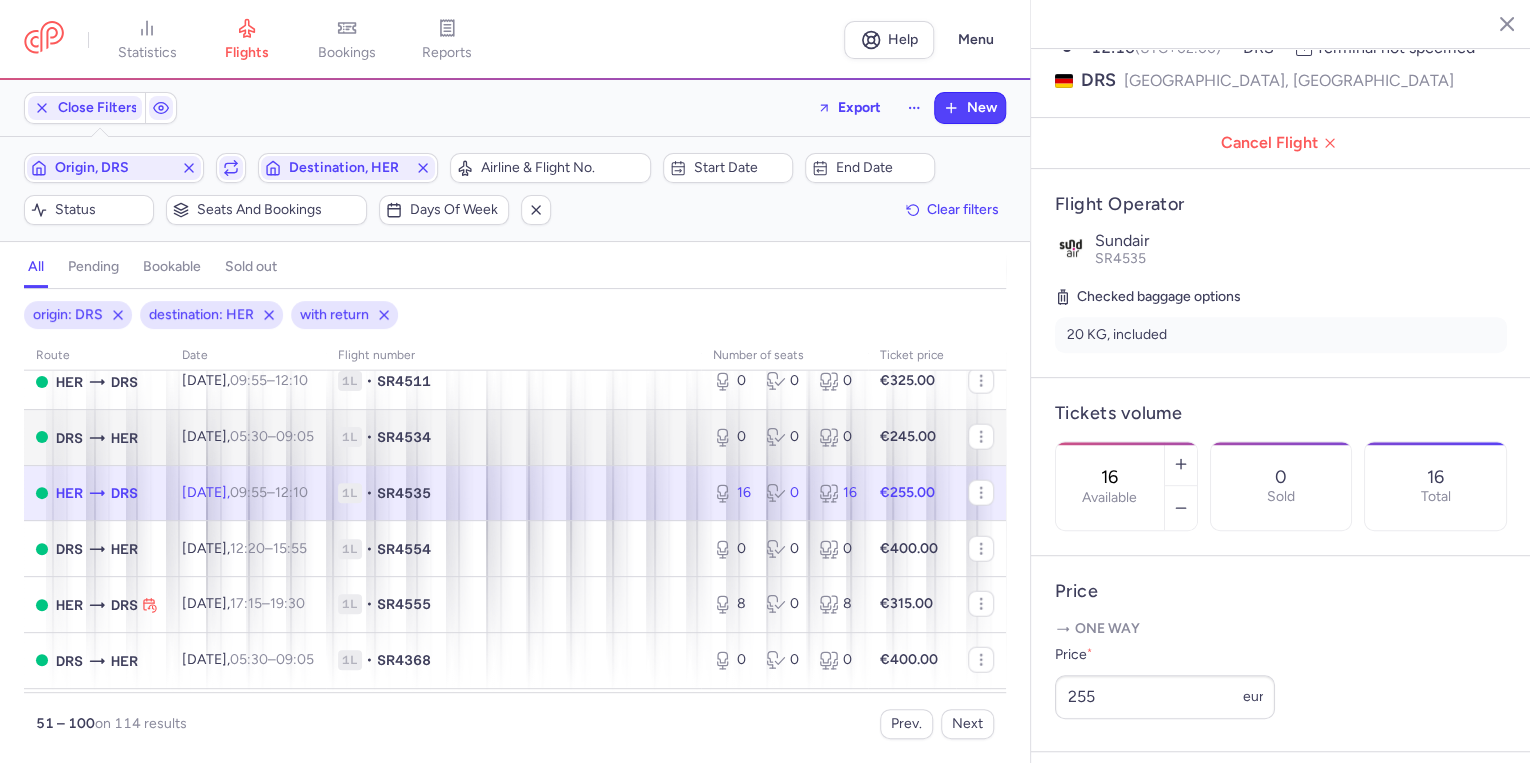 scroll, scrollTop: 2560, scrollLeft: 0, axis: vertical 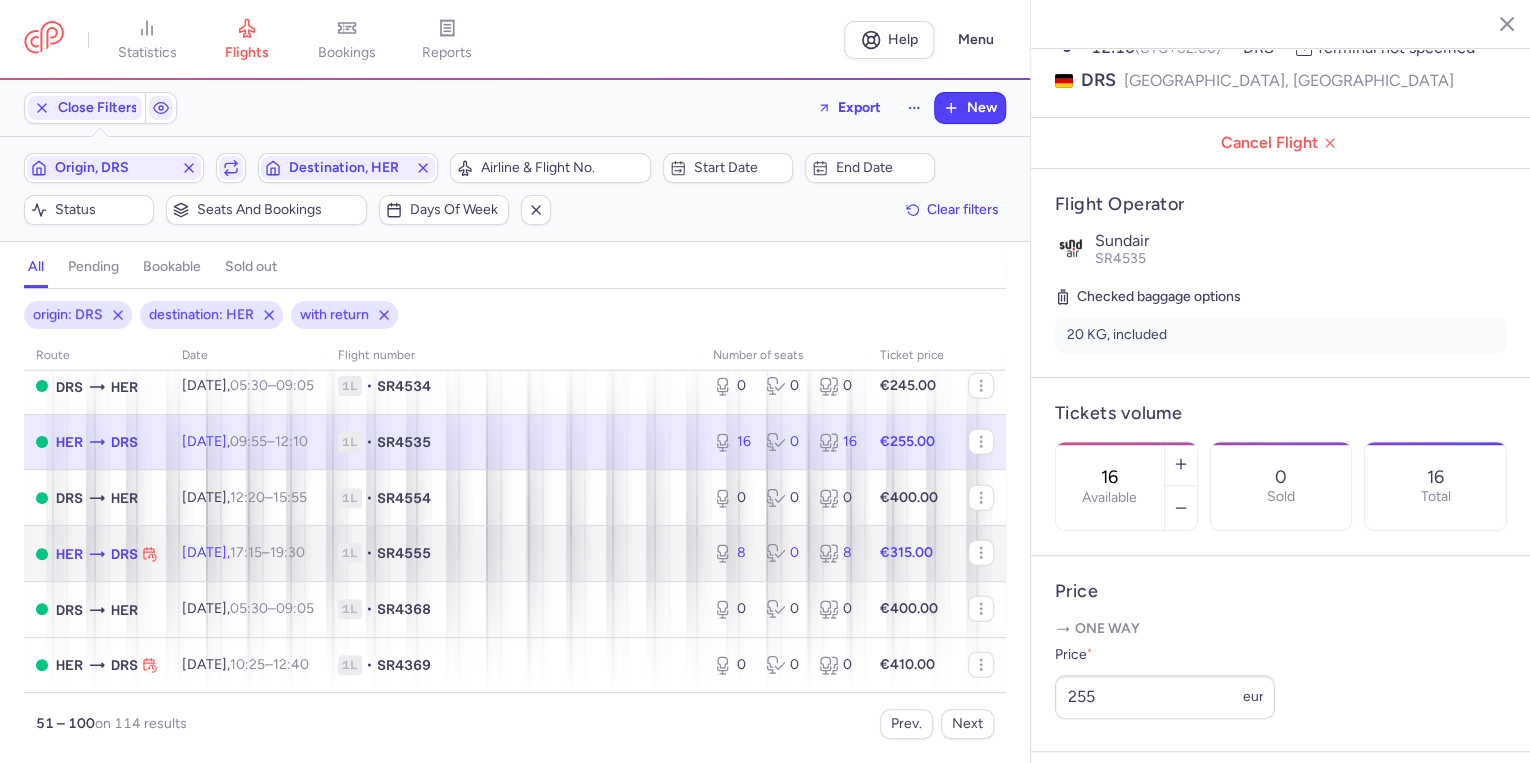click on "[DATE]  17:15  –  19:30  +0" at bounding box center (248, 554) 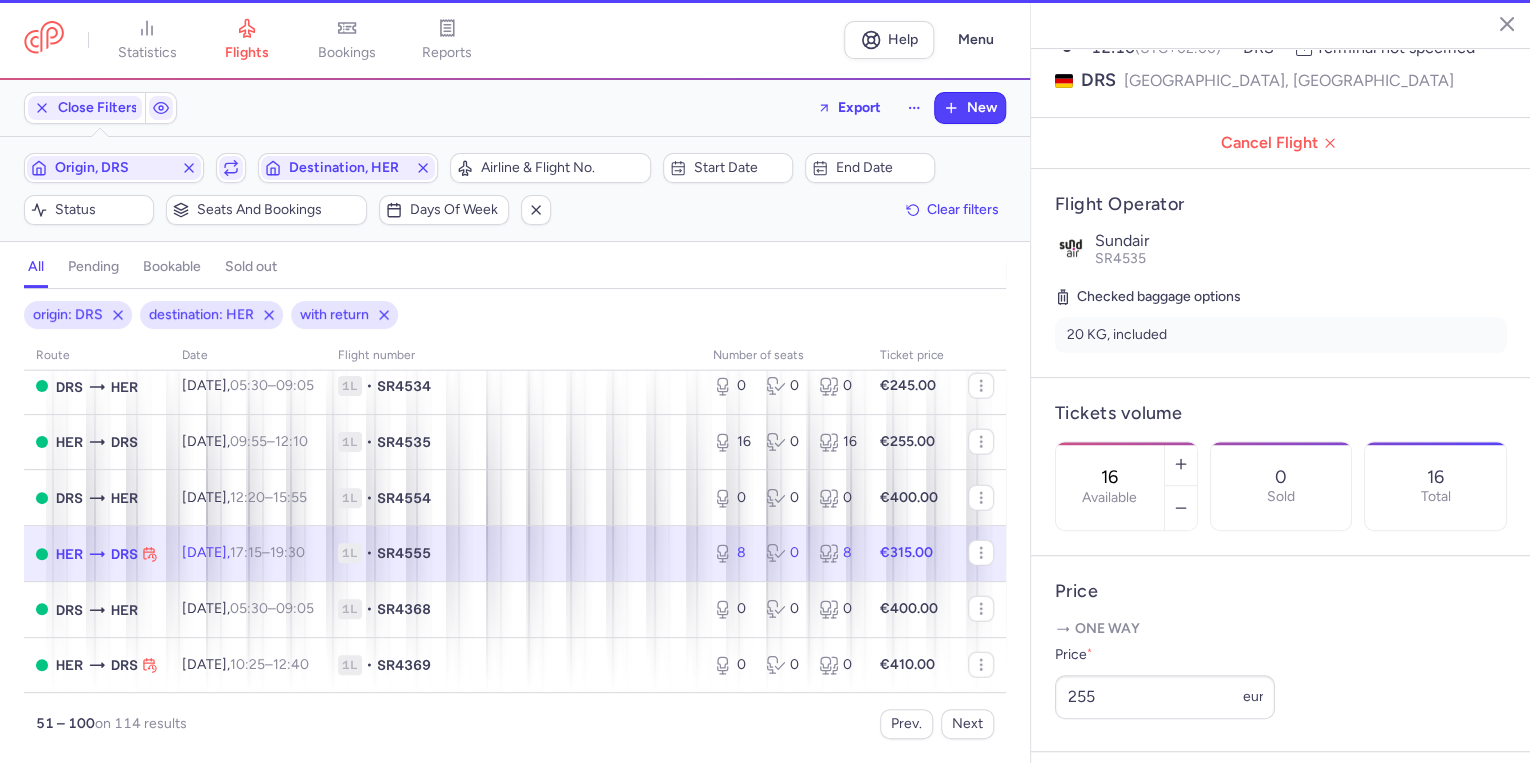 type on "8" 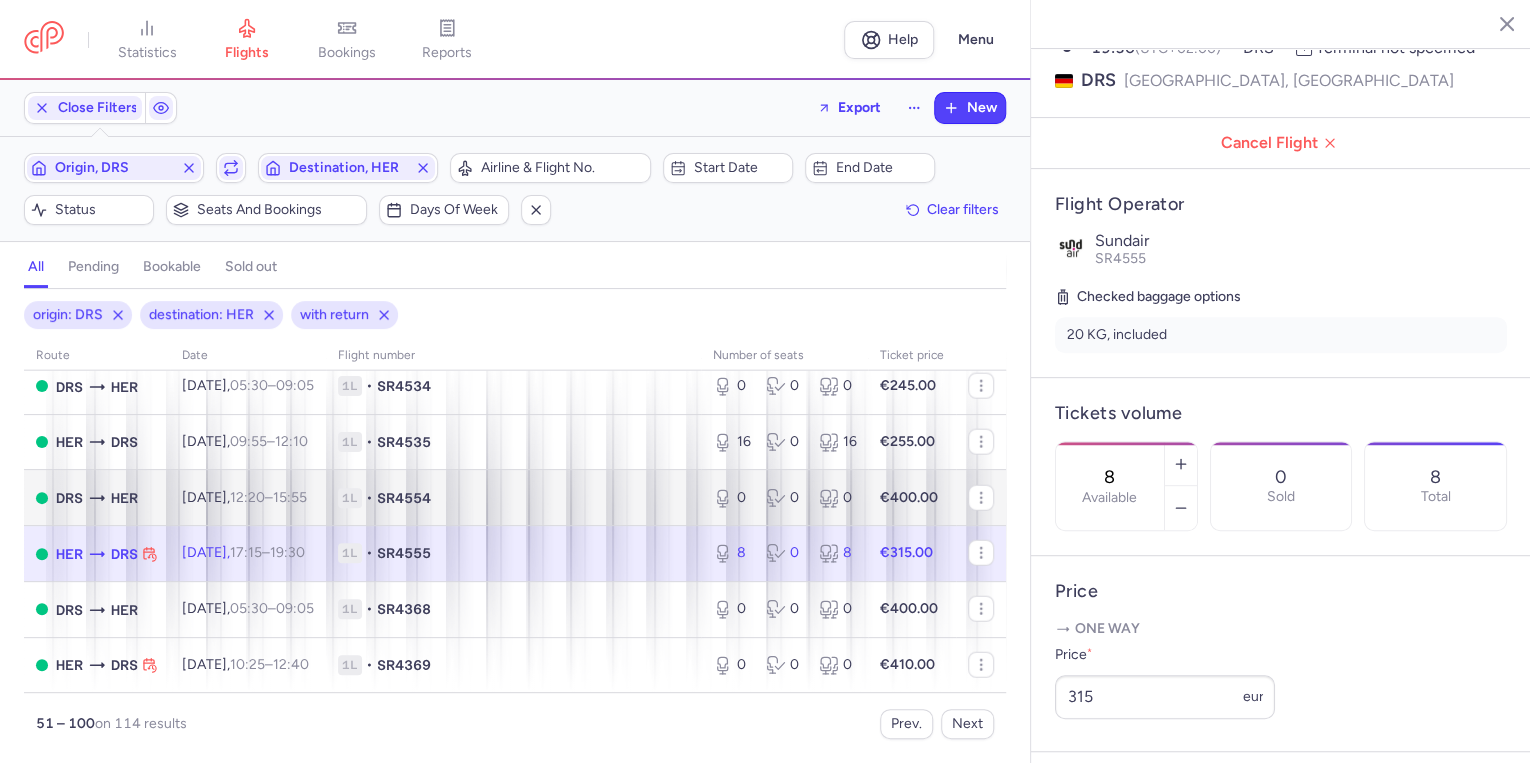 scroll, scrollTop: 2593, scrollLeft: 0, axis: vertical 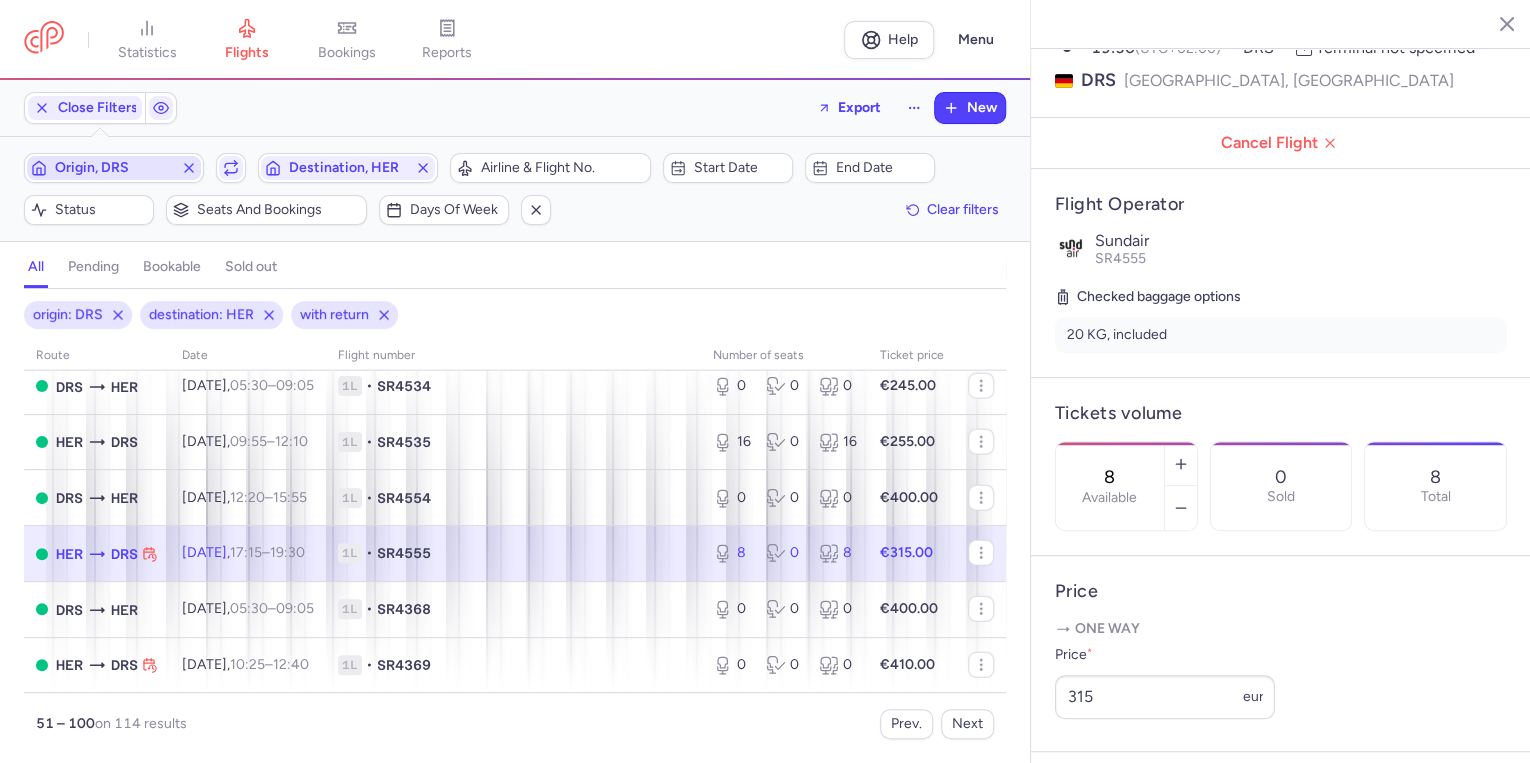 click on "Origin, DRS" at bounding box center (114, 168) 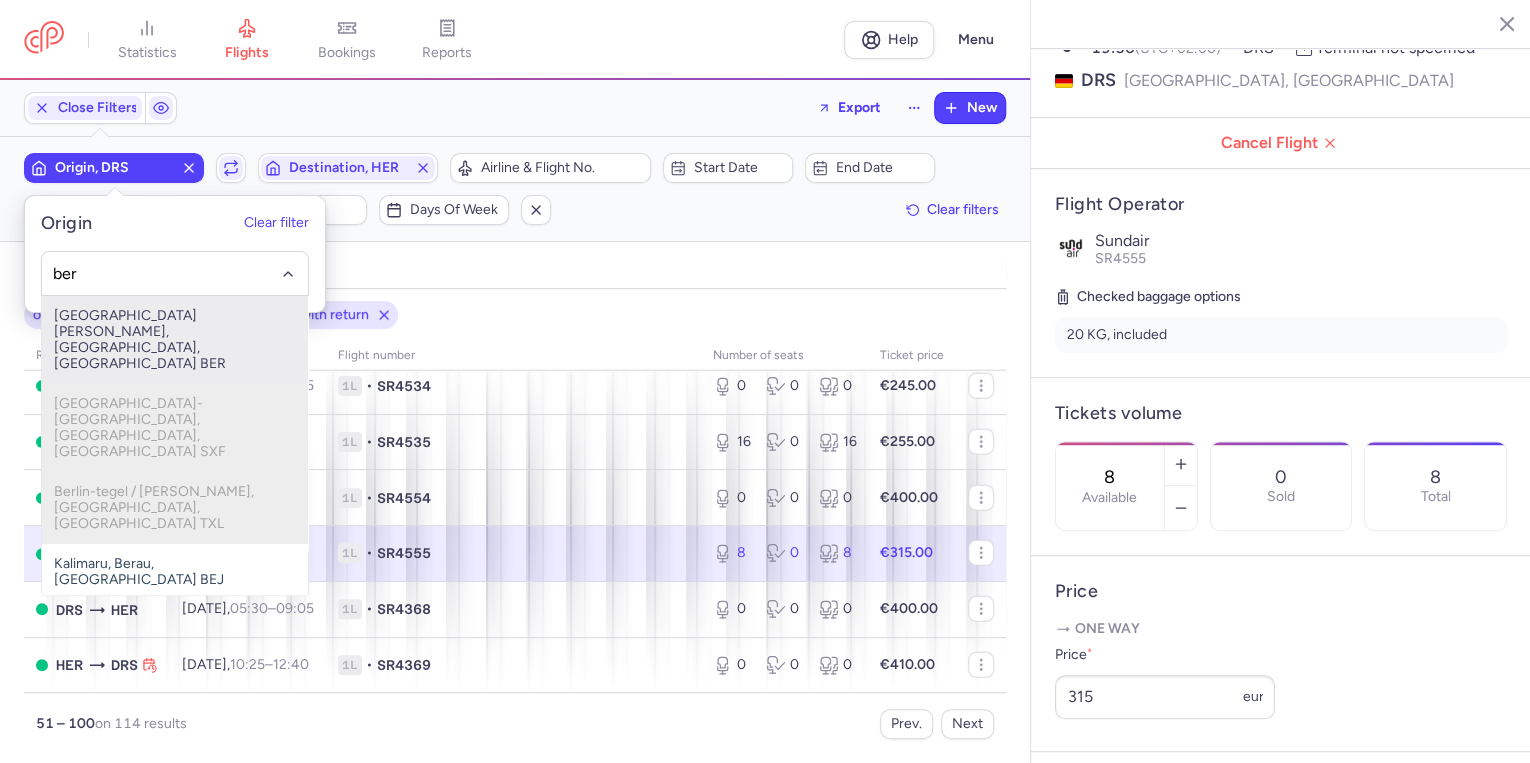 click on "[GEOGRAPHIC_DATA][PERSON_NAME], [GEOGRAPHIC_DATA], [GEOGRAPHIC_DATA] BER" at bounding box center (175, 340) 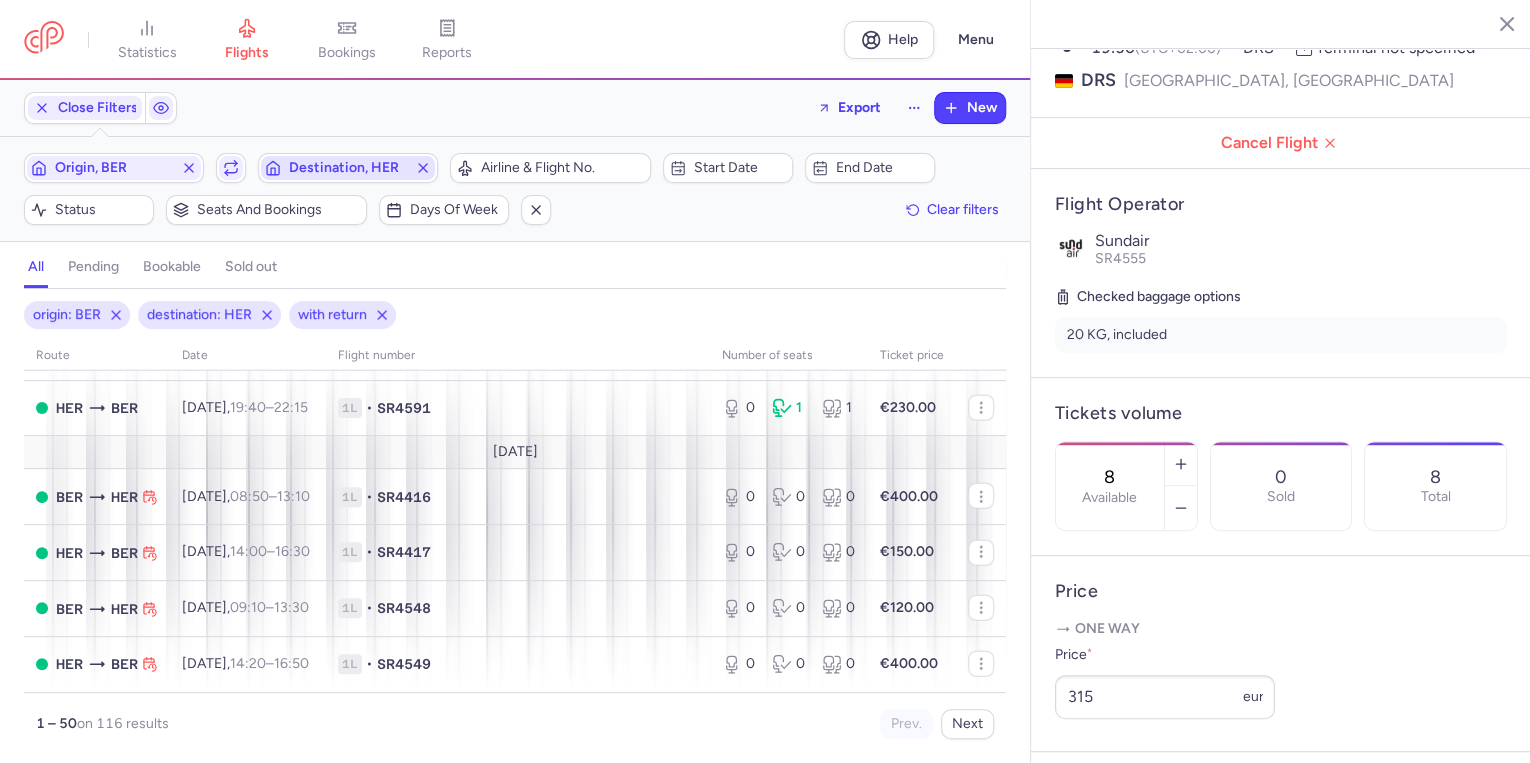 click on "Destination, HER" at bounding box center [348, 168] 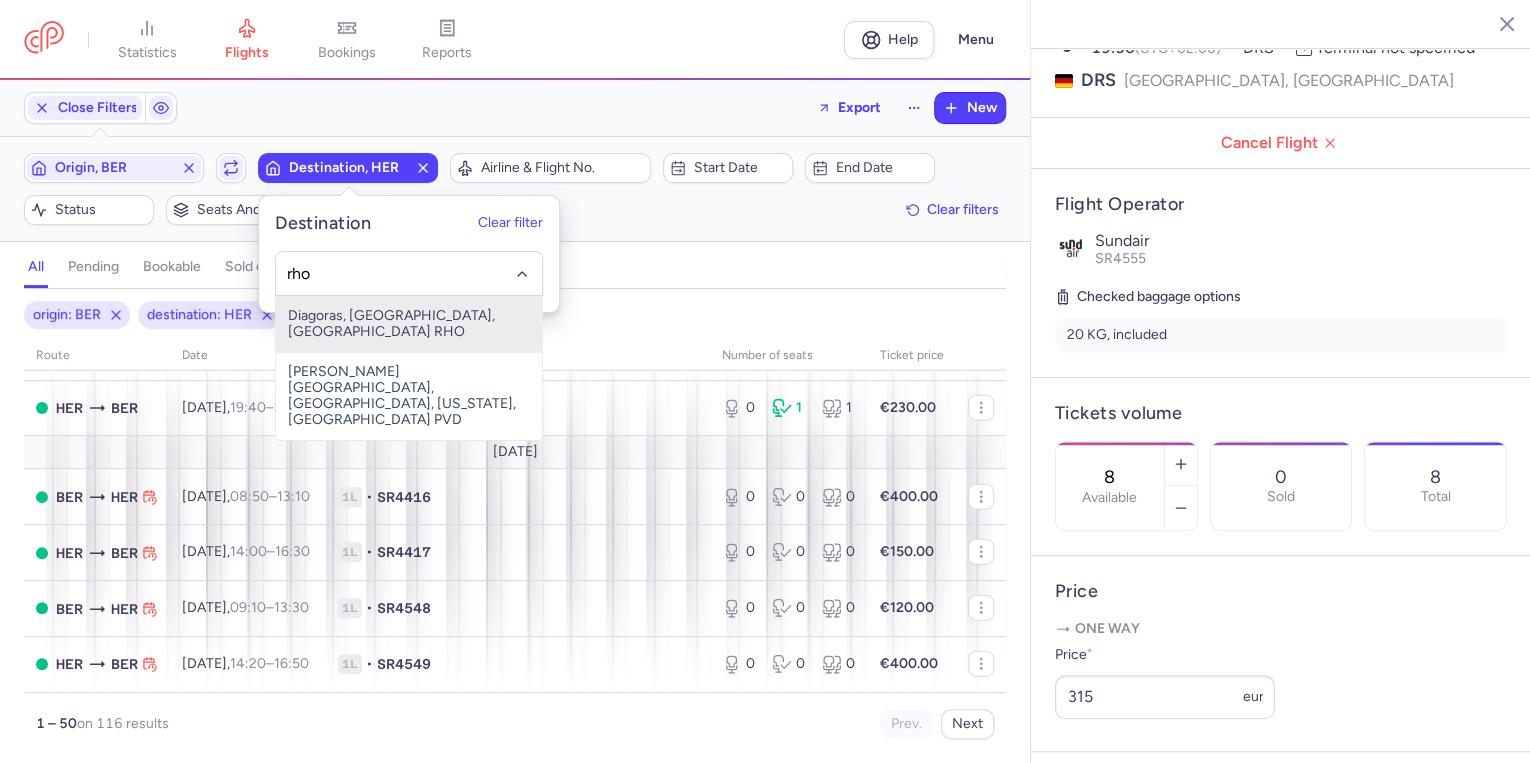 click on "Diagoras, [GEOGRAPHIC_DATA], [GEOGRAPHIC_DATA] RHO" at bounding box center (409, 324) 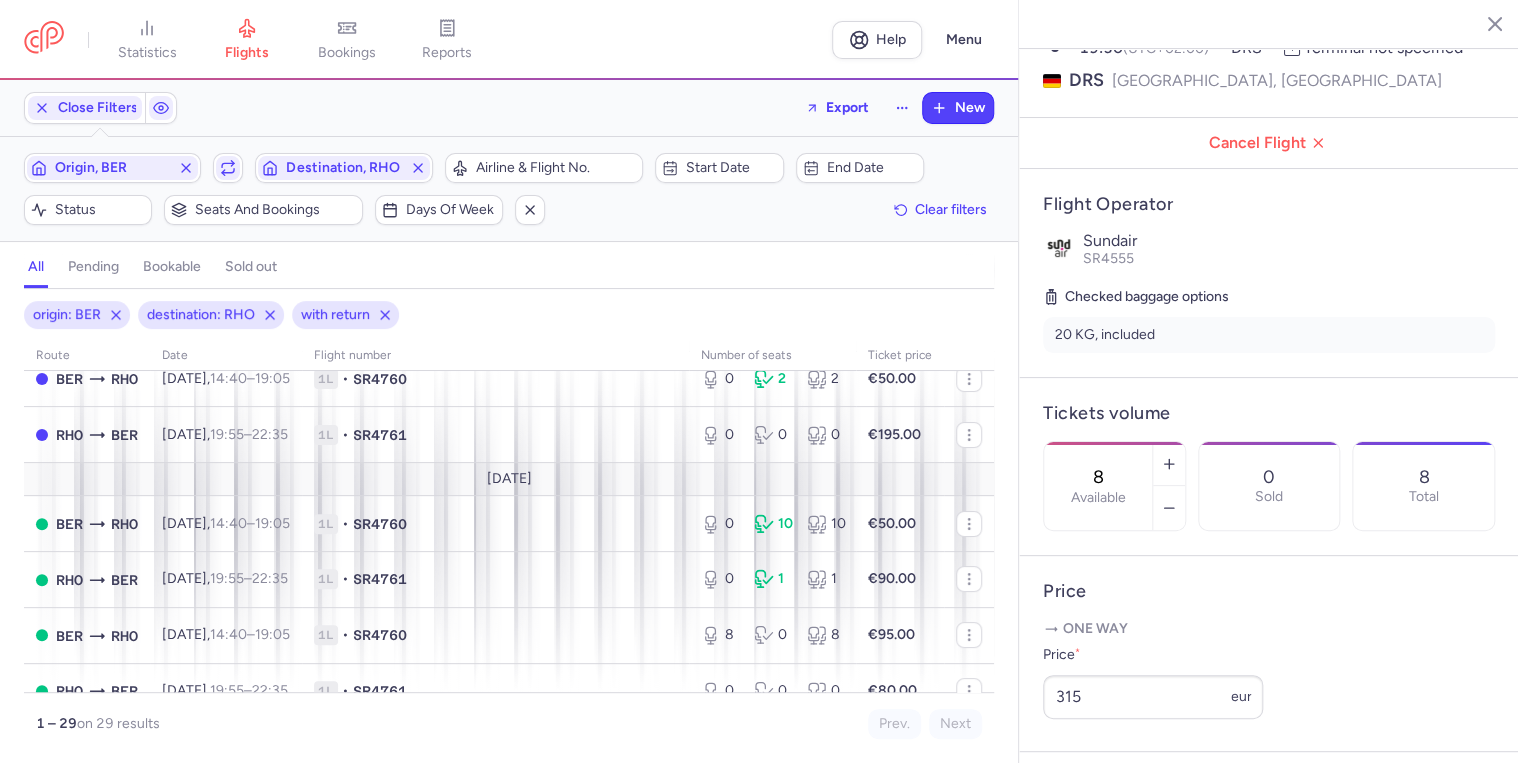 scroll, scrollTop: 80, scrollLeft: 0, axis: vertical 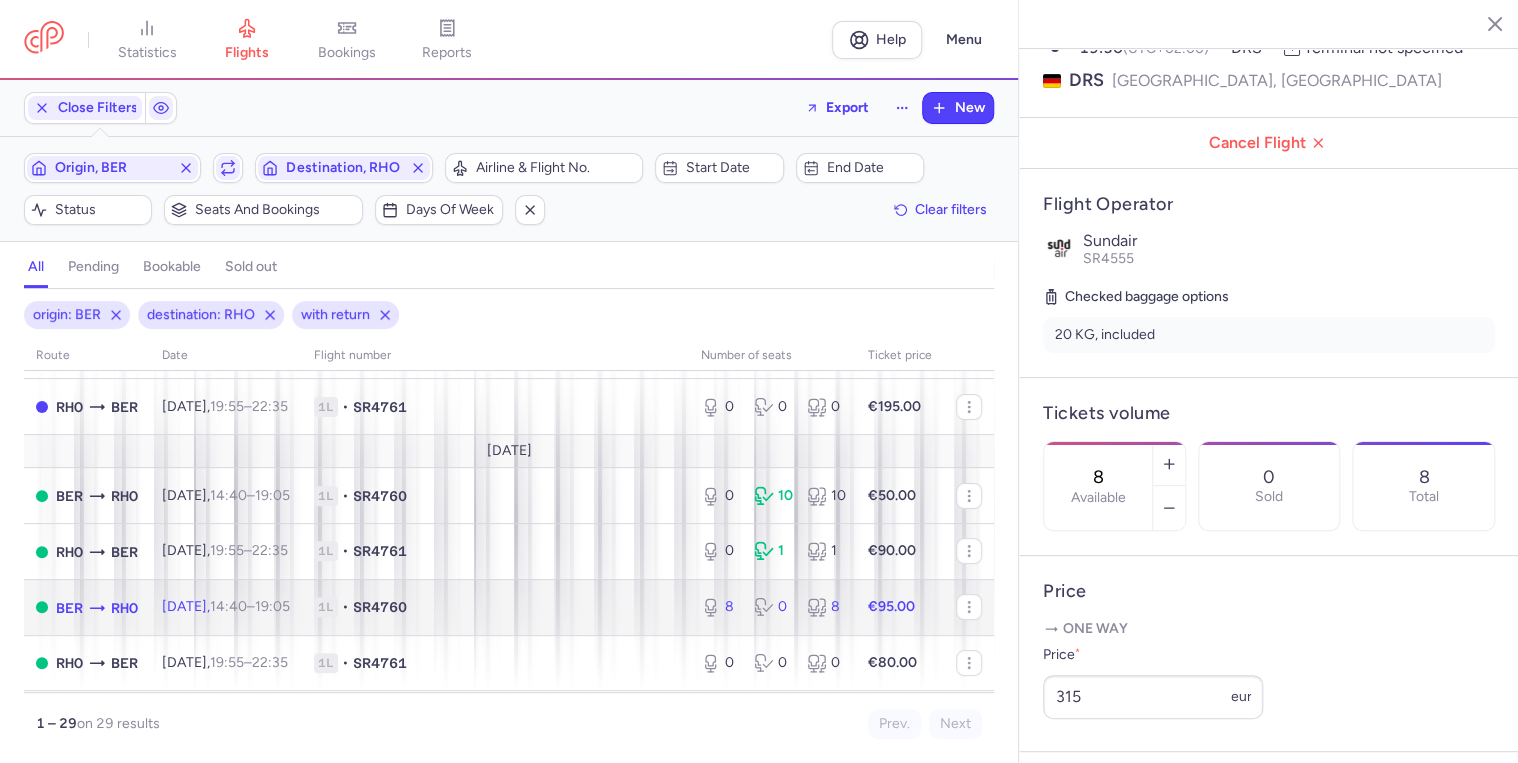 click on "[DATE]  14:40  –  19:05  +0" at bounding box center [226, 607] 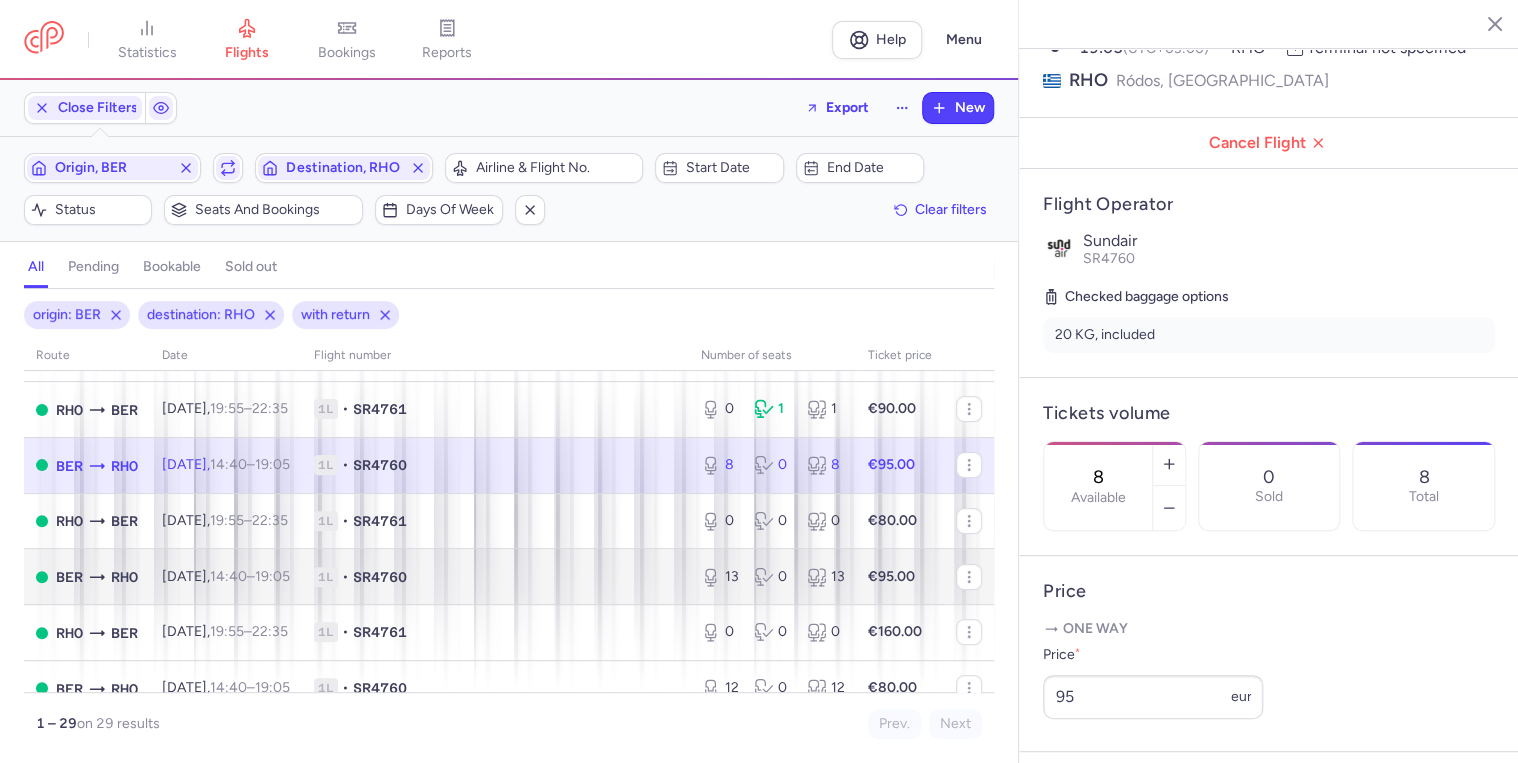 scroll, scrollTop: 240, scrollLeft: 0, axis: vertical 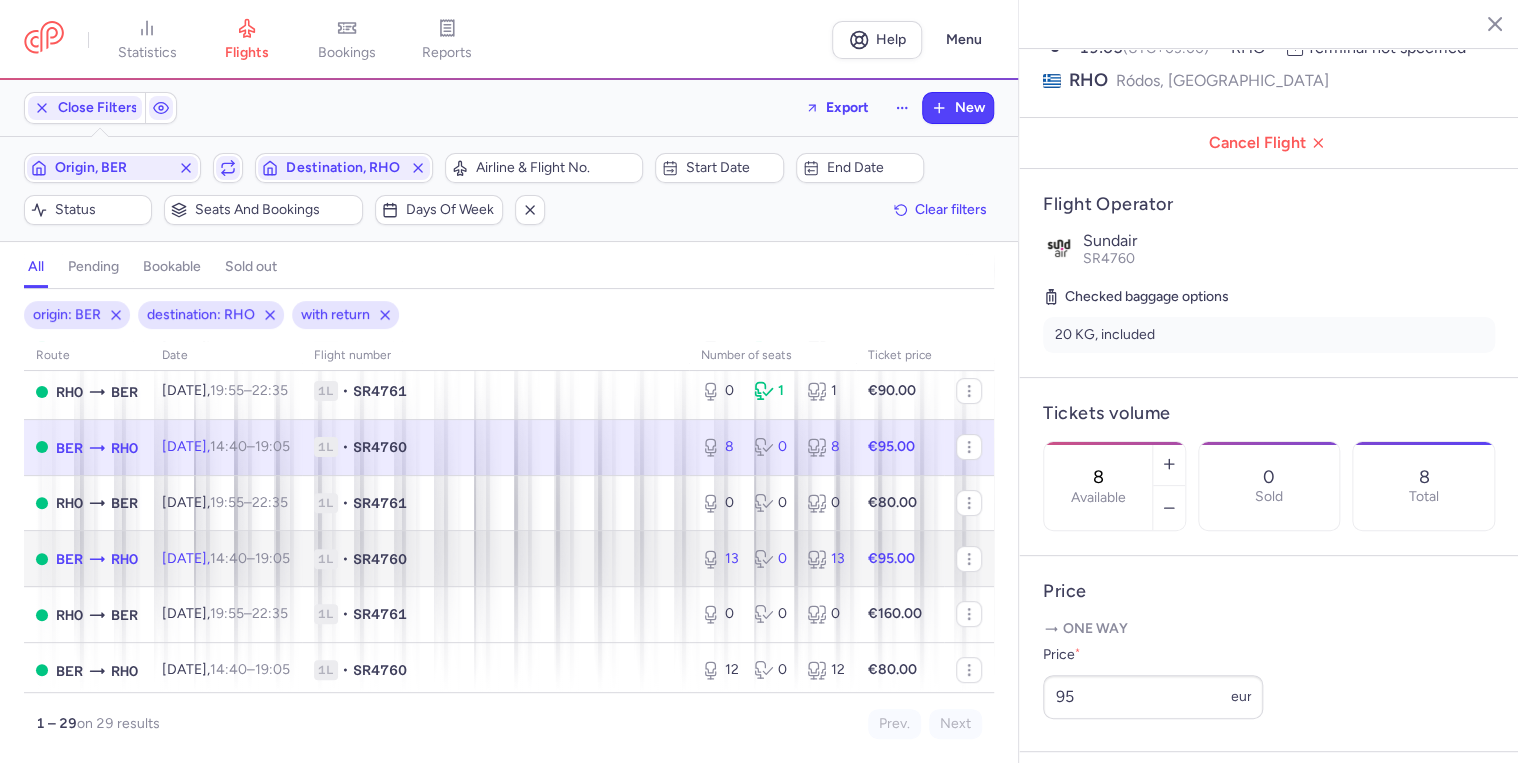 click on "[DATE]  14:40  –  19:05  +0" at bounding box center [226, 558] 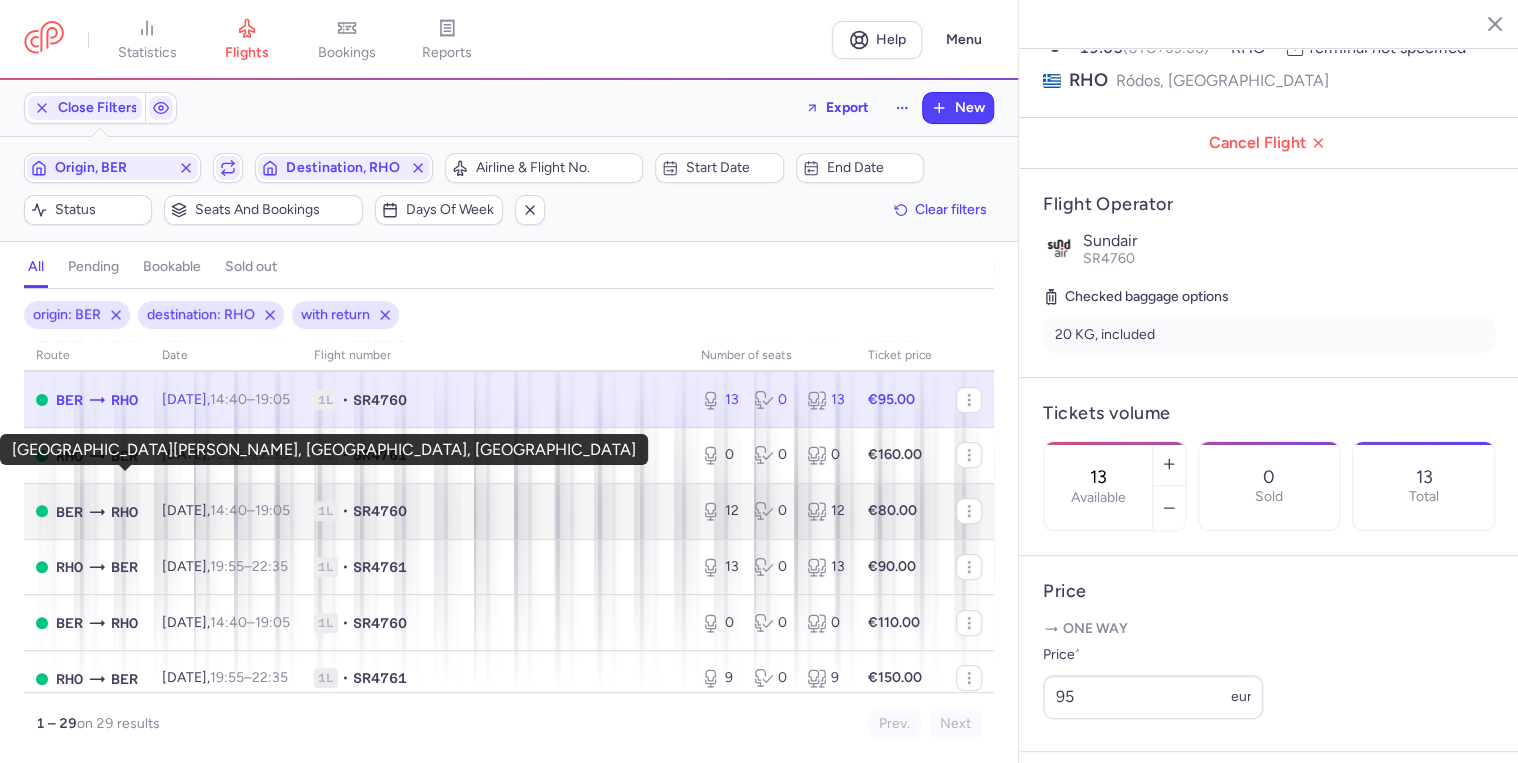 scroll, scrollTop: 400, scrollLeft: 0, axis: vertical 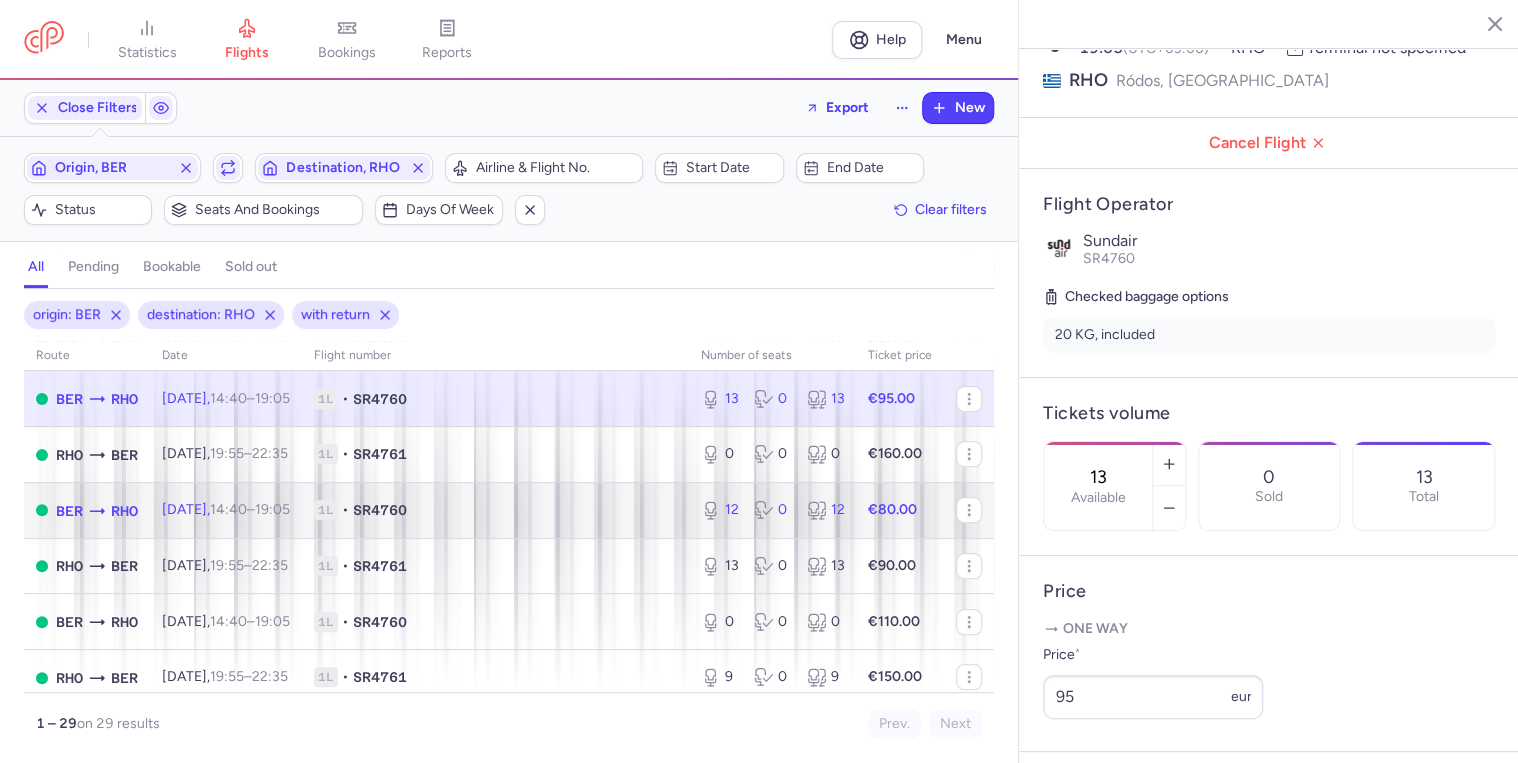 click on "1L • SR4760" 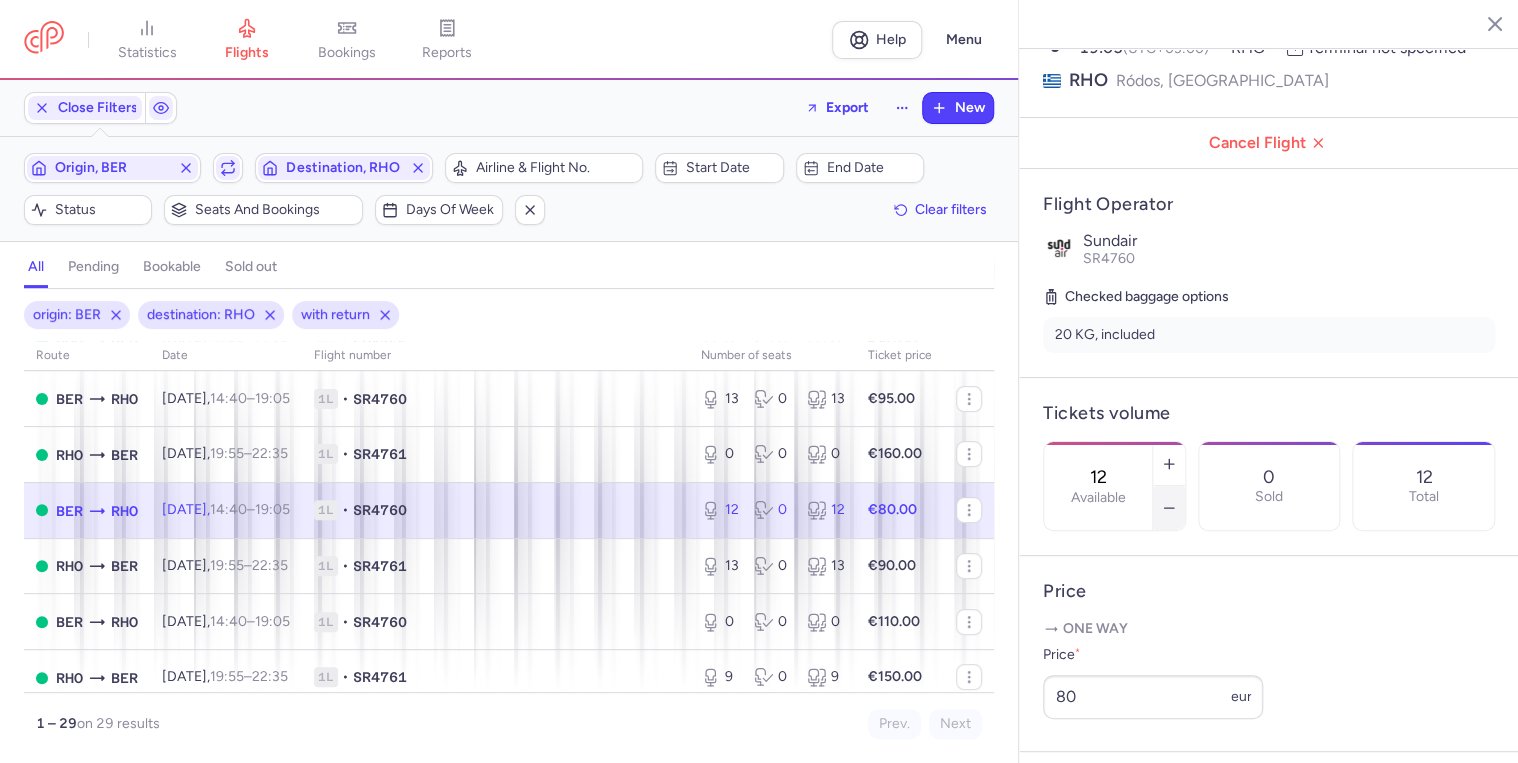 click 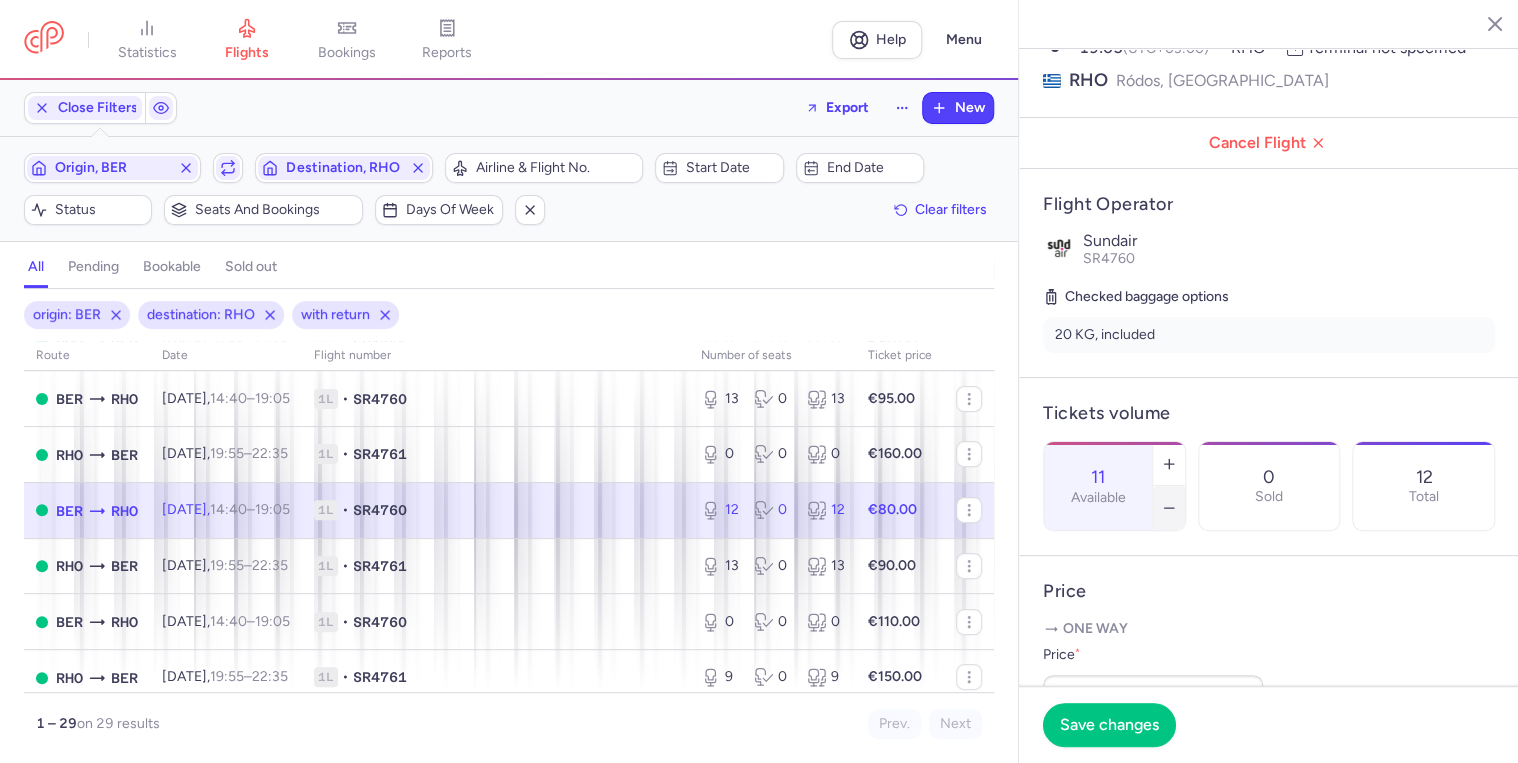 click 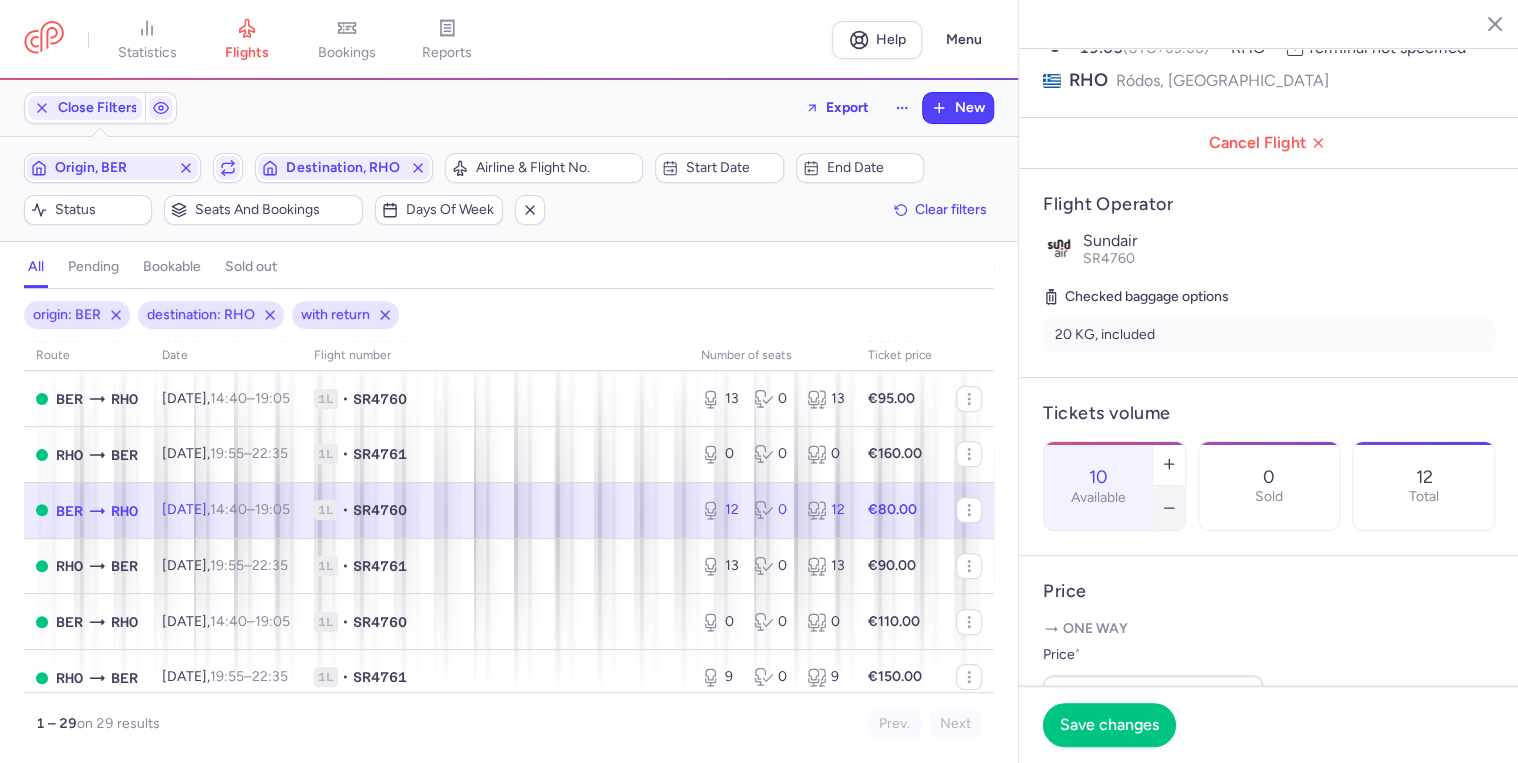 click 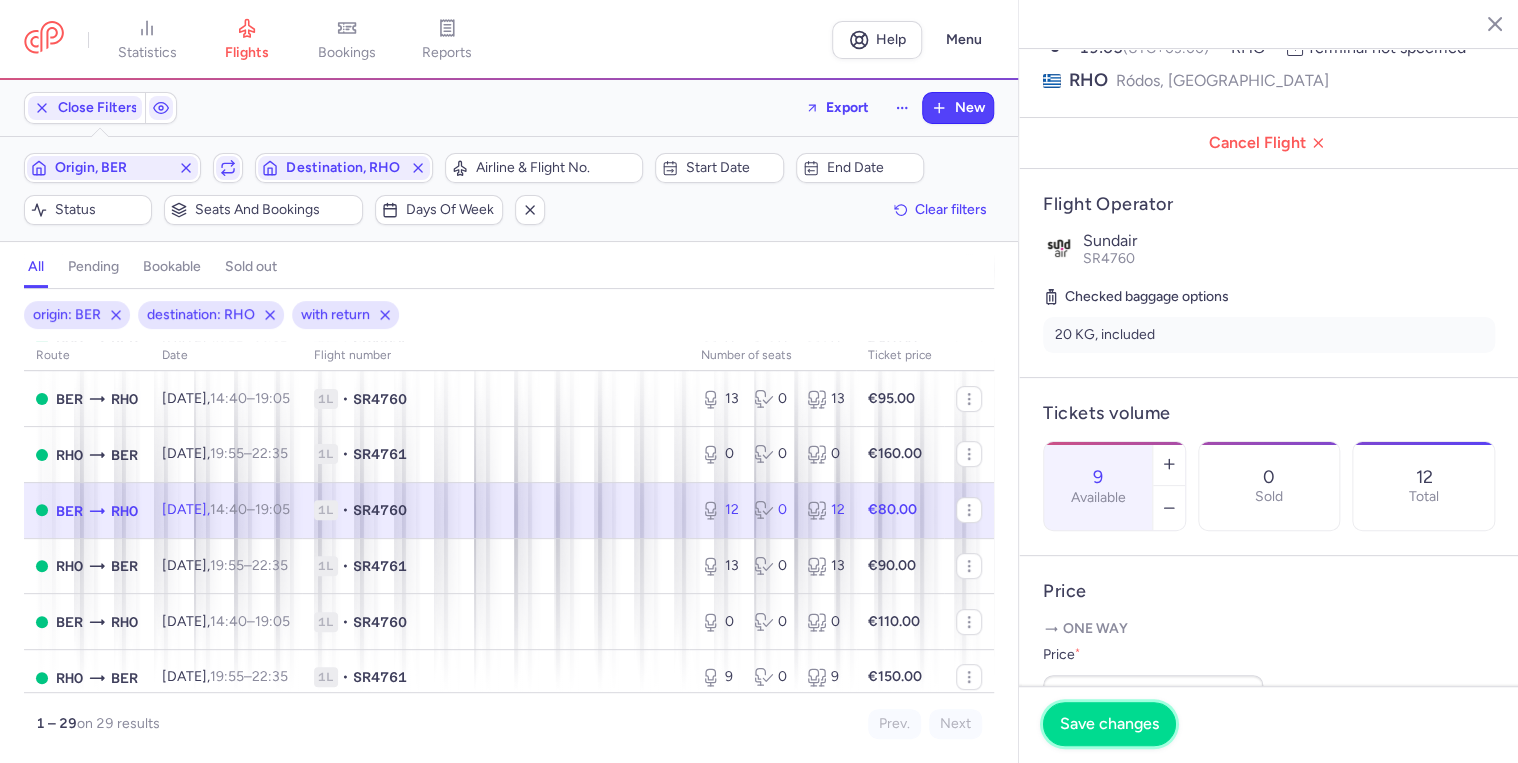 click on "Save changes" at bounding box center (1109, 724) 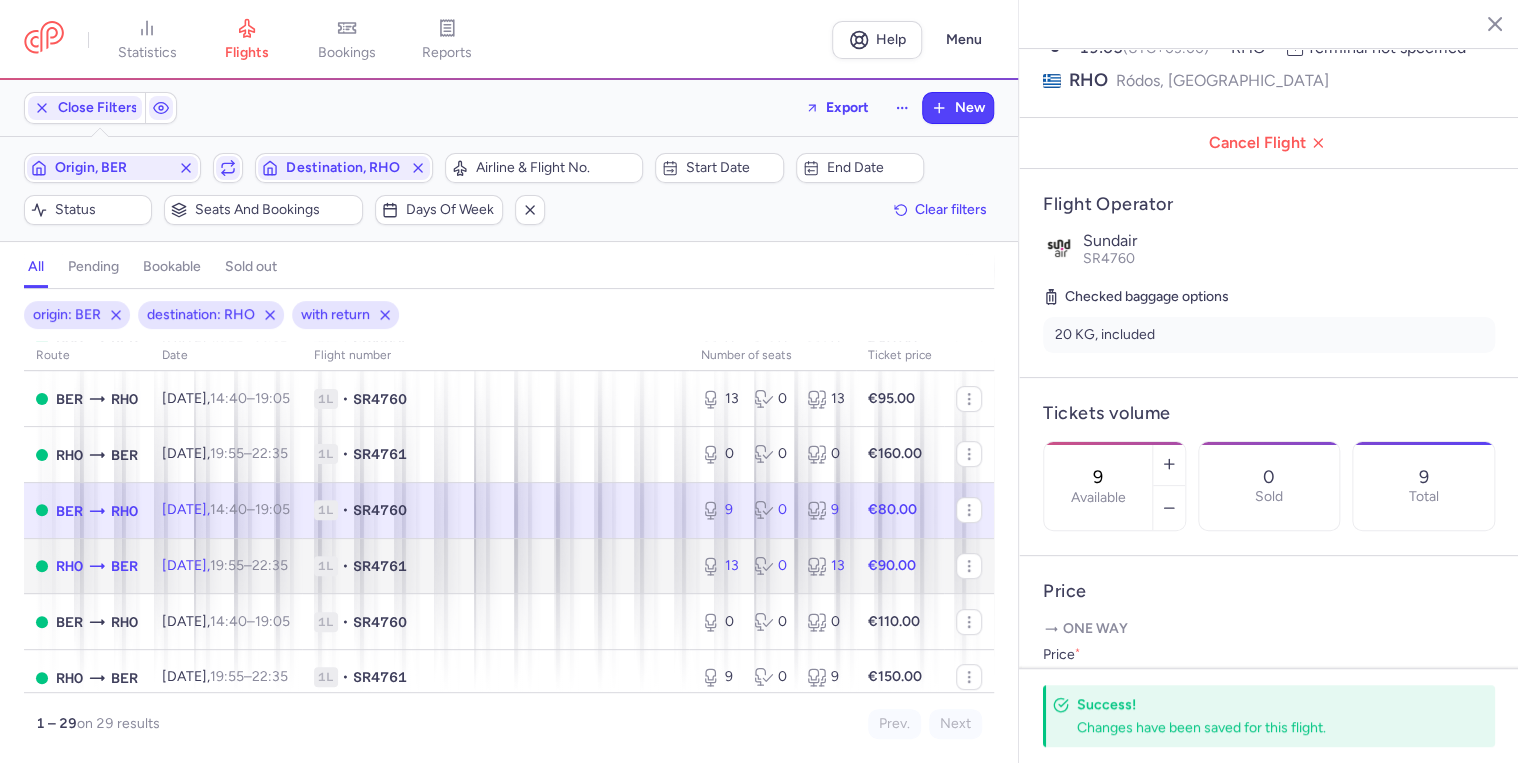 click on "[DATE]  19:55  –  22:35  +0" at bounding box center [226, 566] 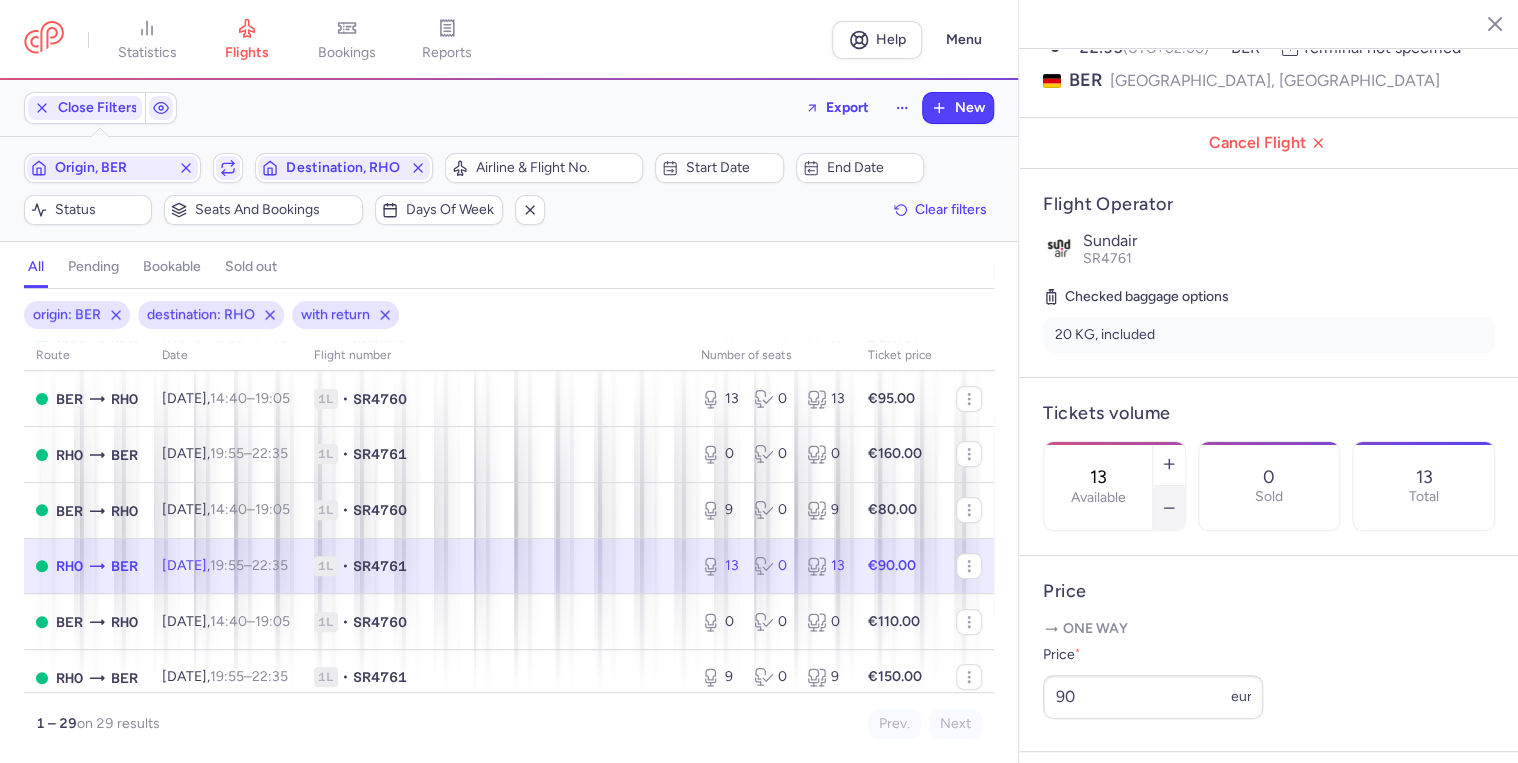 click 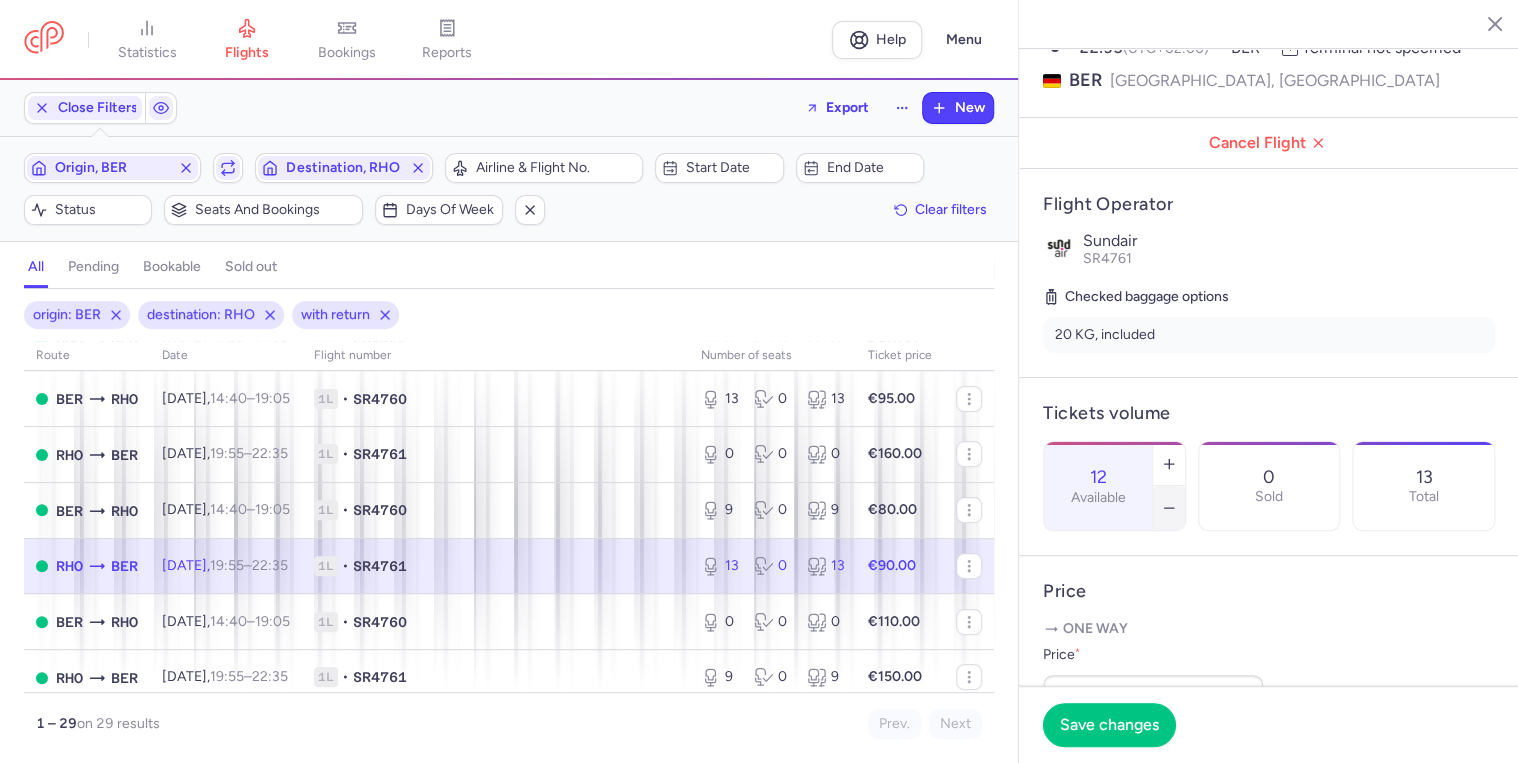 click 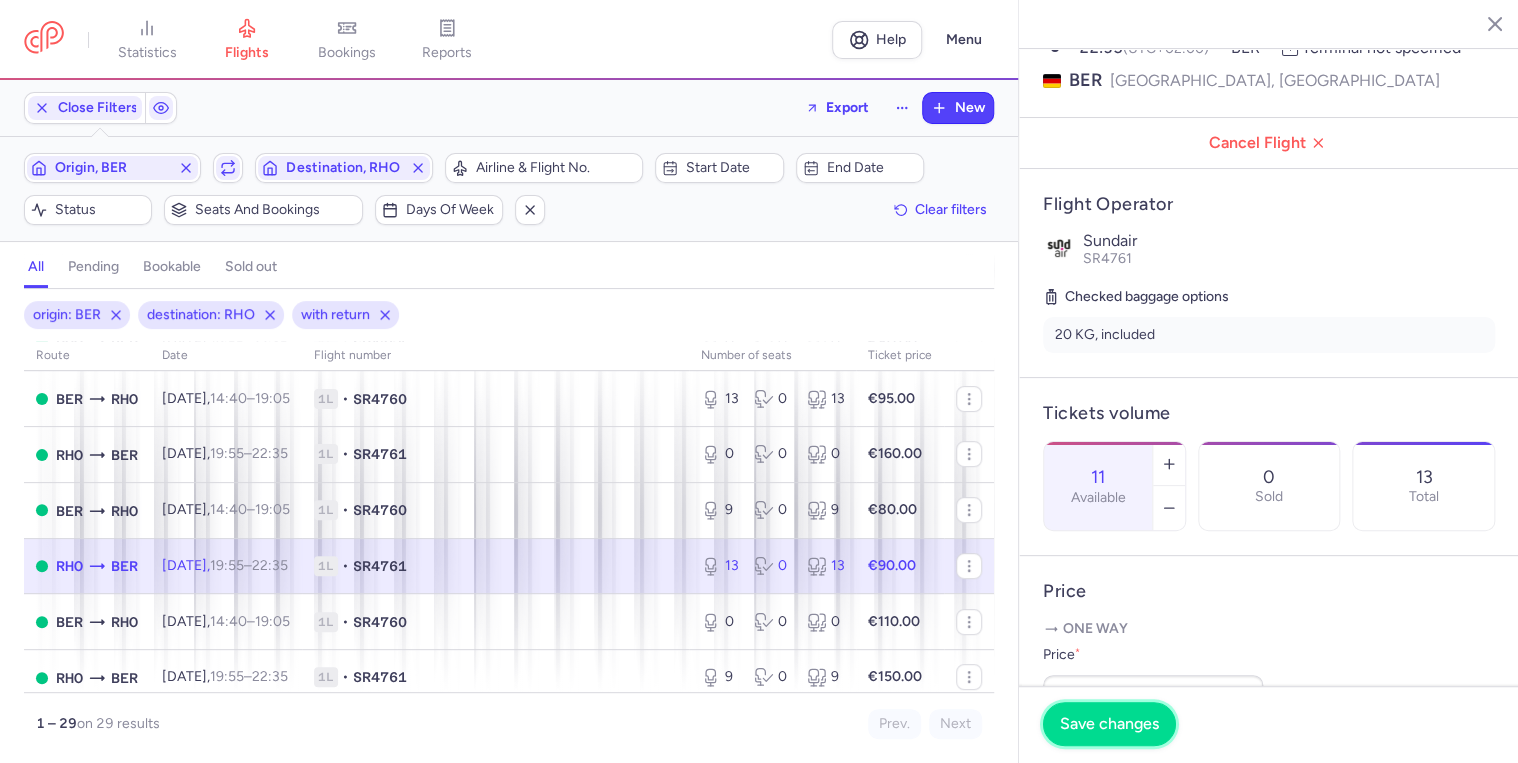 click on "Save changes" at bounding box center (1109, 724) 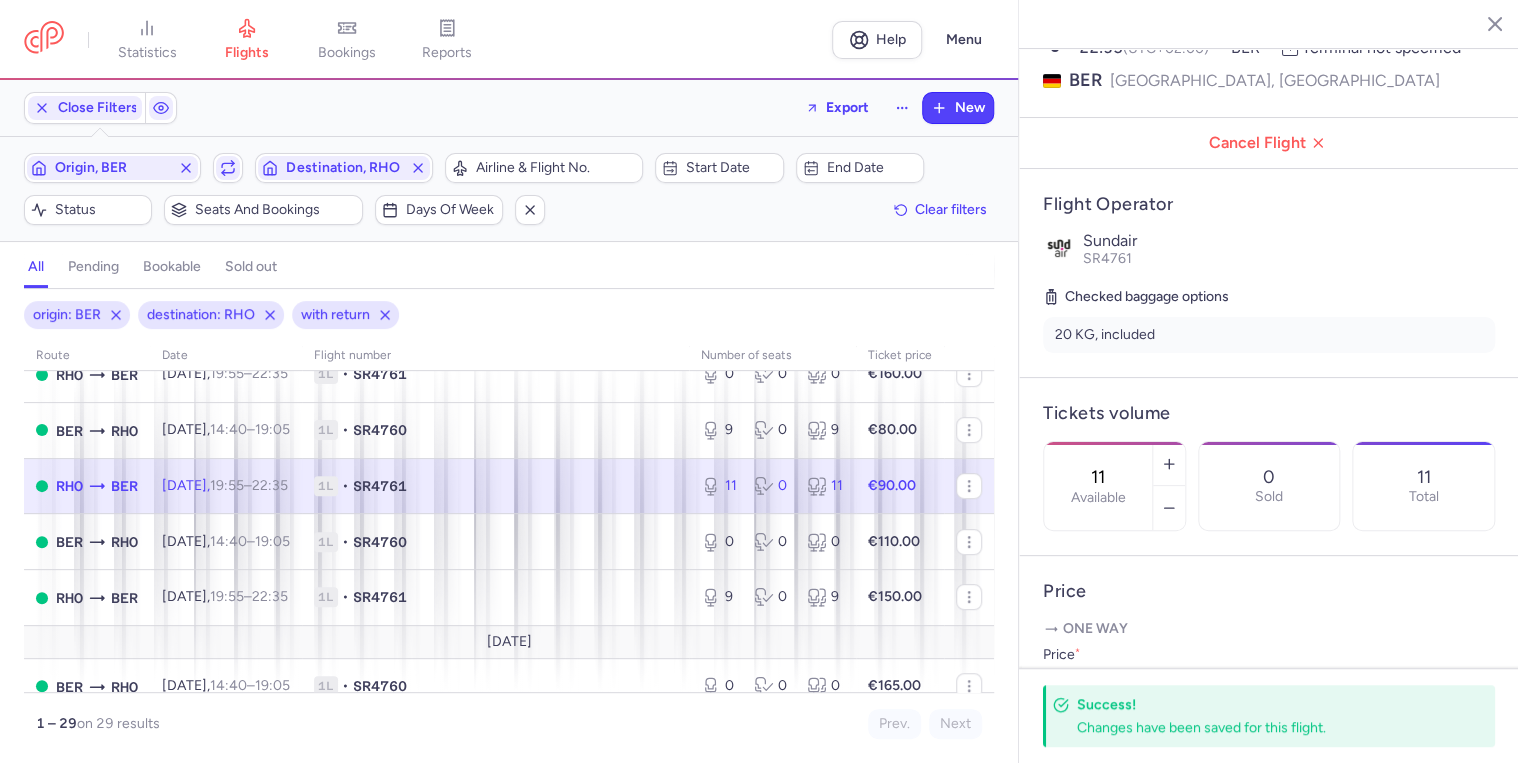 scroll, scrollTop: 560, scrollLeft: 0, axis: vertical 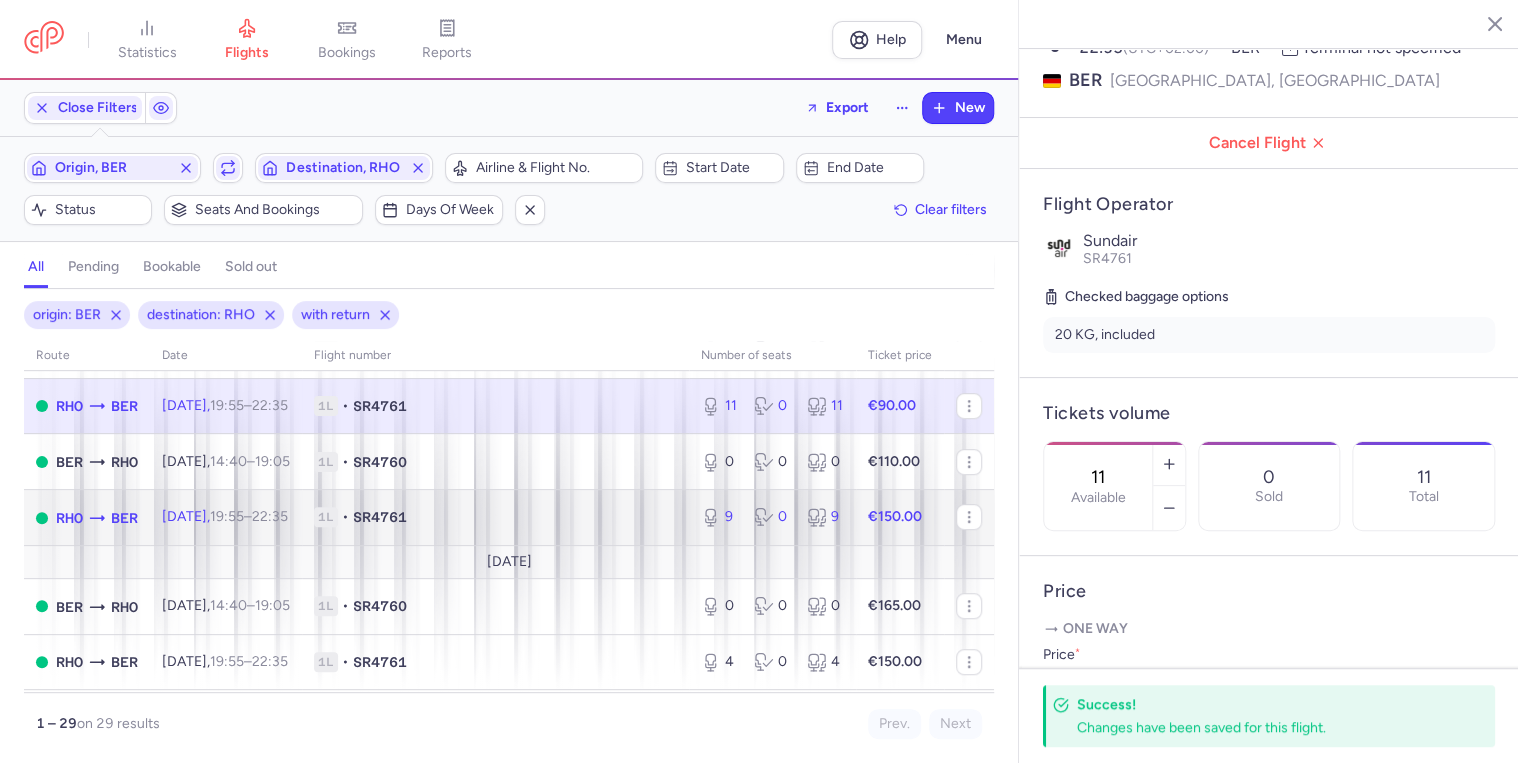 click on "1L • SR4761" at bounding box center (495, 518) 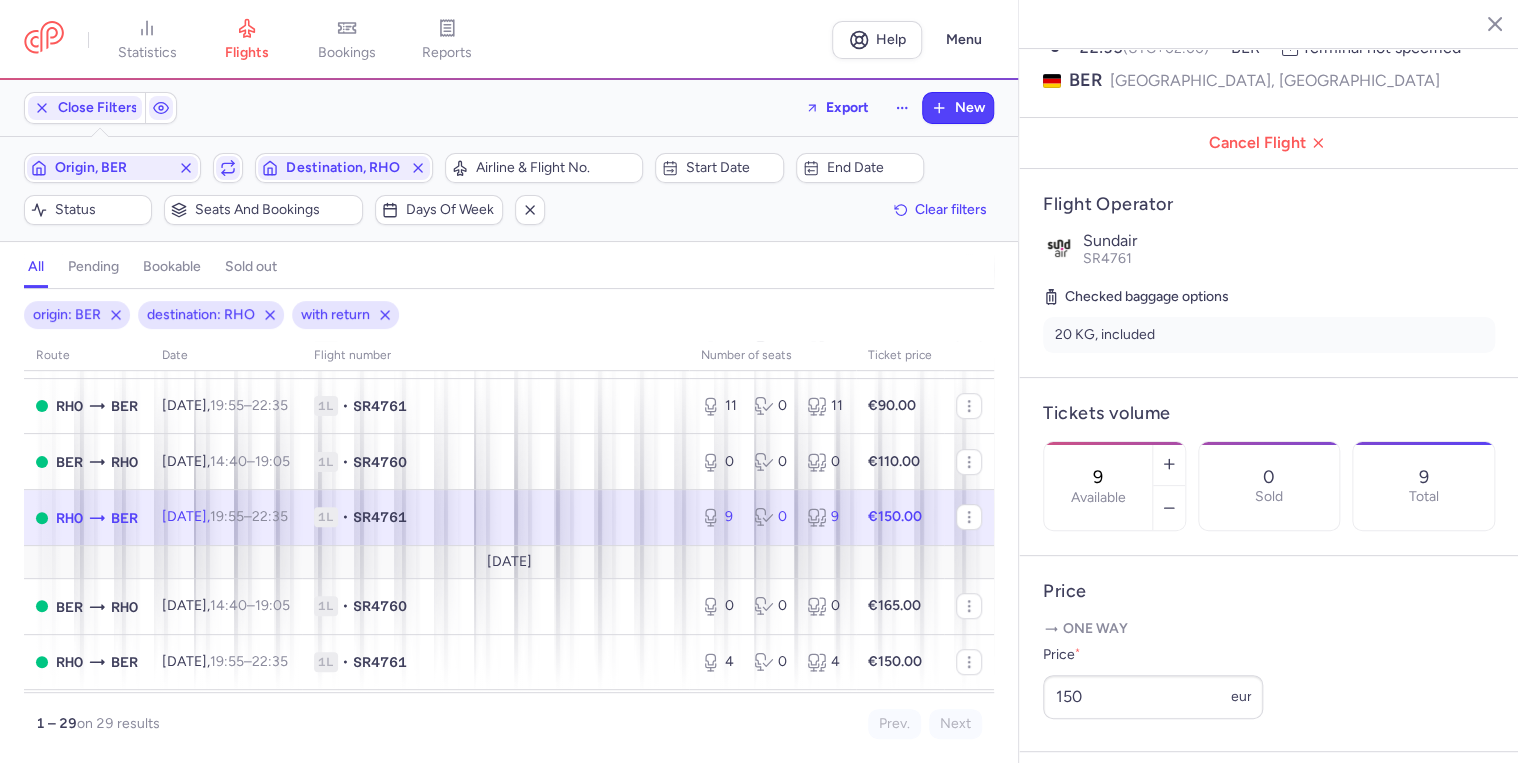 click on "[DATE]  19:55  –  22:35  +0" at bounding box center (226, 518) 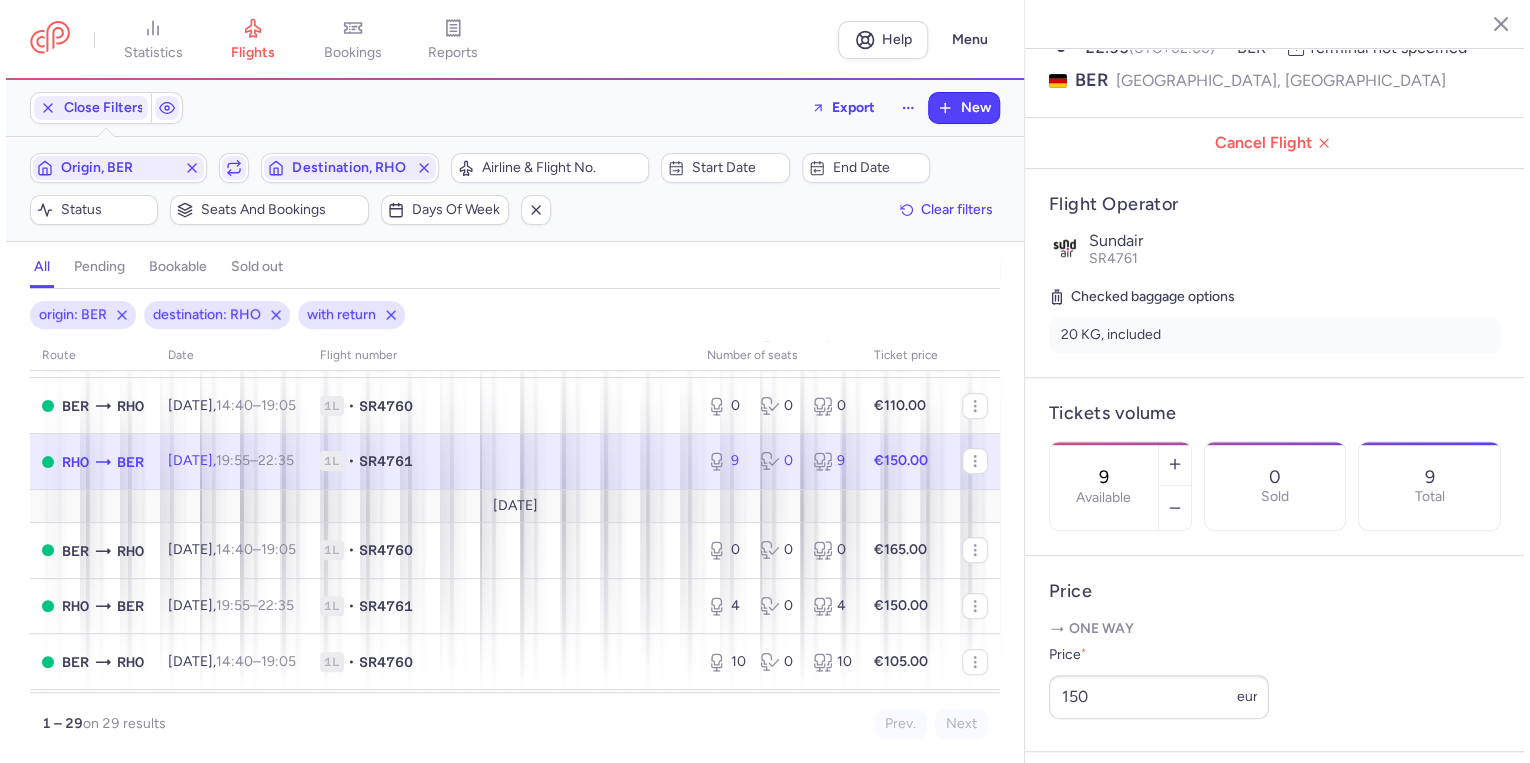 scroll, scrollTop: 720, scrollLeft: 0, axis: vertical 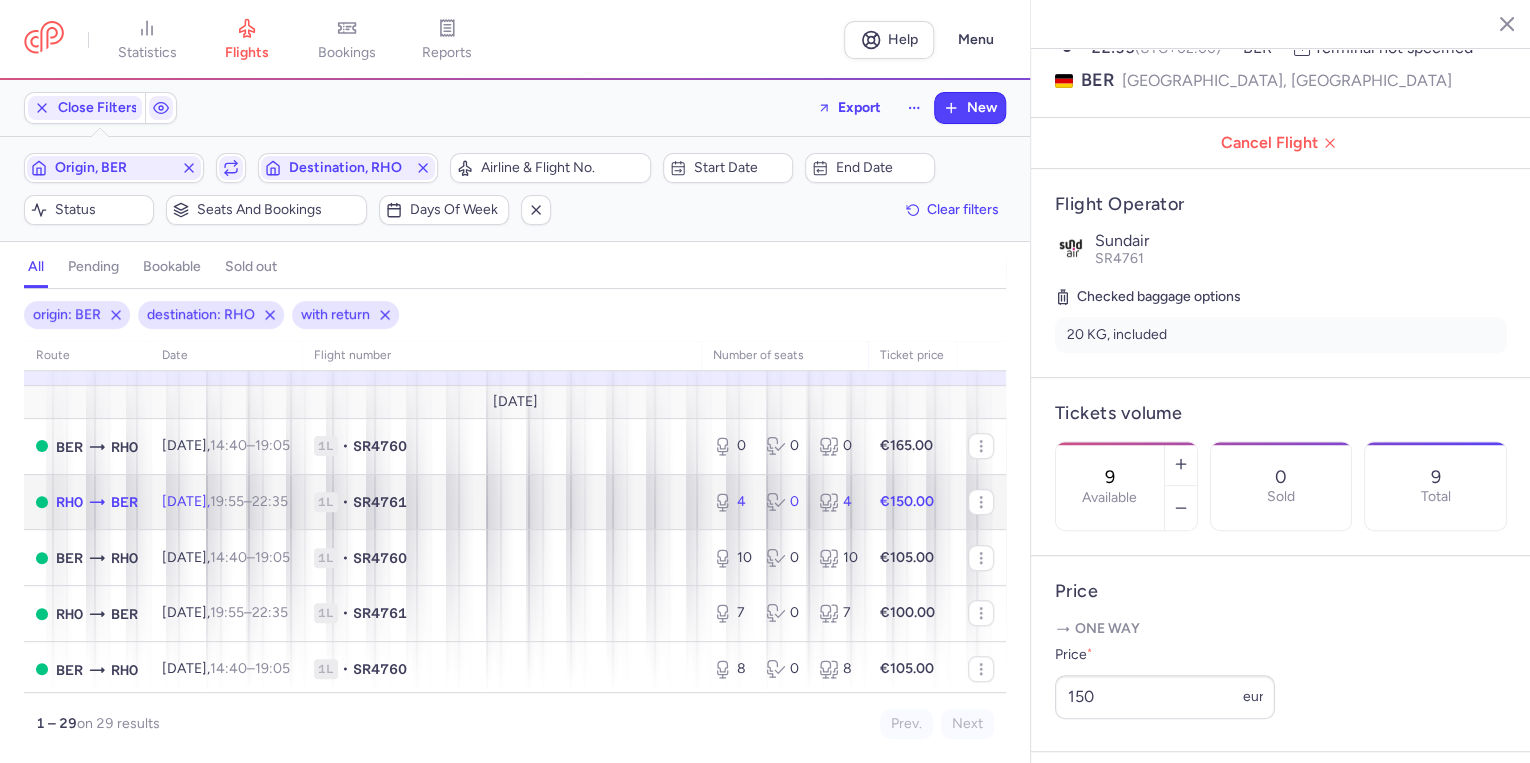 click on "1L • SR4761" at bounding box center (501, 502) 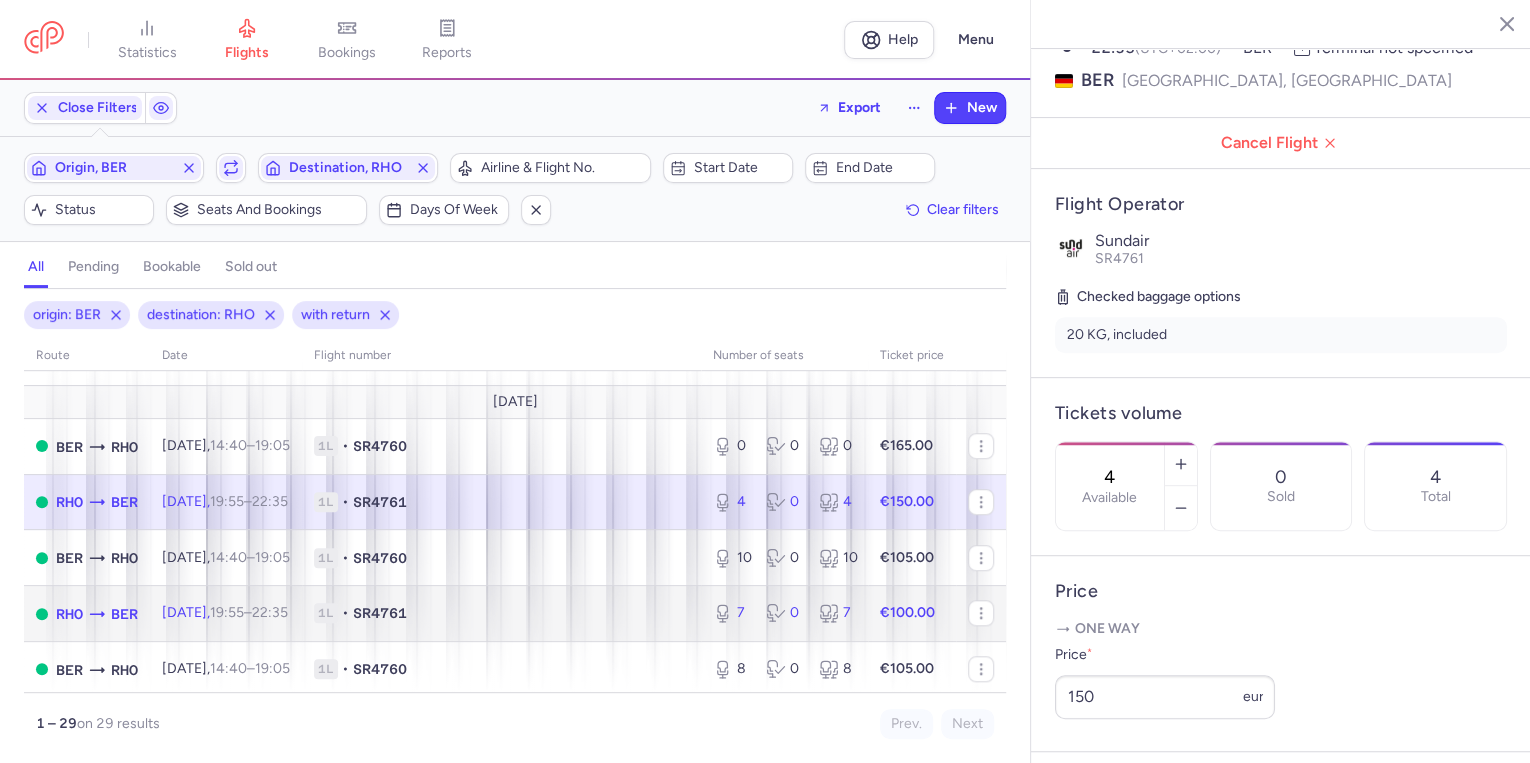 click on "[DATE]  19:55  –  22:35  +0" at bounding box center [226, 614] 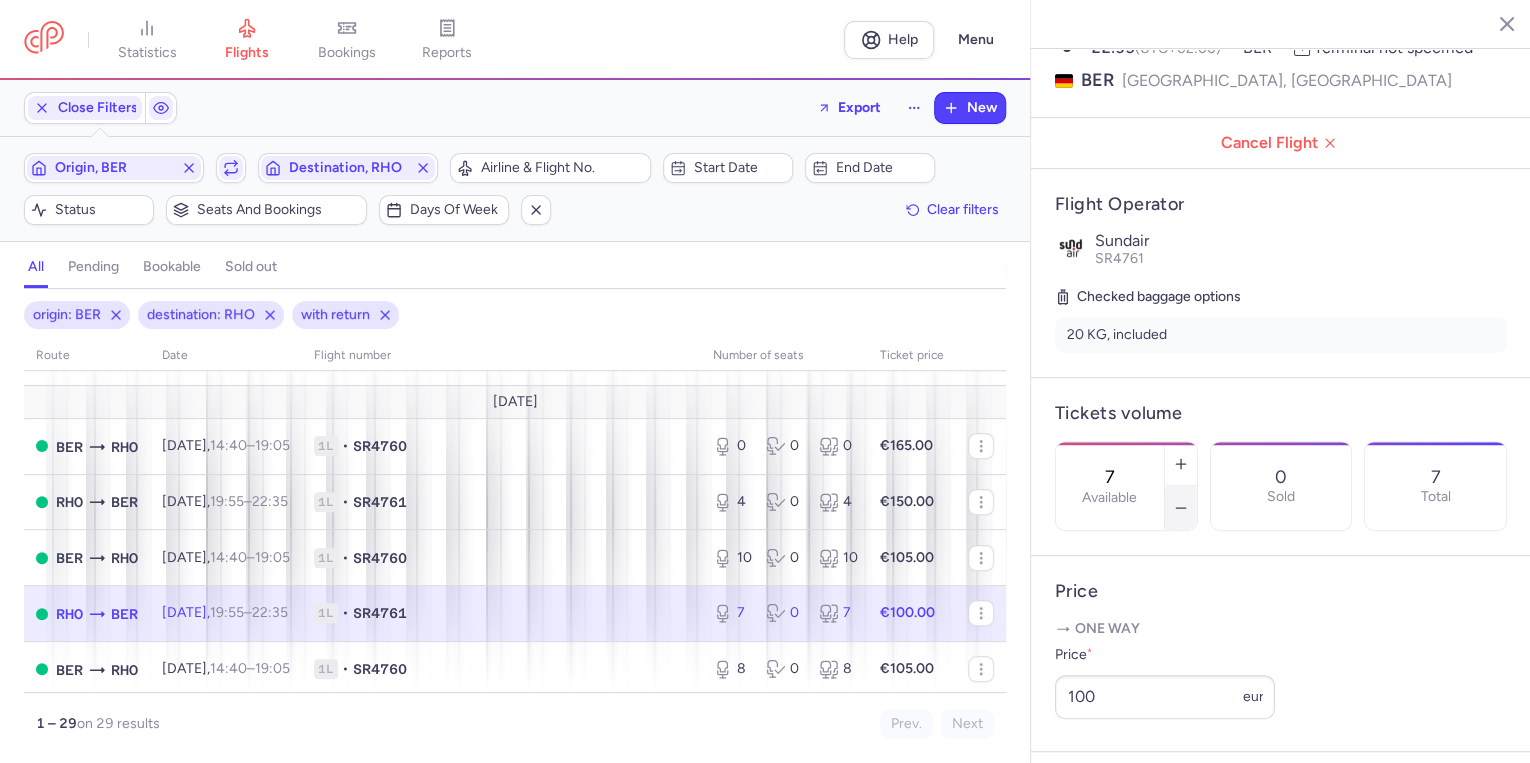click 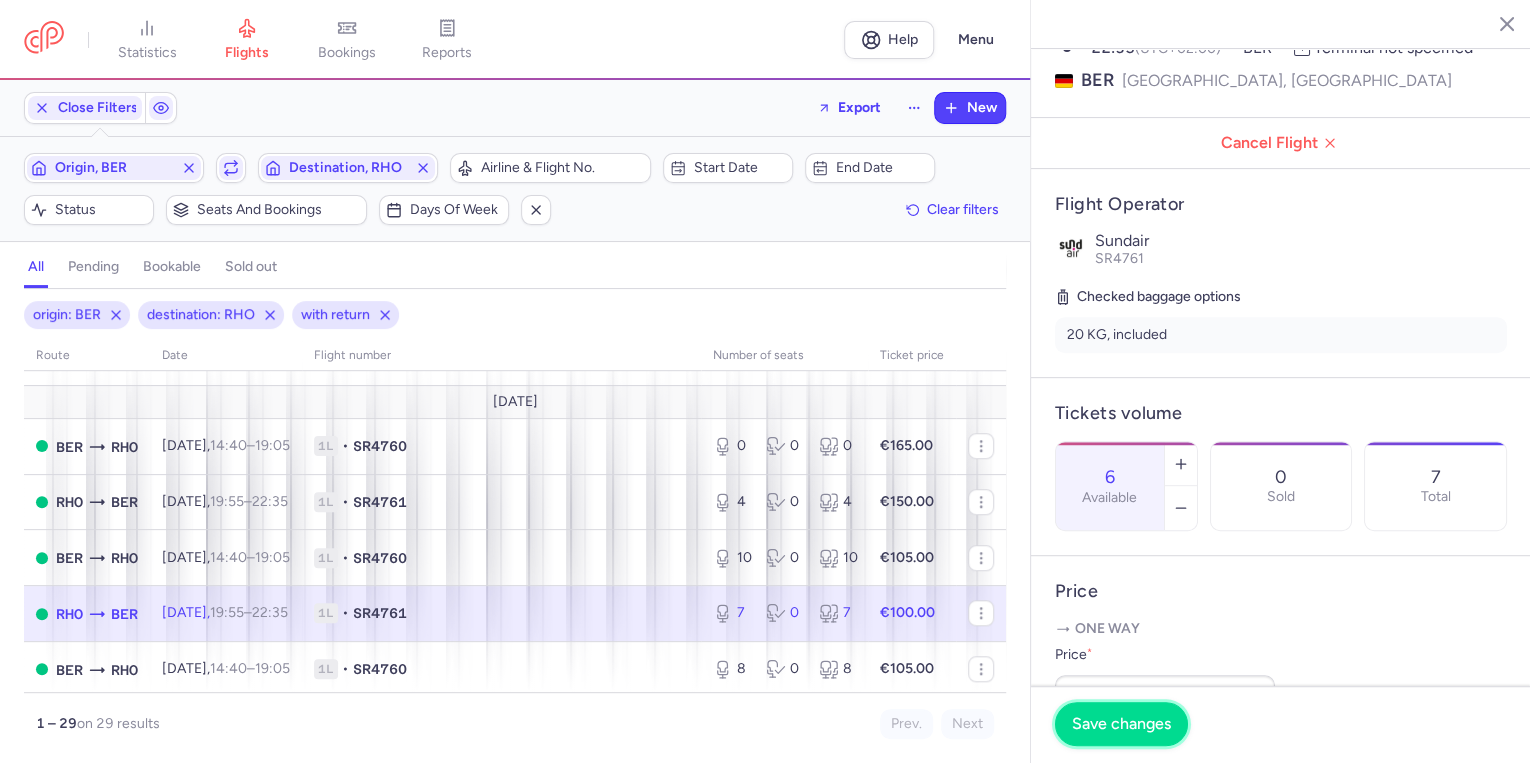 click on "Save changes" at bounding box center [1121, 724] 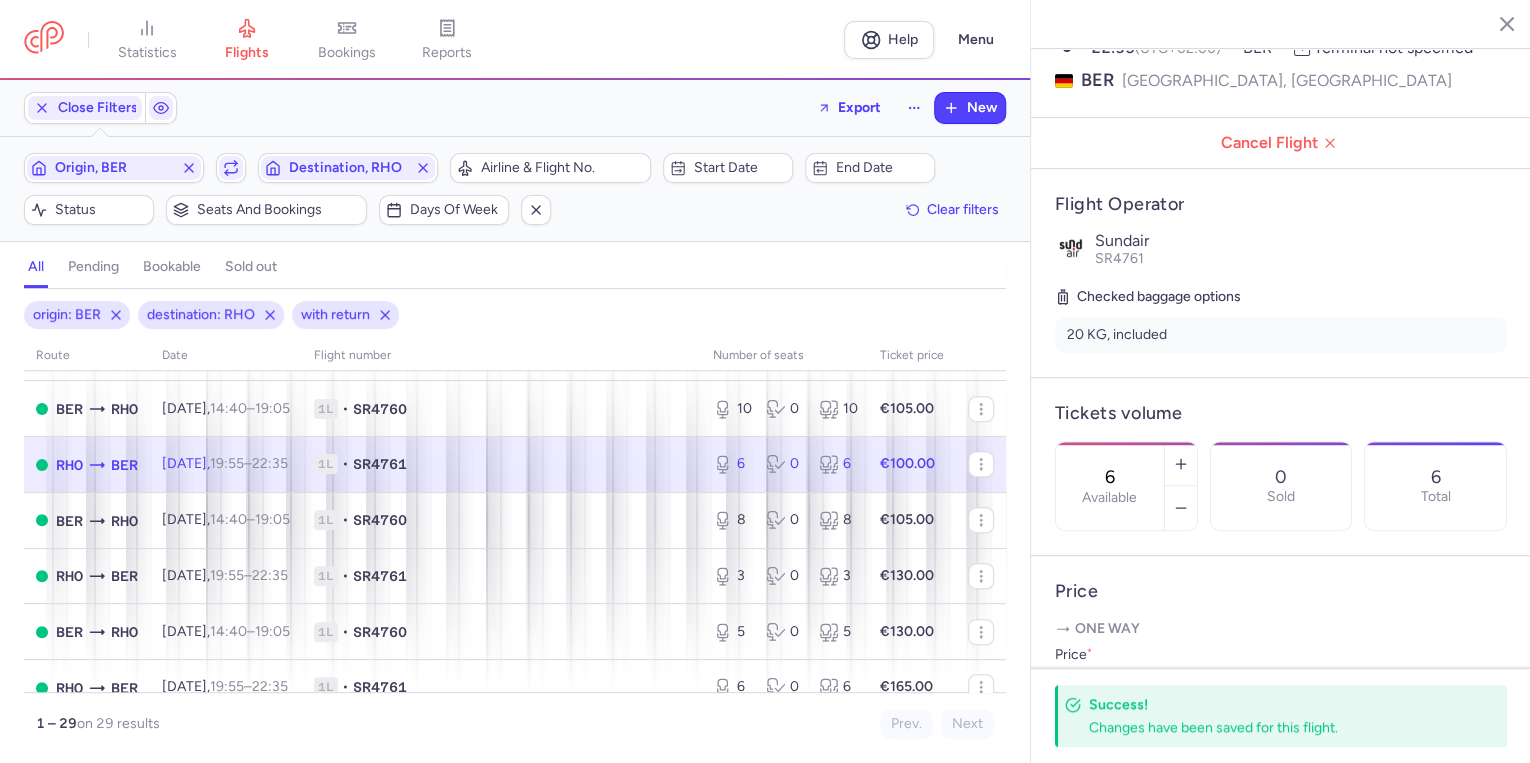 scroll, scrollTop: 880, scrollLeft: 0, axis: vertical 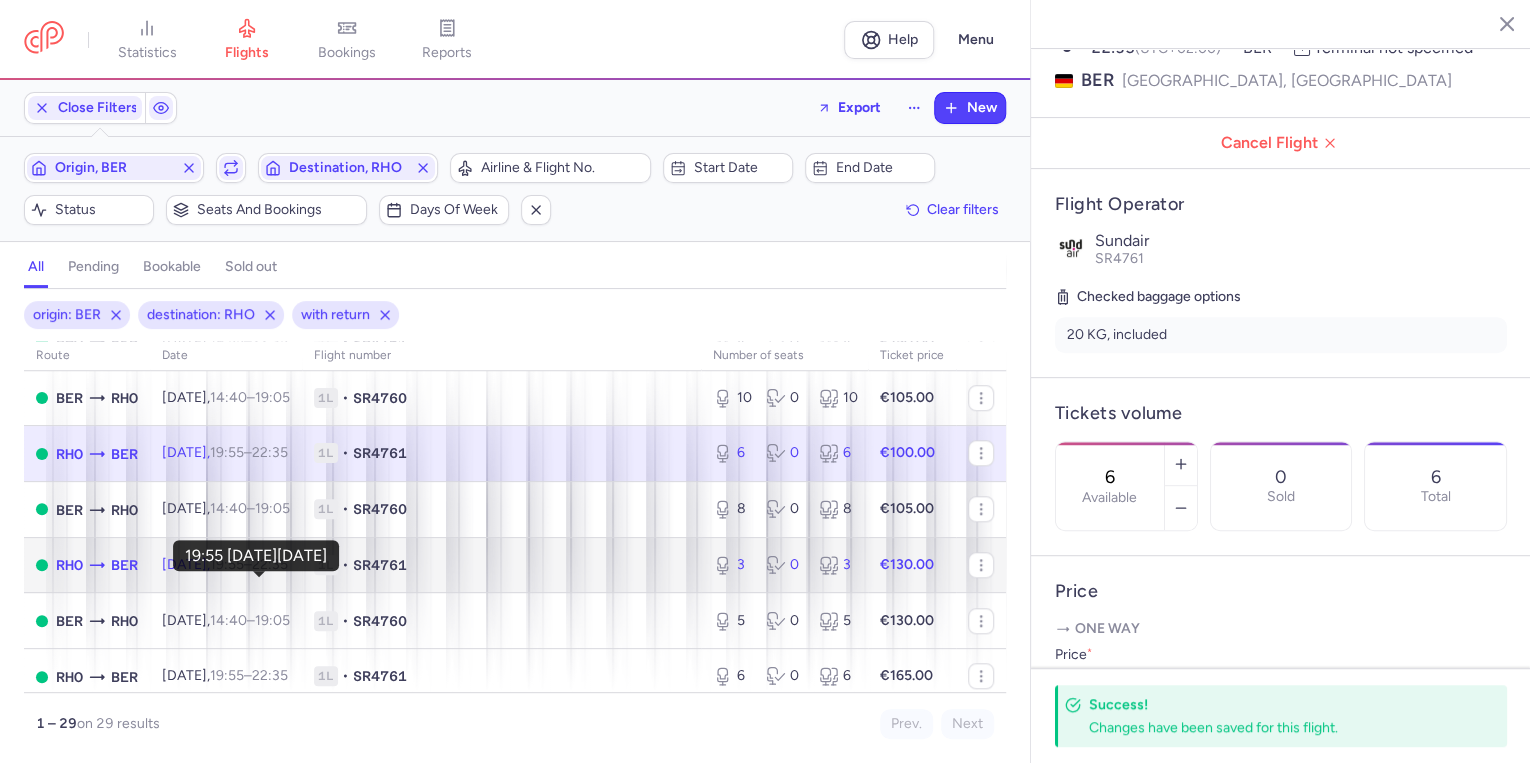 click on "19:55" at bounding box center (227, 564) 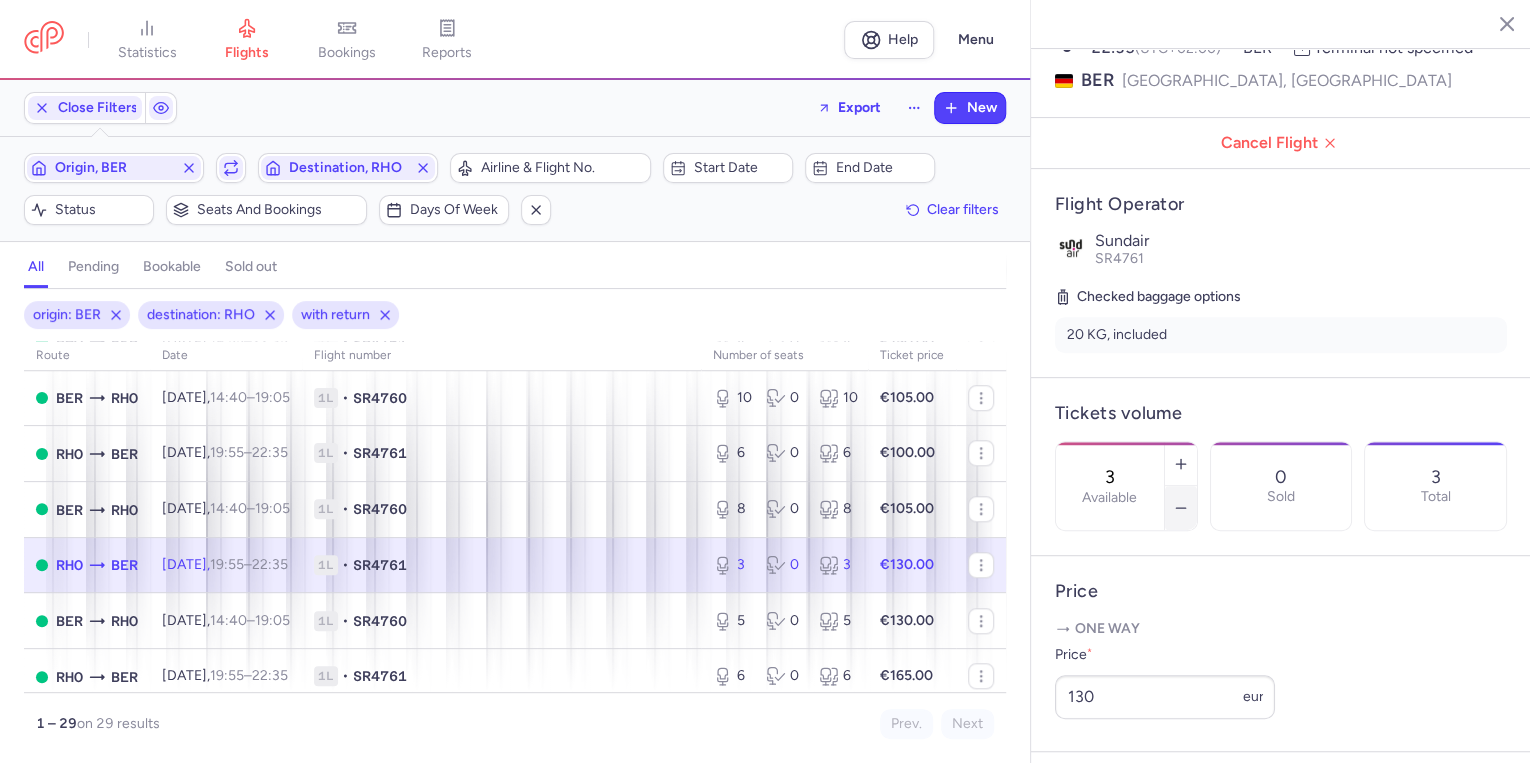 click 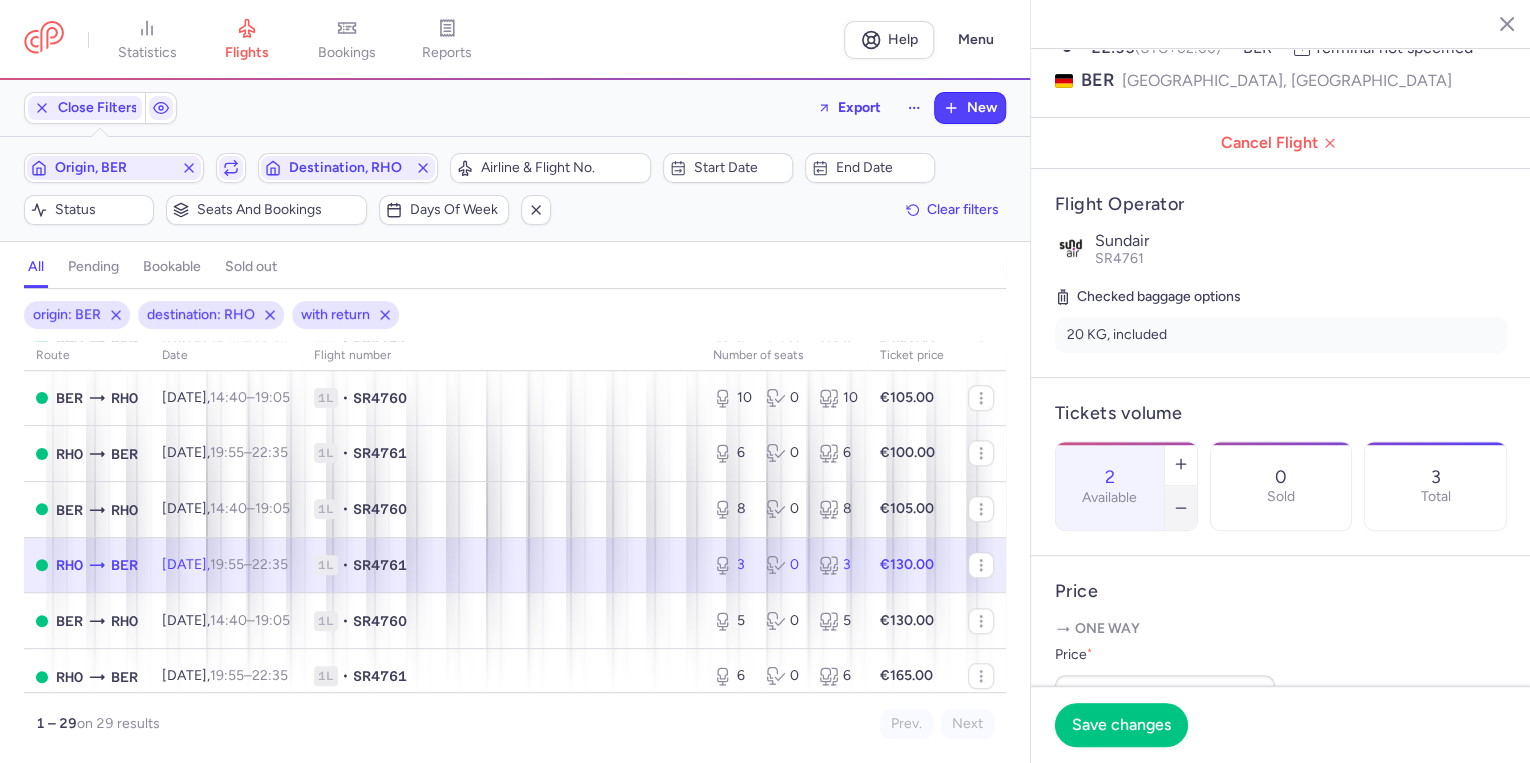 click 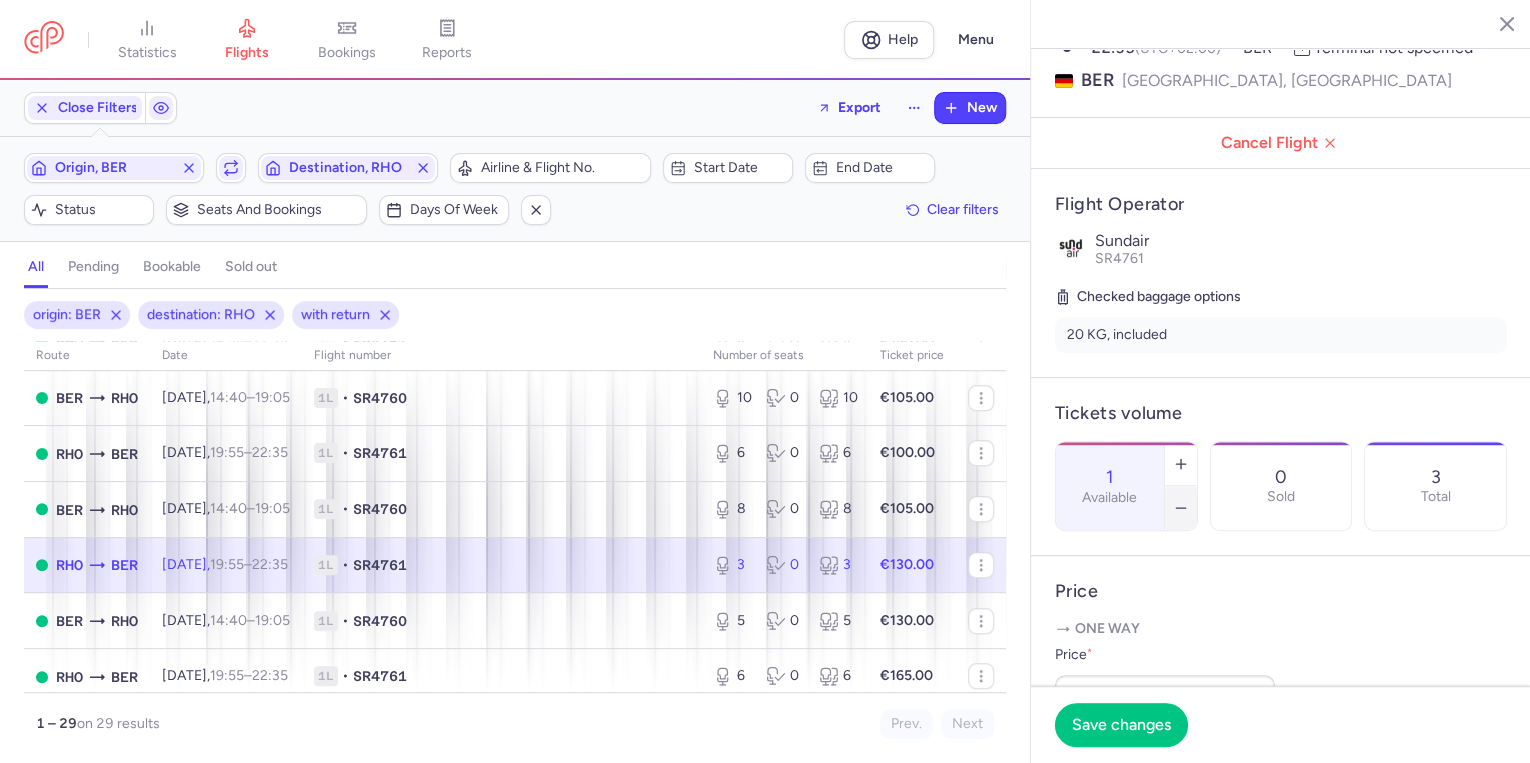 click 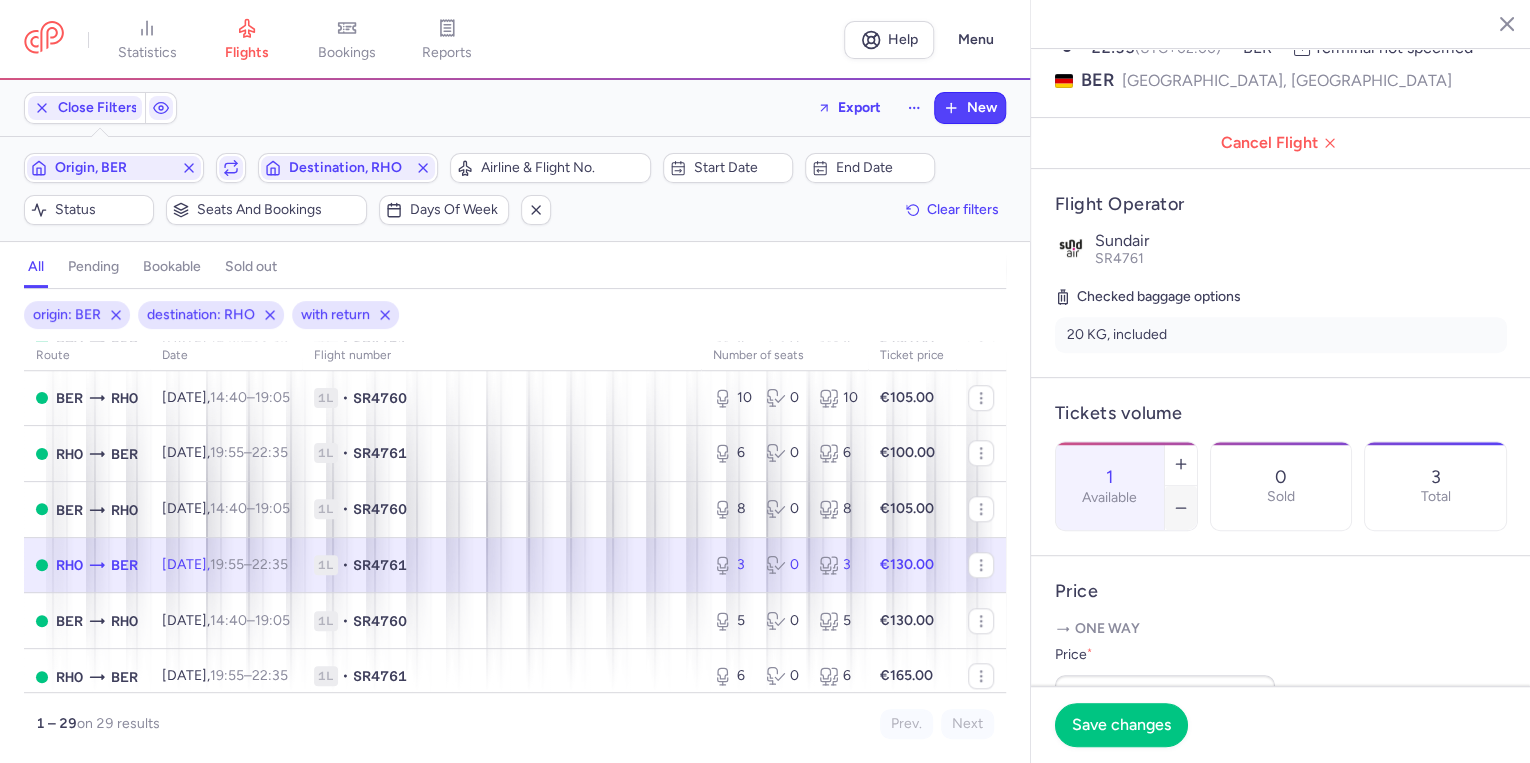 type on "0" 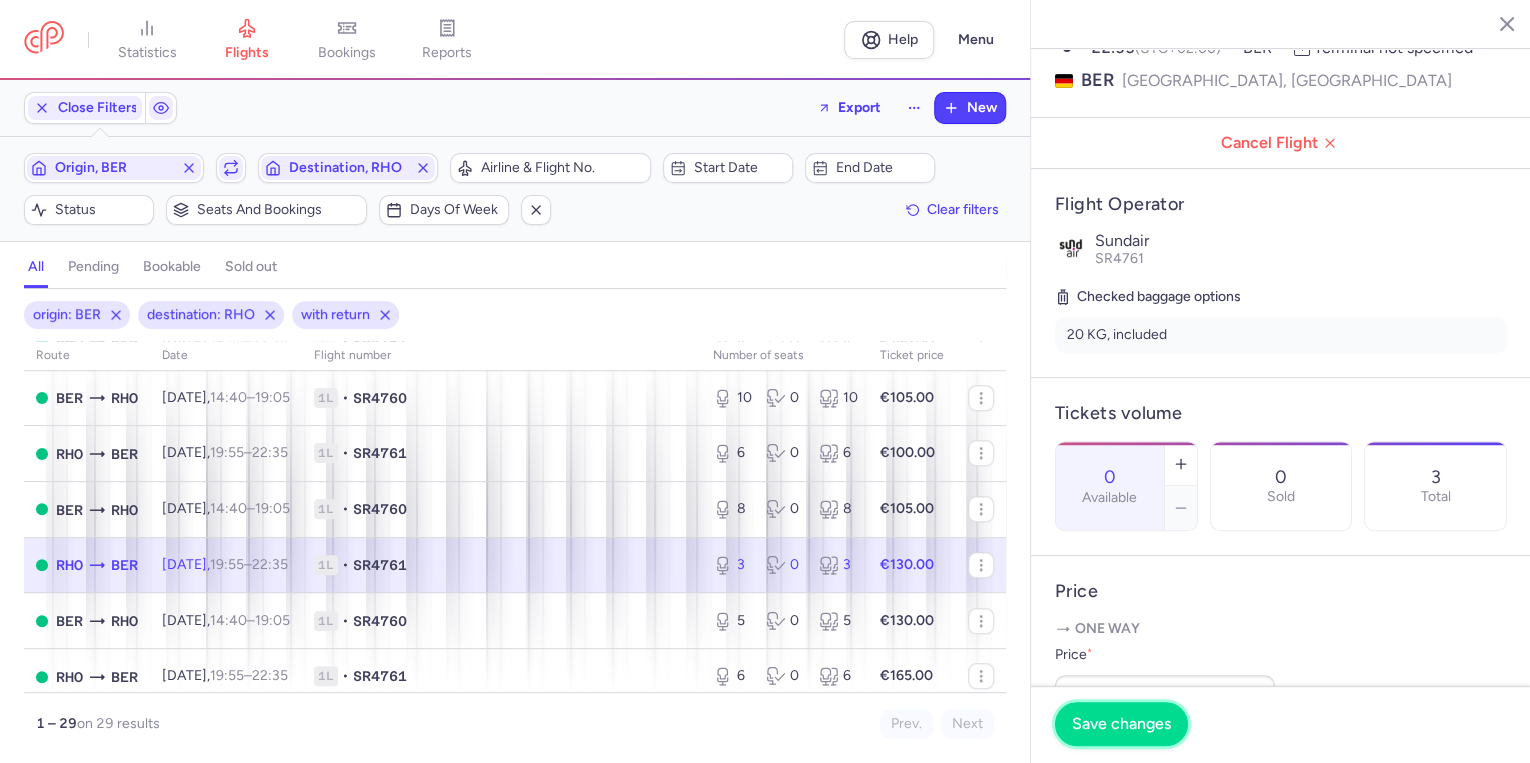click on "Save changes" at bounding box center (1121, 724) 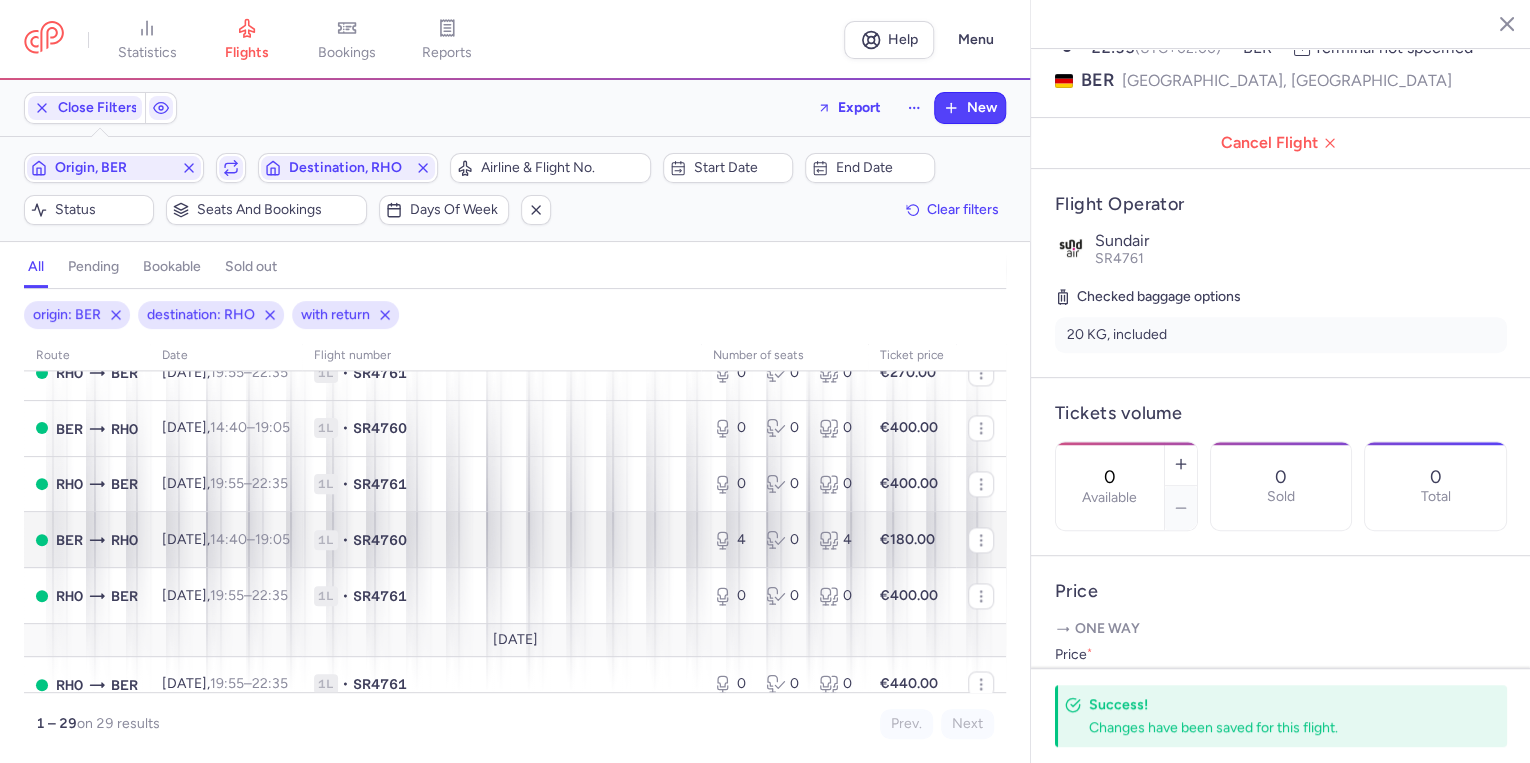 scroll, scrollTop: 1494, scrollLeft: 0, axis: vertical 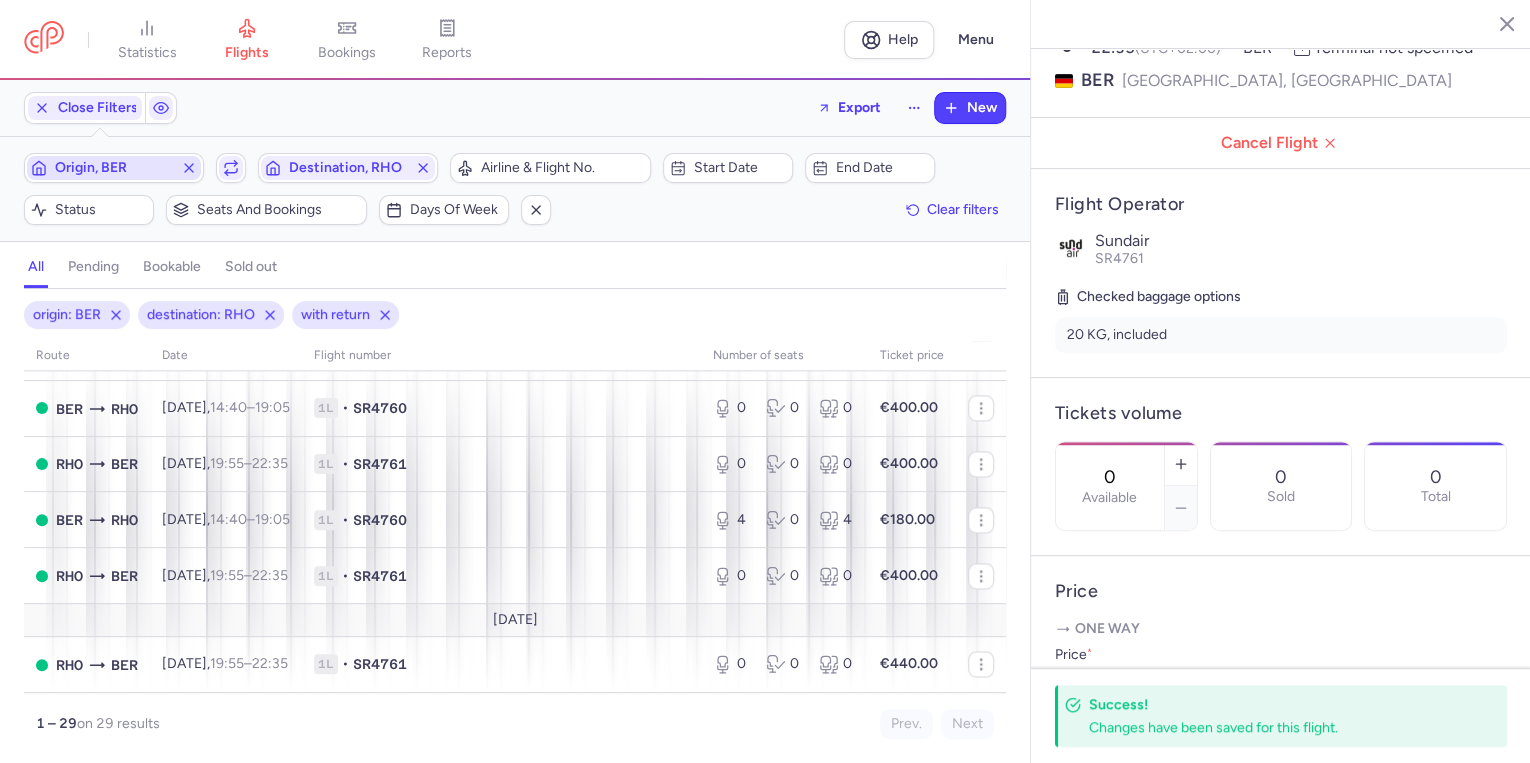 click on "Origin, BER" at bounding box center [114, 168] 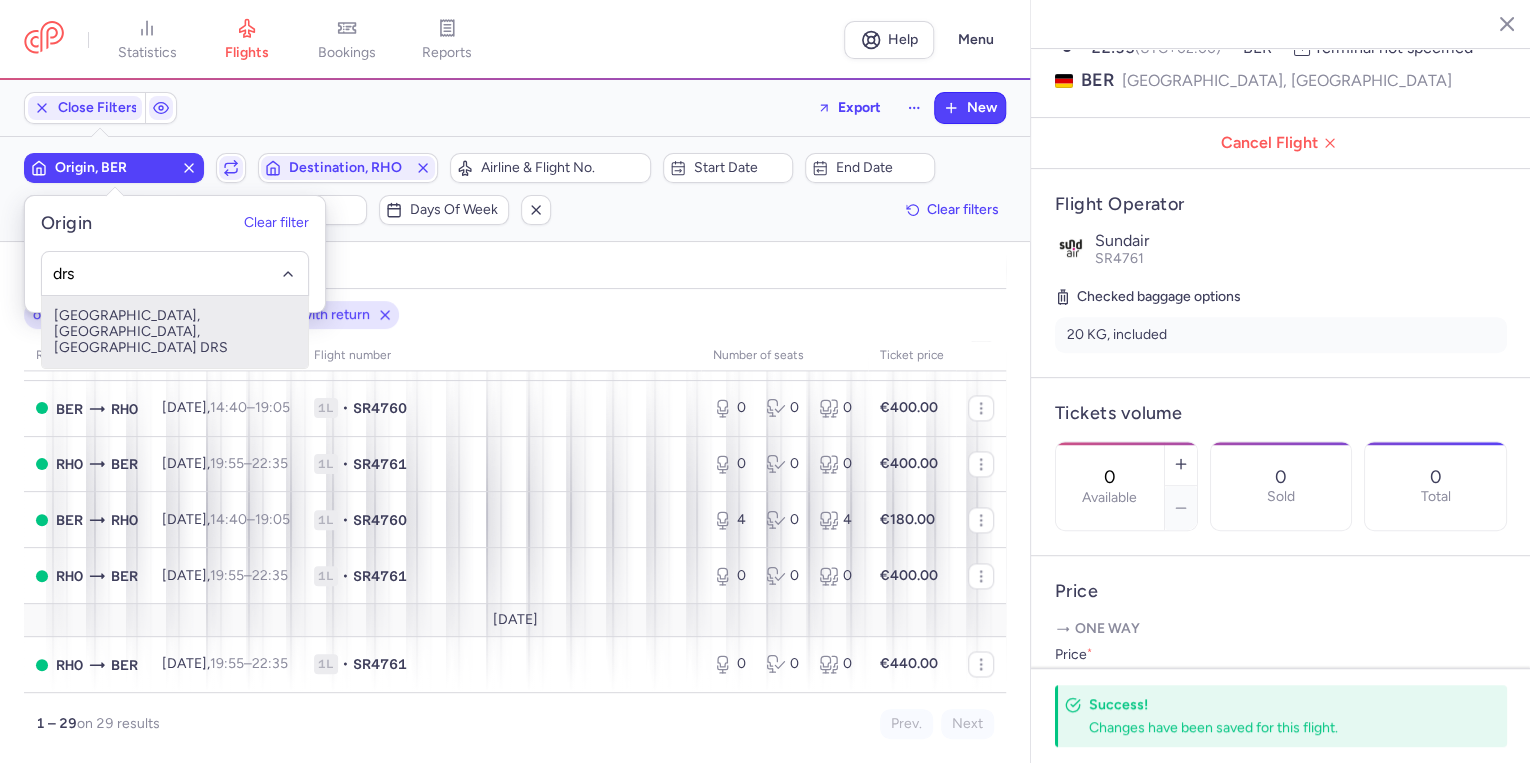 click on "[GEOGRAPHIC_DATA], [GEOGRAPHIC_DATA], [GEOGRAPHIC_DATA] DRS" at bounding box center (175, 332) 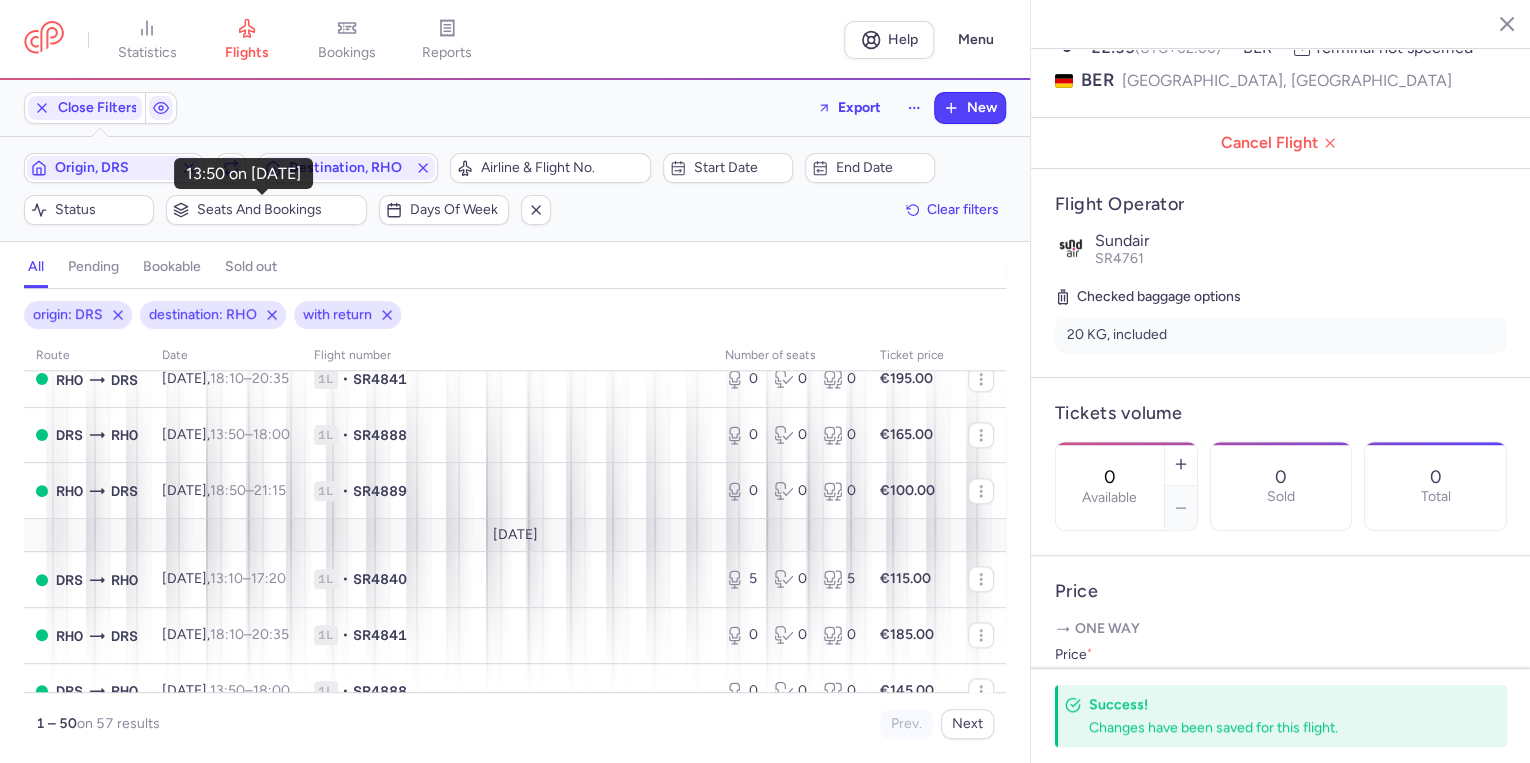 scroll, scrollTop: 1280, scrollLeft: 0, axis: vertical 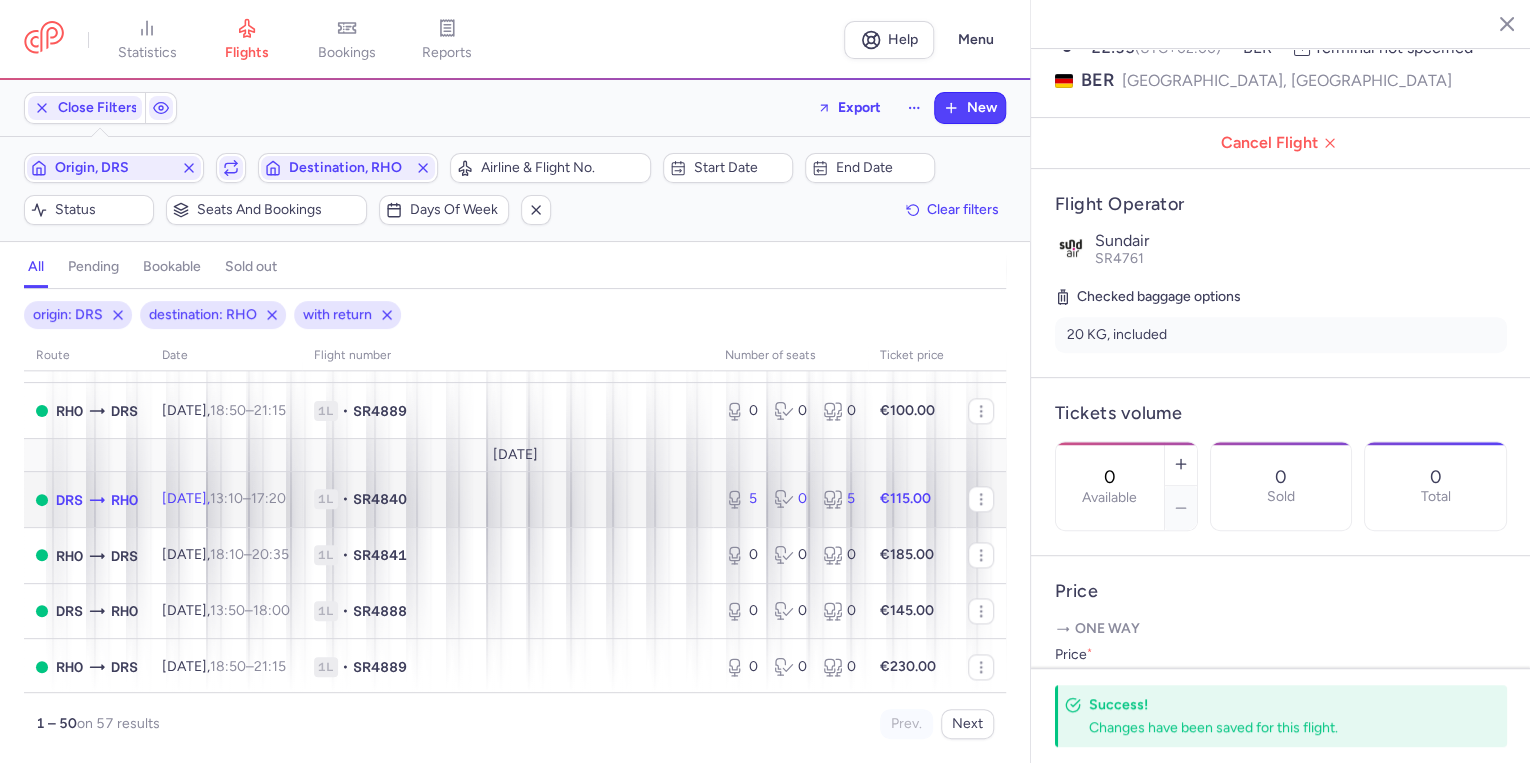click on "[DATE]  13:10  –  17:20  +0" at bounding box center (226, 500) 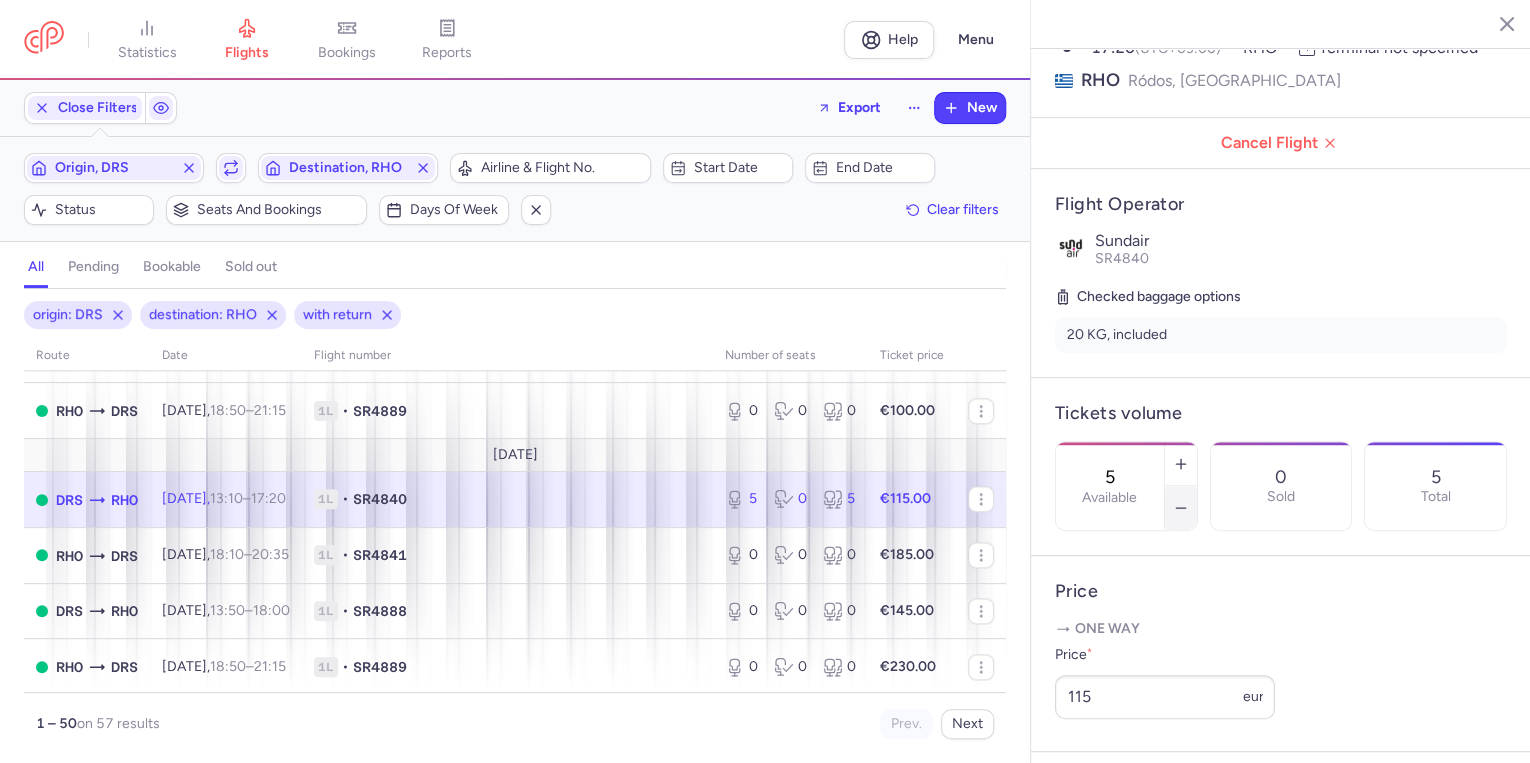 click 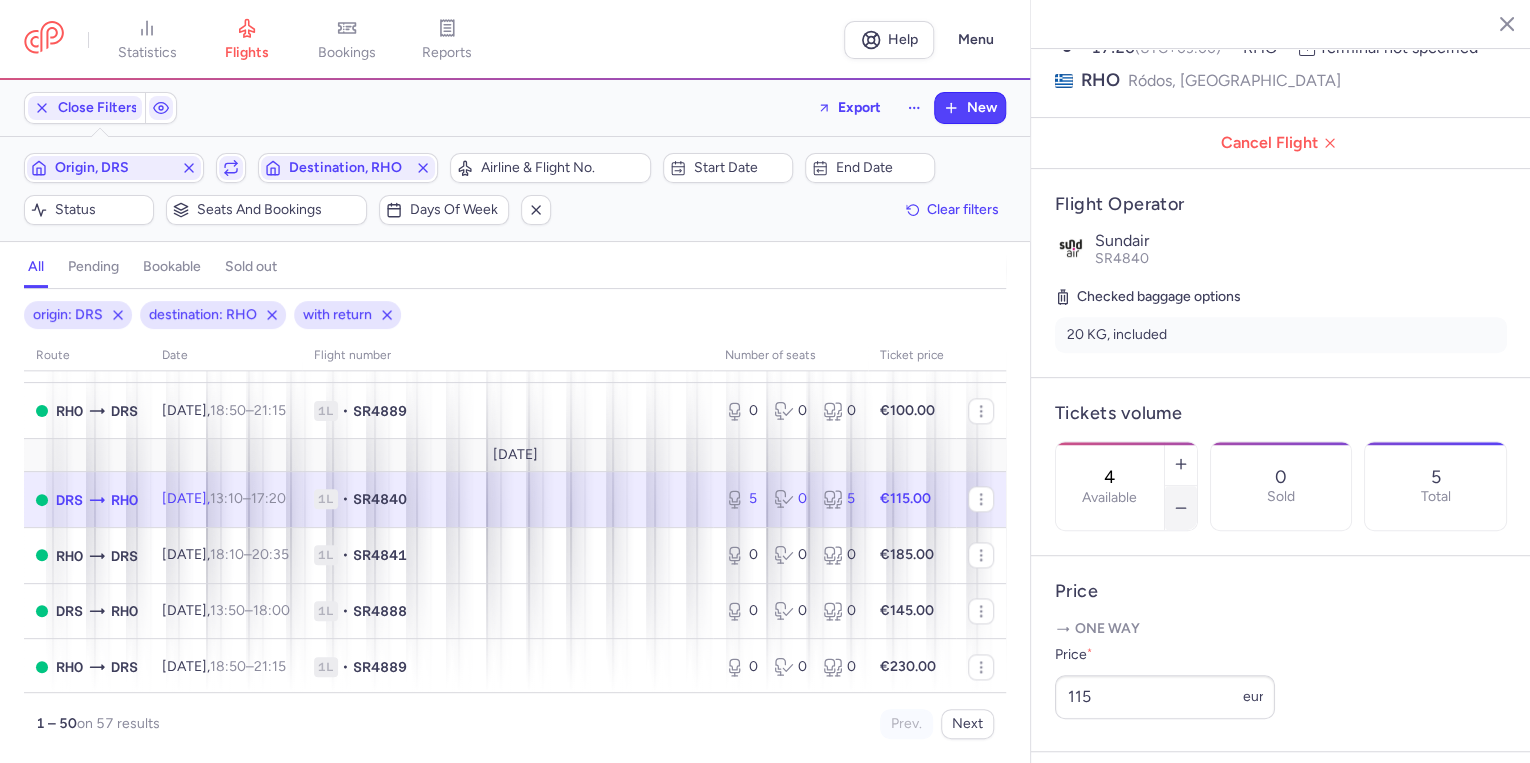 click 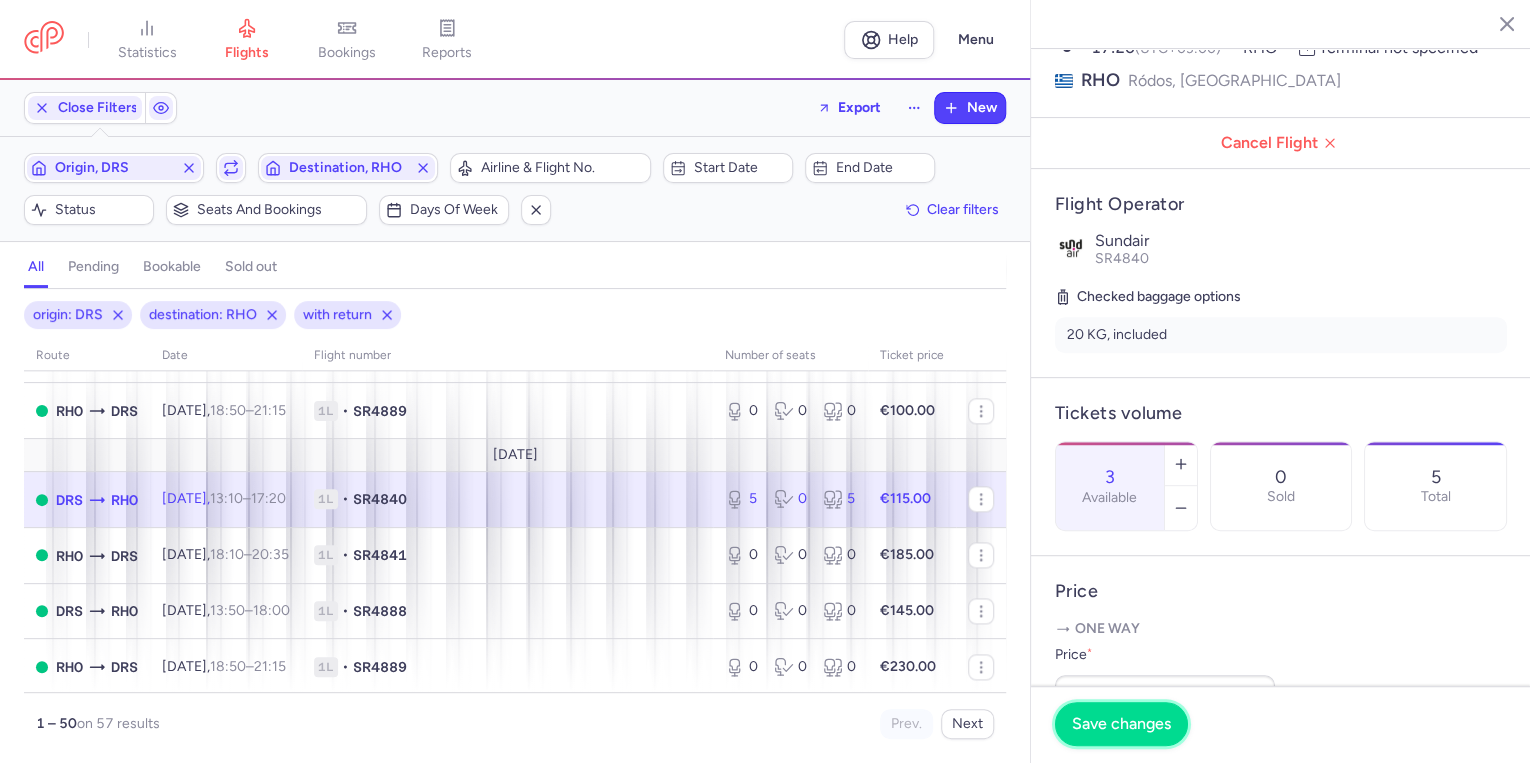 click on "Save changes" at bounding box center (1121, 724) 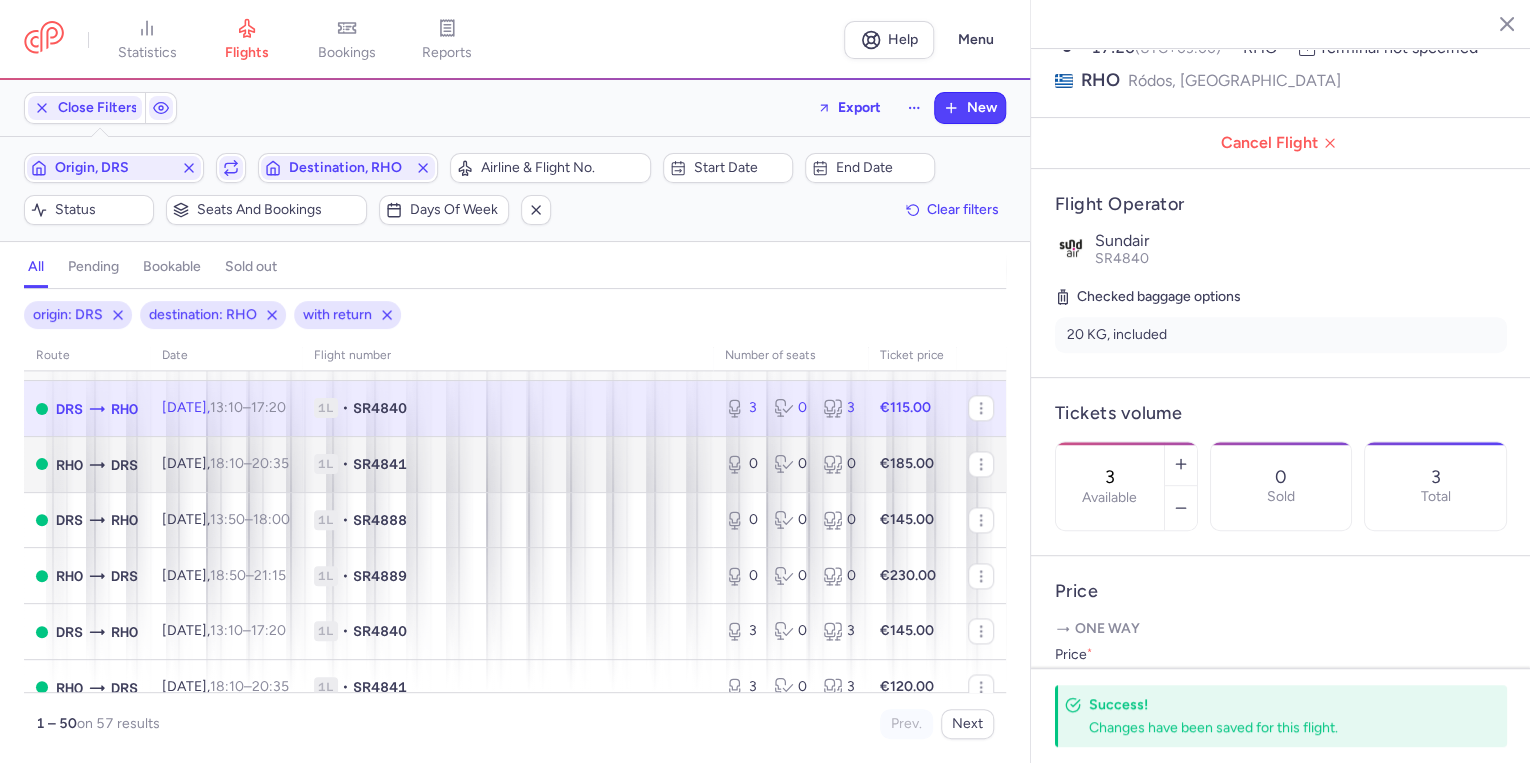 scroll, scrollTop: 1440, scrollLeft: 0, axis: vertical 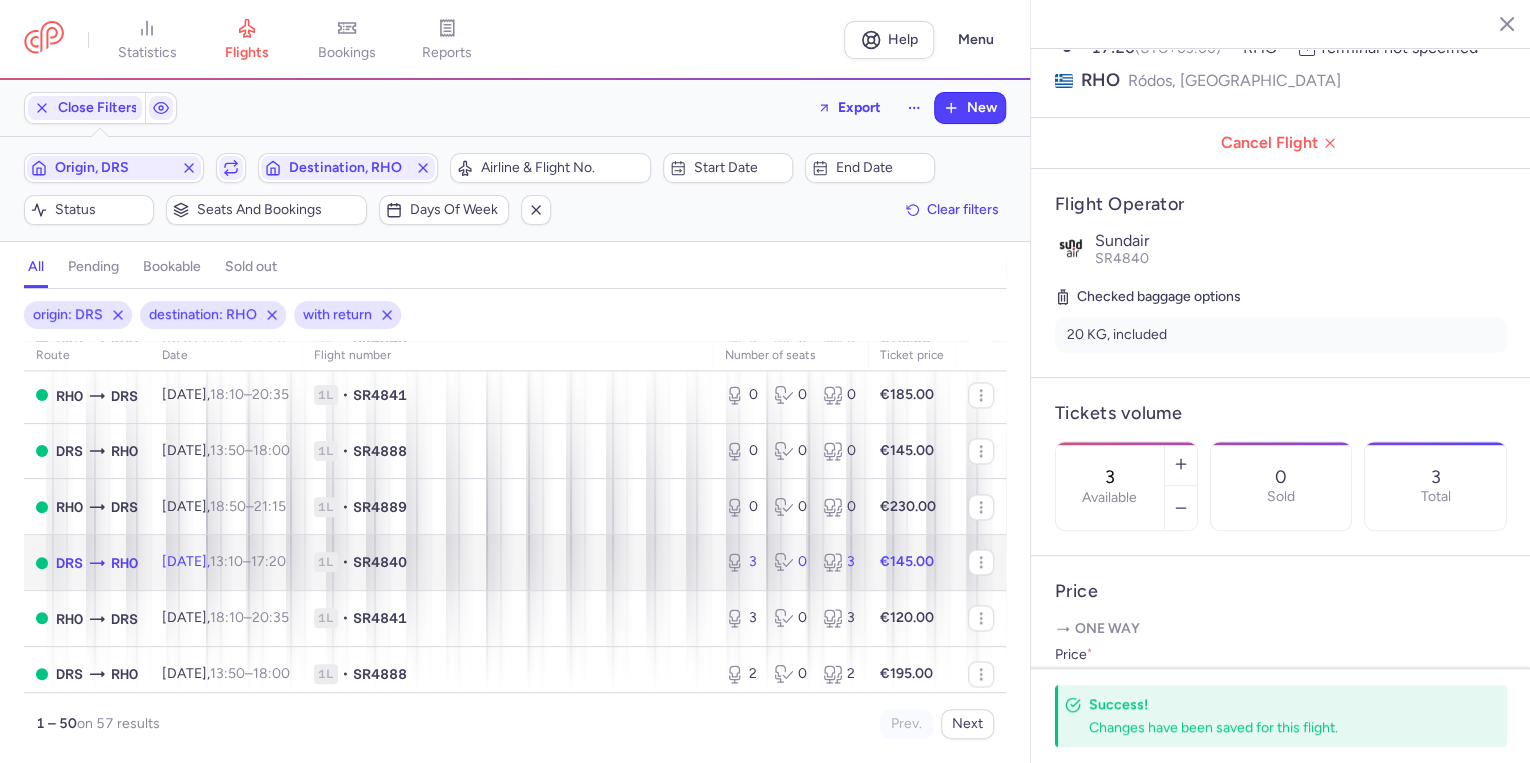 click on "1L • SR4840" 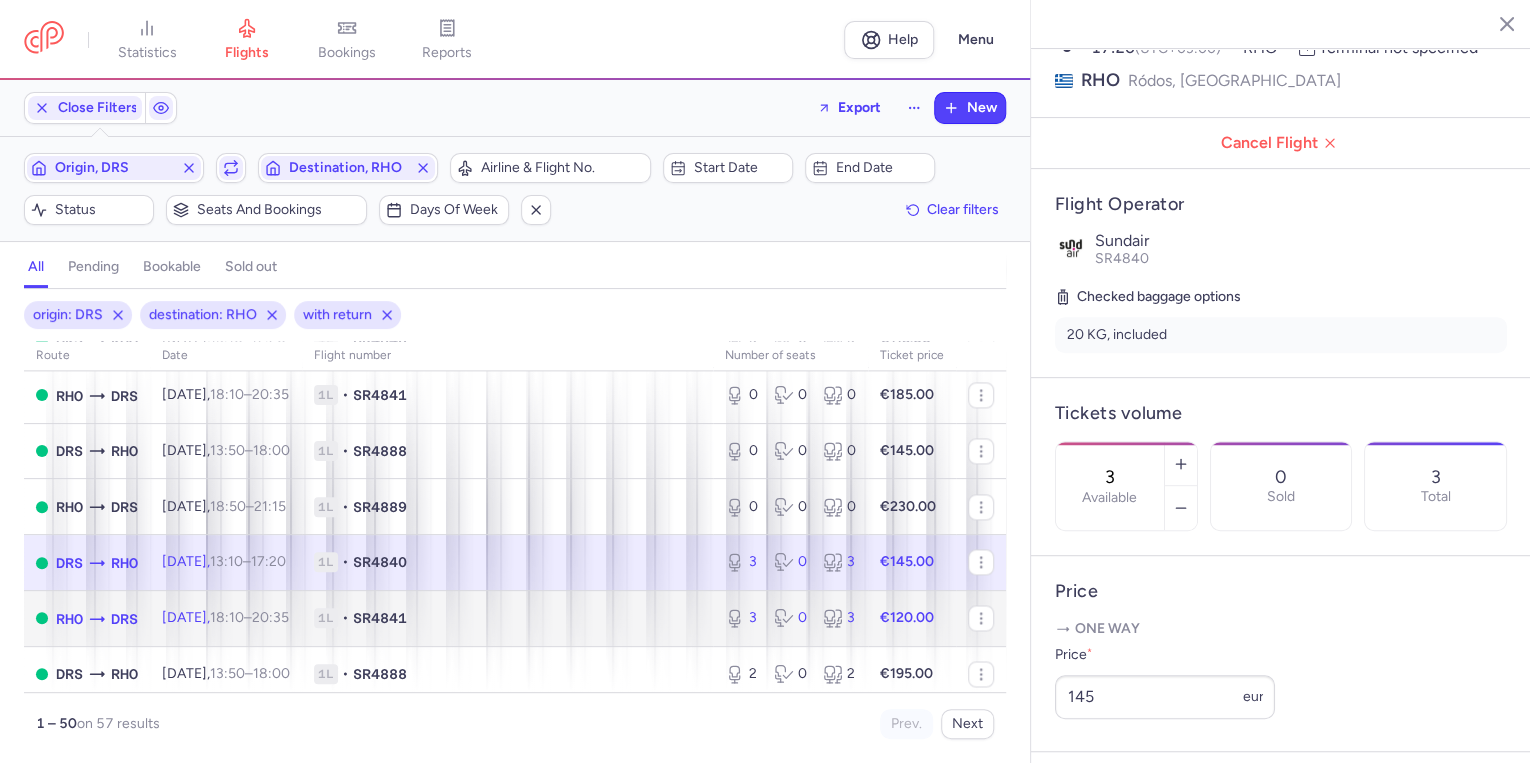 click on "SR4841" 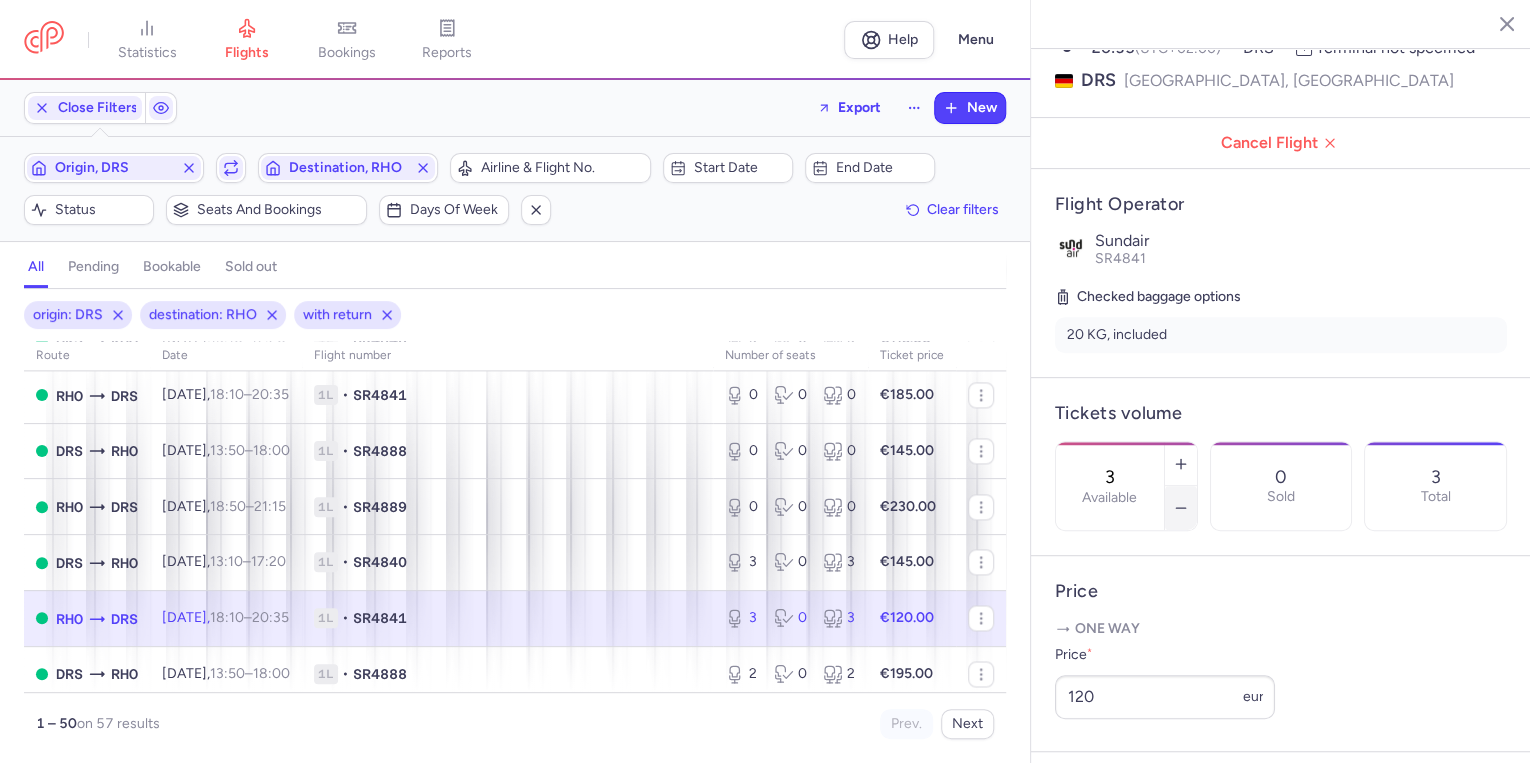 click 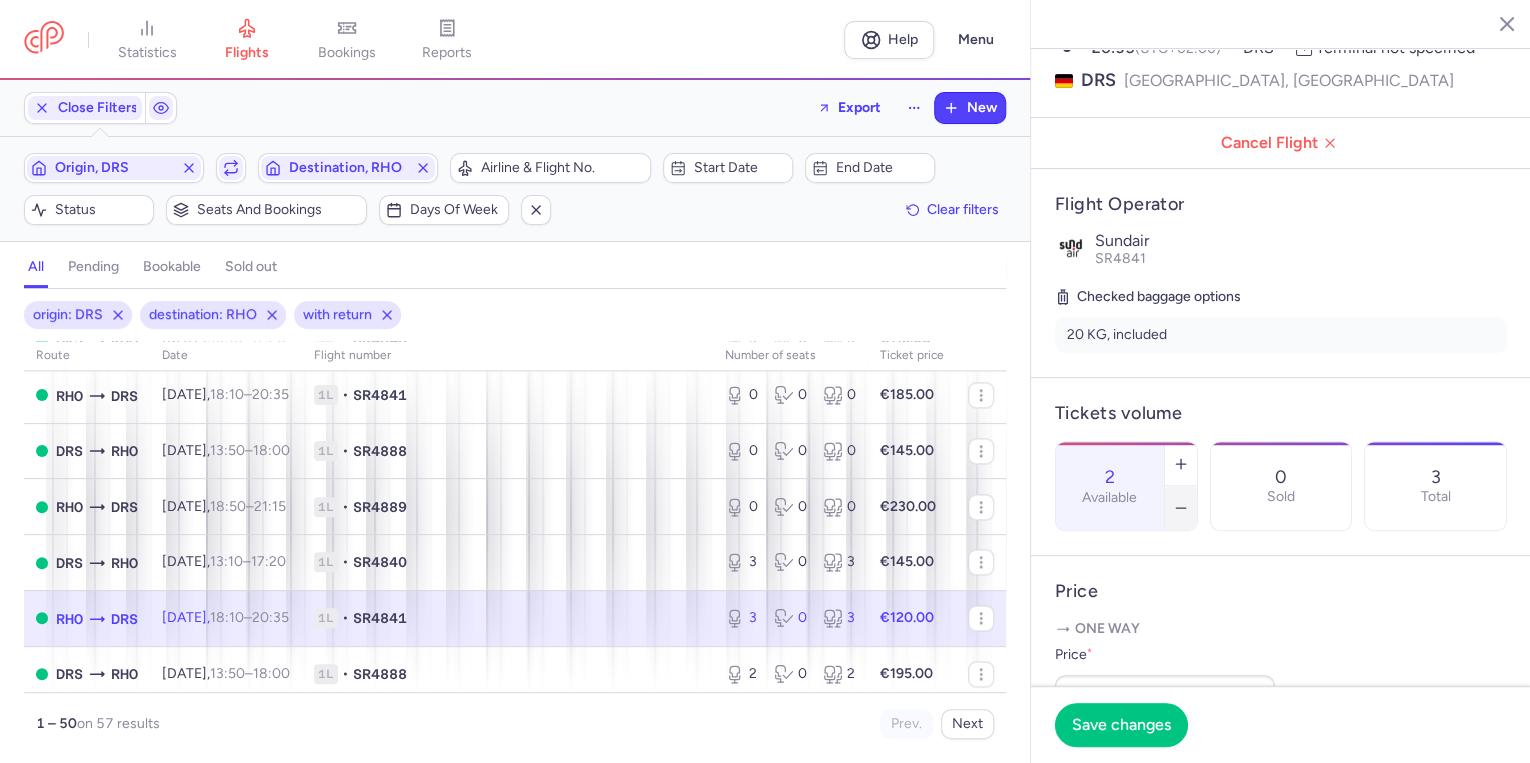 click 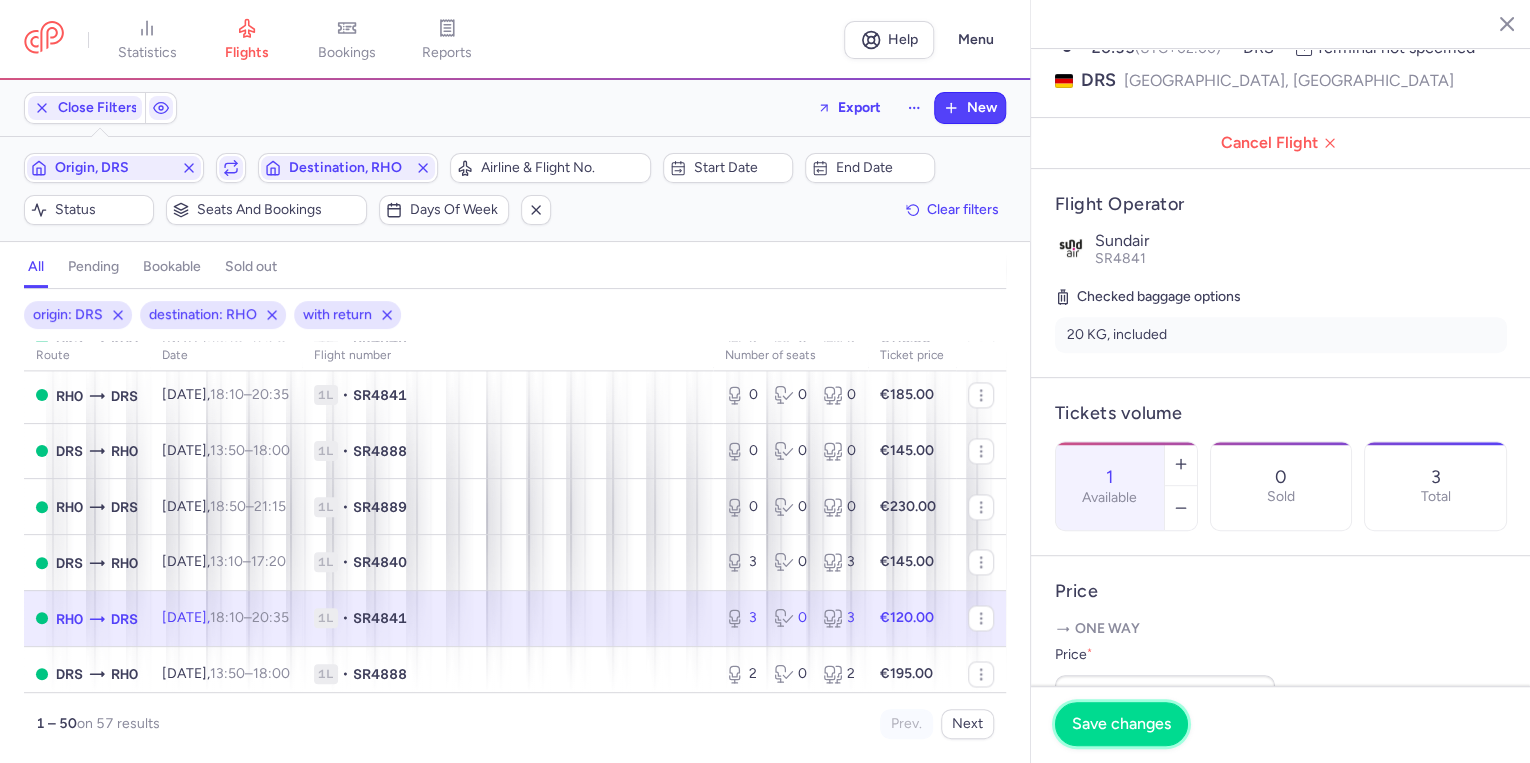 click on "Save changes" at bounding box center (1121, 724) 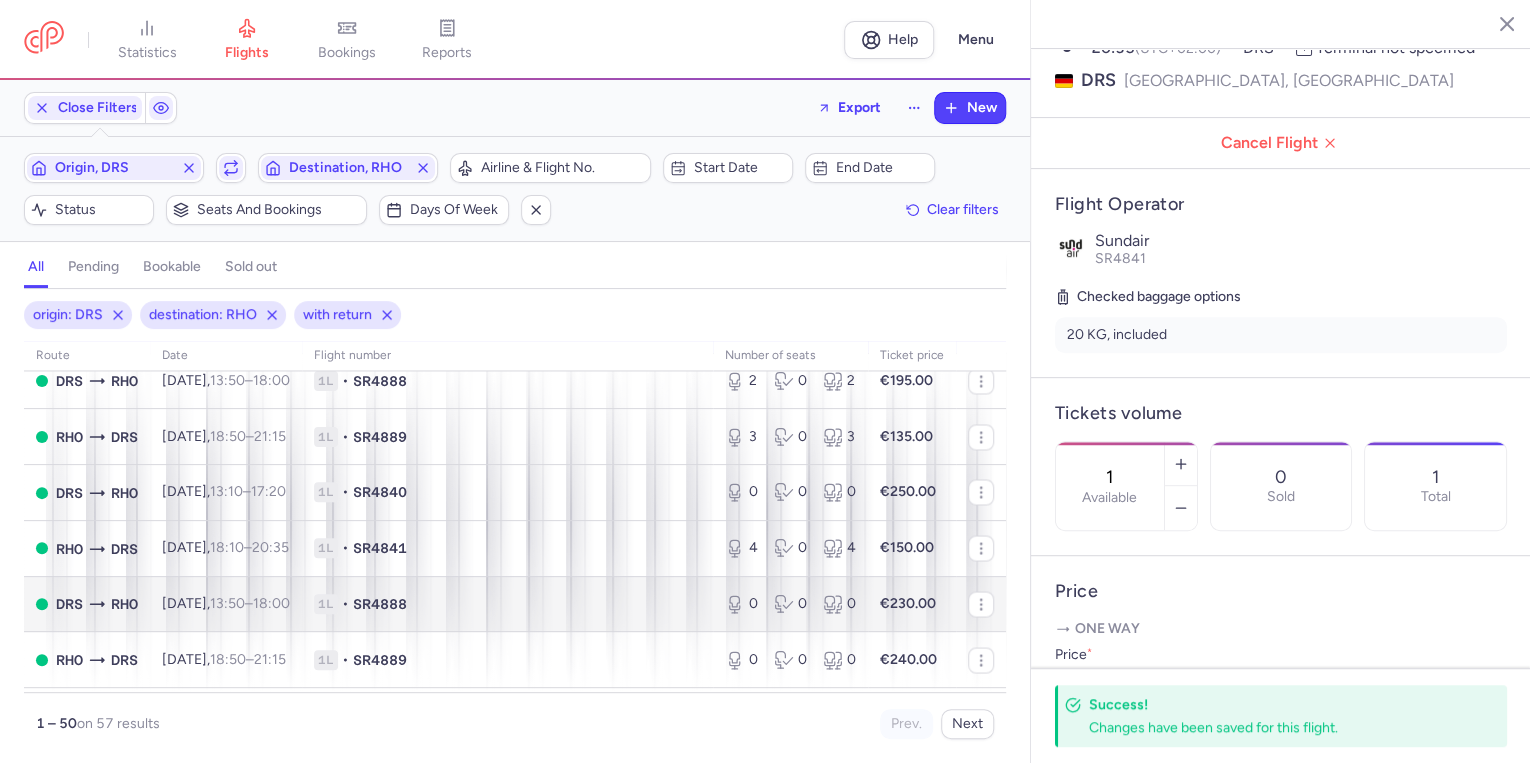 scroll, scrollTop: 1760, scrollLeft: 0, axis: vertical 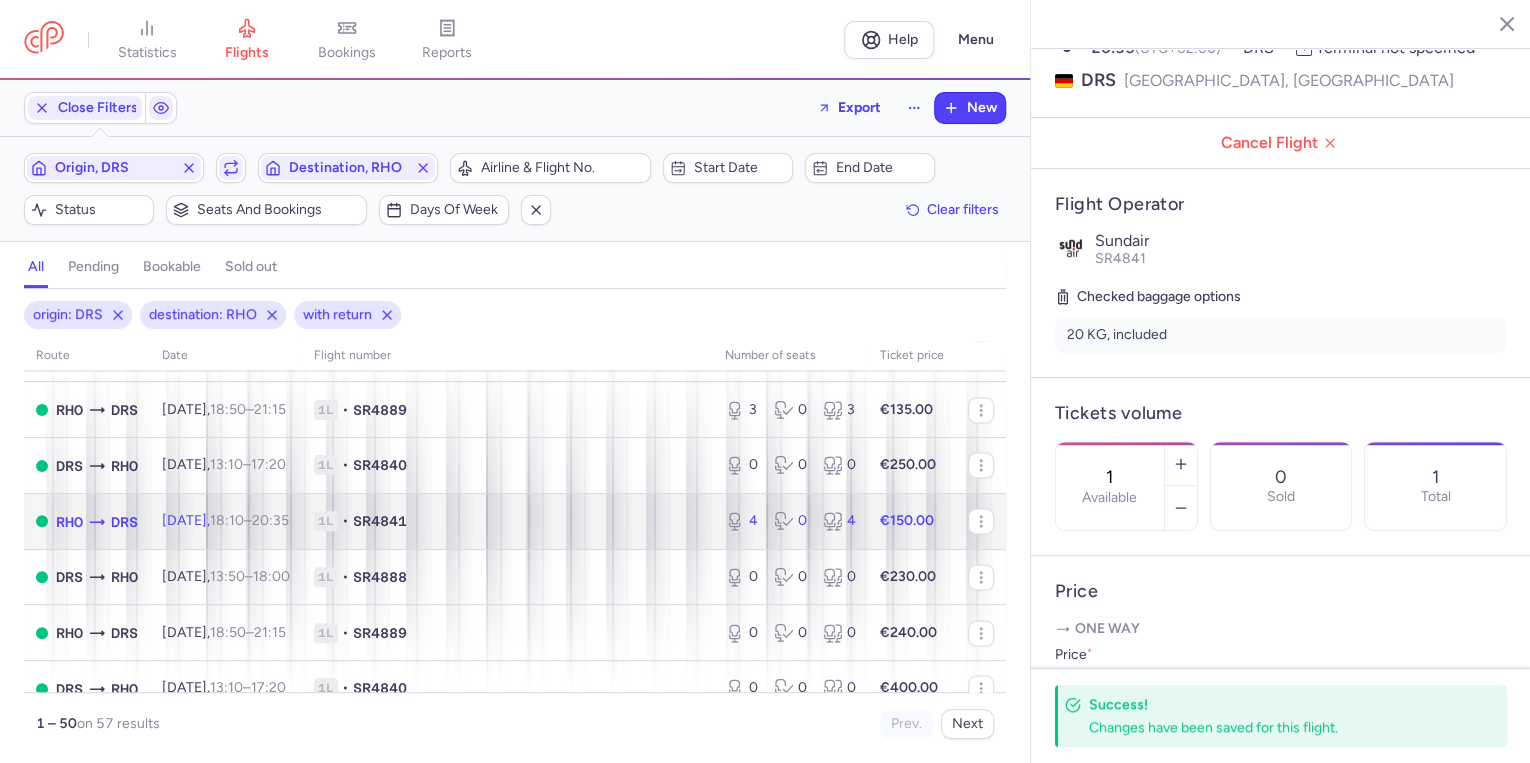 drag, startPoint x: 498, startPoint y: 549, endPoint x: 488, endPoint y: 556, distance: 12.206555 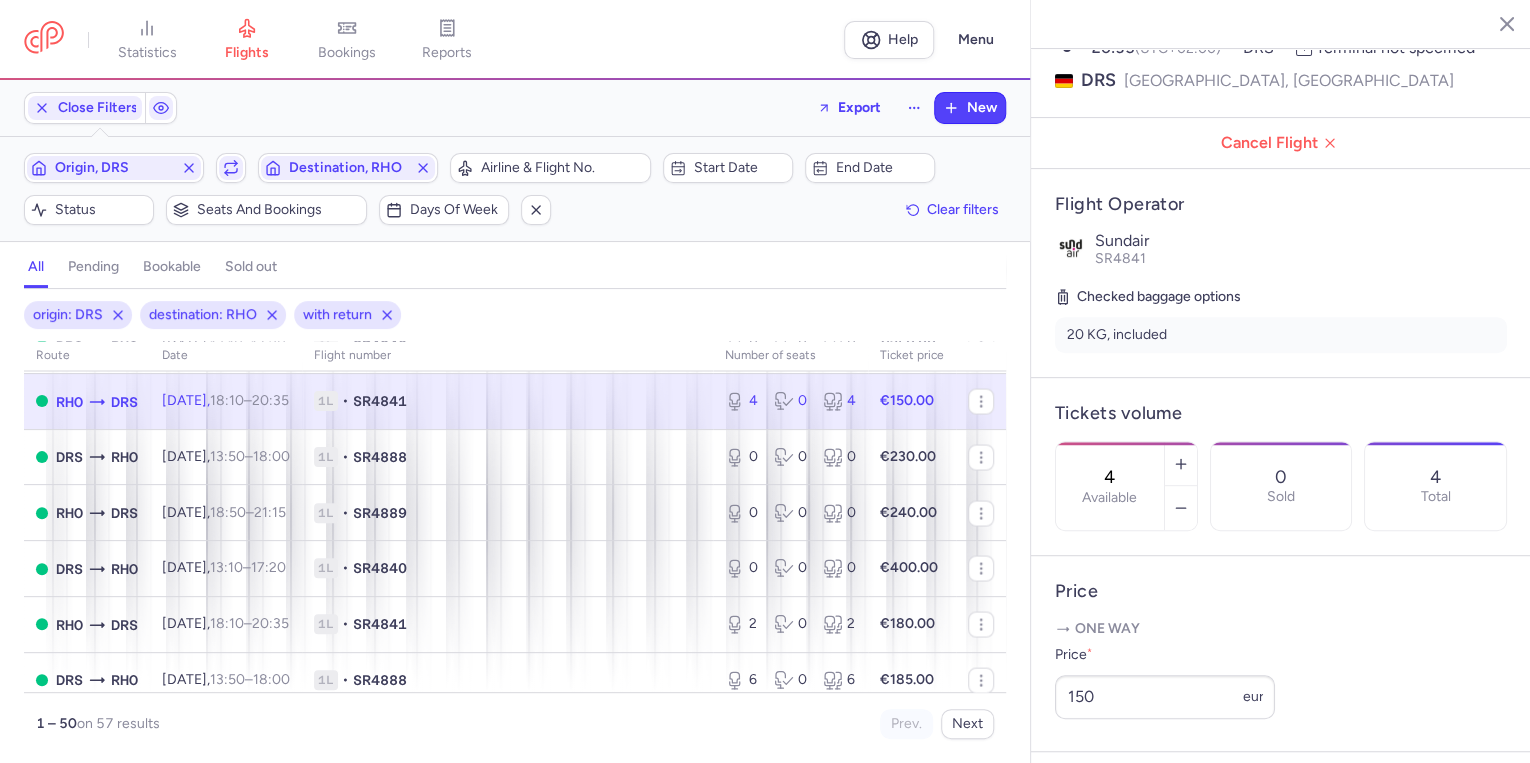 scroll, scrollTop: 1920, scrollLeft: 0, axis: vertical 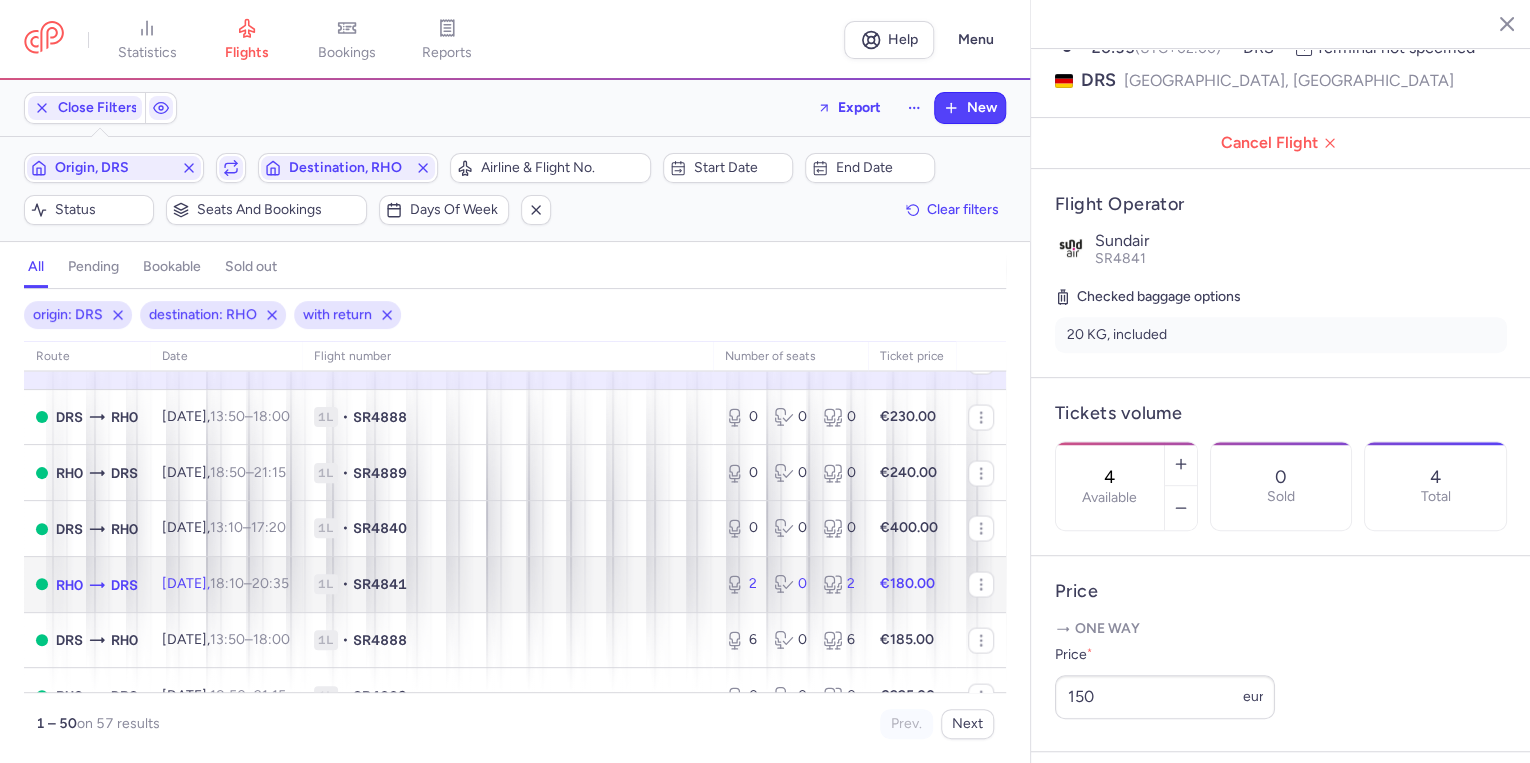 click on "[DATE]  18:10  –  20:35  +0" 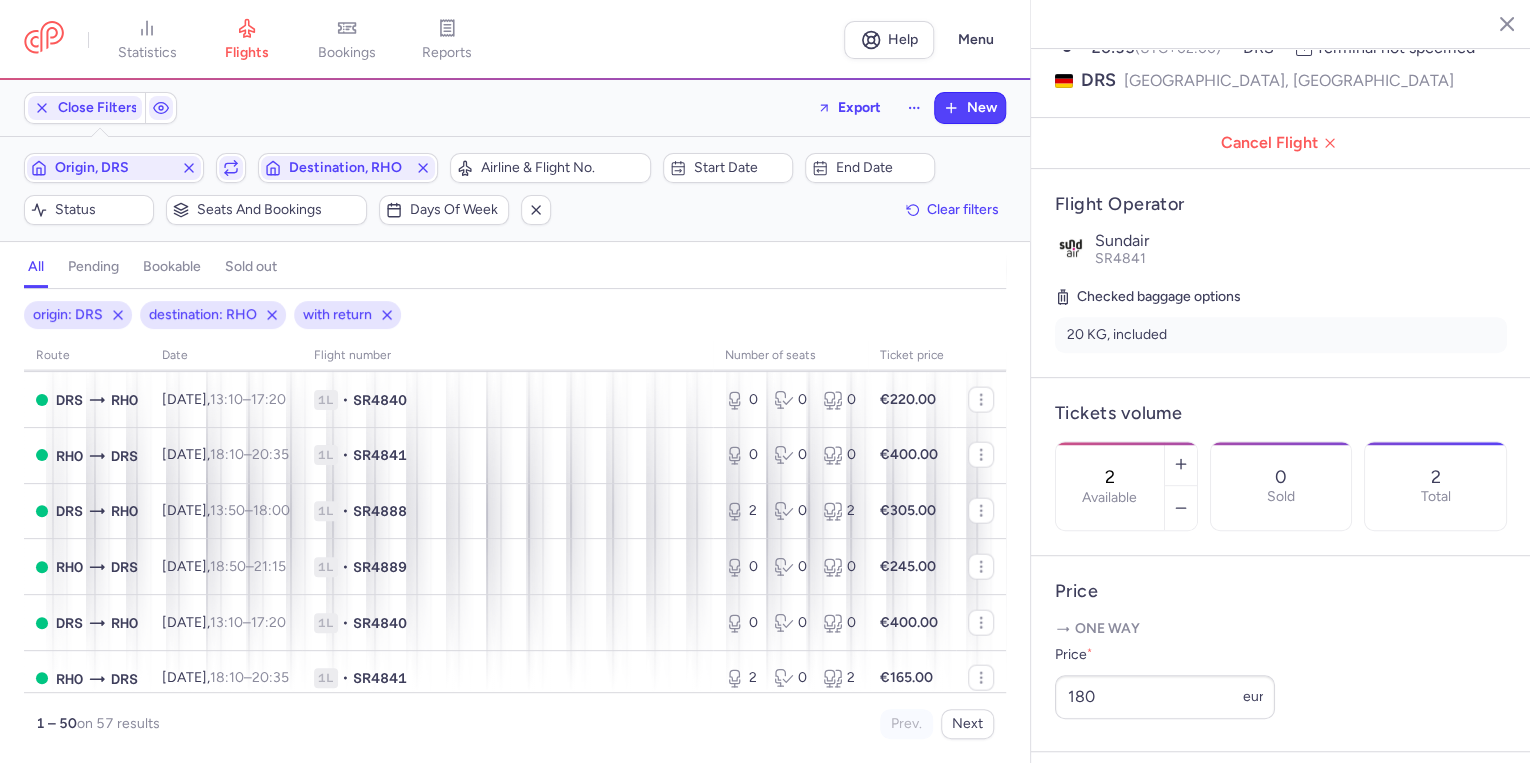 scroll, scrollTop: 2320, scrollLeft: 0, axis: vertical 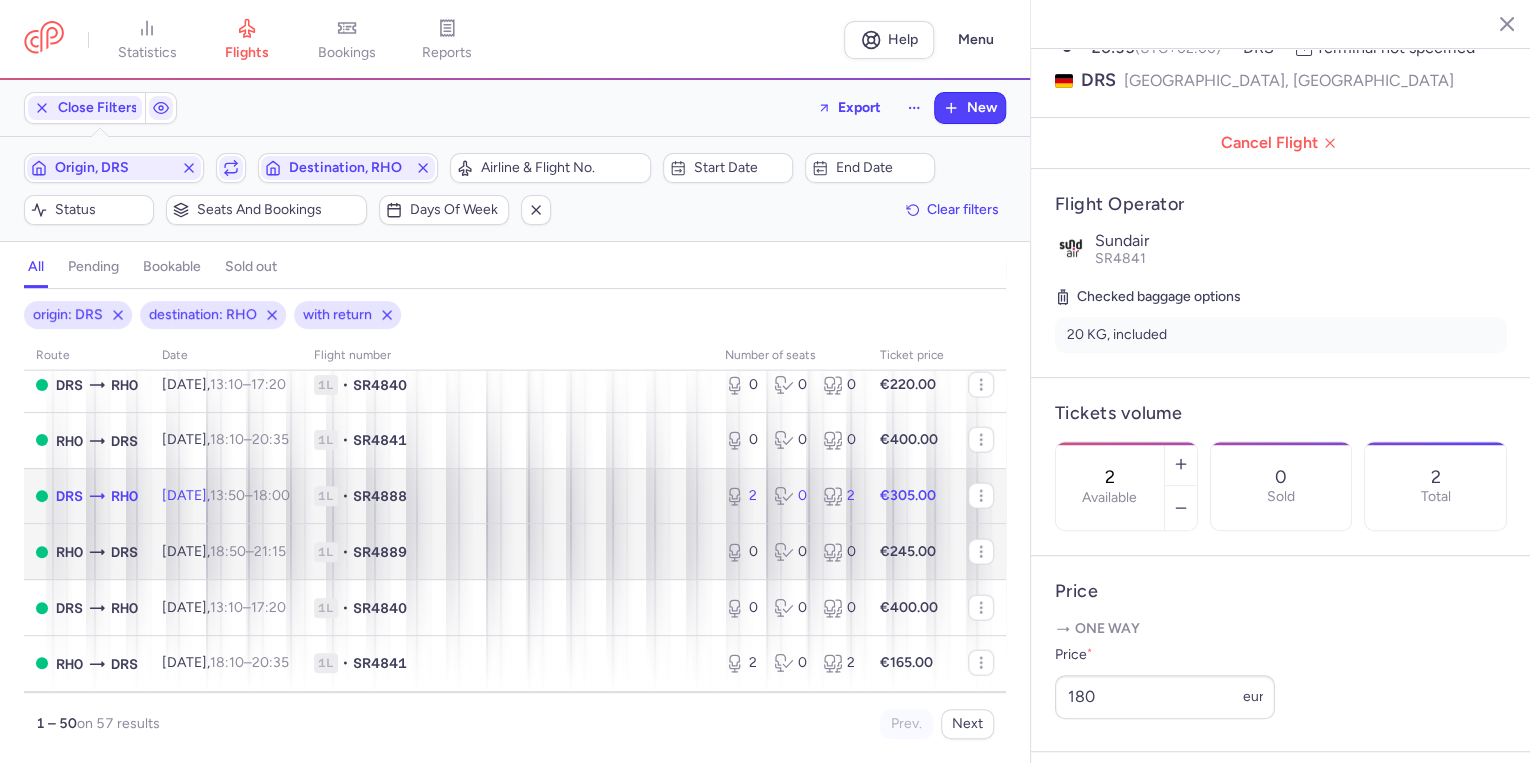 drag, startPoint x: 165, startPoint y: 550, endPoint x: 239, endPoint y: 592, distance: 85.08819 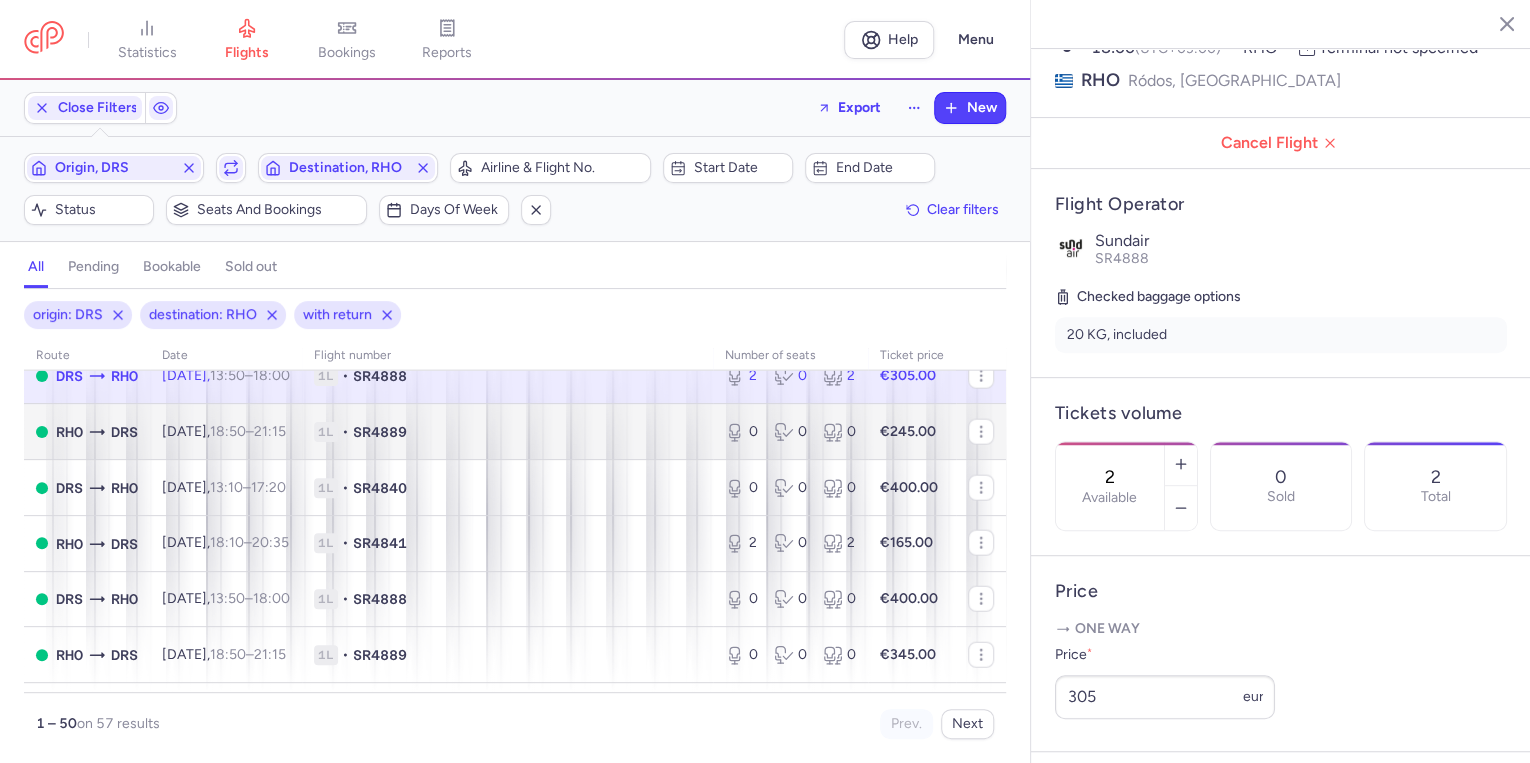 scroll, scrollTop: 2480, scrollLeft: 0, axis: vertical 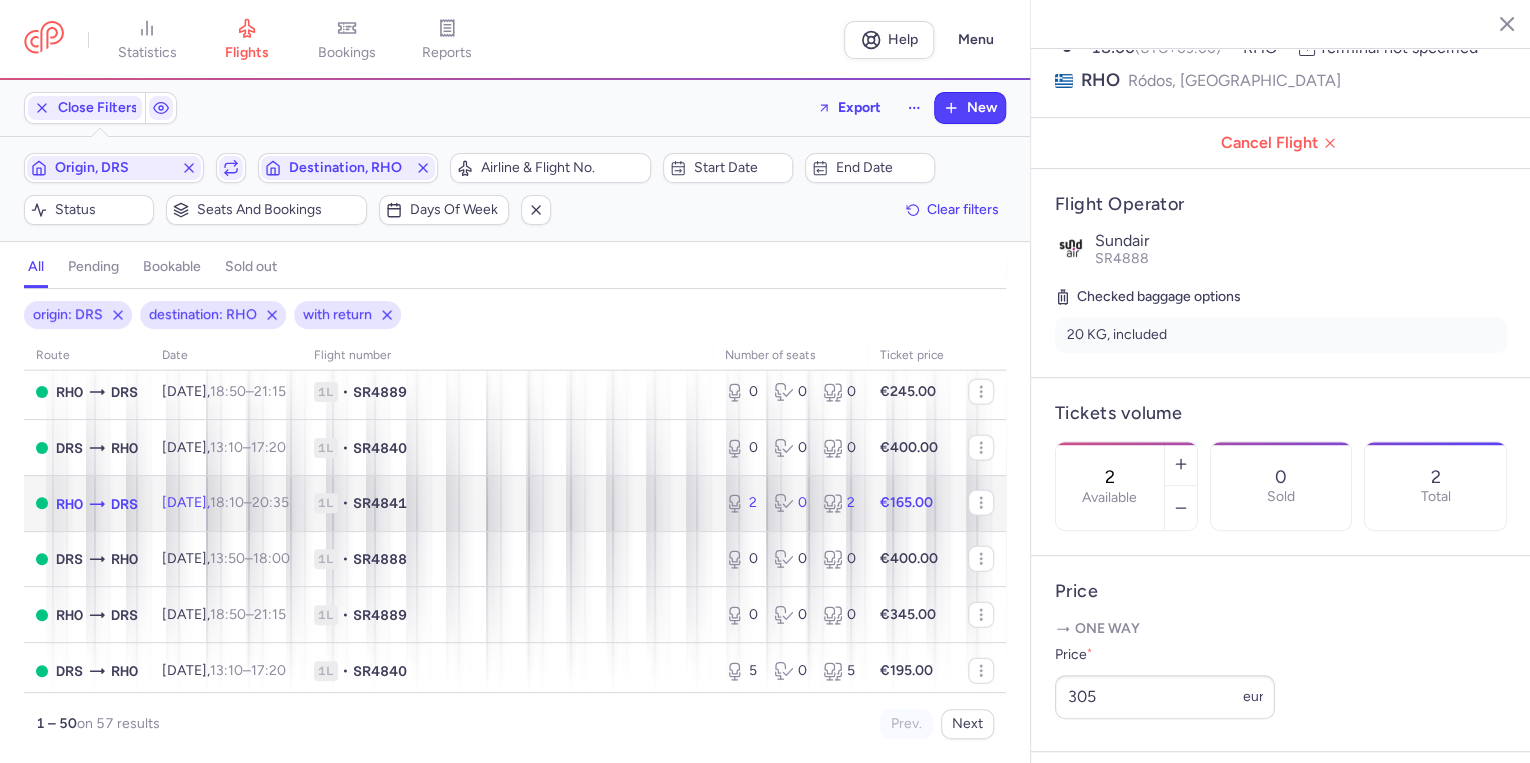 click on "1L • SR4841" 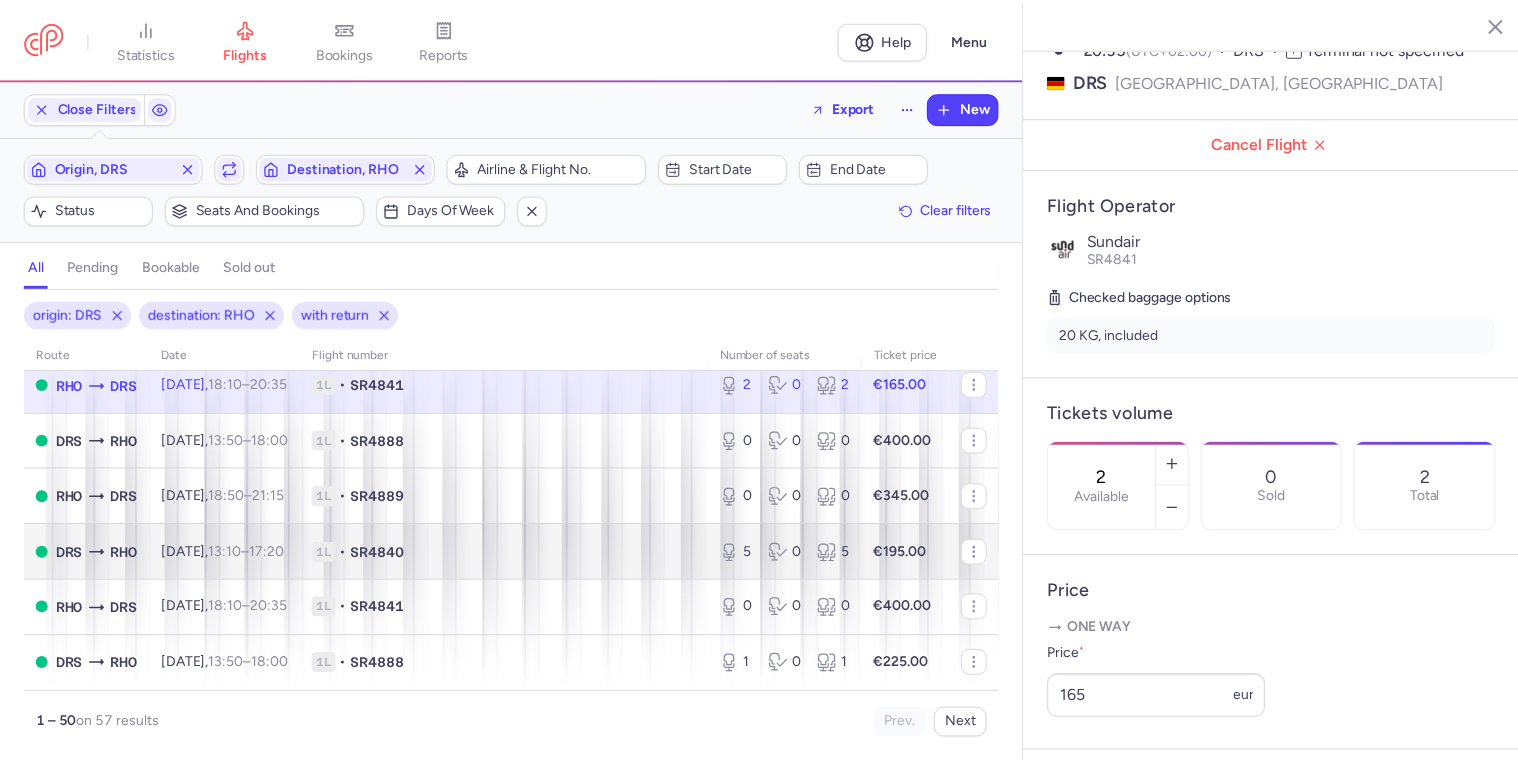 scroll, scrollTop: 2659, scrollLeft: 0, axis: vertical 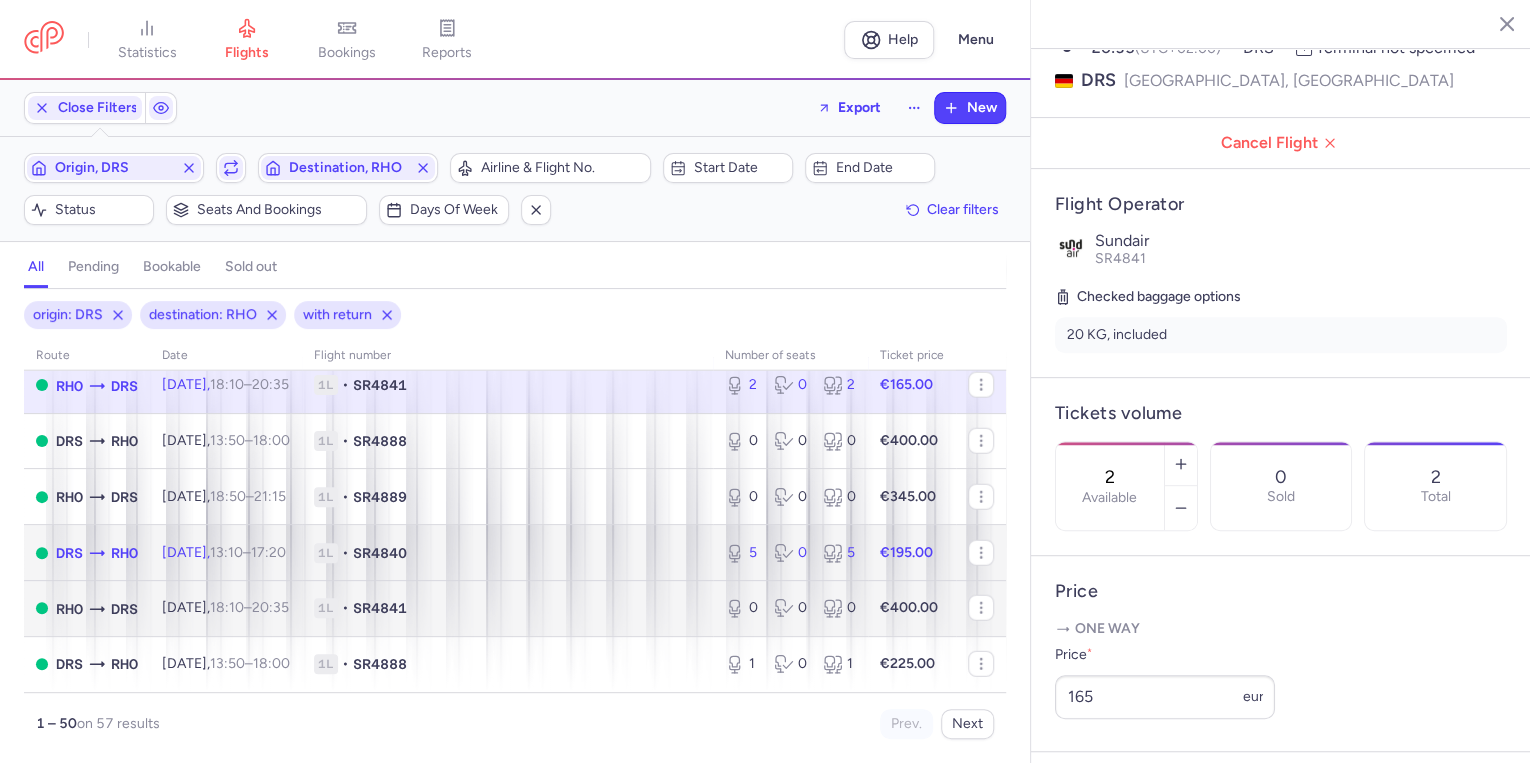 drag, startPoint x: 212, startPoint y: 540, endPoint x: 367, endPoint y: 605, distance: 168.07736 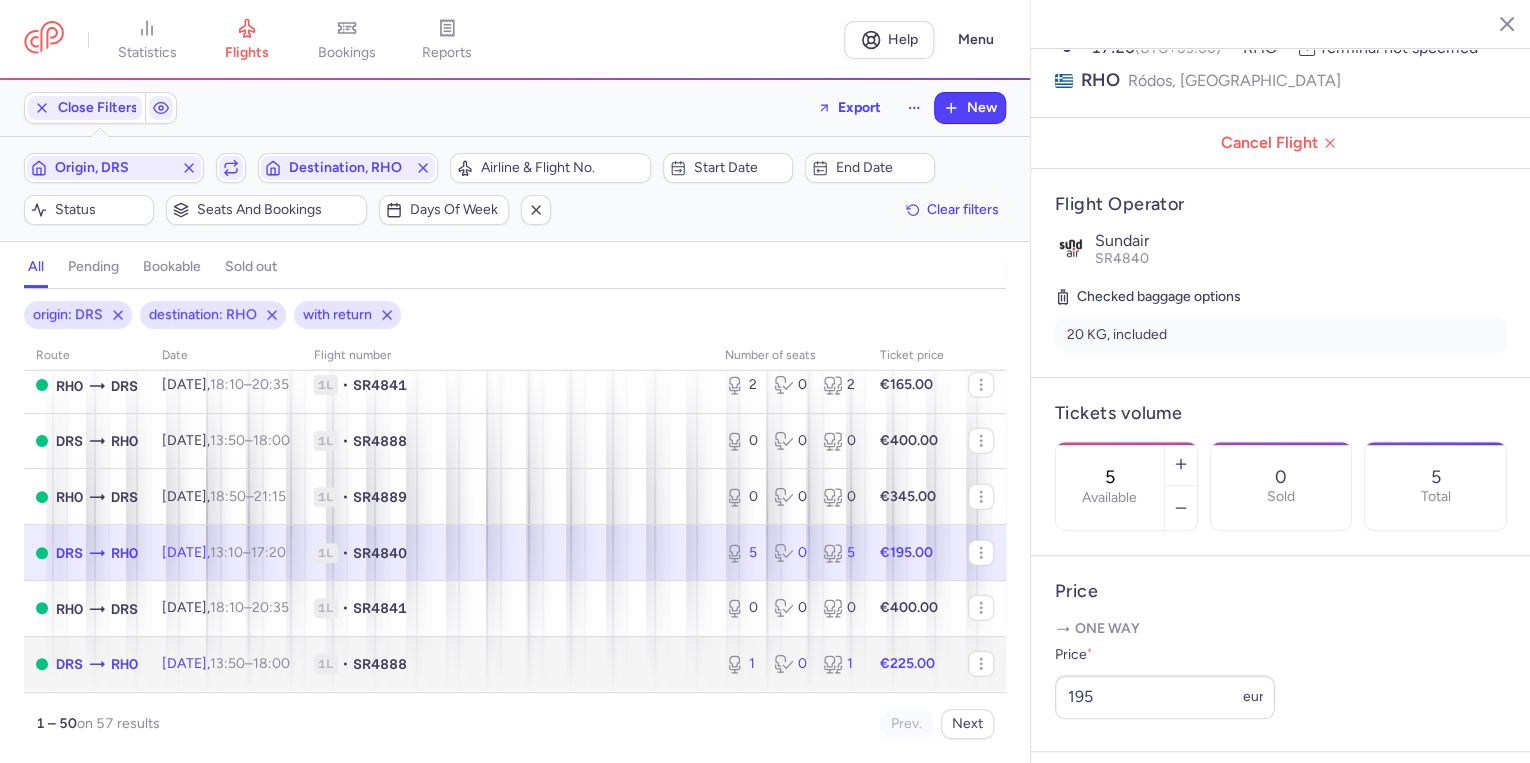 click on "1L • SR4888" 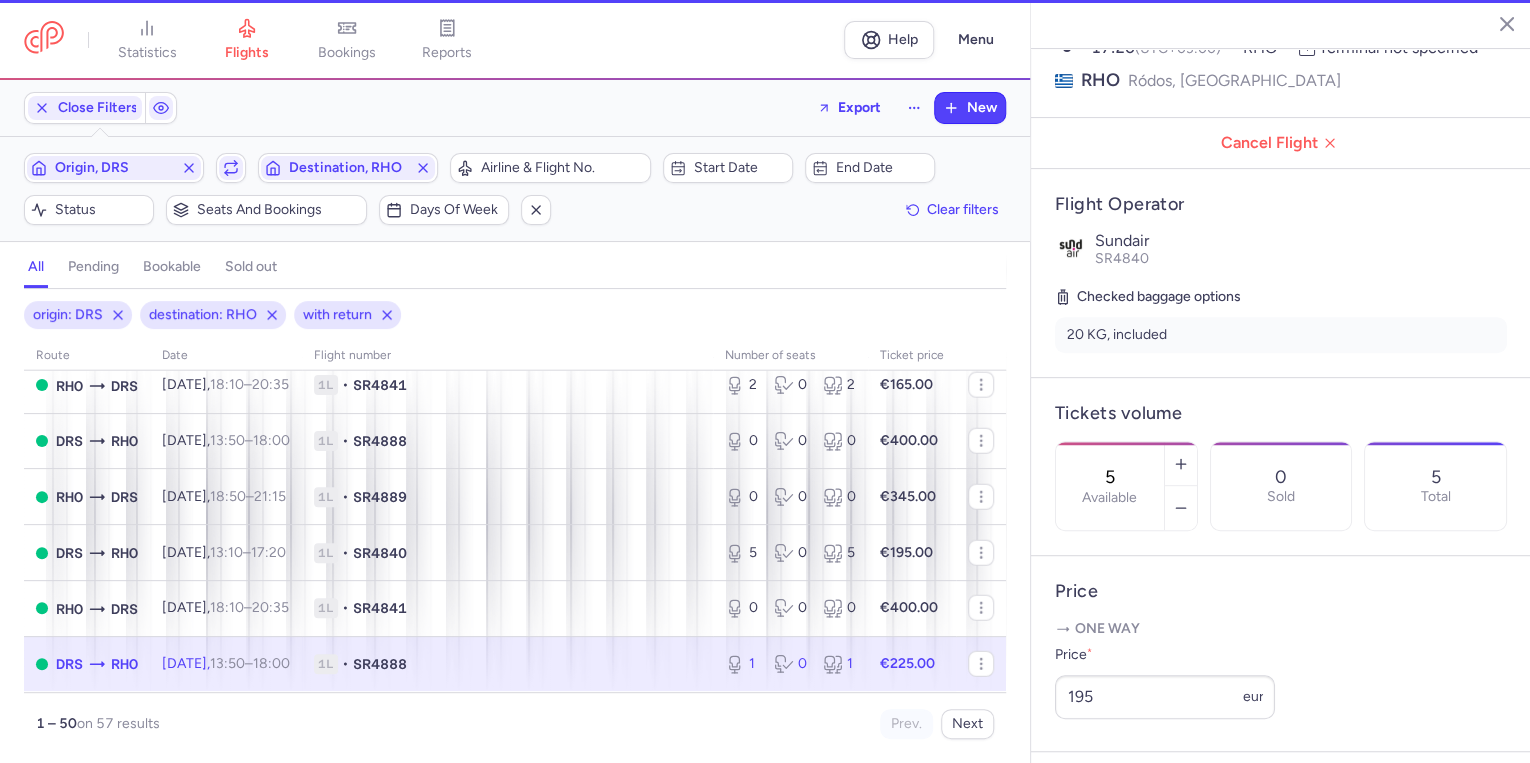 type on "1" 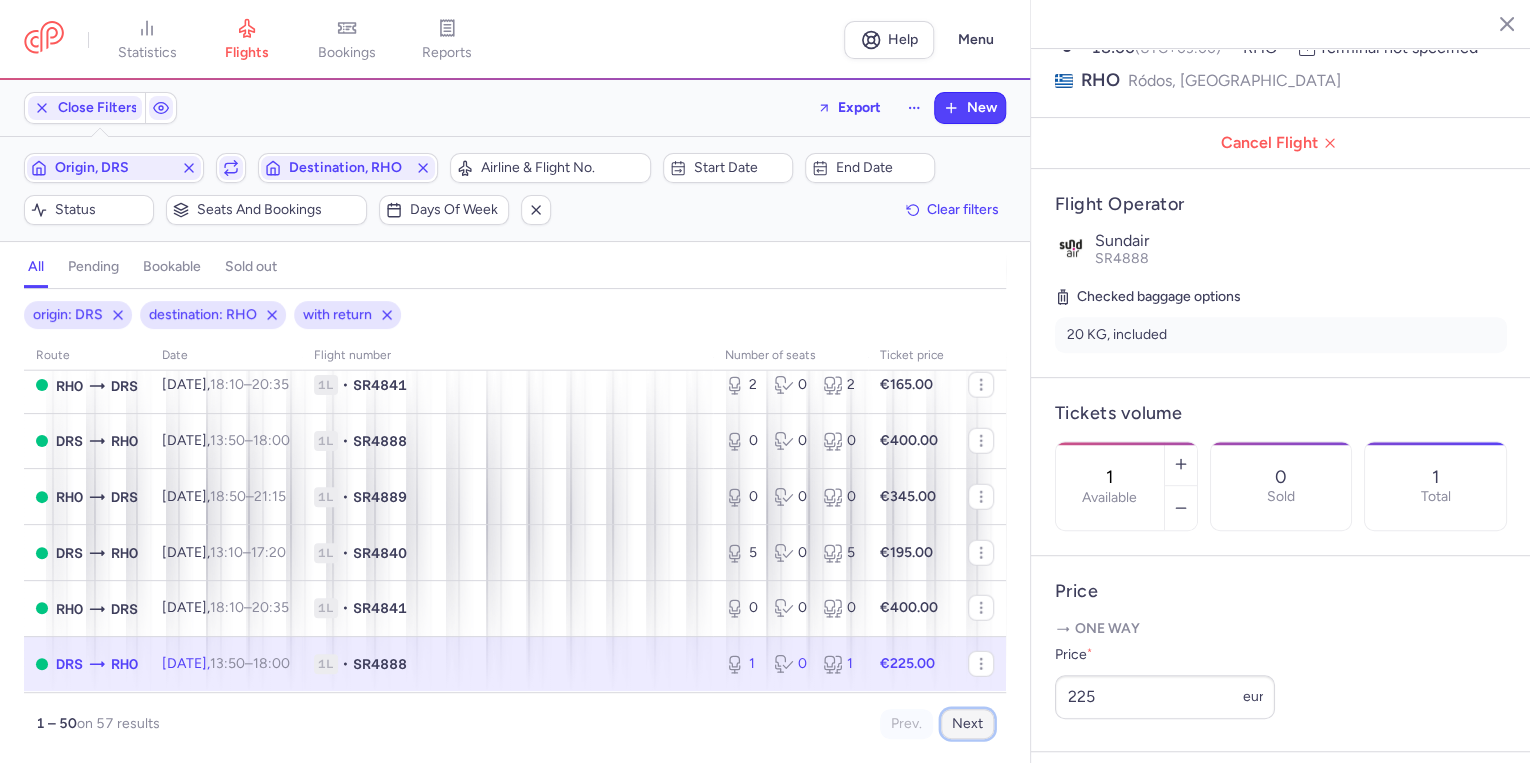 click on "Next" at bounding box center [967, 724] 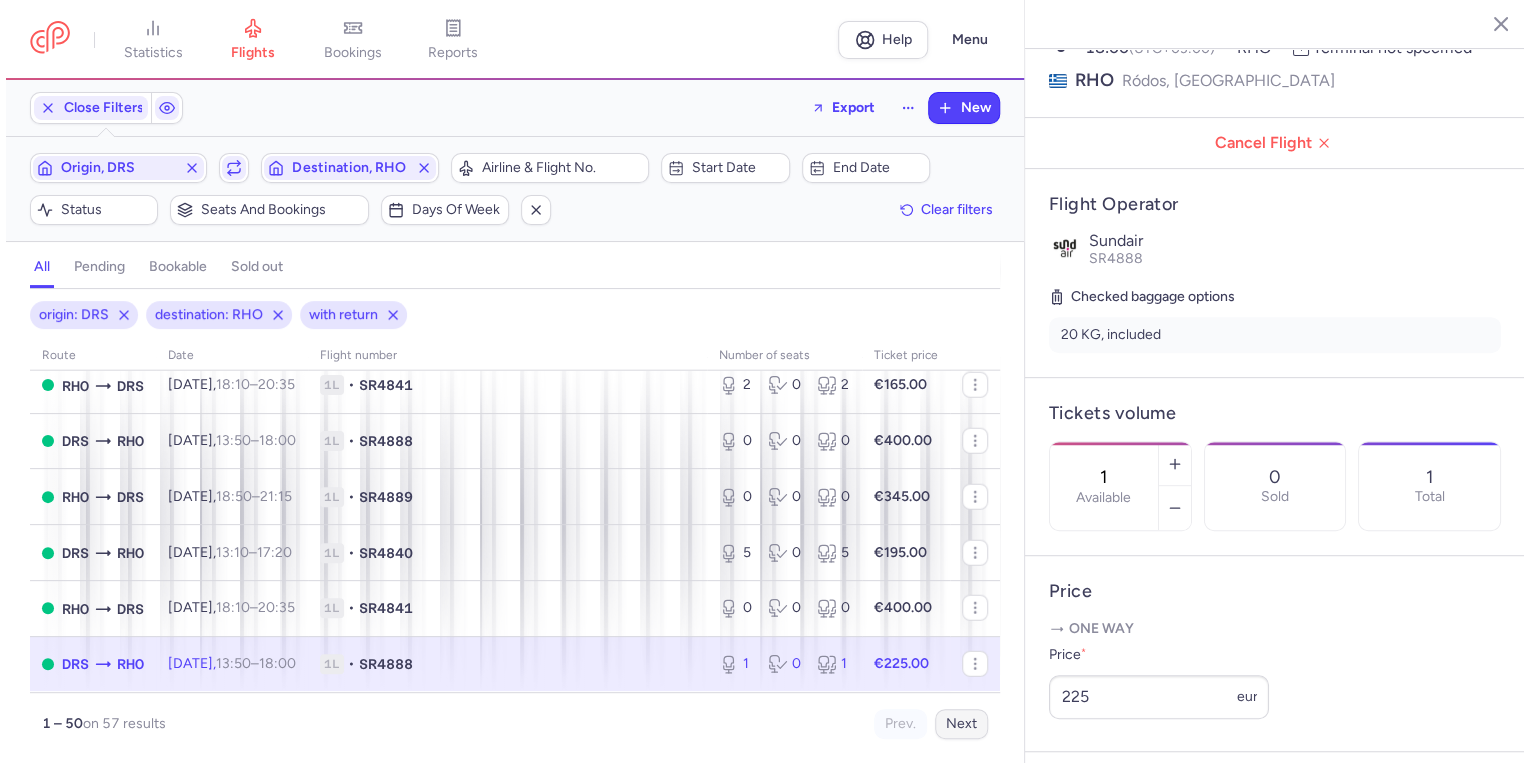 scroll, scrollTop: 0, scrollLeft: 0, axis: both 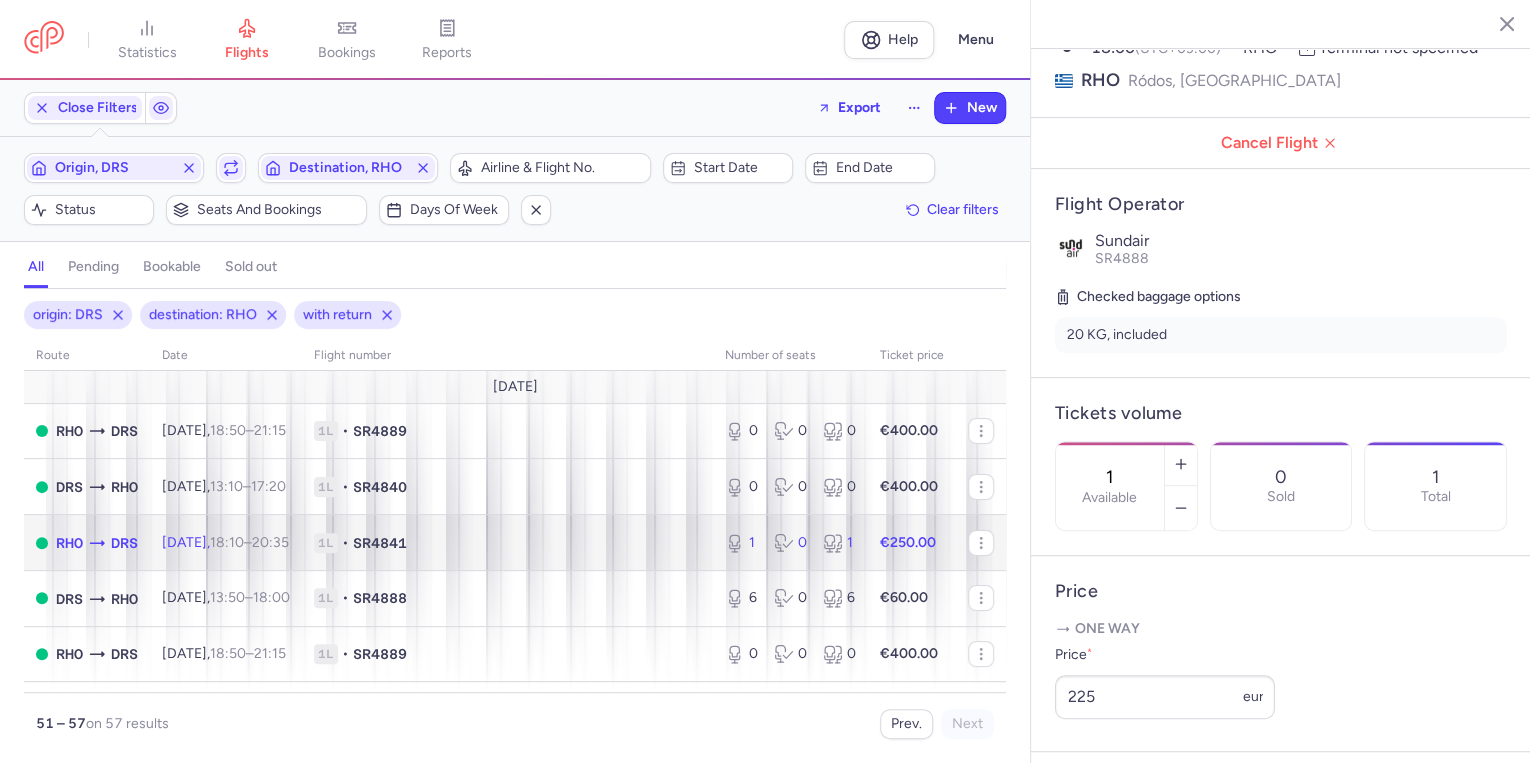 click on "SR4841" 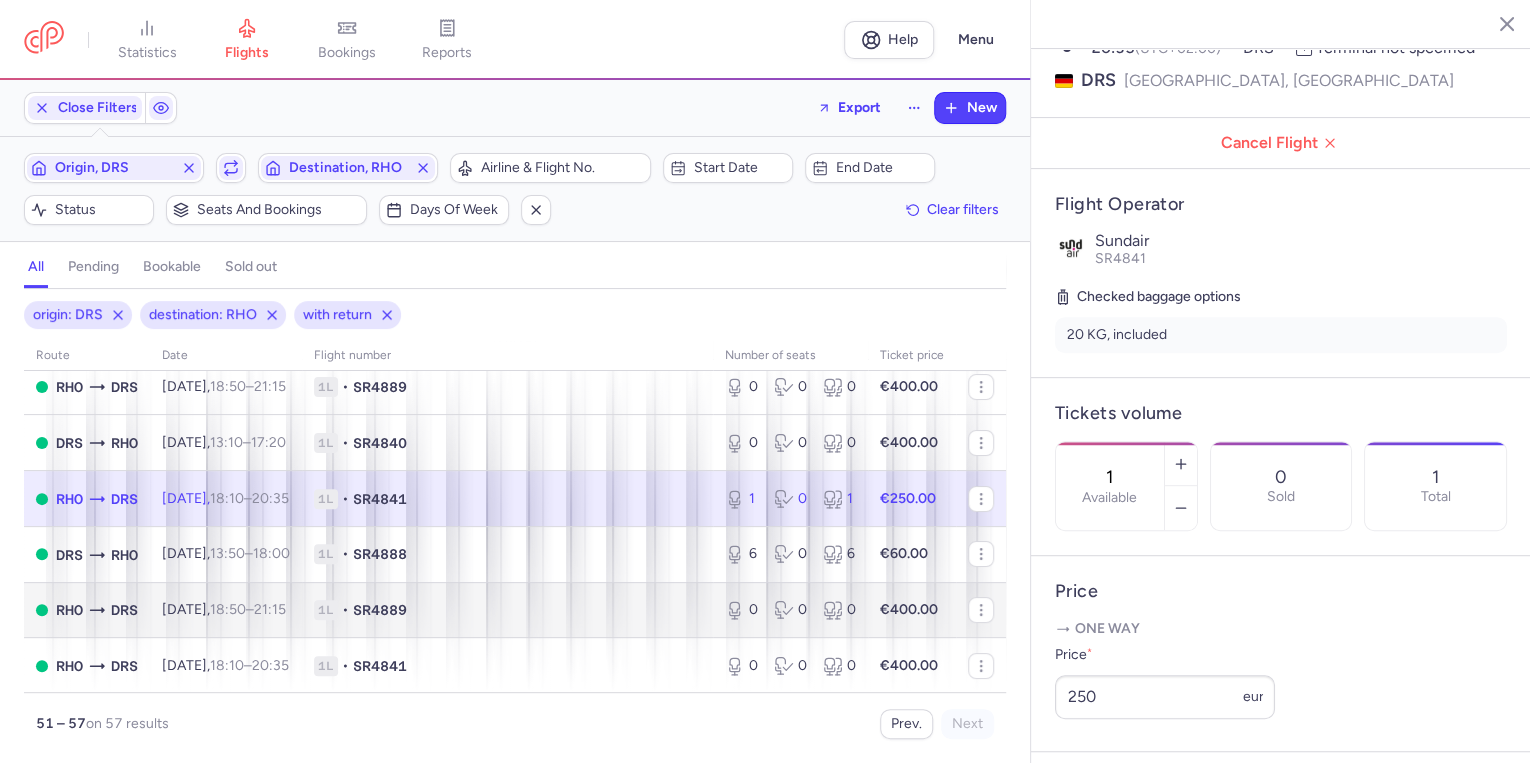 scroll, scrollTop: 140, scrollLeft: 0, axis: vertical 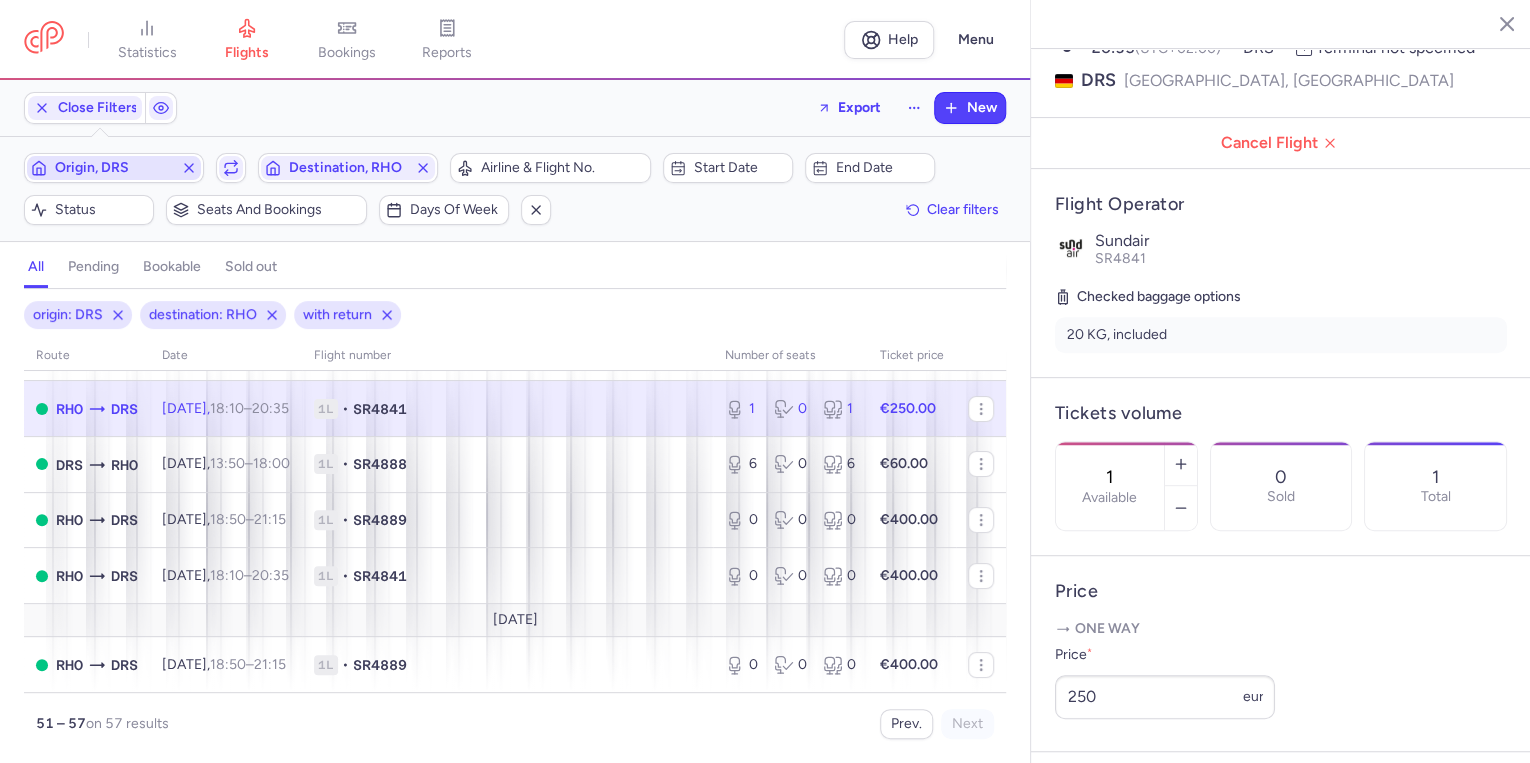 click on "Origin, DRS" at bounding box center [114, 168] 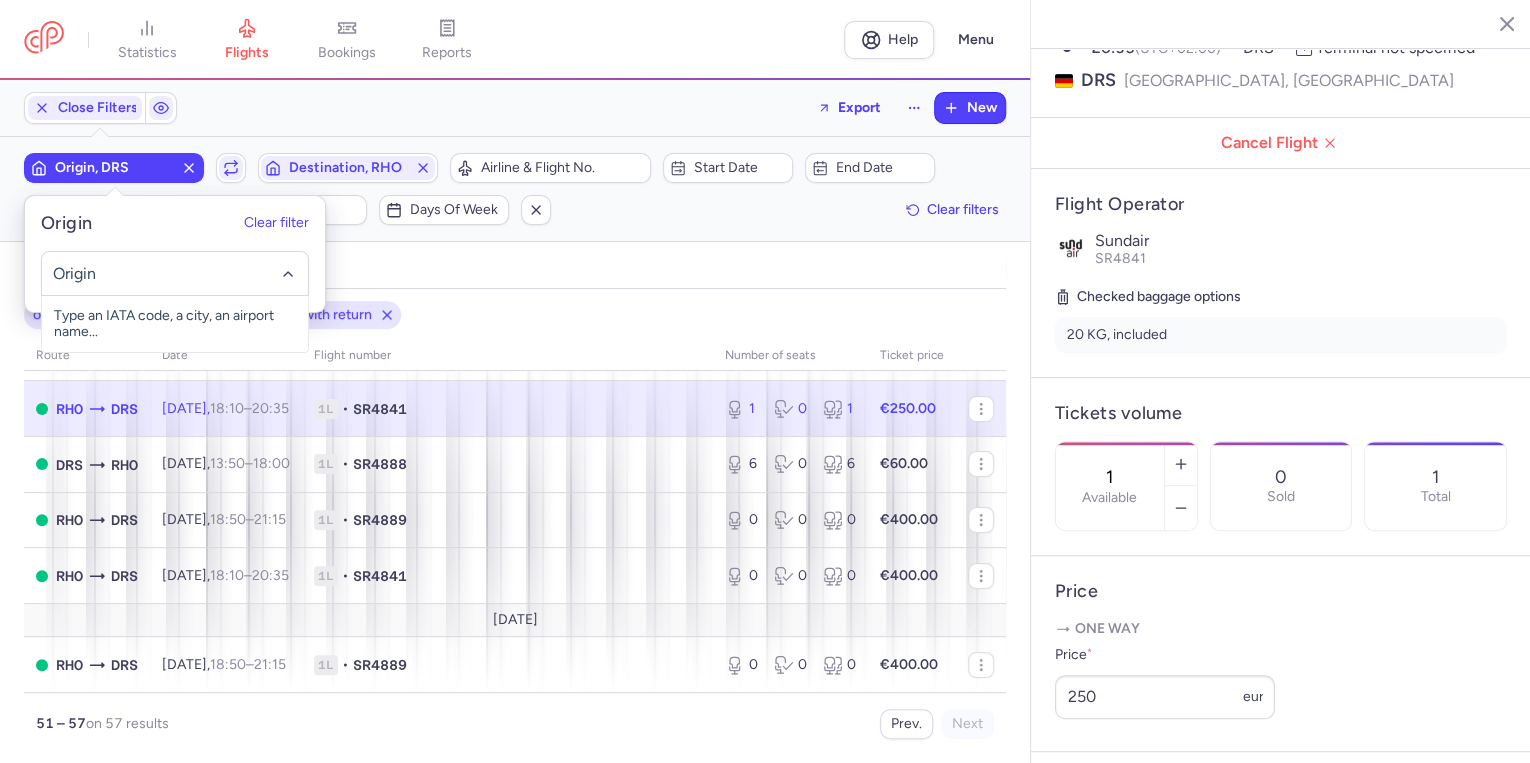 click 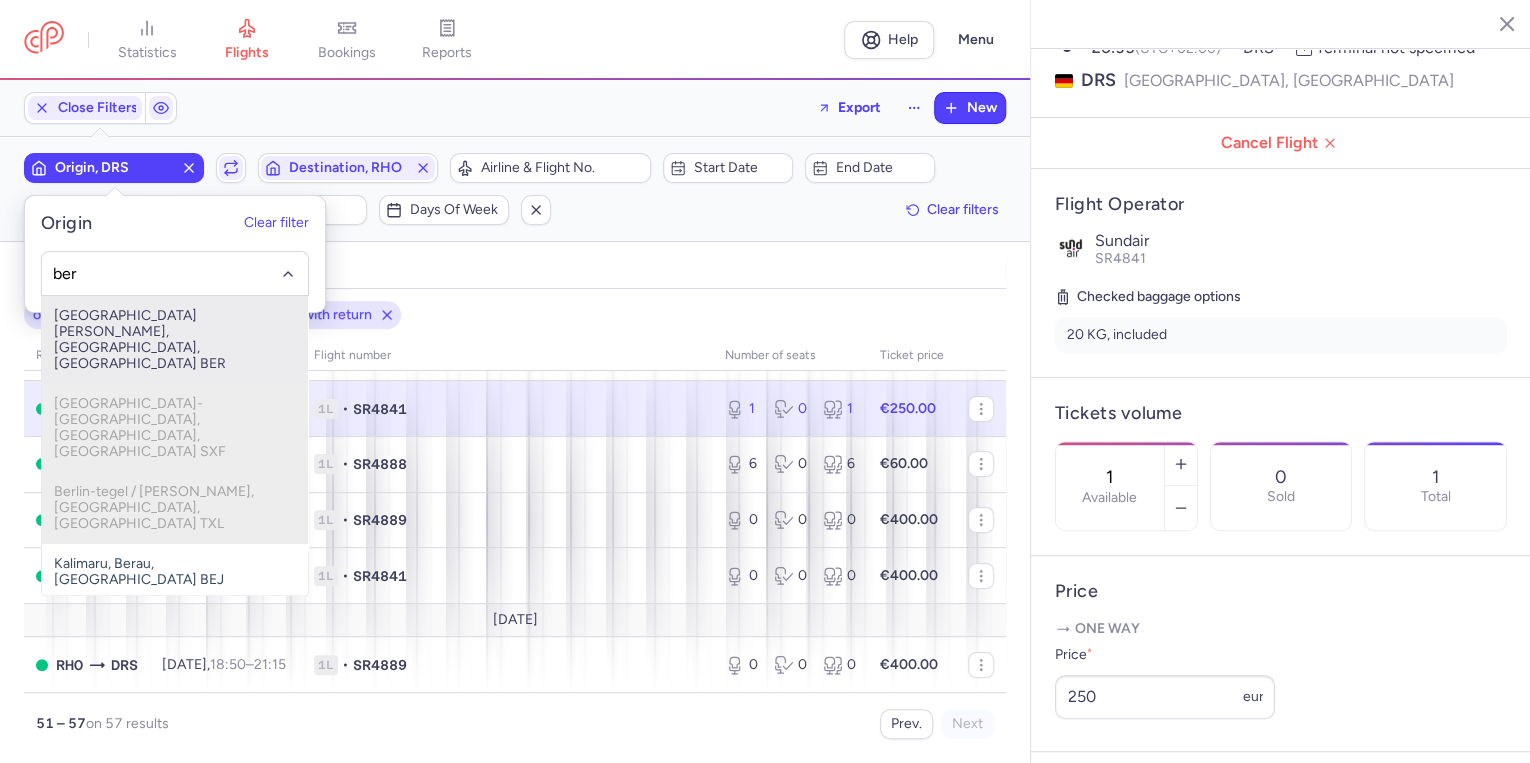 click on "[GEOGRAPHIC_DATA][PERSON_NAME], [GEOGRAPHIC_DATA], [GEOGRAPHIC_DATA] BER" at bounding box center [175, 340] 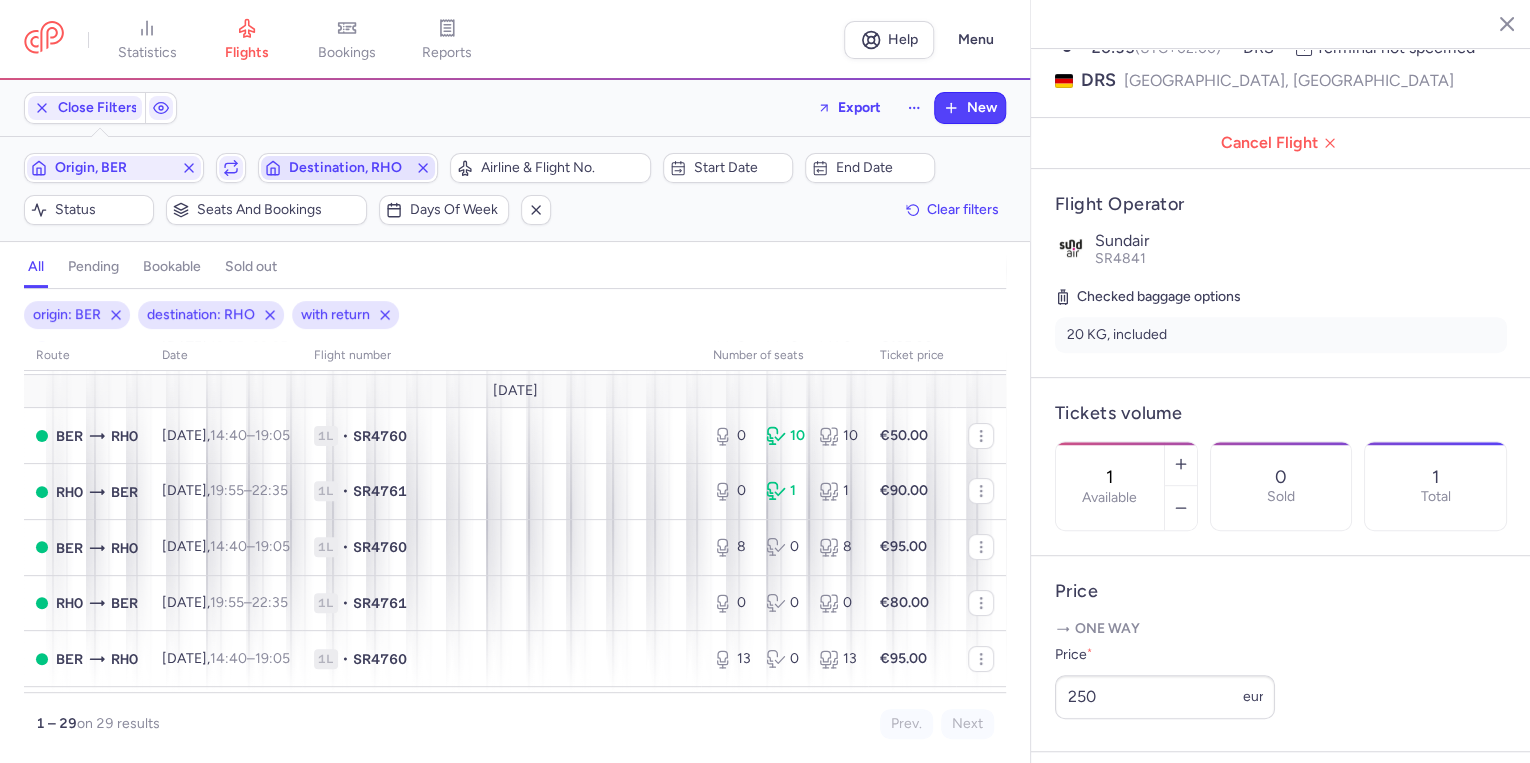 click on "Destination, RHO" at bounding box center [348, 168] 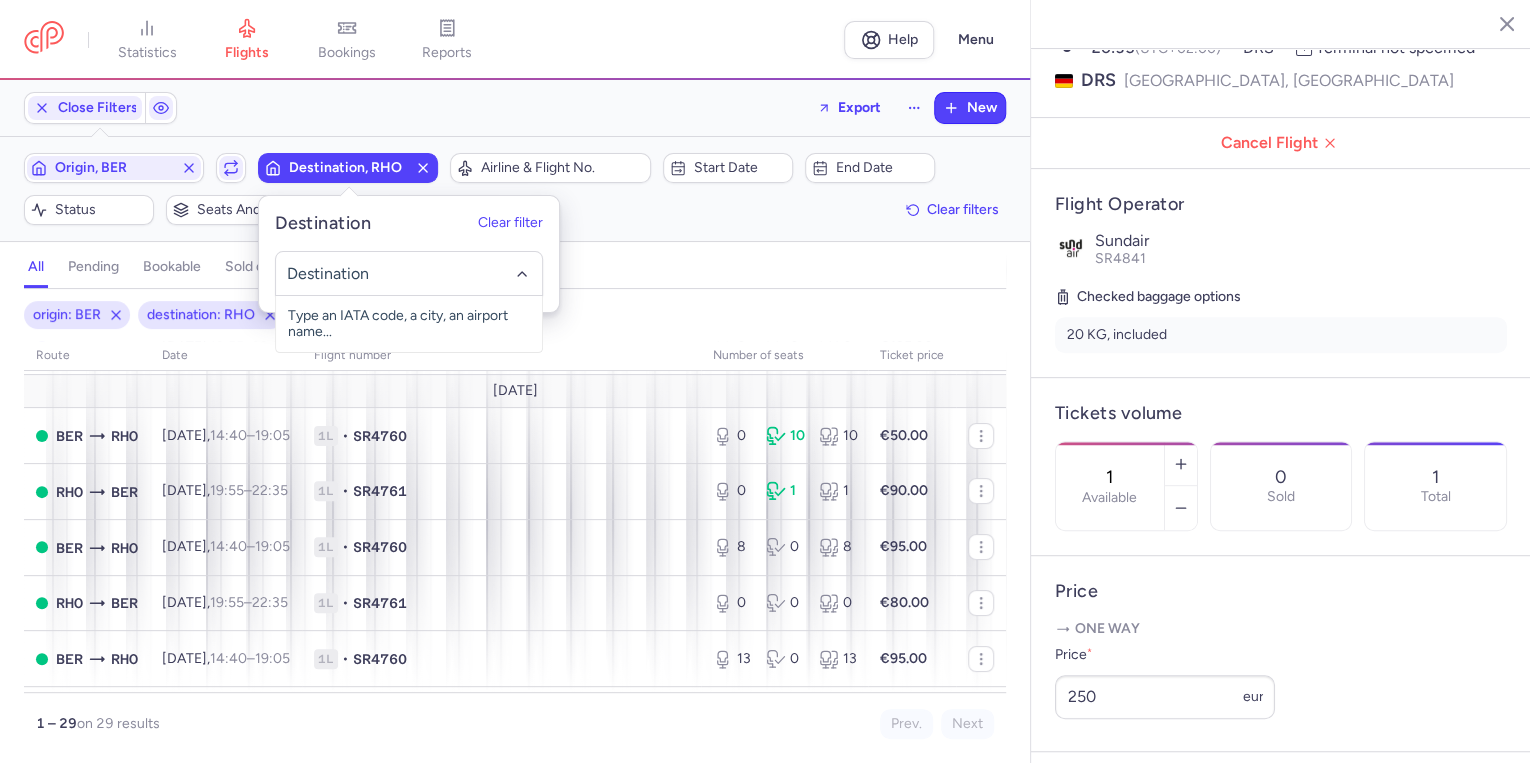 click 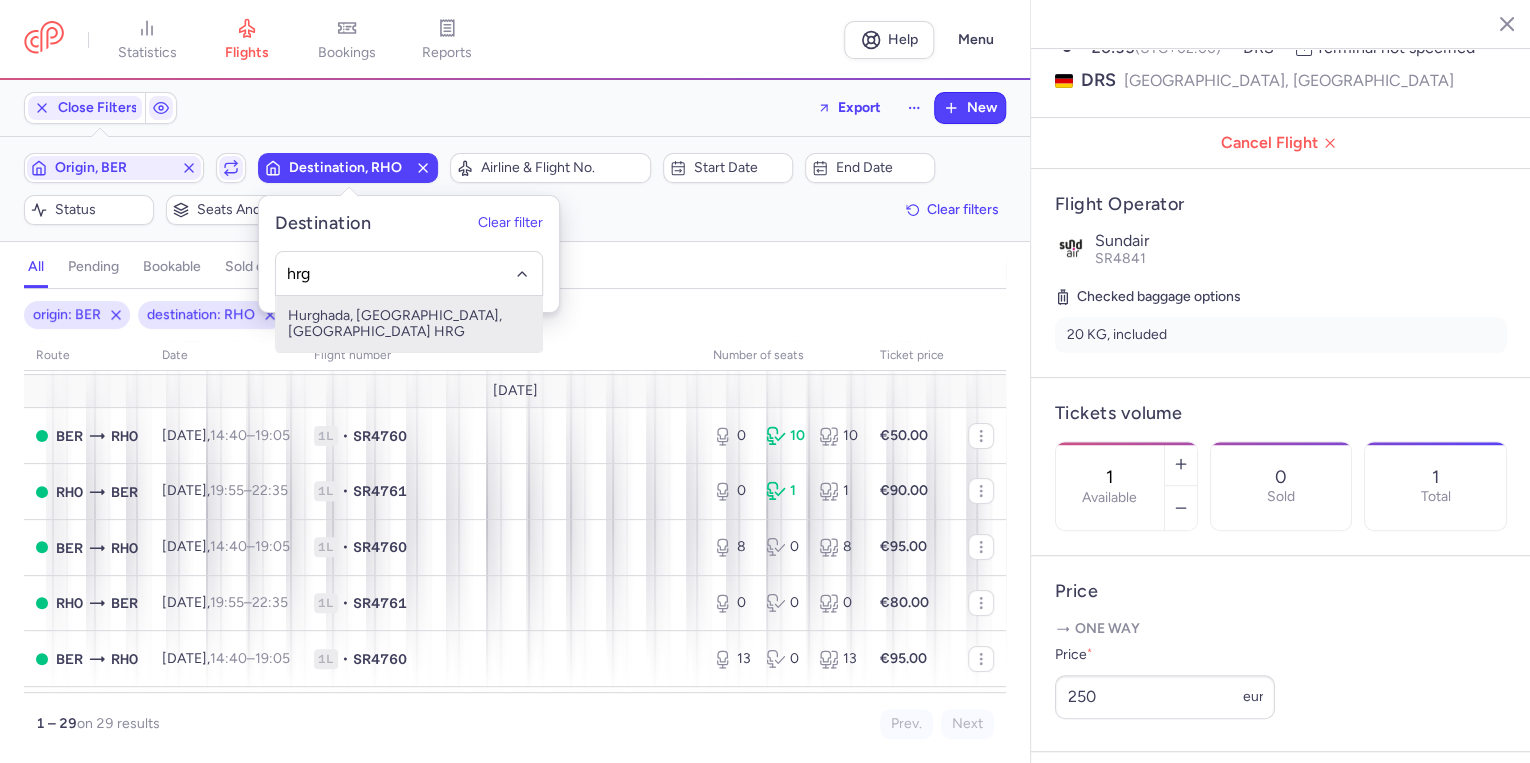 click on "Hurghada, [GEOGRAPHIC_DATA], [GEOGRAPHIC_DATA] HRG" at bounding box center [409, 324] 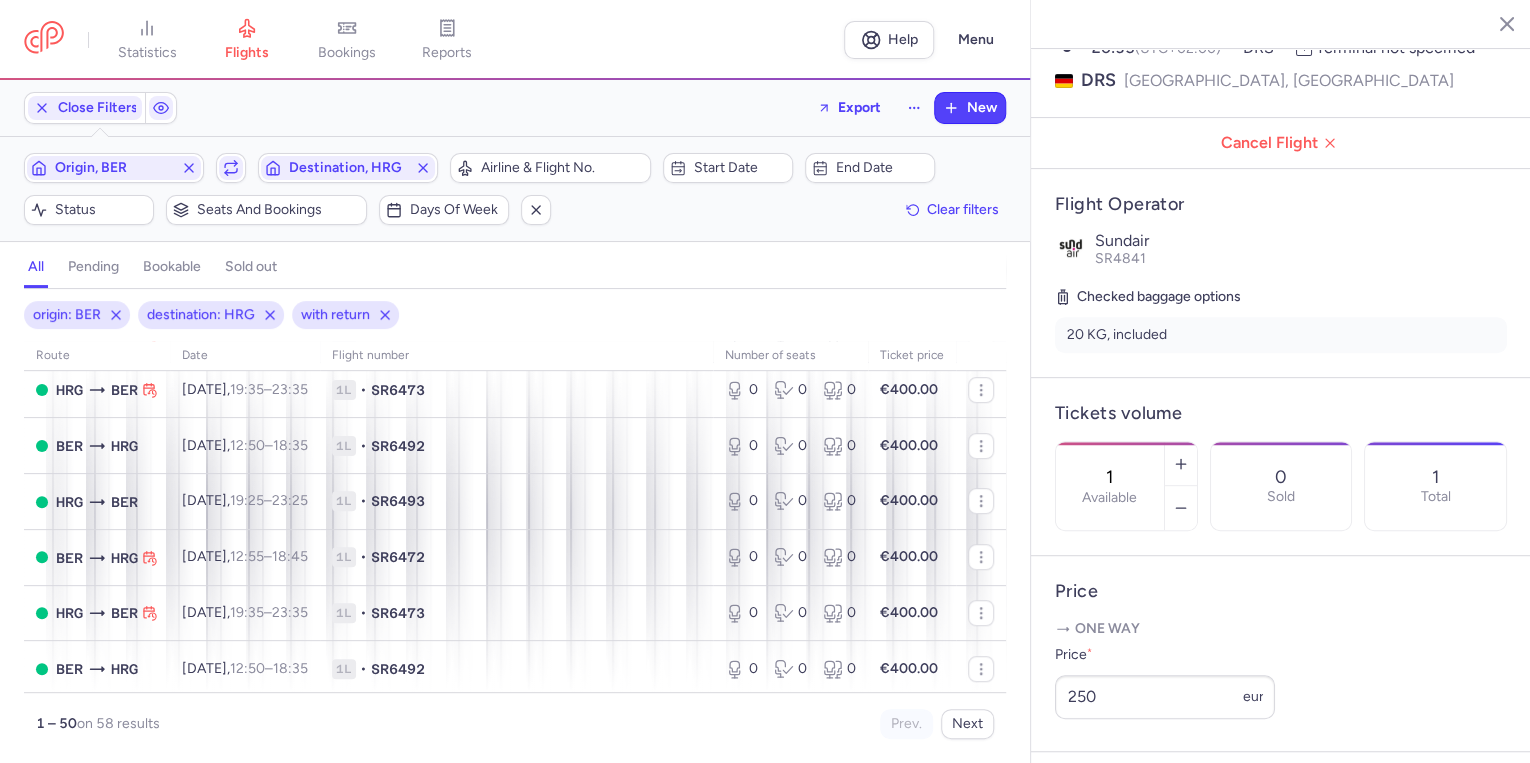 scroll, scrollTop: 720, scrollLeft: 0, axis: vertical 